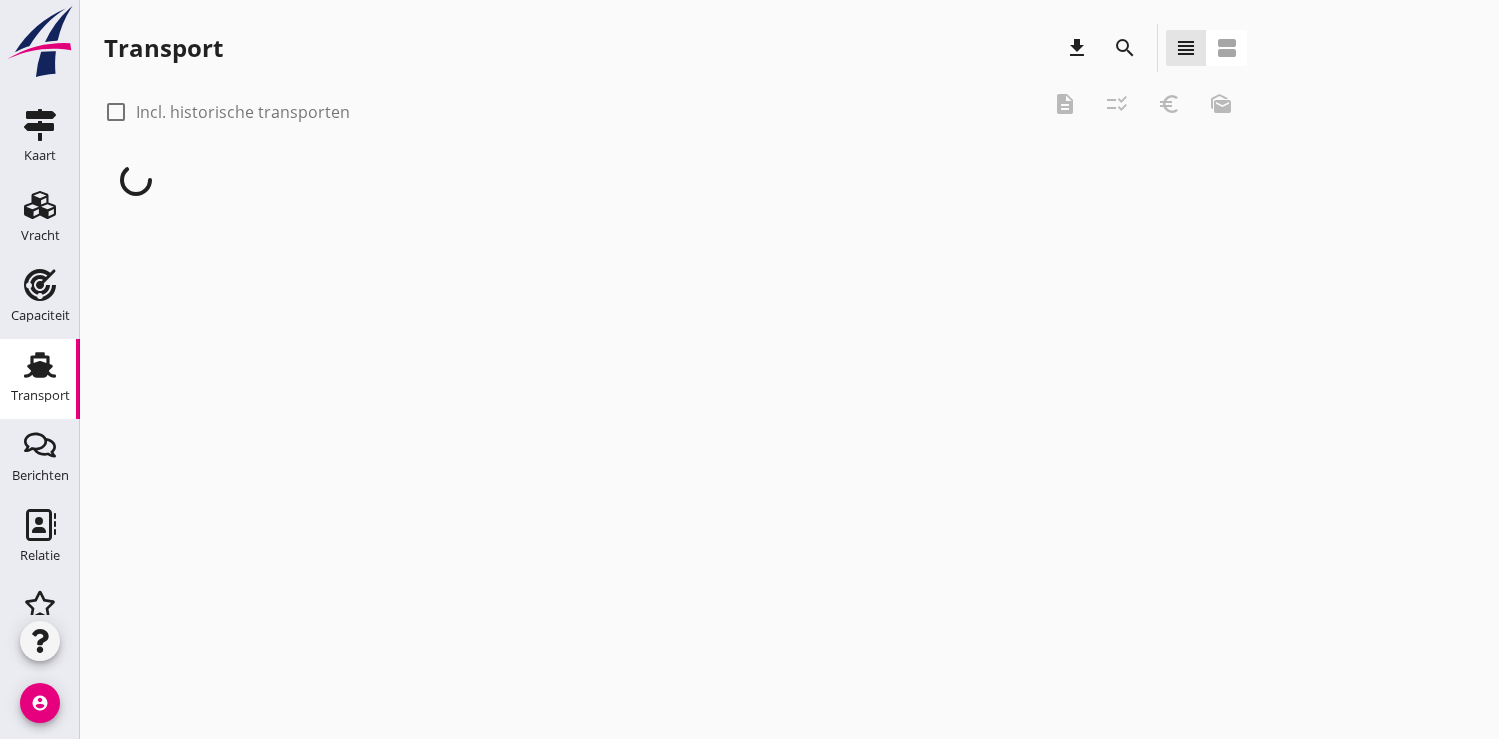 scroll, scrollTop: 0, scrollLeft: 0, axis: both 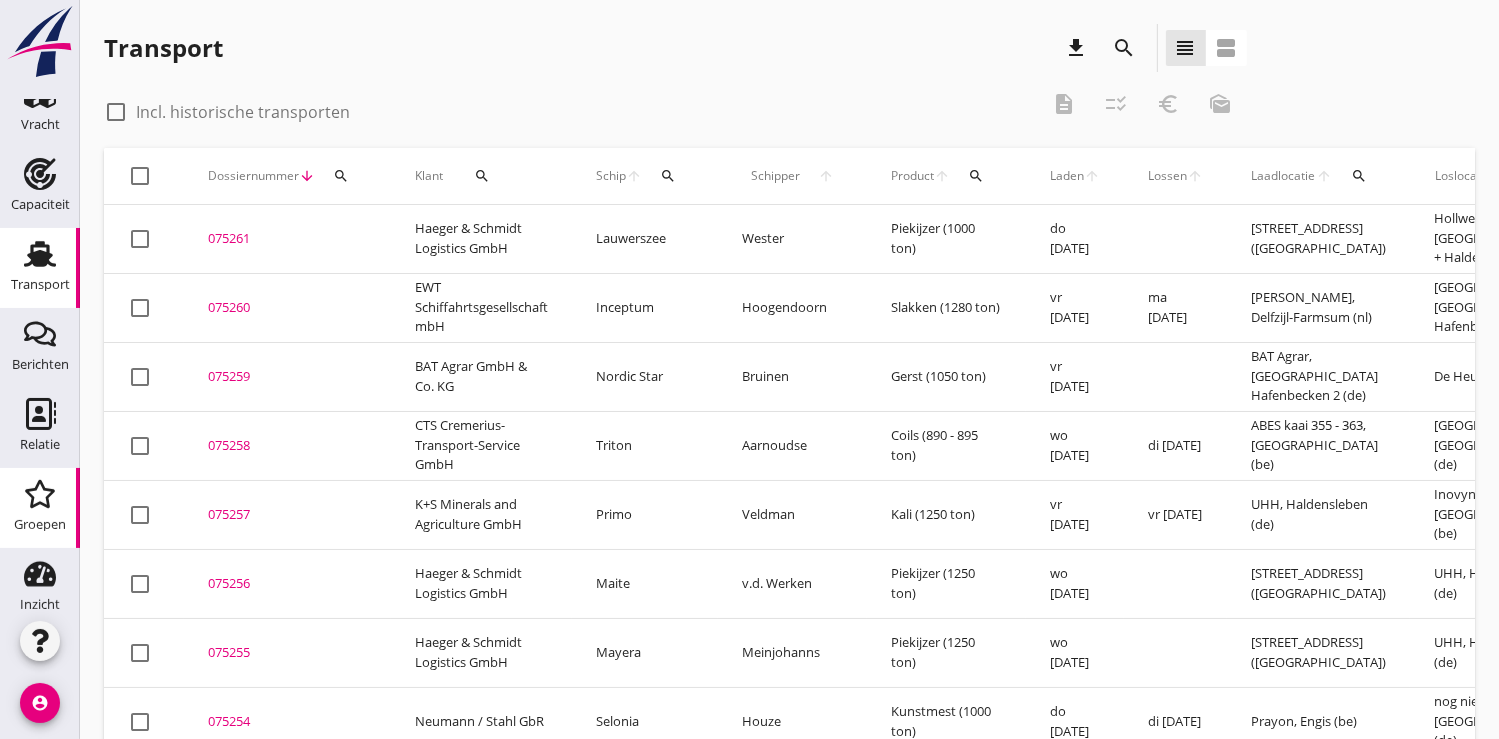 drag, startPoint x: 29, startPoint y: 495, endPoint x: 38, endPoint y: 481, distance: 16.643316 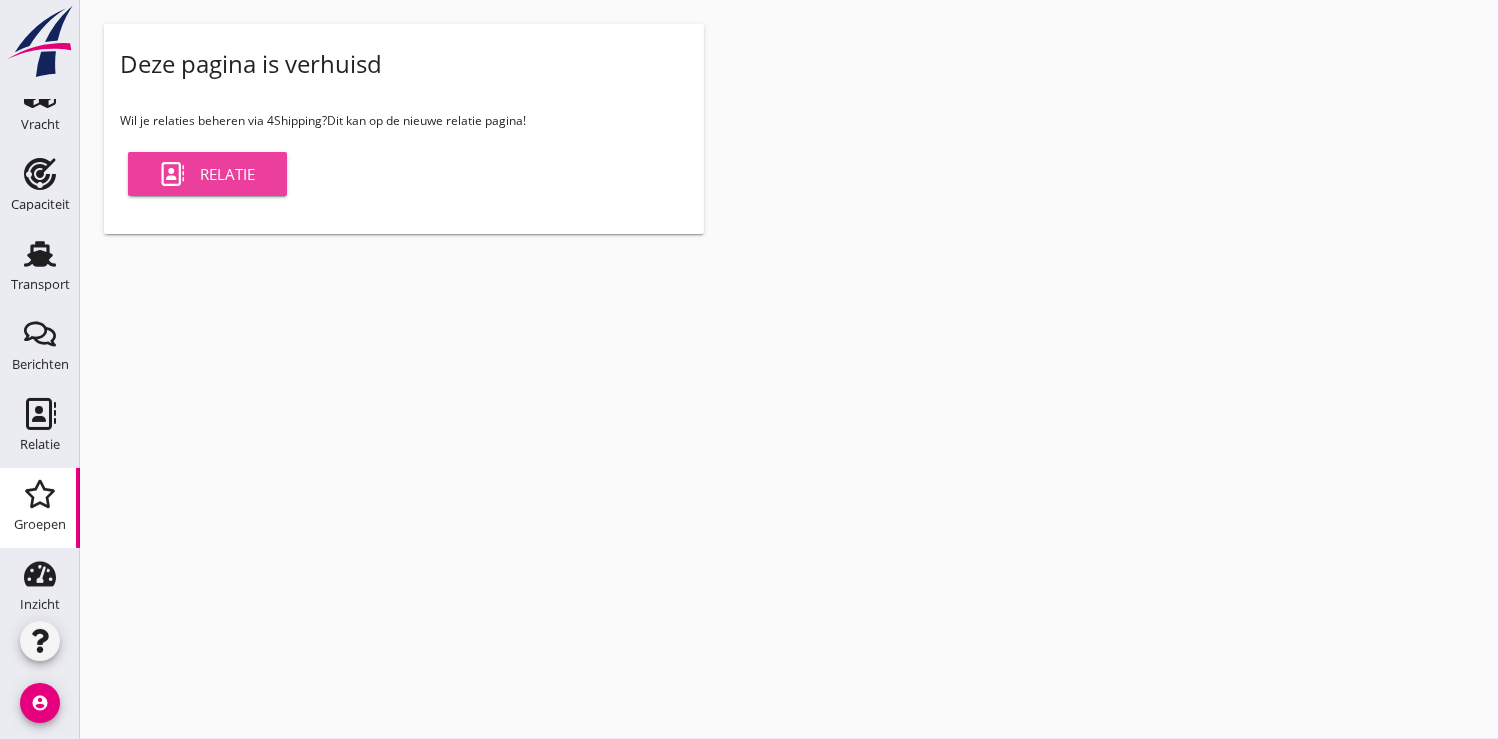 click on "Relatie" at bounding box center [207, 174] 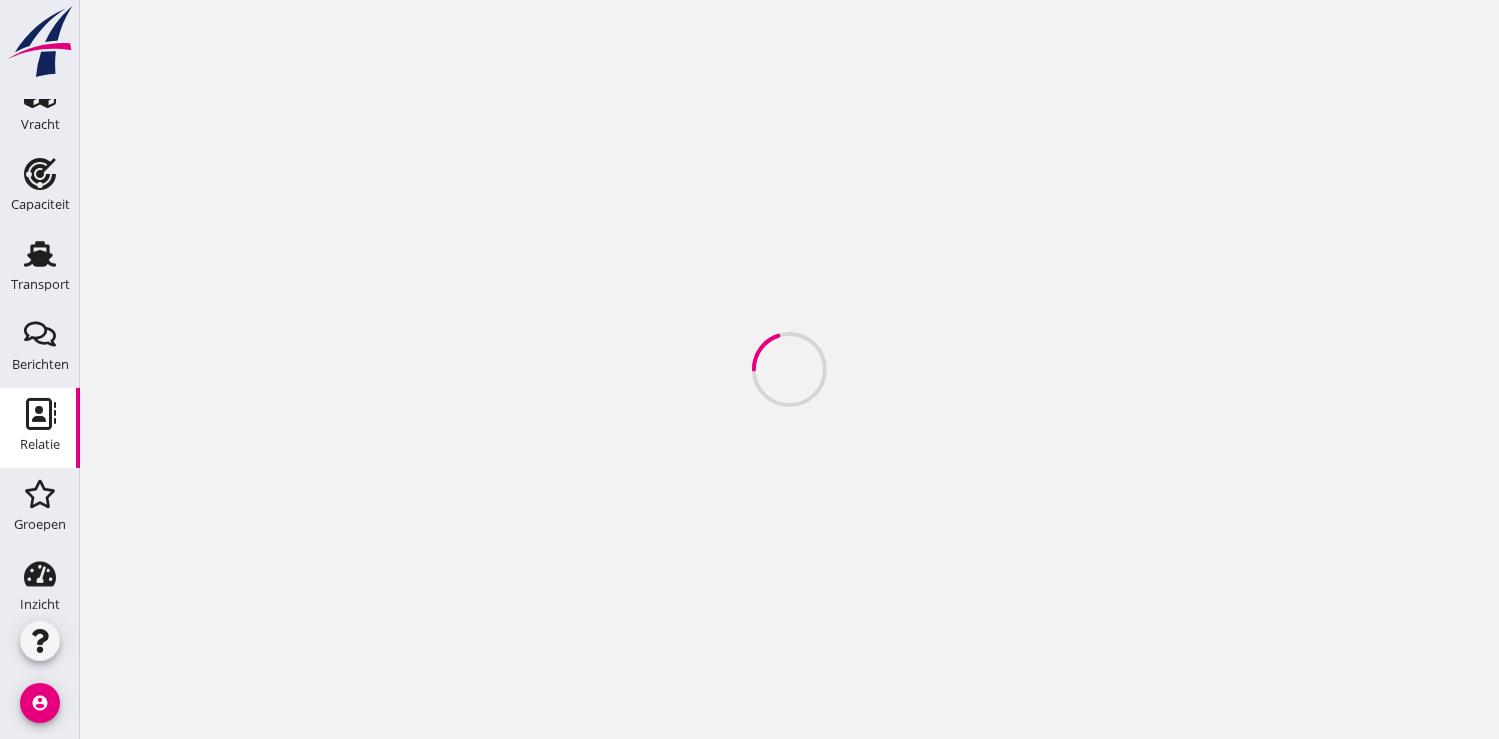 scroll, scrollTop: 0, scrollLeft: 0, axis: both 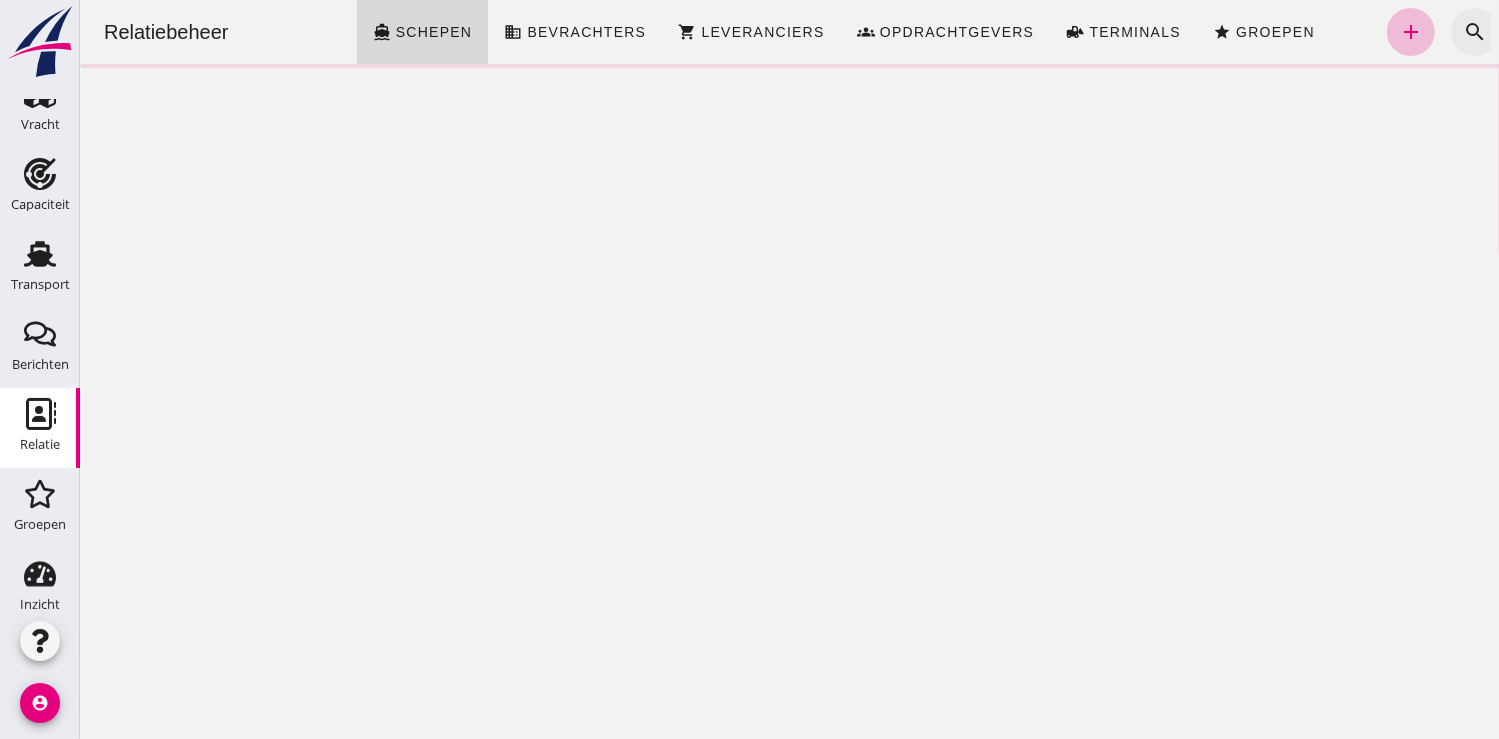 click on "search" at bounding box center (1474, 32) 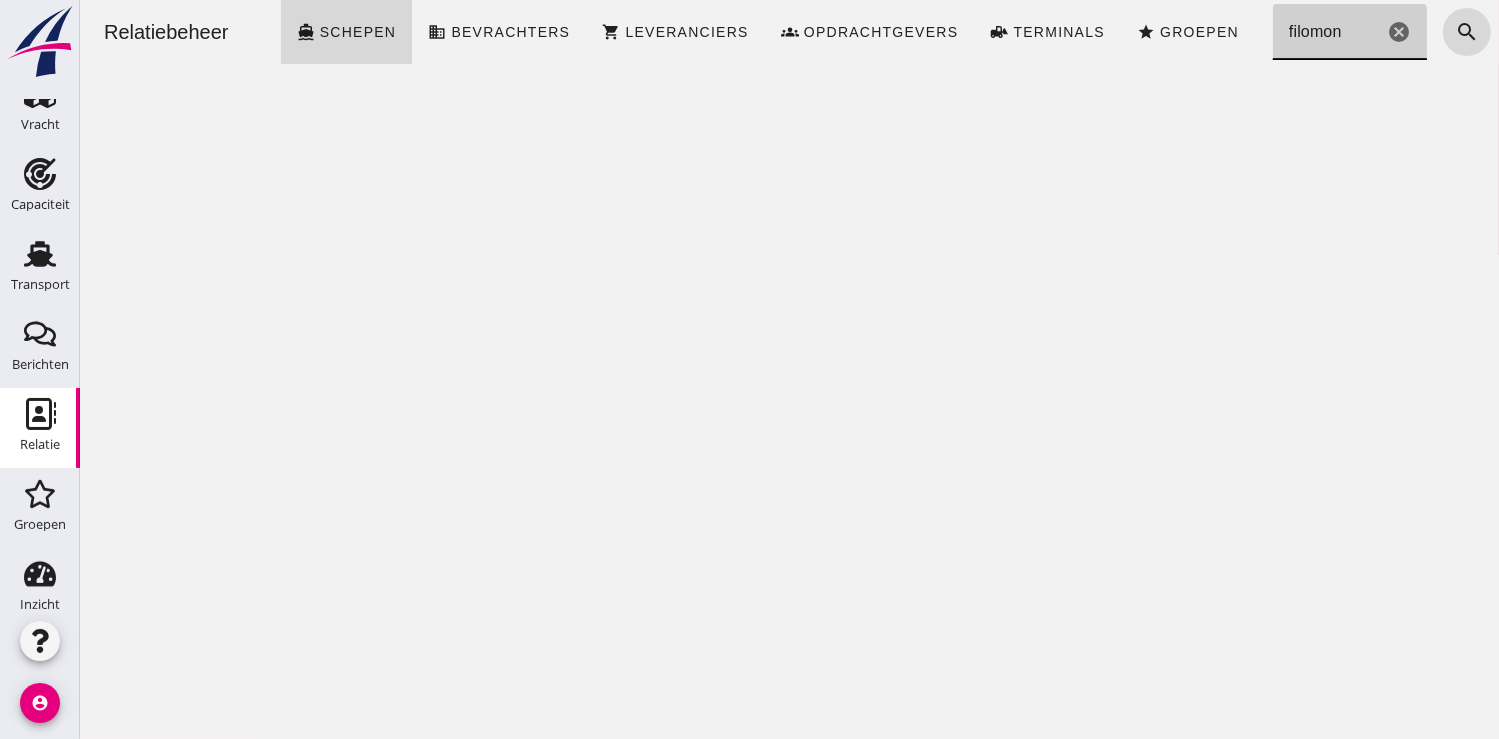 click on "filomon" 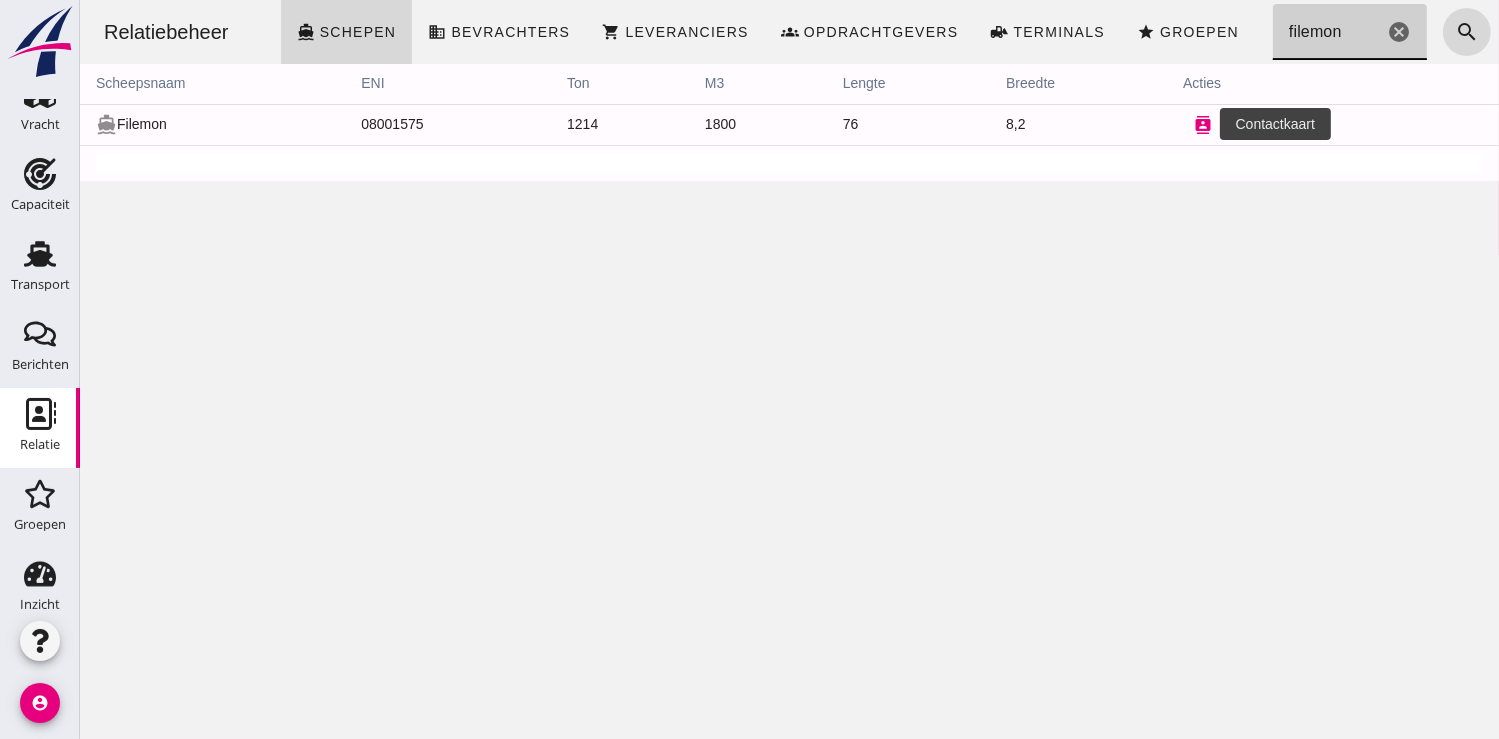 type on "filemon" 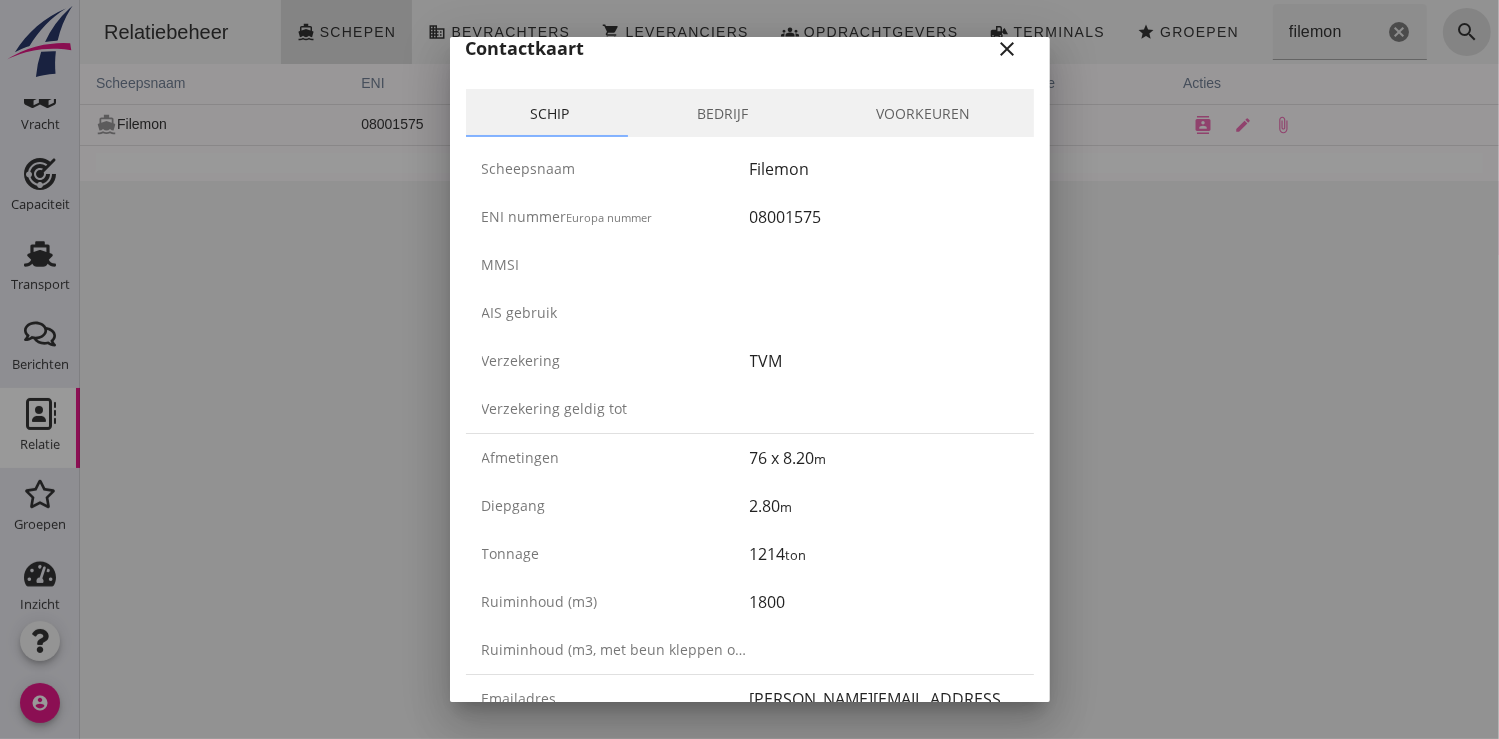 scroll, scrollTop: 0, scrollLeft: 0, axis: both 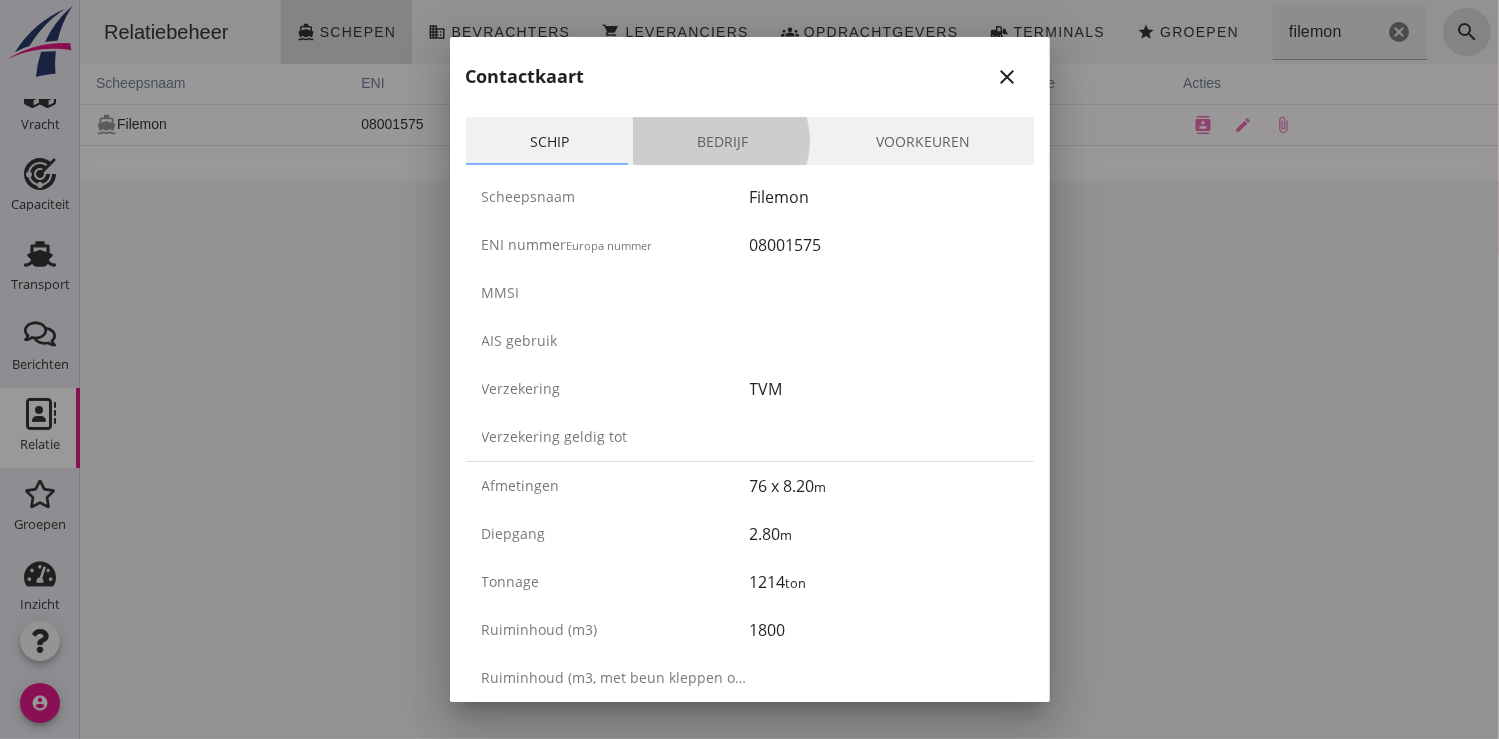 click on "Bedrijf" at bounding box center (722, 141) 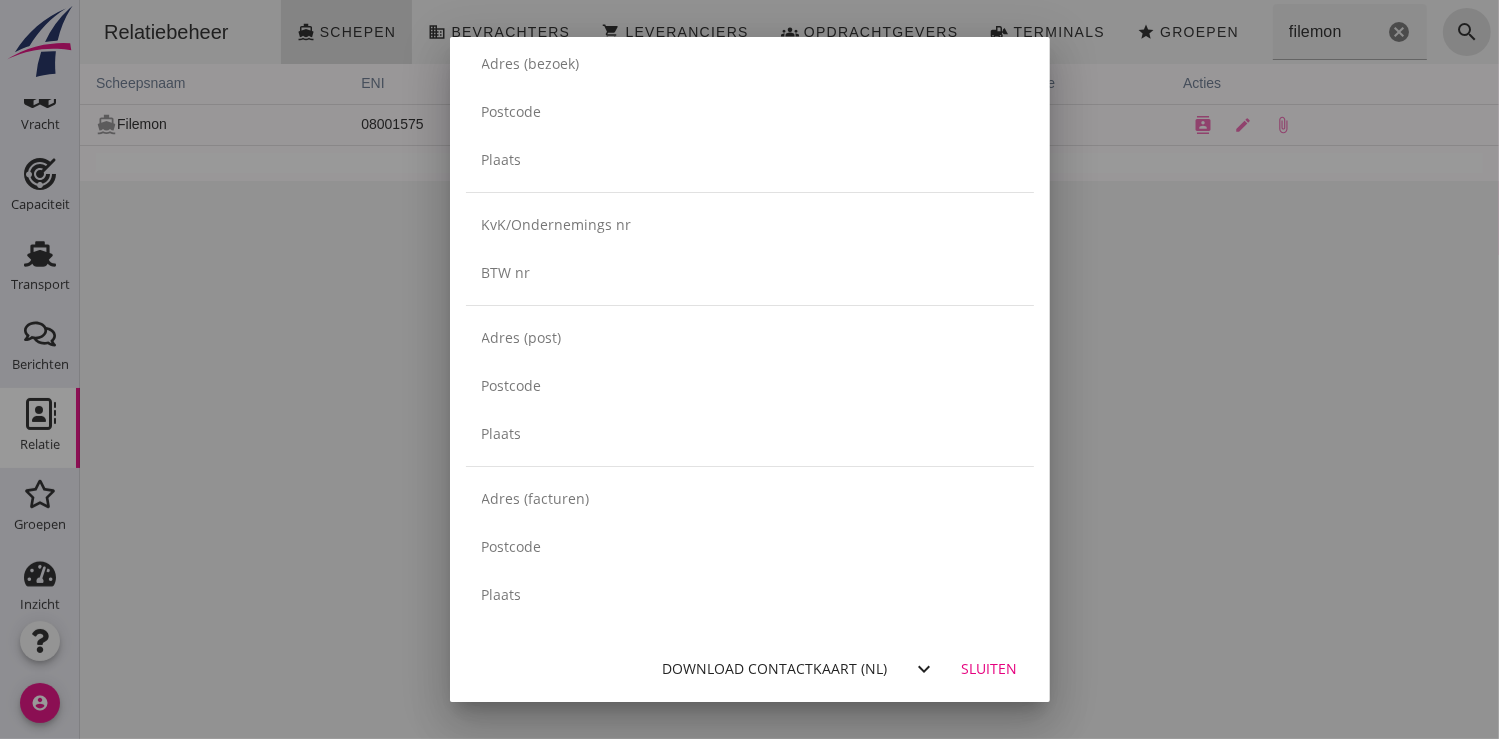 scroll, scrollTop: 0, scrollLeft: 0, axis: both 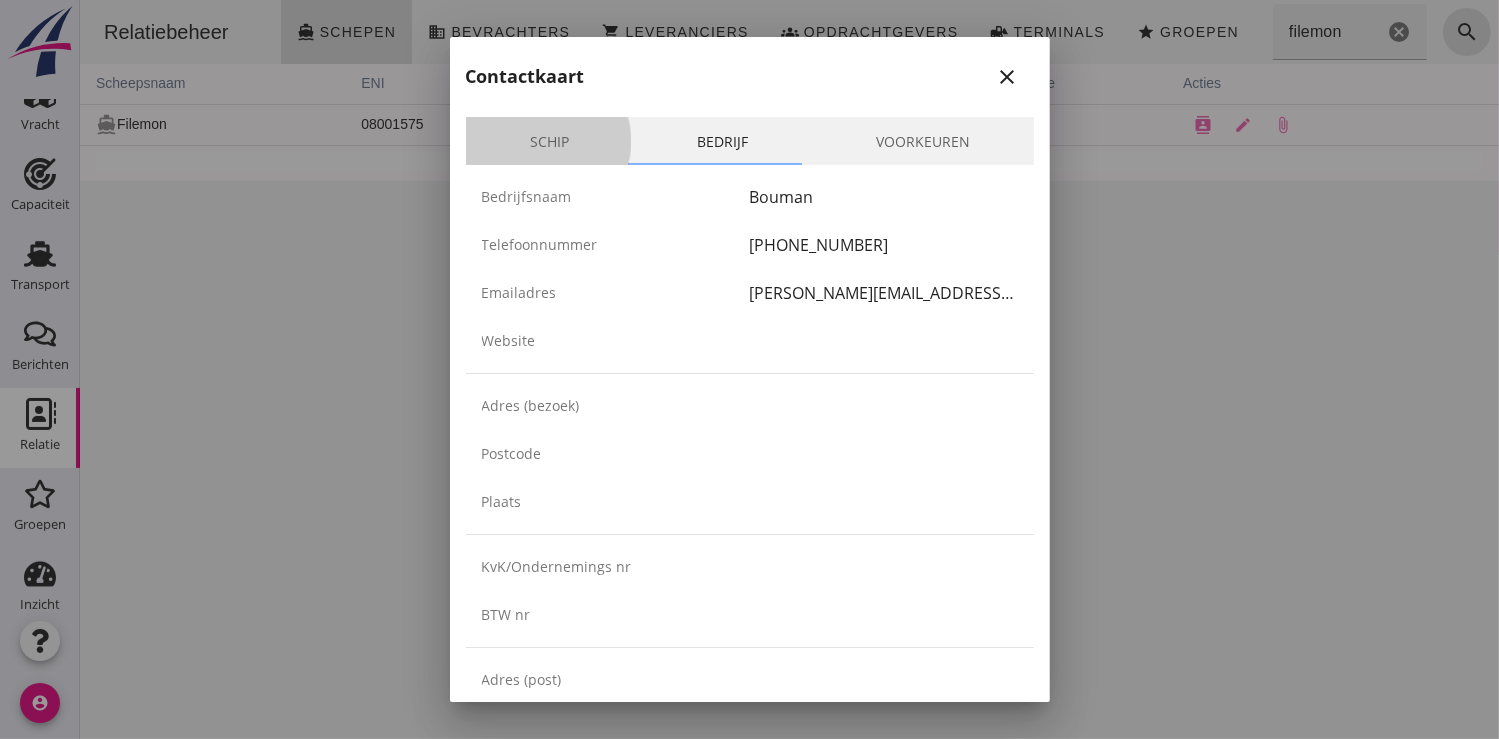 click on "Schip" at bounding box center (549, 141) 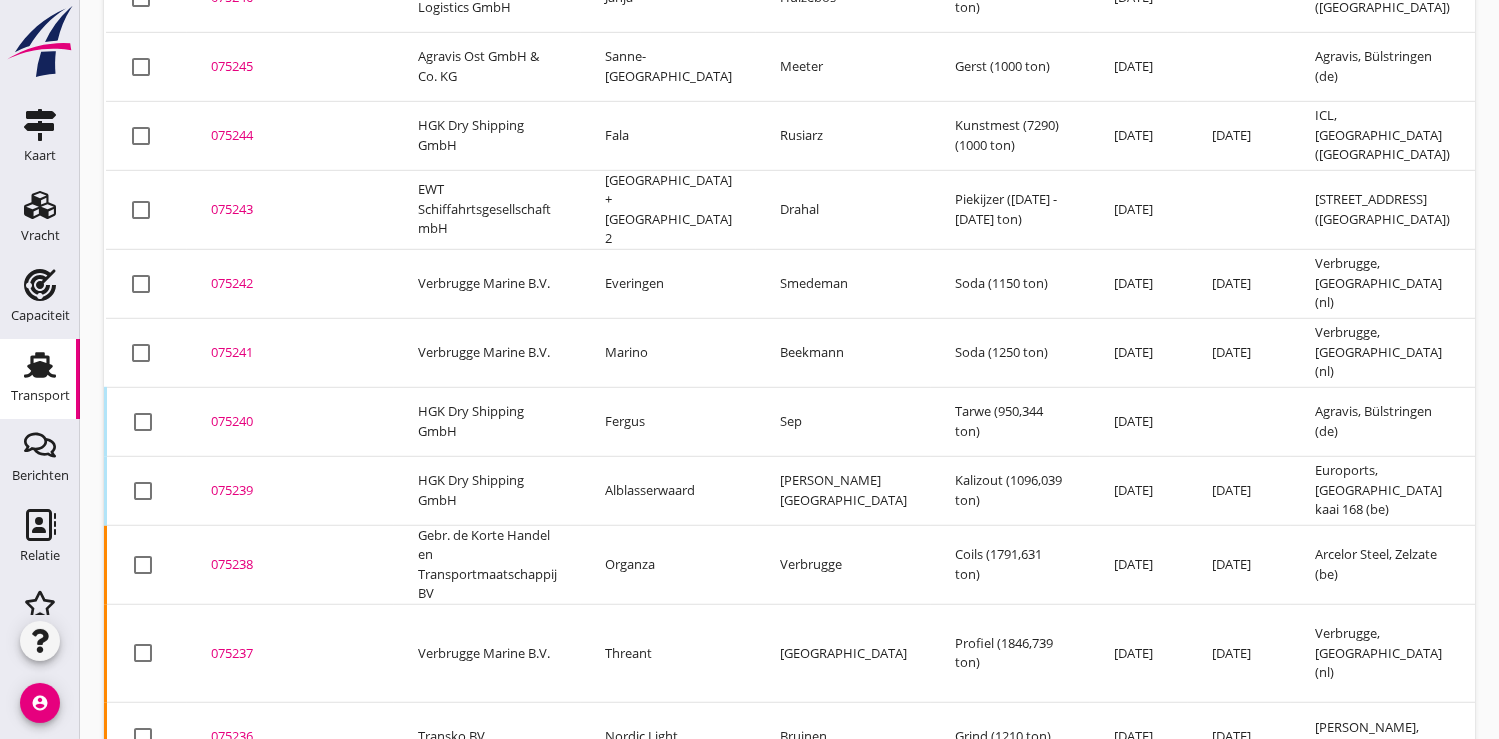 scroll, scrollTop: 1287, scrollLeft: 0, axis: vertical 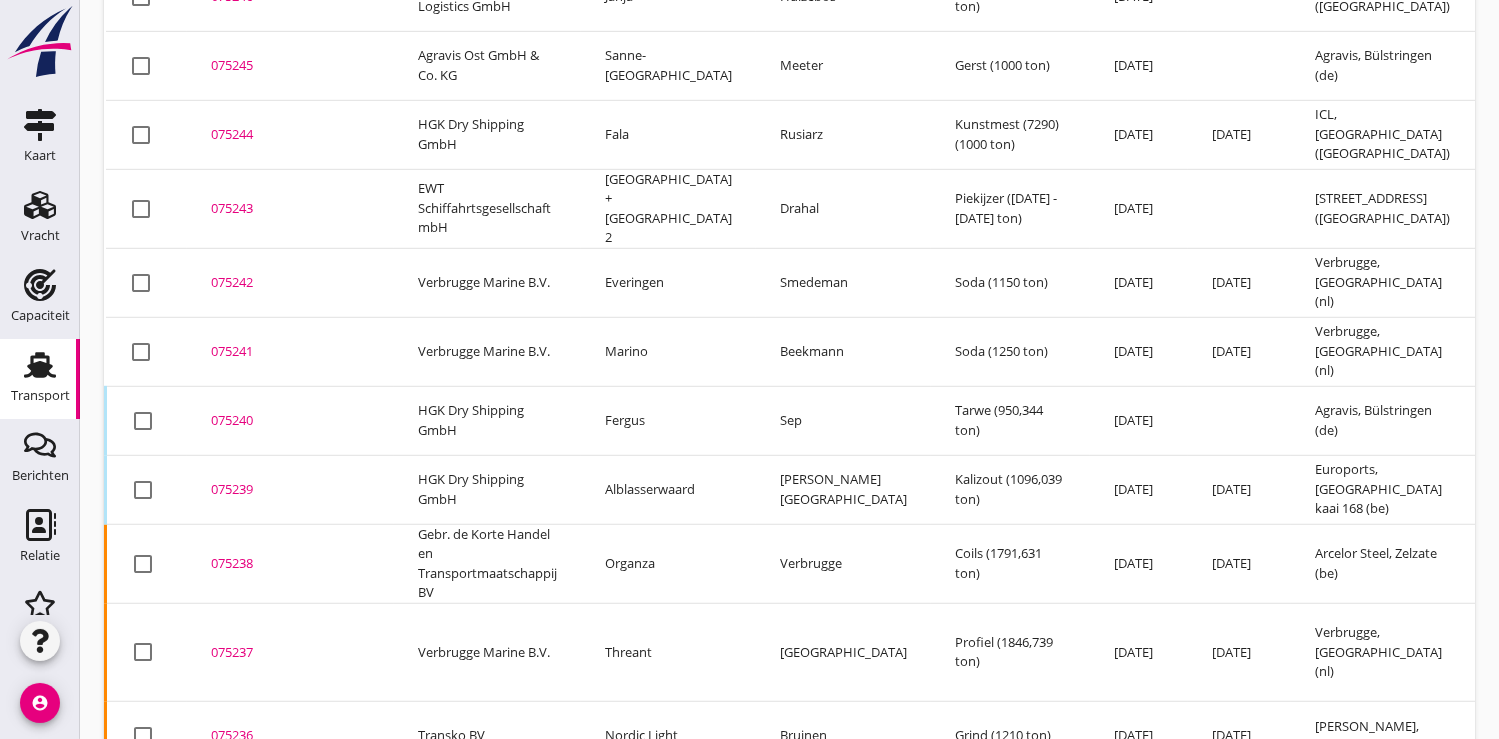 click on "075239" at bounding box center [290, 490] 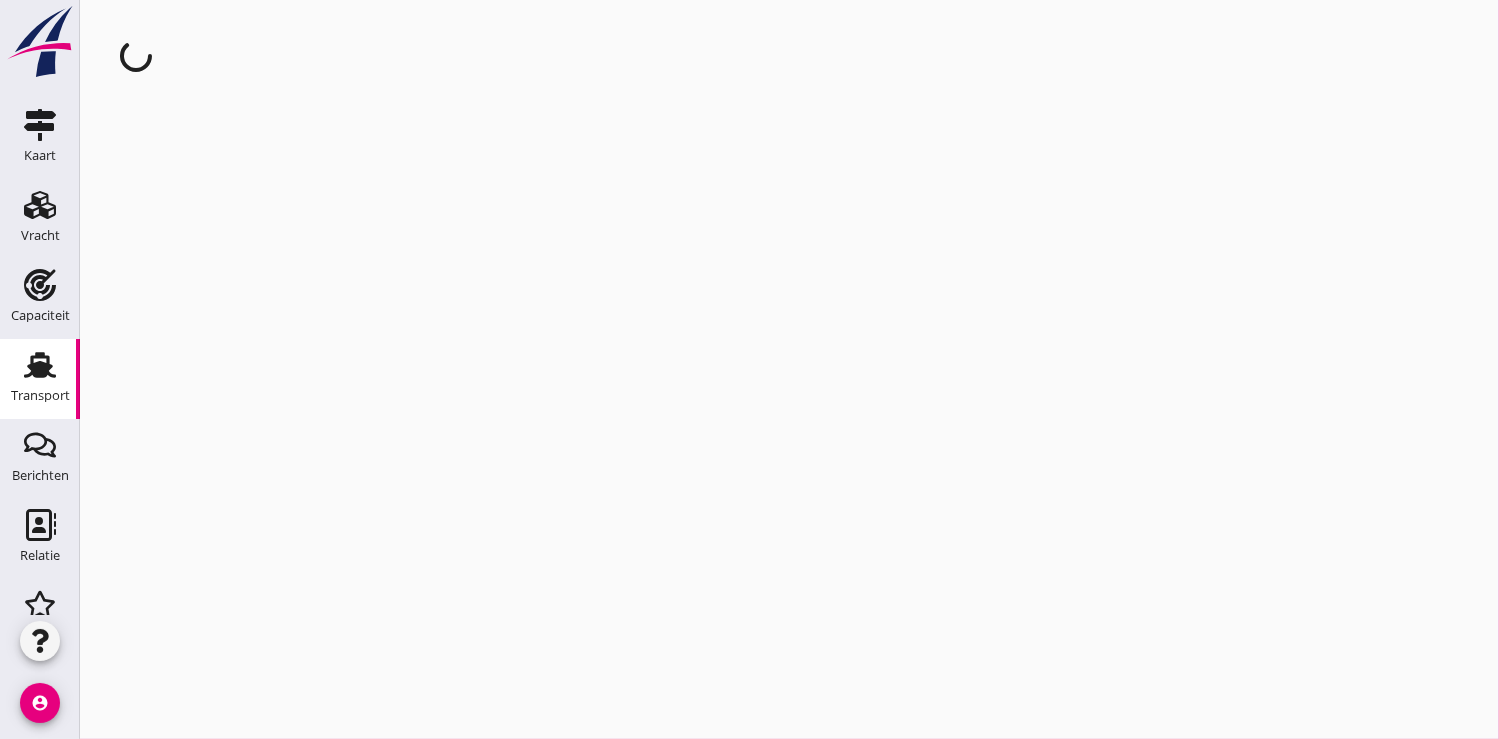 scroll, scrollTop: 0, scrollLeft: 0, axis: both 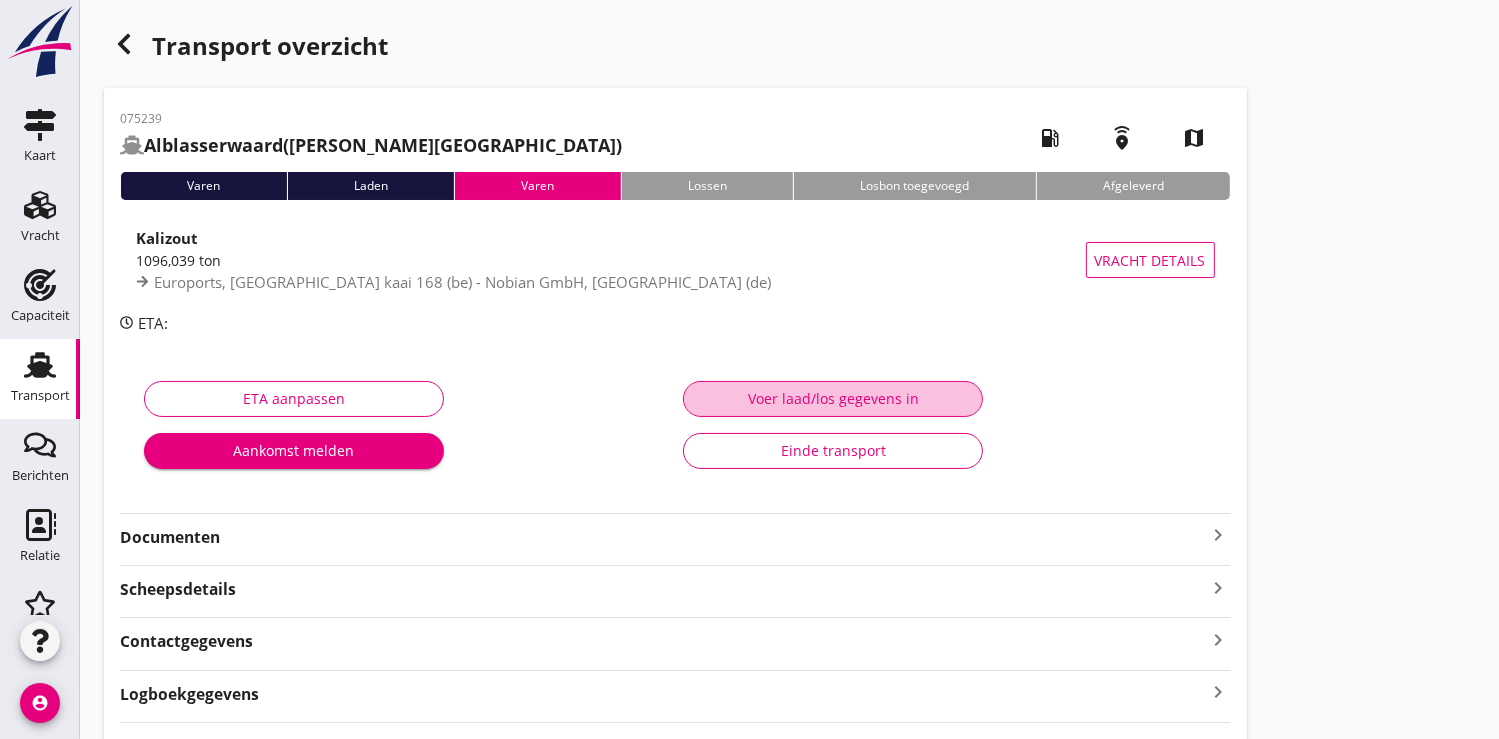 click on "Voer laad/los gegevens in" at bounding box center [833, 398] 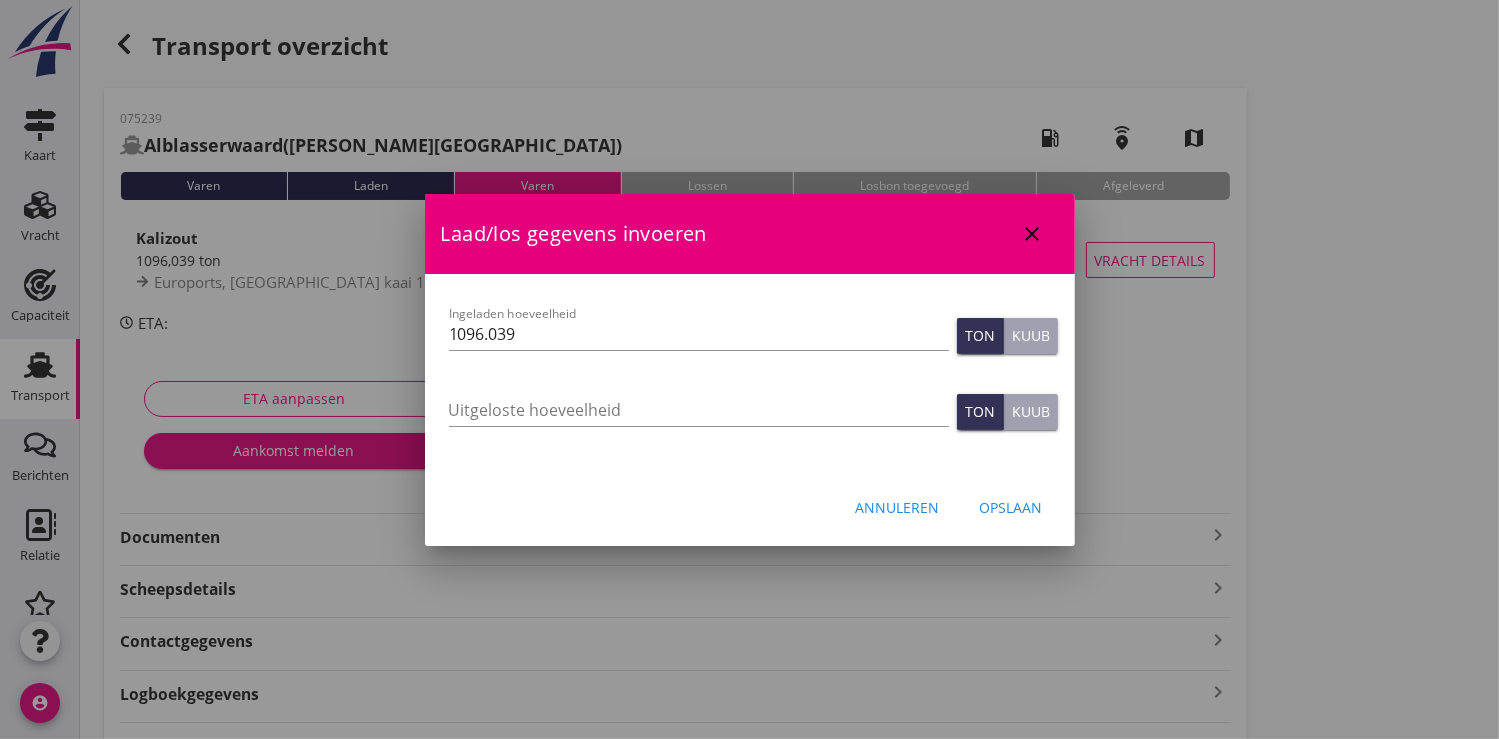click on "Annuleren" at bounding box center [898, 507] 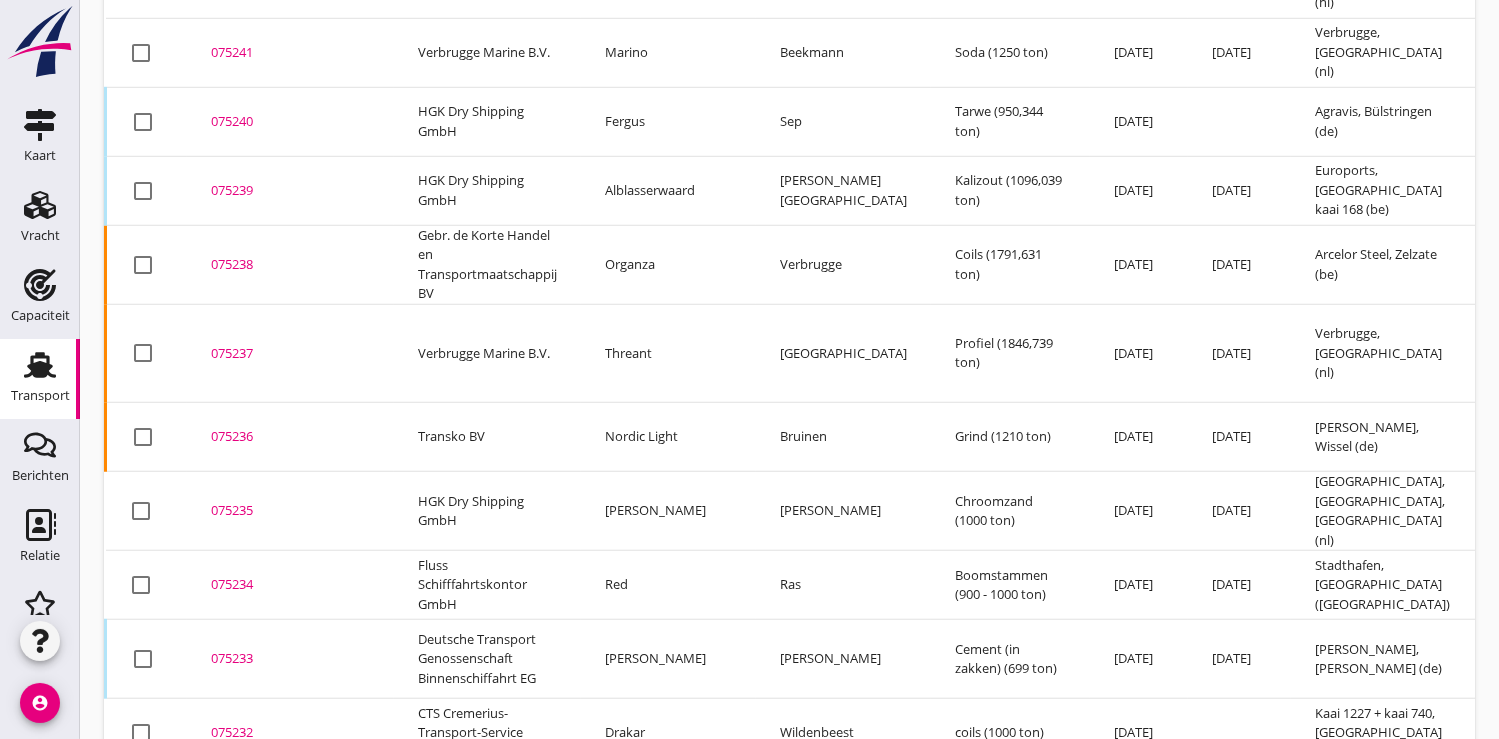 scroll, scrollTop: 1588, scrollLeft: 0, axis: vertical 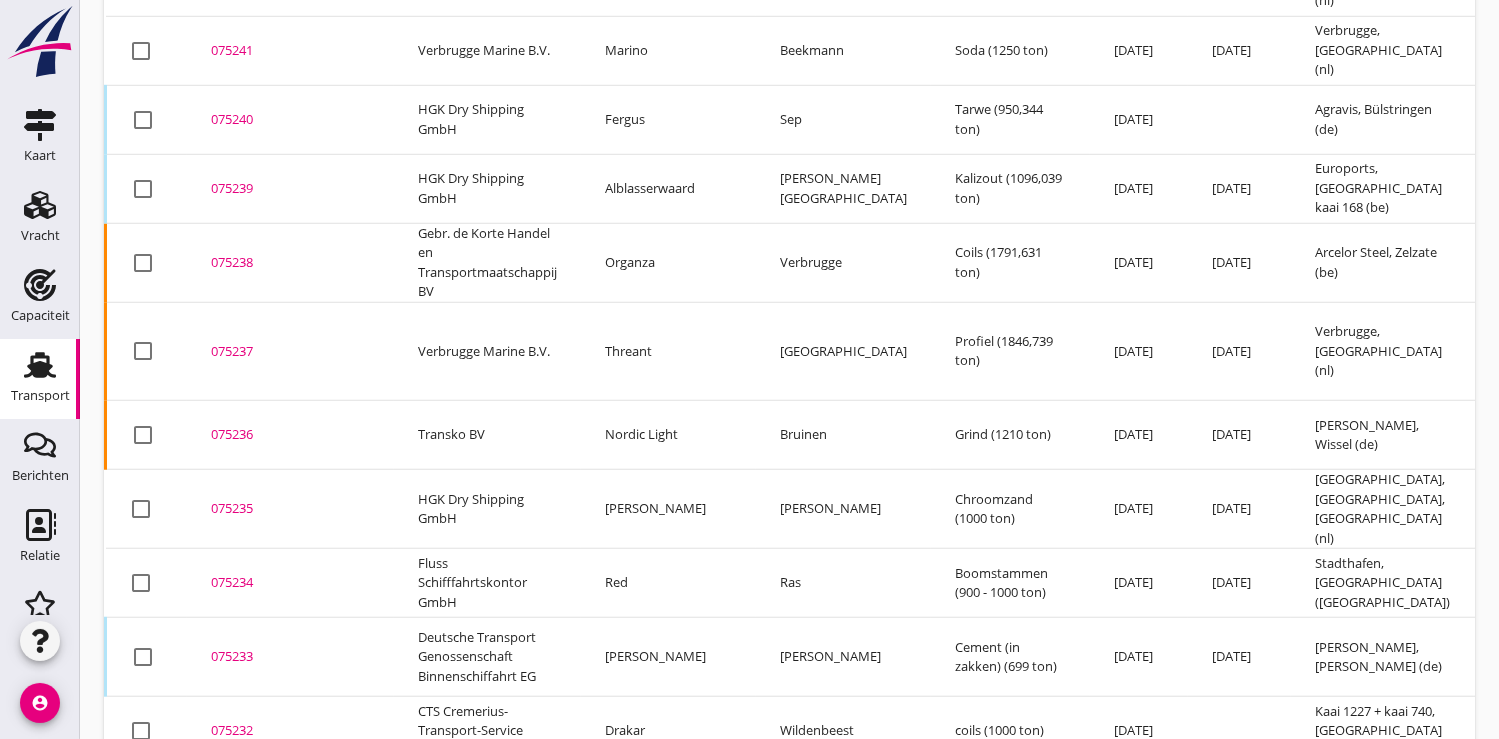 click on "075235" at bounding box center (290, 509) 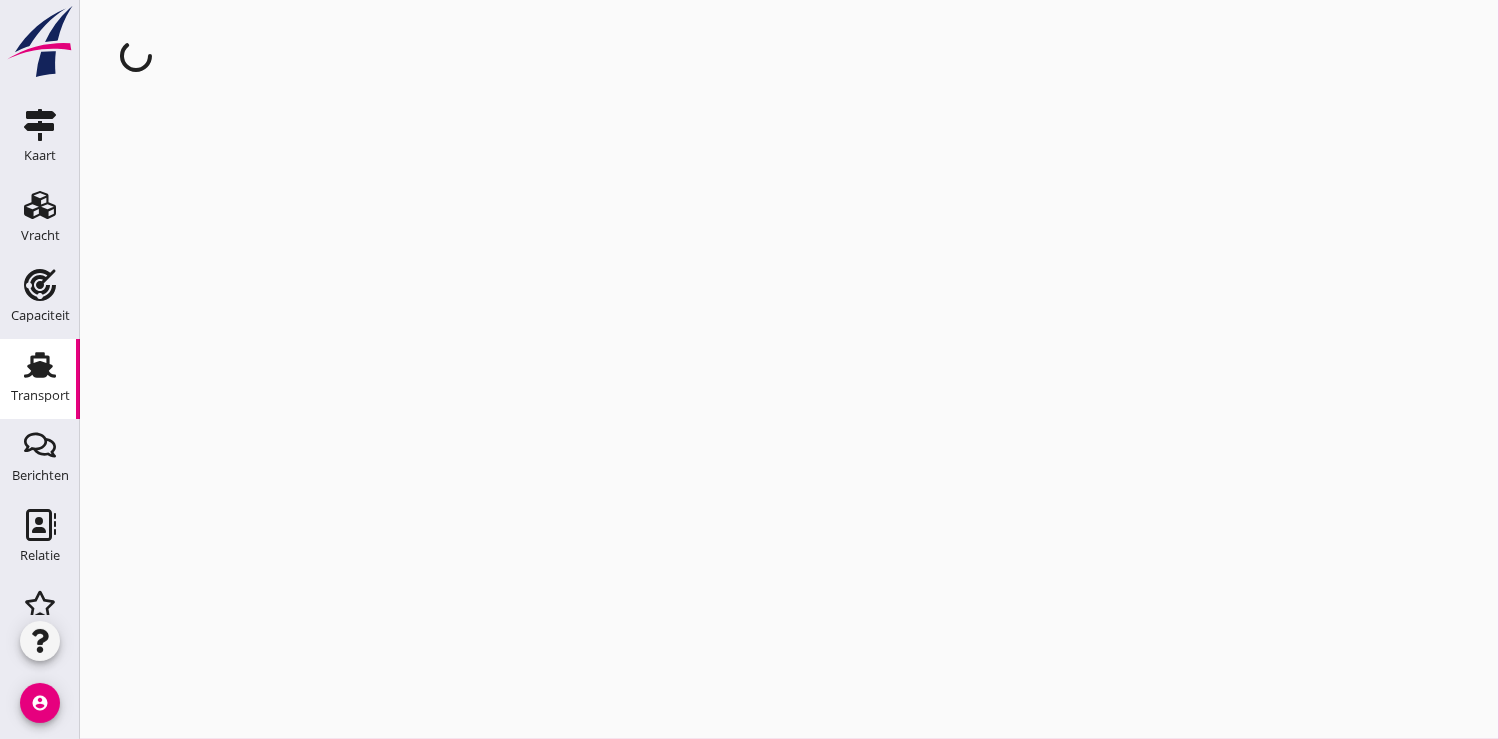 scroll, scrollTop: 0, scrollLeft: 0, axis: both 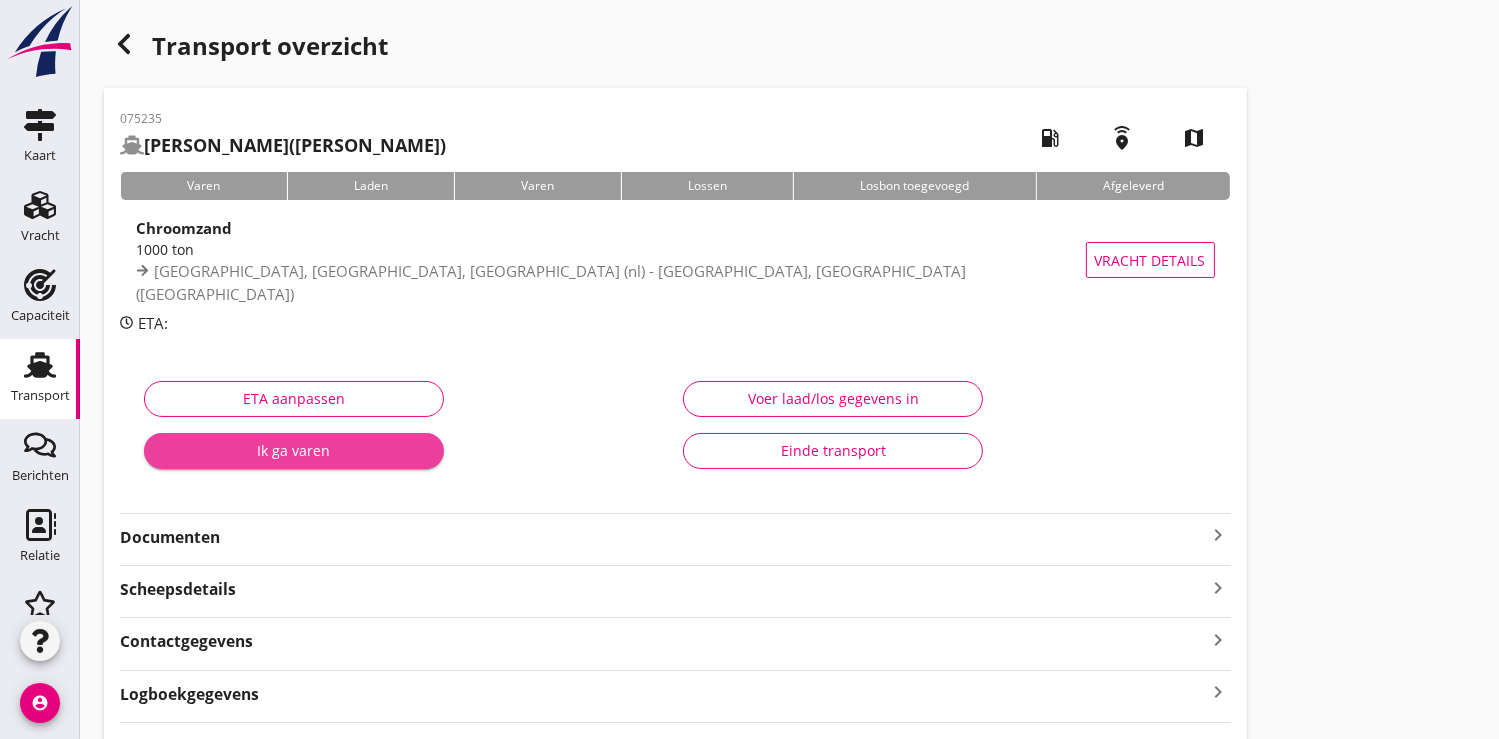 click on "Ik ga varen" at bounding box center (294, 450) 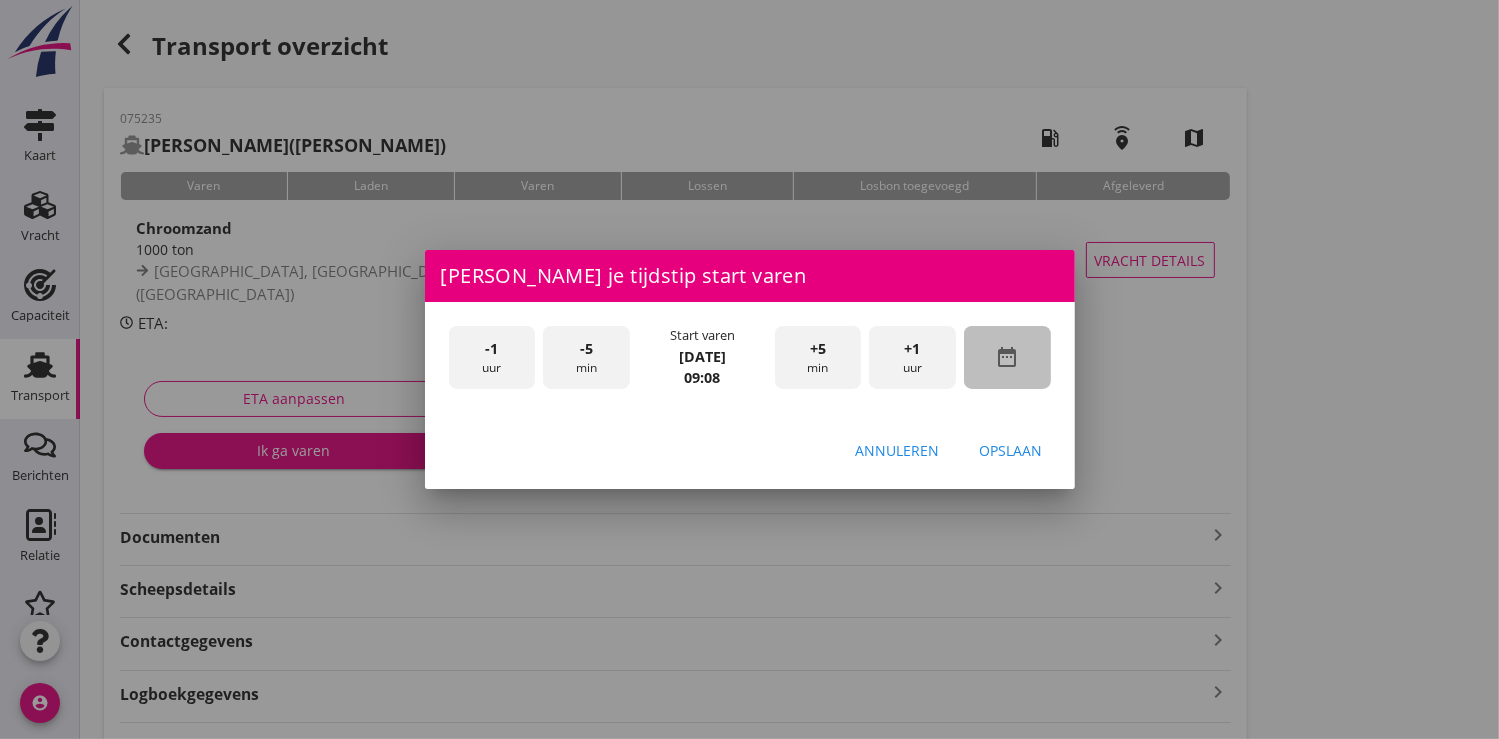 click on "date_range" at bounding box center (1007, 357) 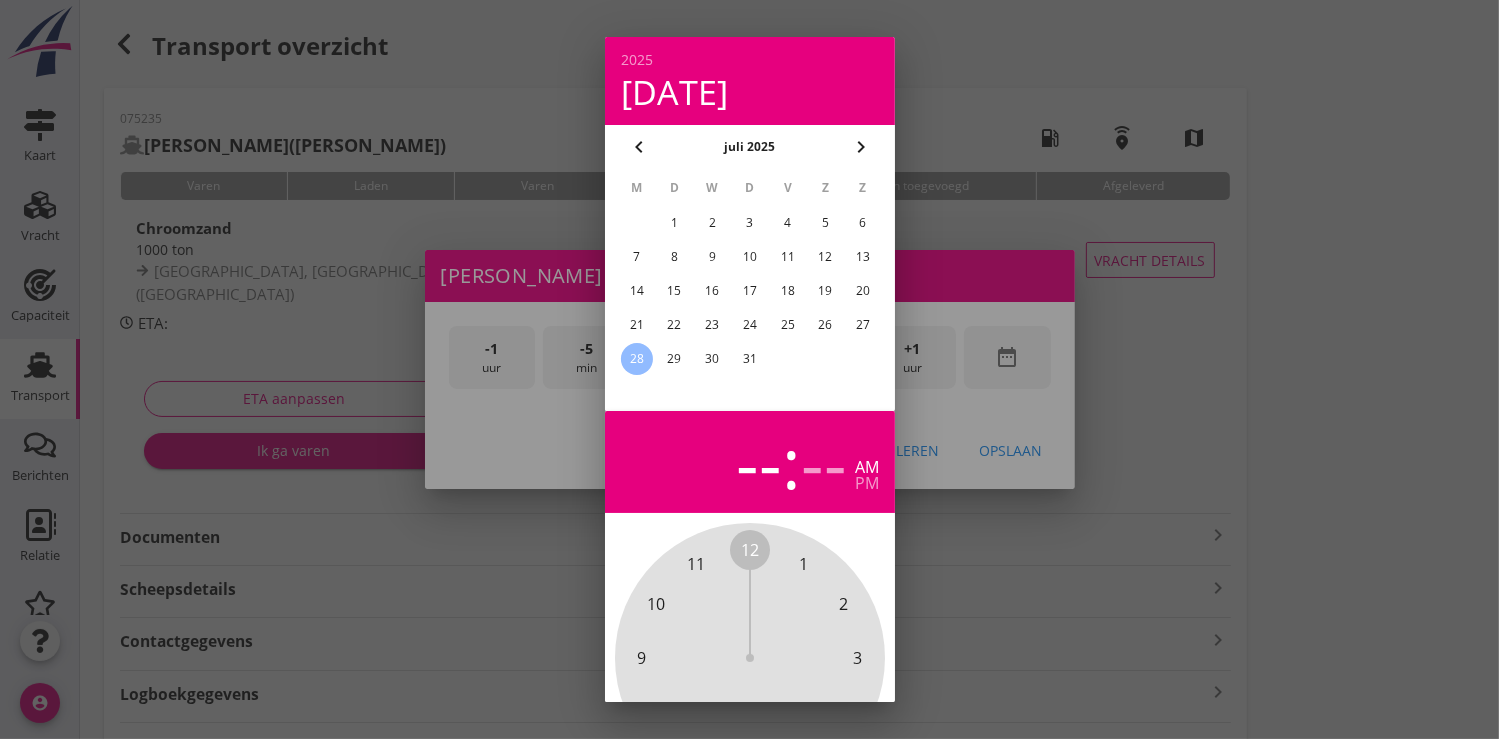 click on "24" at bounding box center (749, 325) 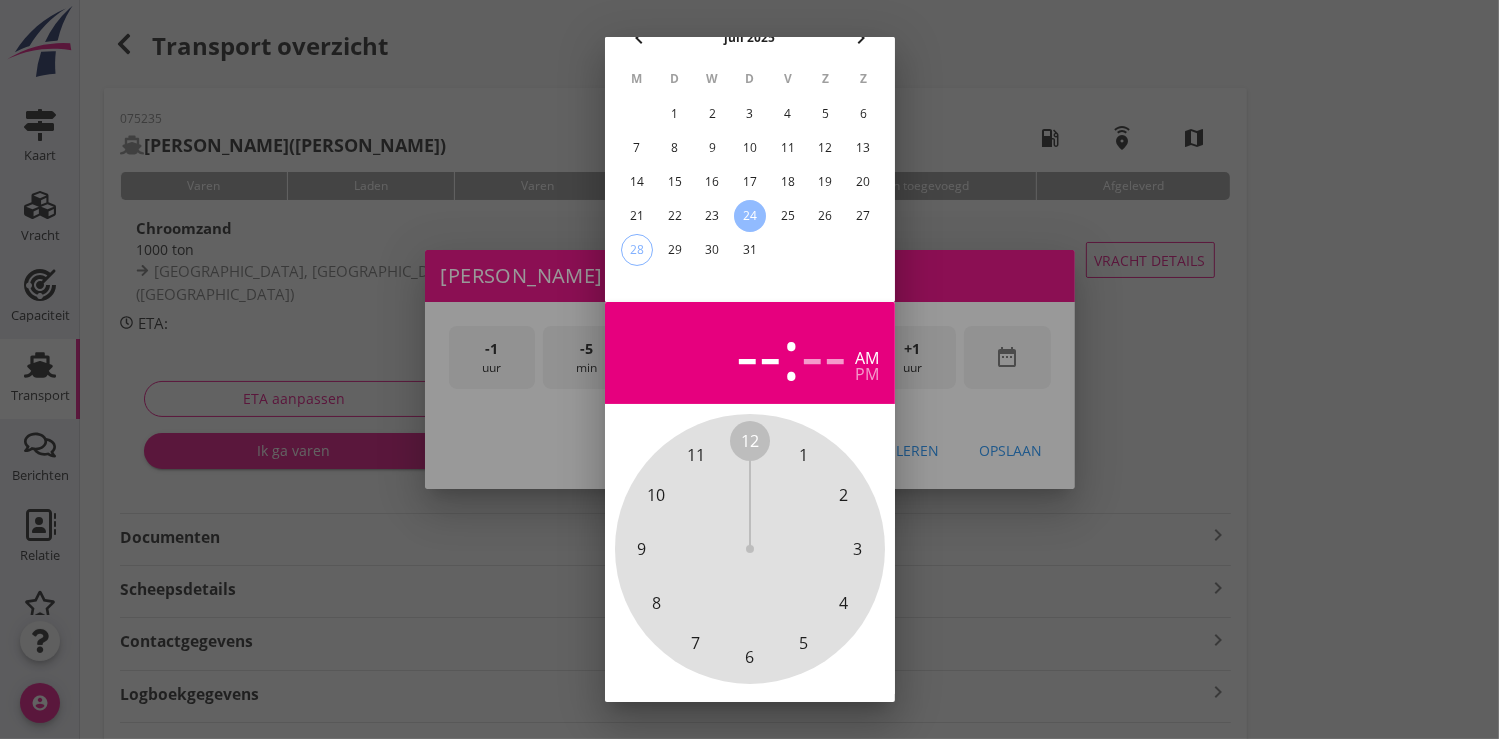scroll, scrollTop: 185, scrollLeft: 0, axis: vertical 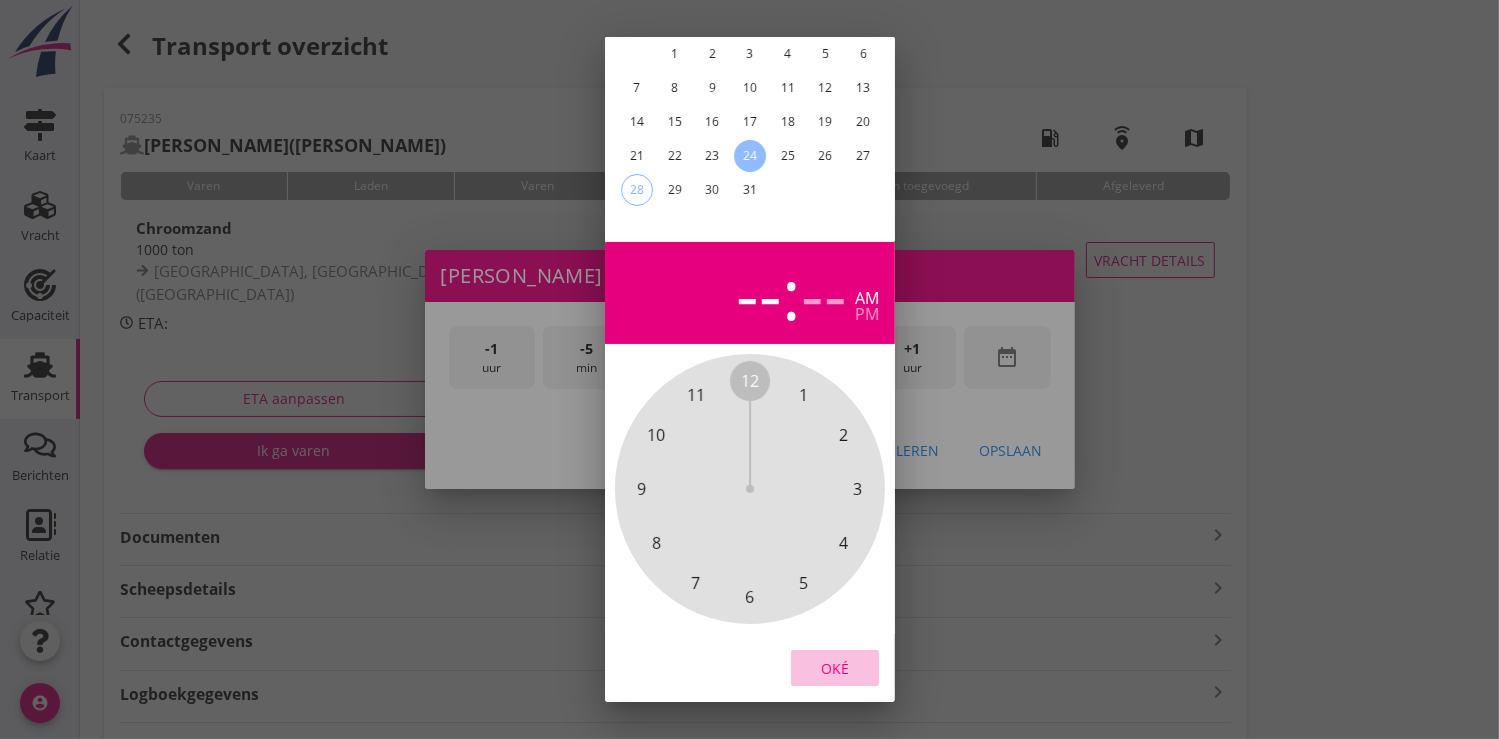 drag, startPoint x: 838, startPoint y: 647, endPoint x: 878, endPoint y: 466, distance: 185.3672 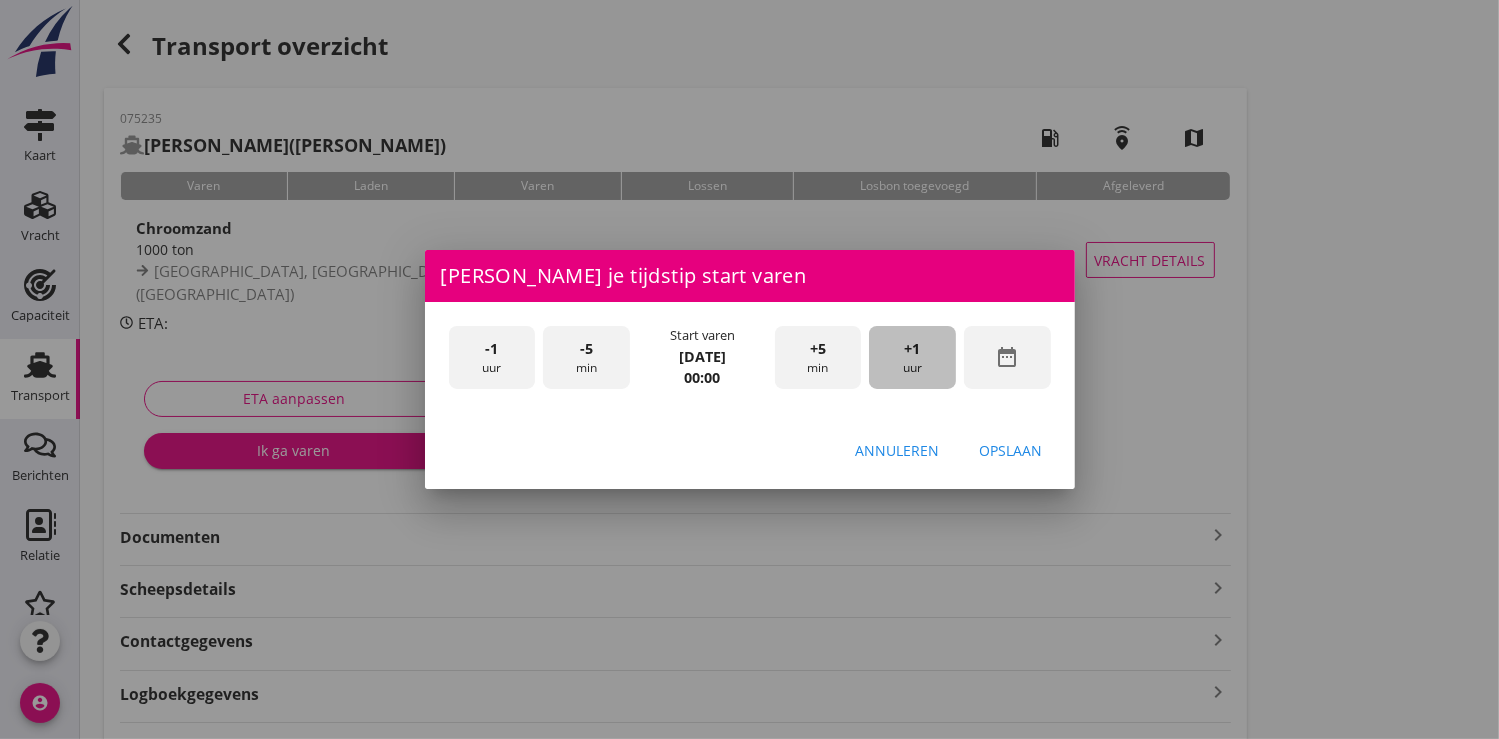 click on "+1  uur" at bounding box center (912, 357) 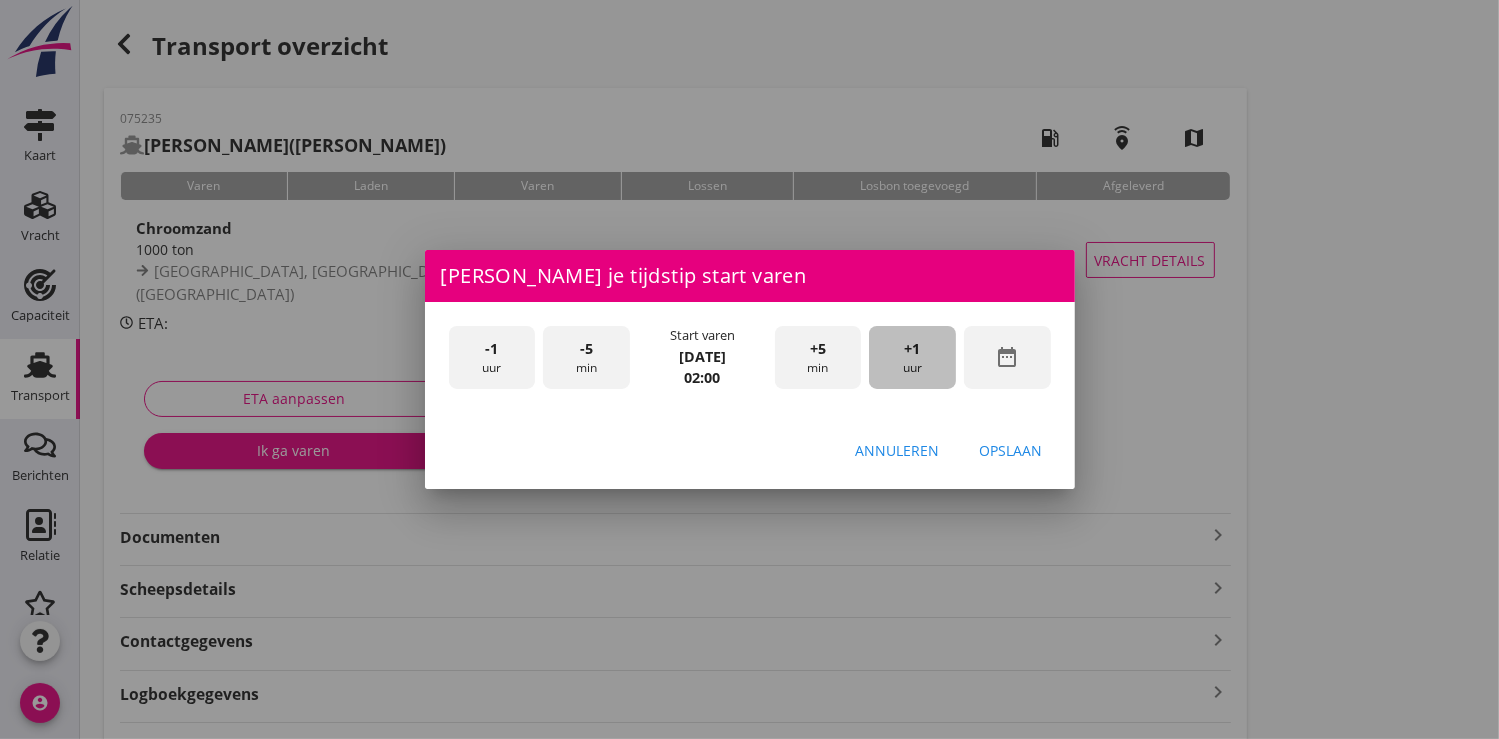 click on "+1  uur" at bounding box center [912, 357] 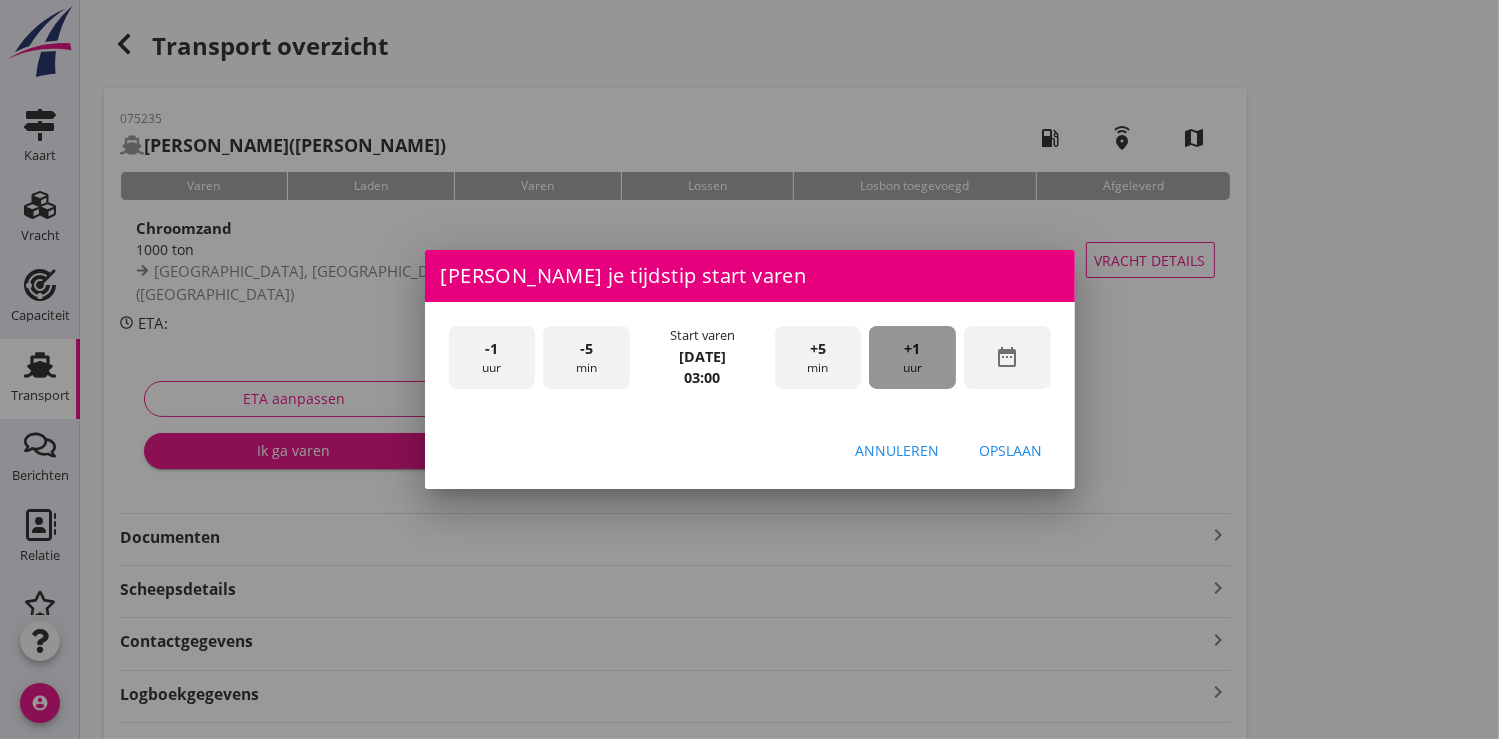 click on "+1  uur" at bounding box center (912, 357) 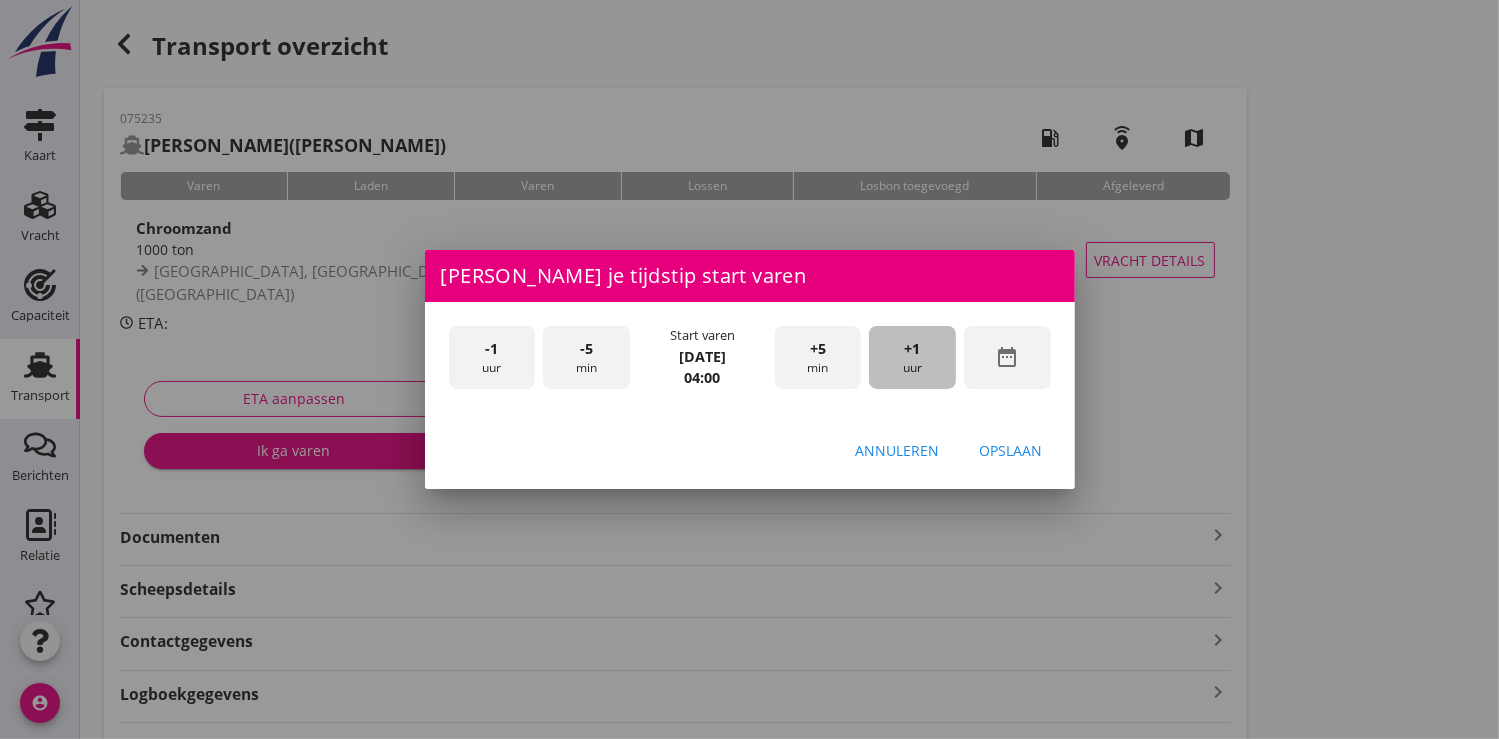 click on "+1  uur" at bounding box center [912, 357] 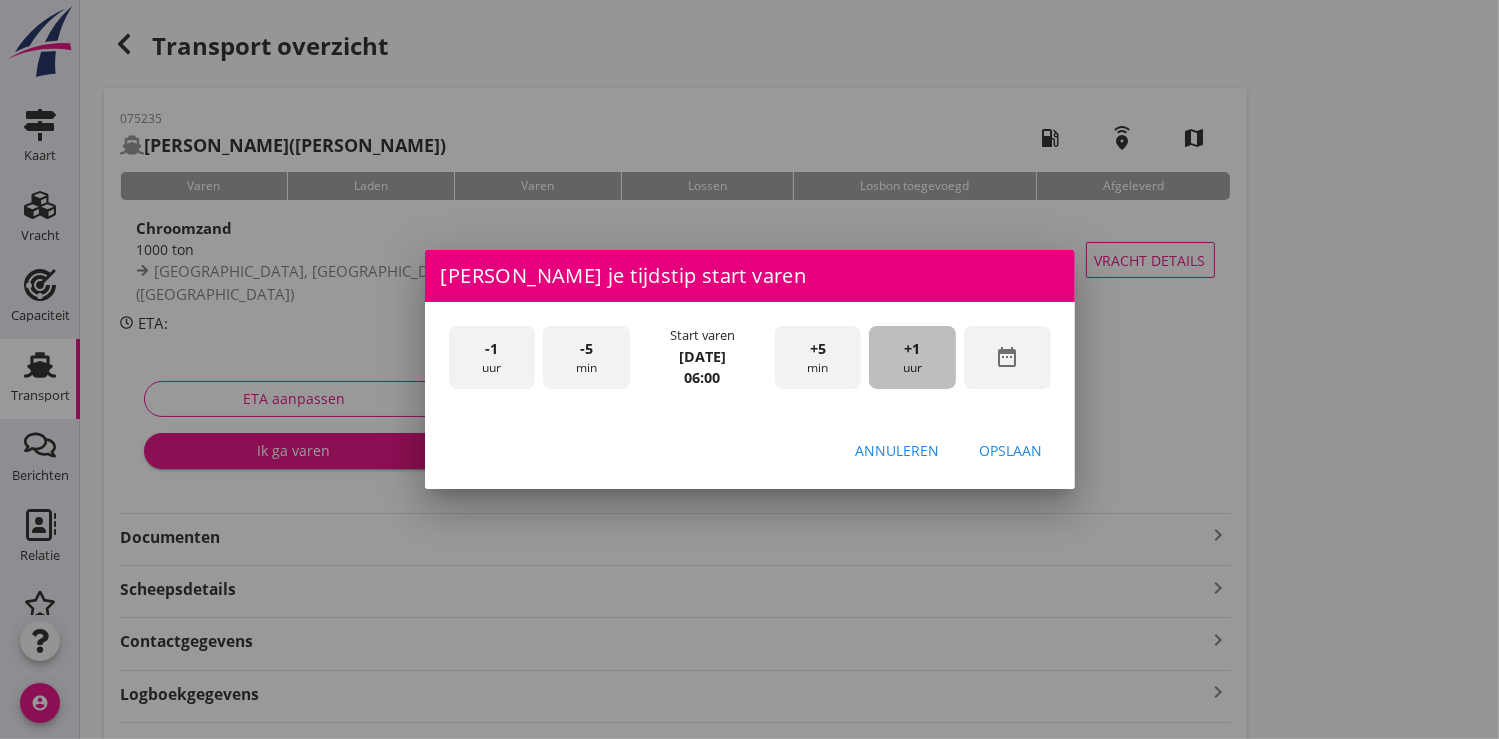 click on "+1  uur" at bounding box center [912, 357] 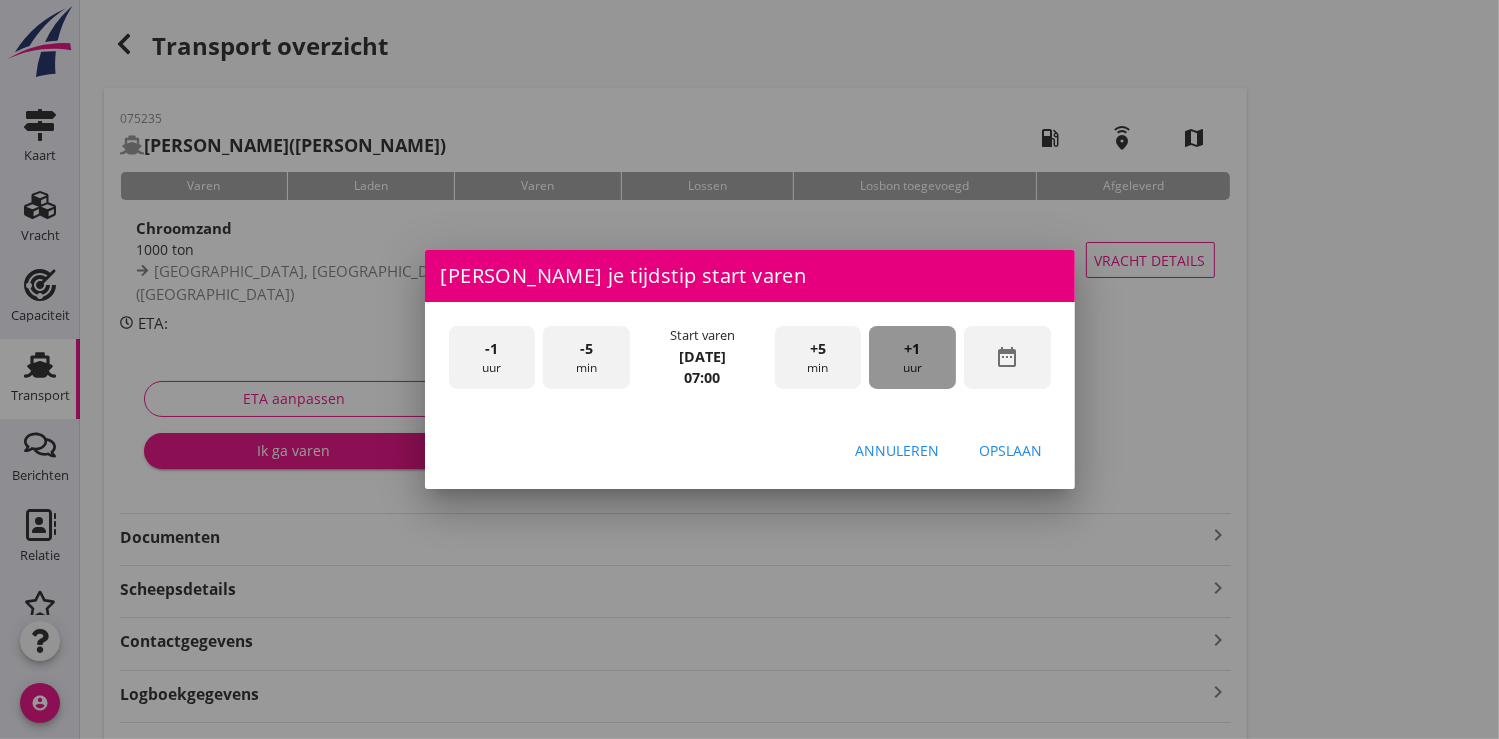 click on "+1  uur" at bounding box center [912, 357] 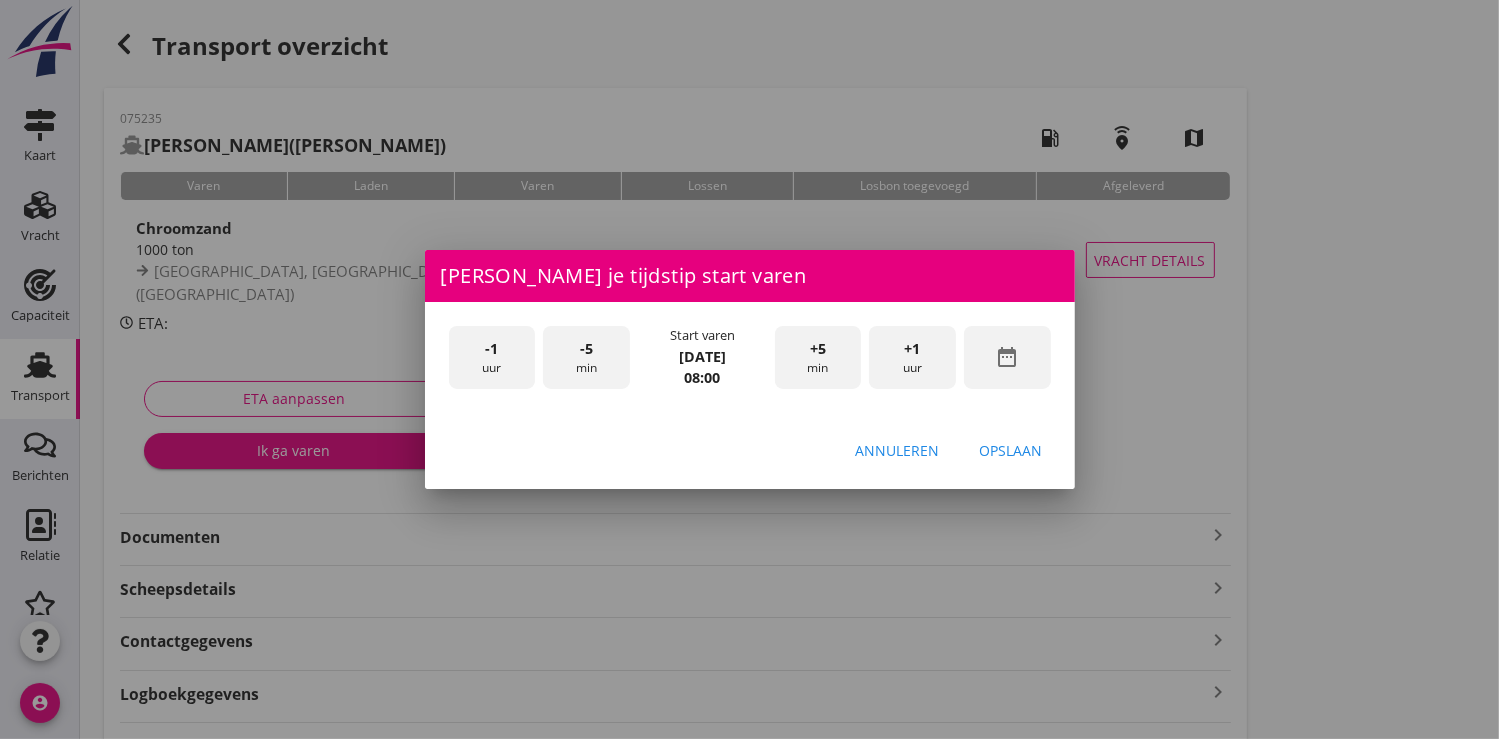 click on "Opslaan" at bounding box center [1011, 450] 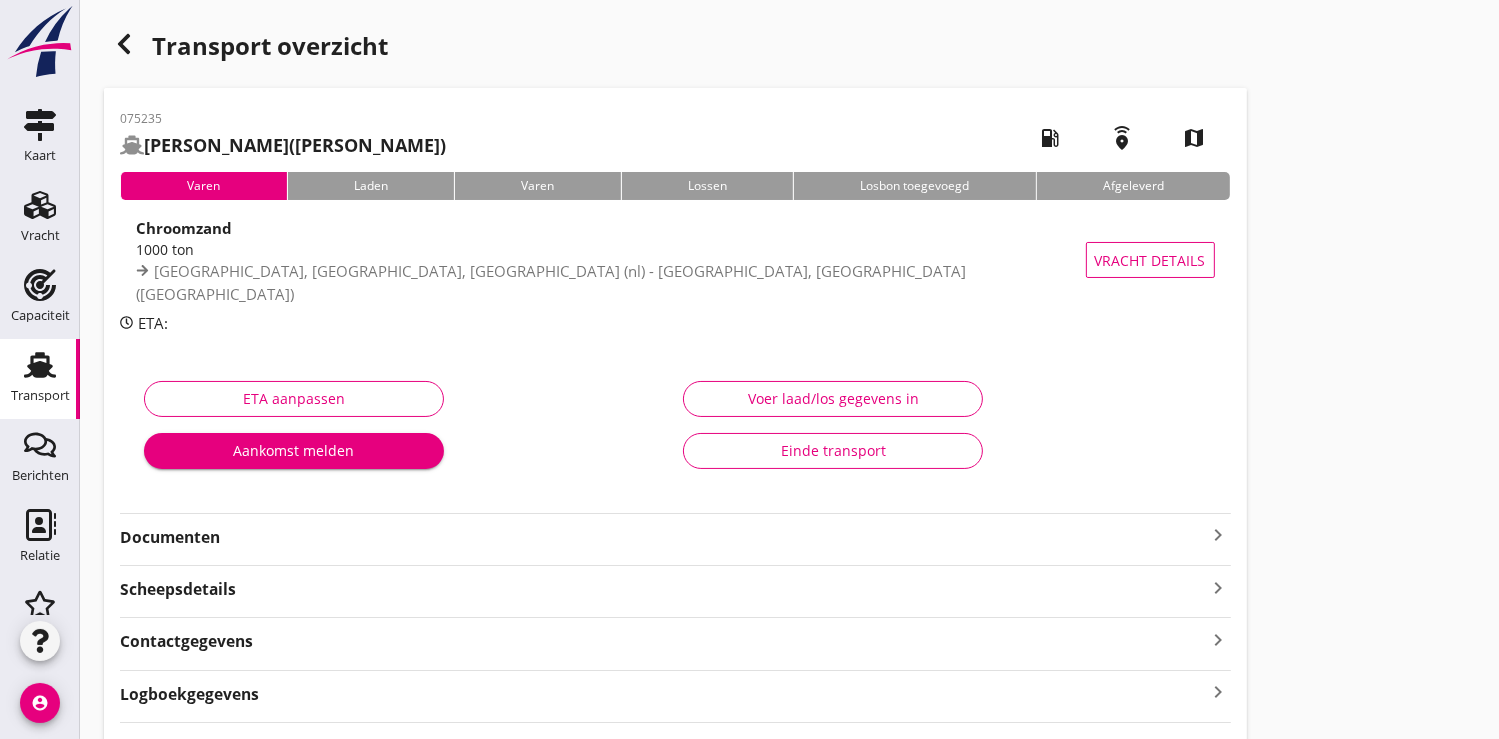 click on "Aankomst melden" at bounding box center (294, 450) 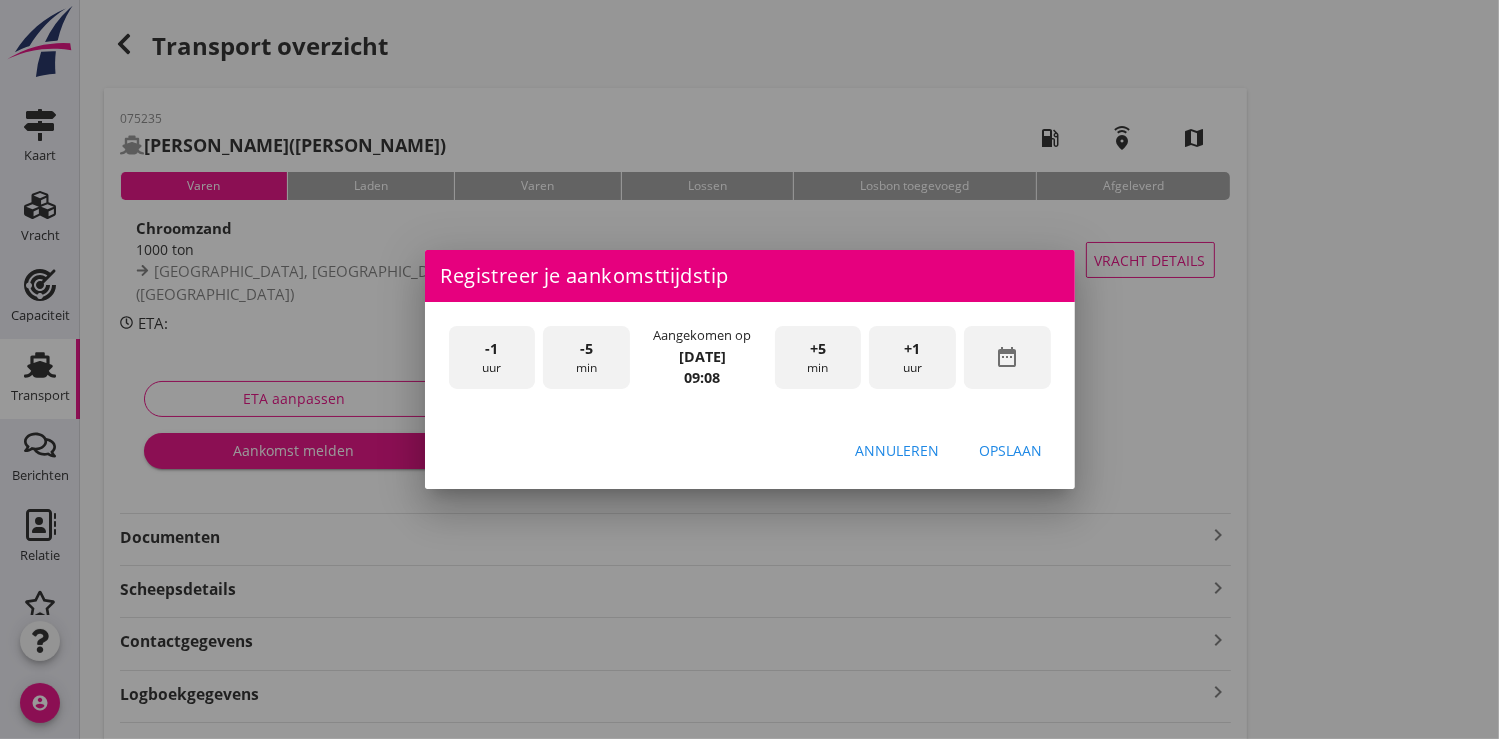 click on "date_range" at bounding box center (1007, 357) 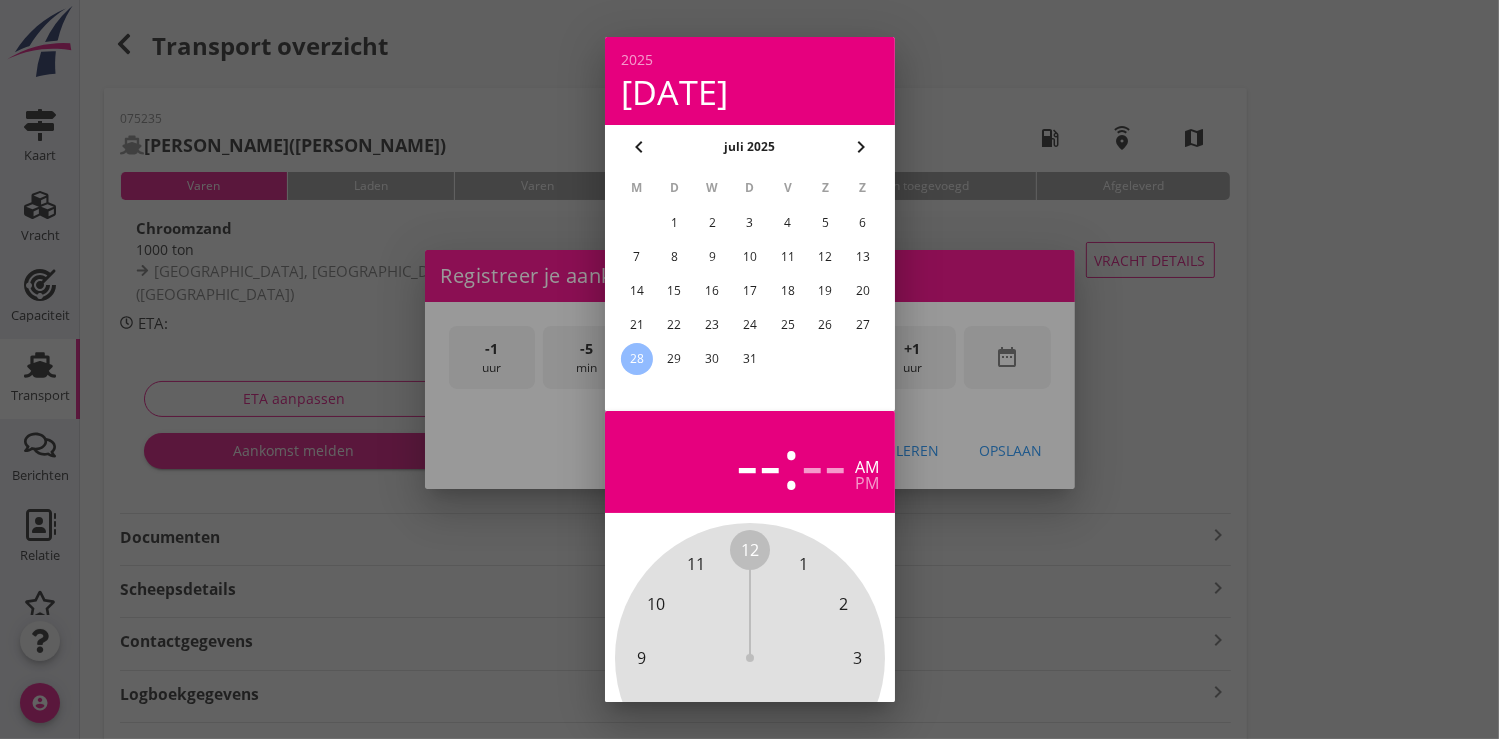 click on "25" at bounding box center (787, 325) 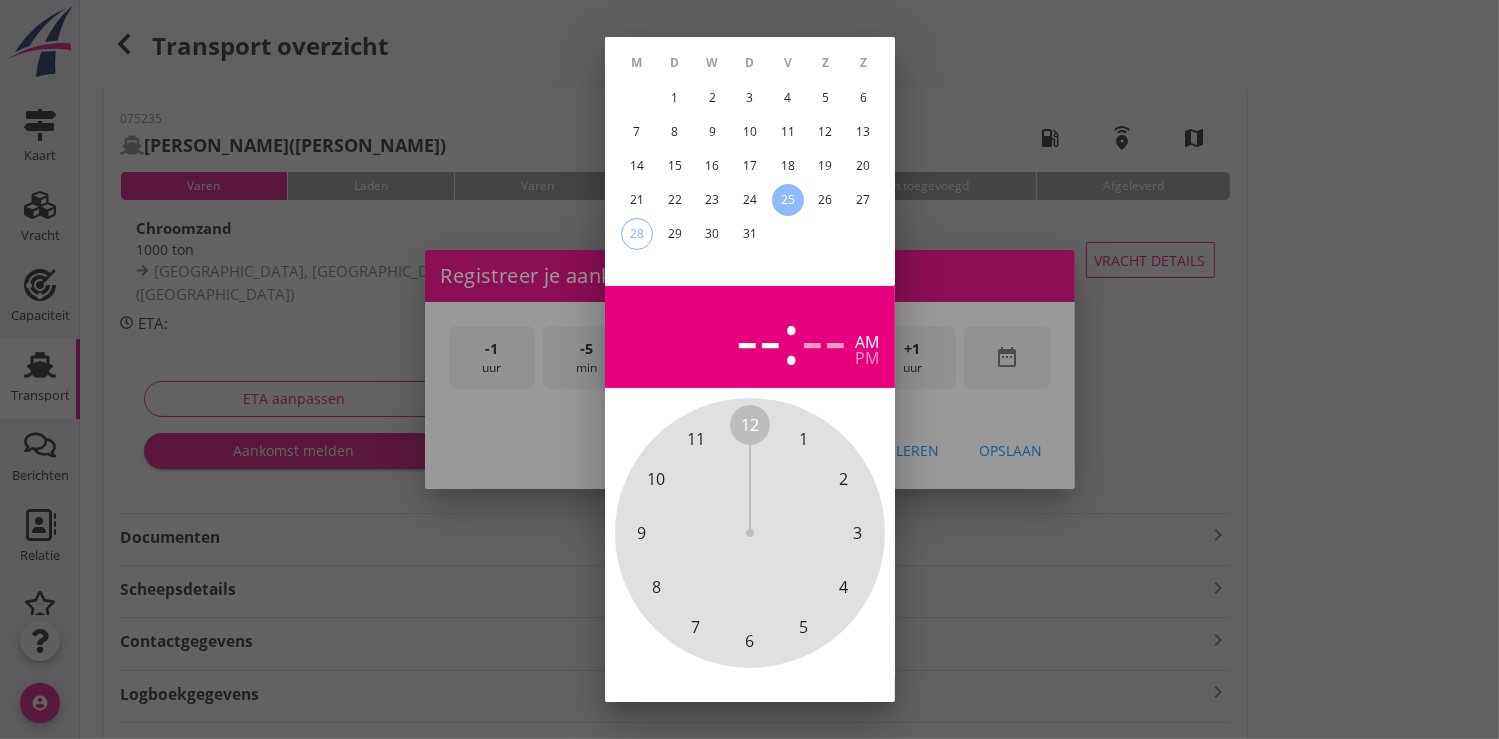 scroll, scrollTop: 185, scrollLeft: 0, axis: vertical 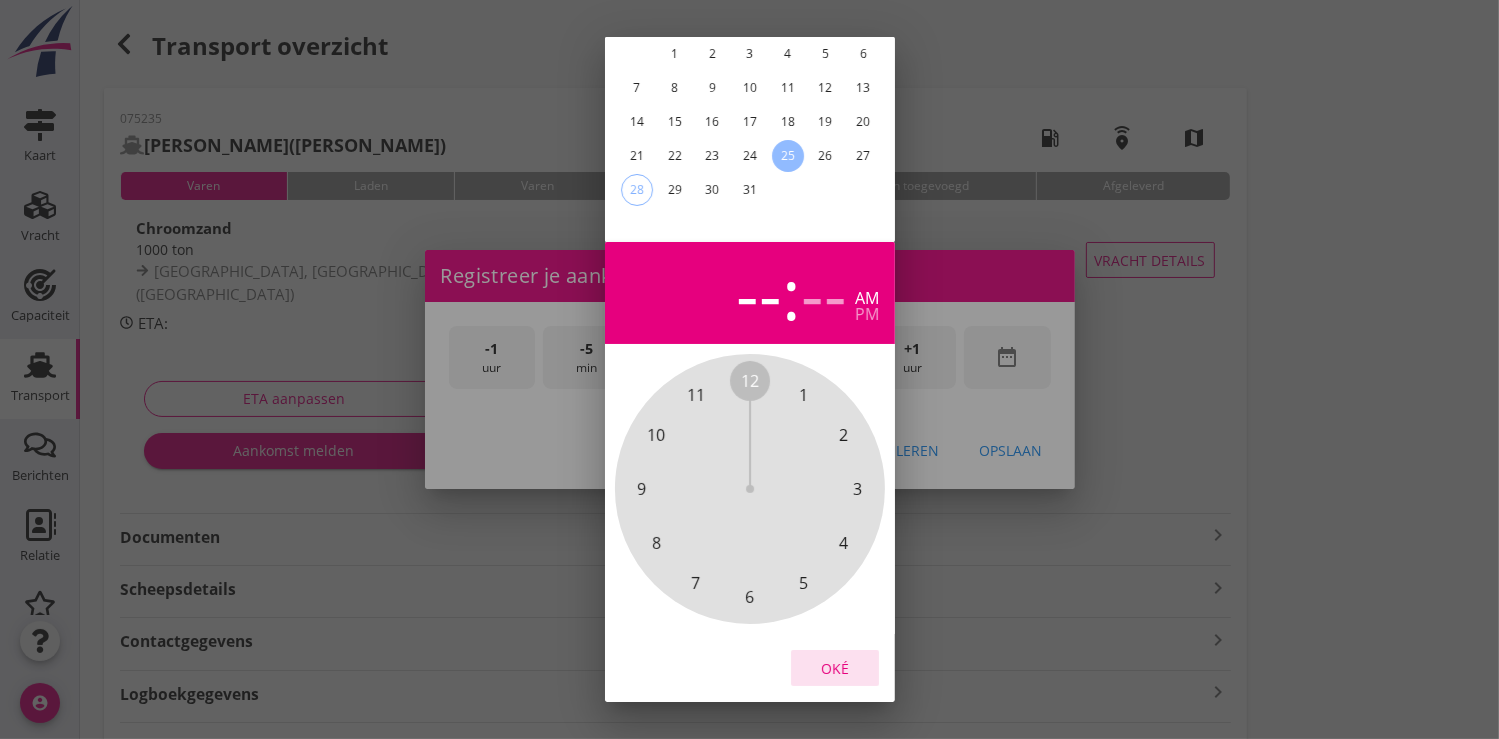 drag, startPoint x: 840, startPoint y: 659, endPoint x: 911, endPoint y: 448, distance: 222.62524 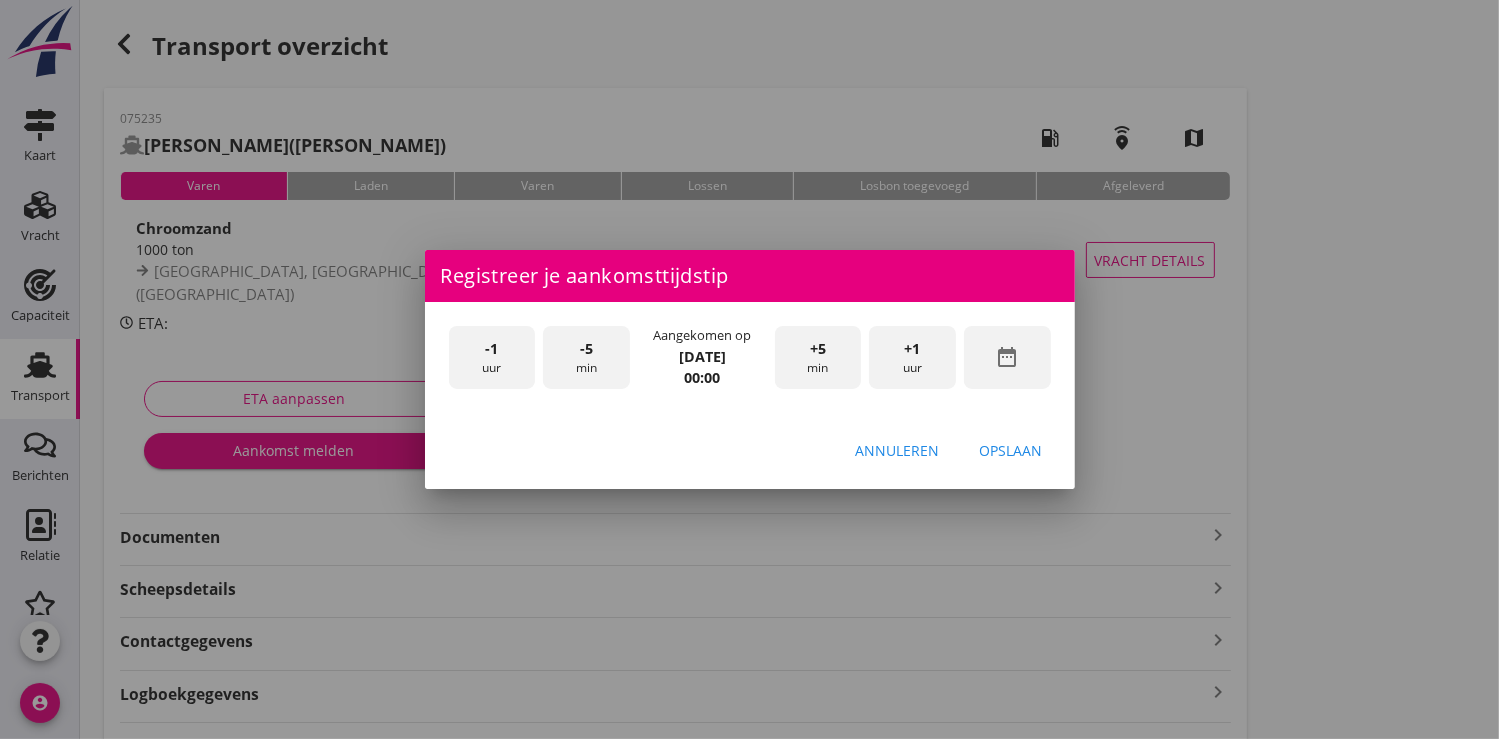 click on "+1  uur" at bounding box center [912, 357] 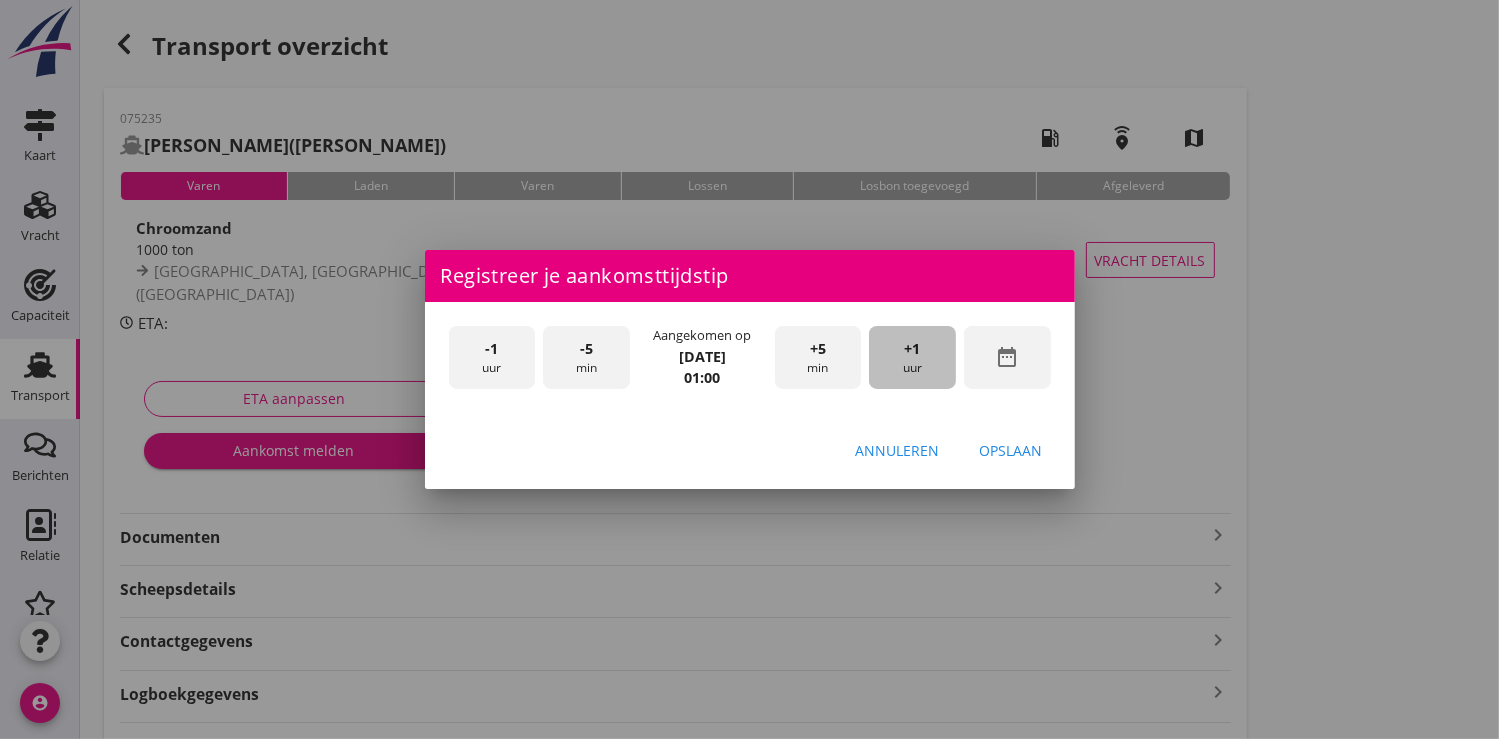 click on "+1  uur" at bounding box center (912, 357) 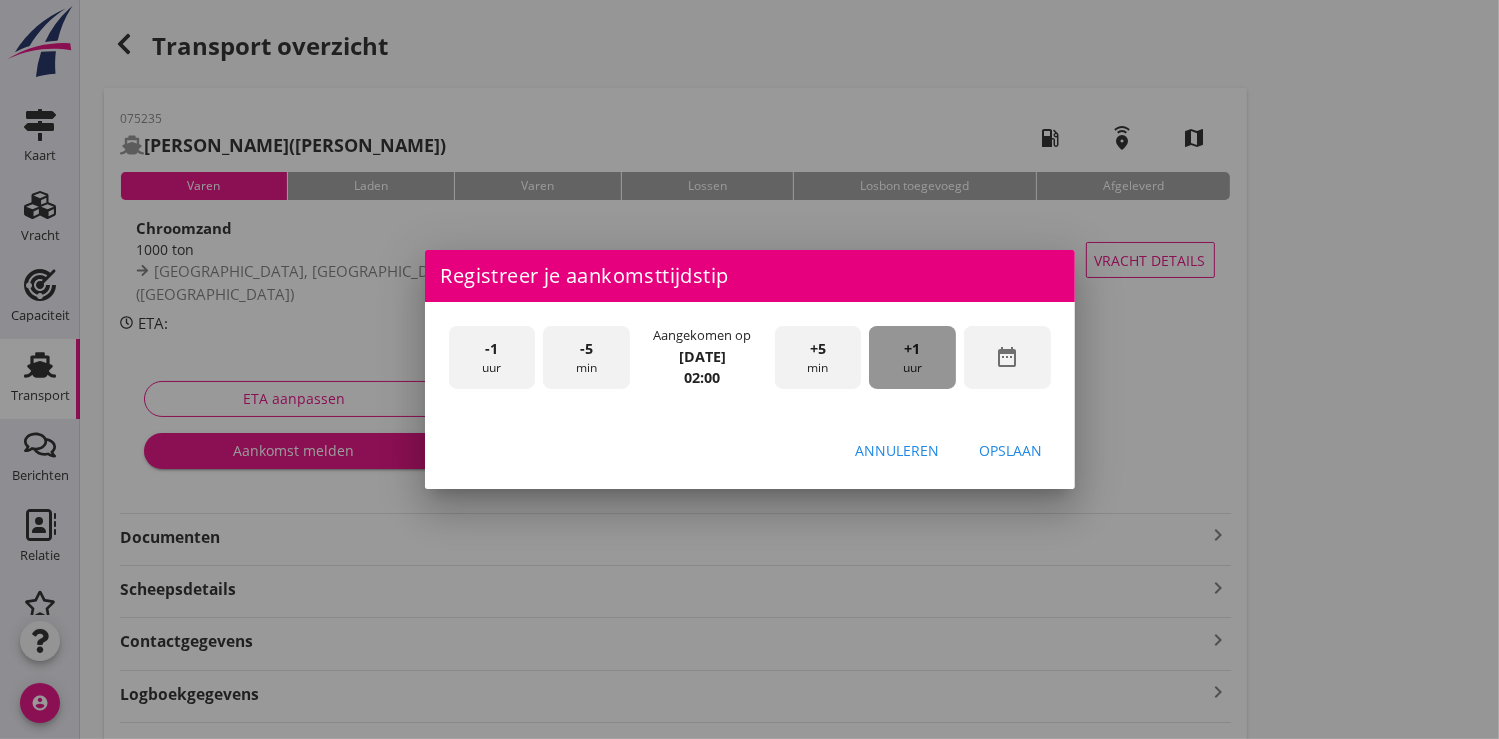 click on "+1  uur" at bounding box center [912, 357] 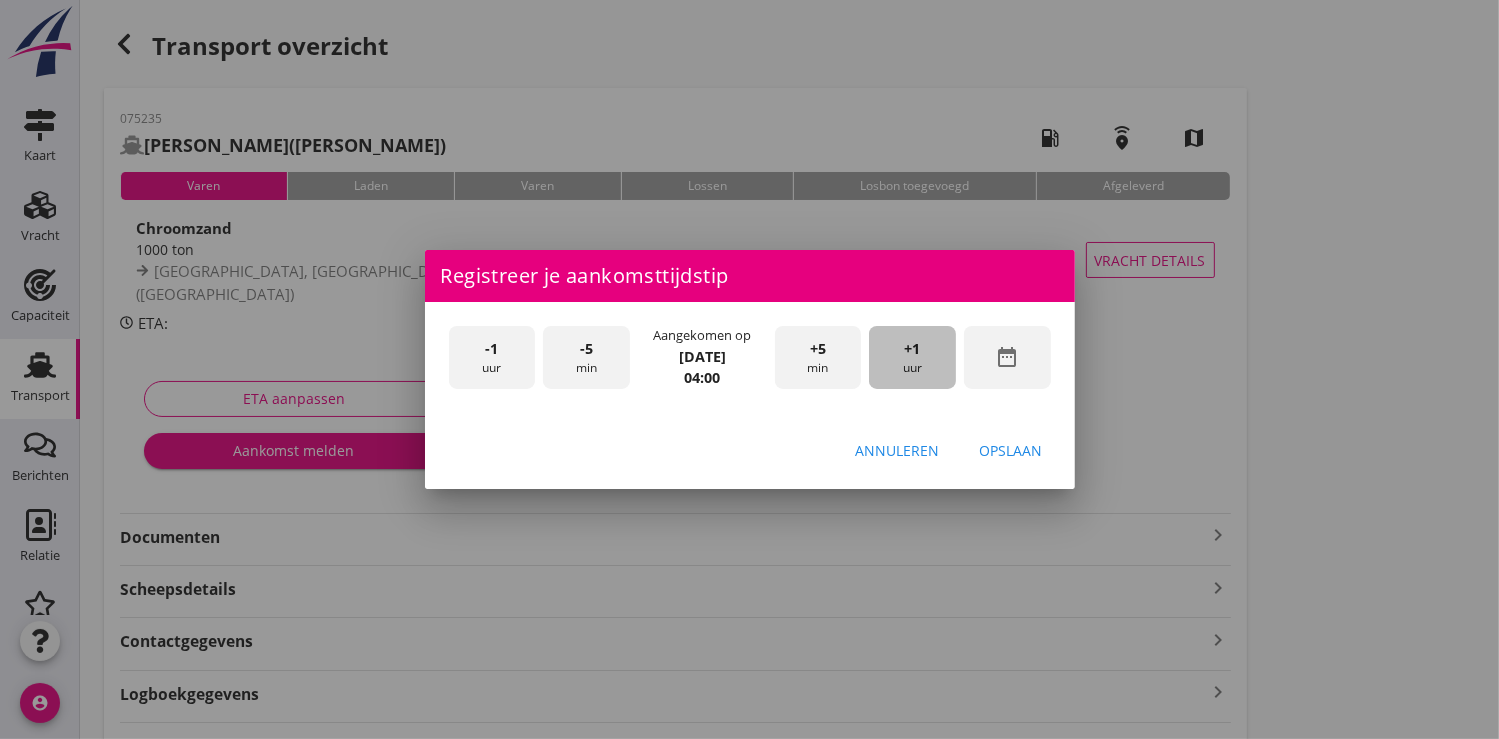 click on "+1  uur" at bounding box center (912, 357) 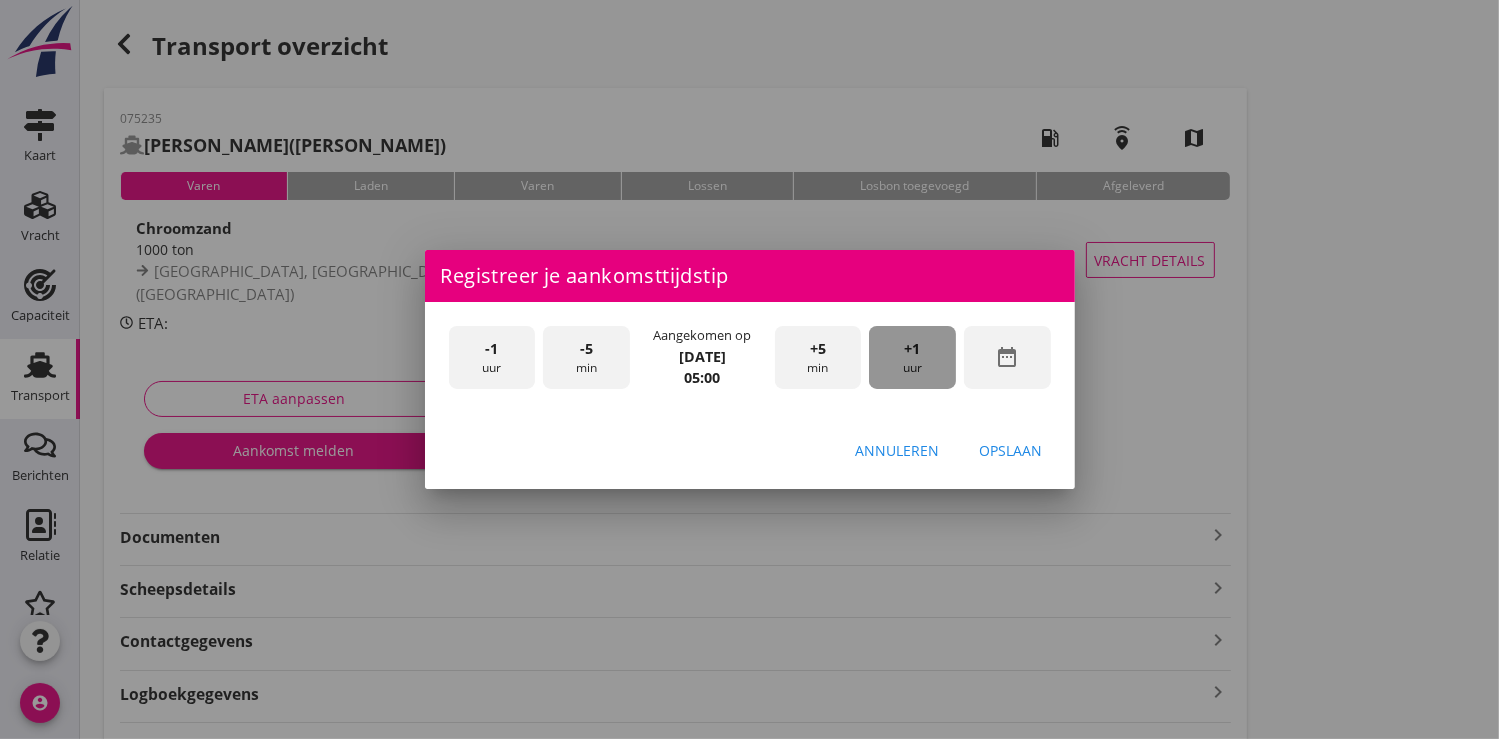 click on "+1  uur" at bounding box center [912, 357] 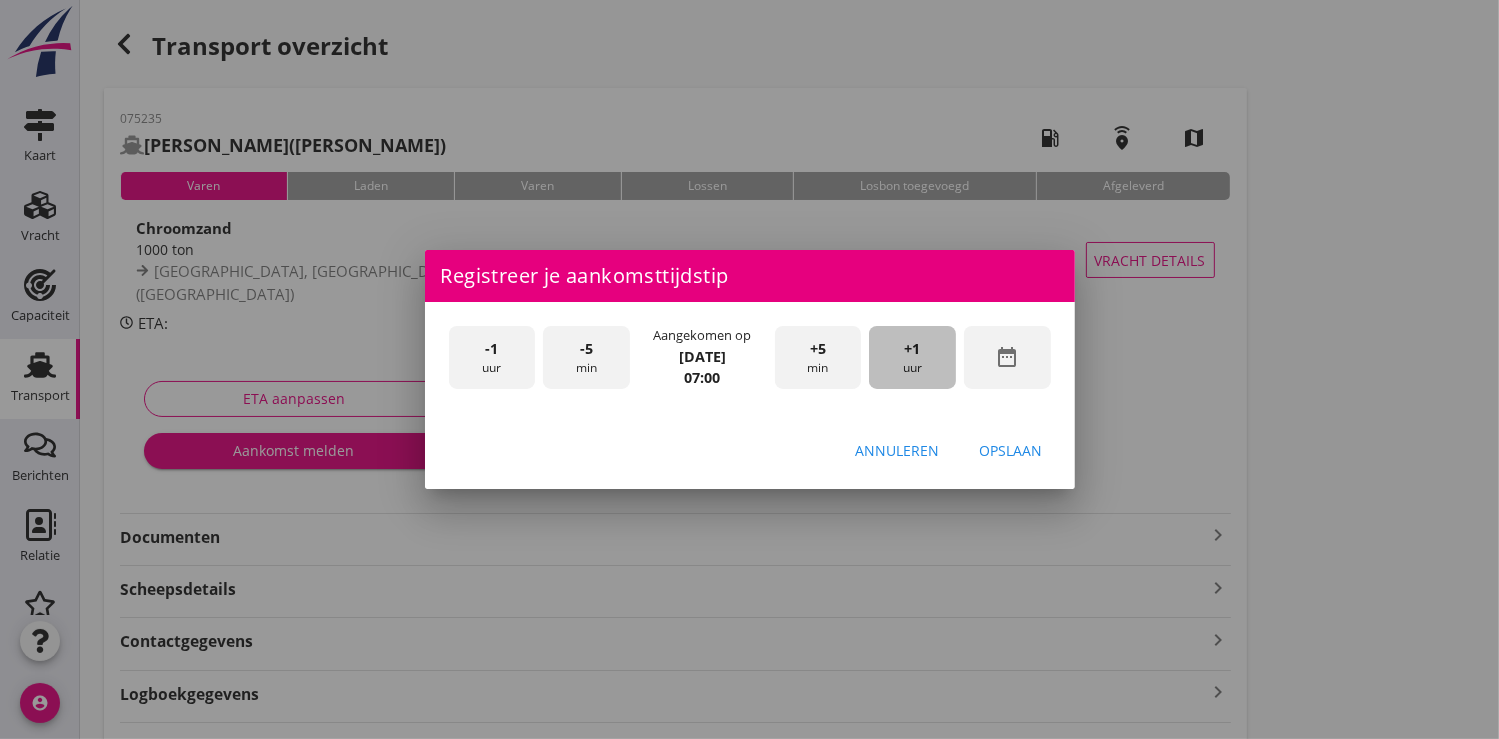 click on "+1  uur" at bounding box center [912, 357] 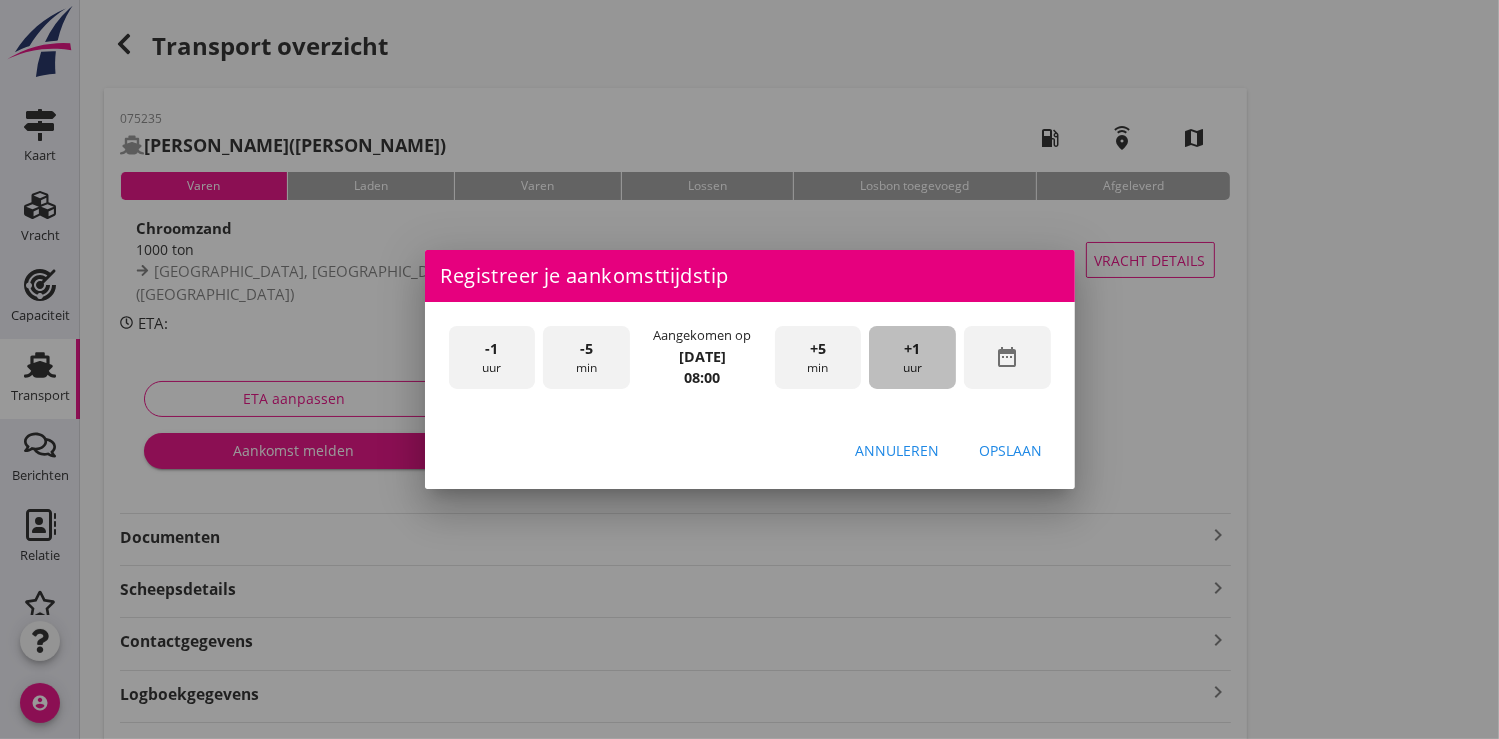click on "+1  uur" at bounding box center (912, 357) 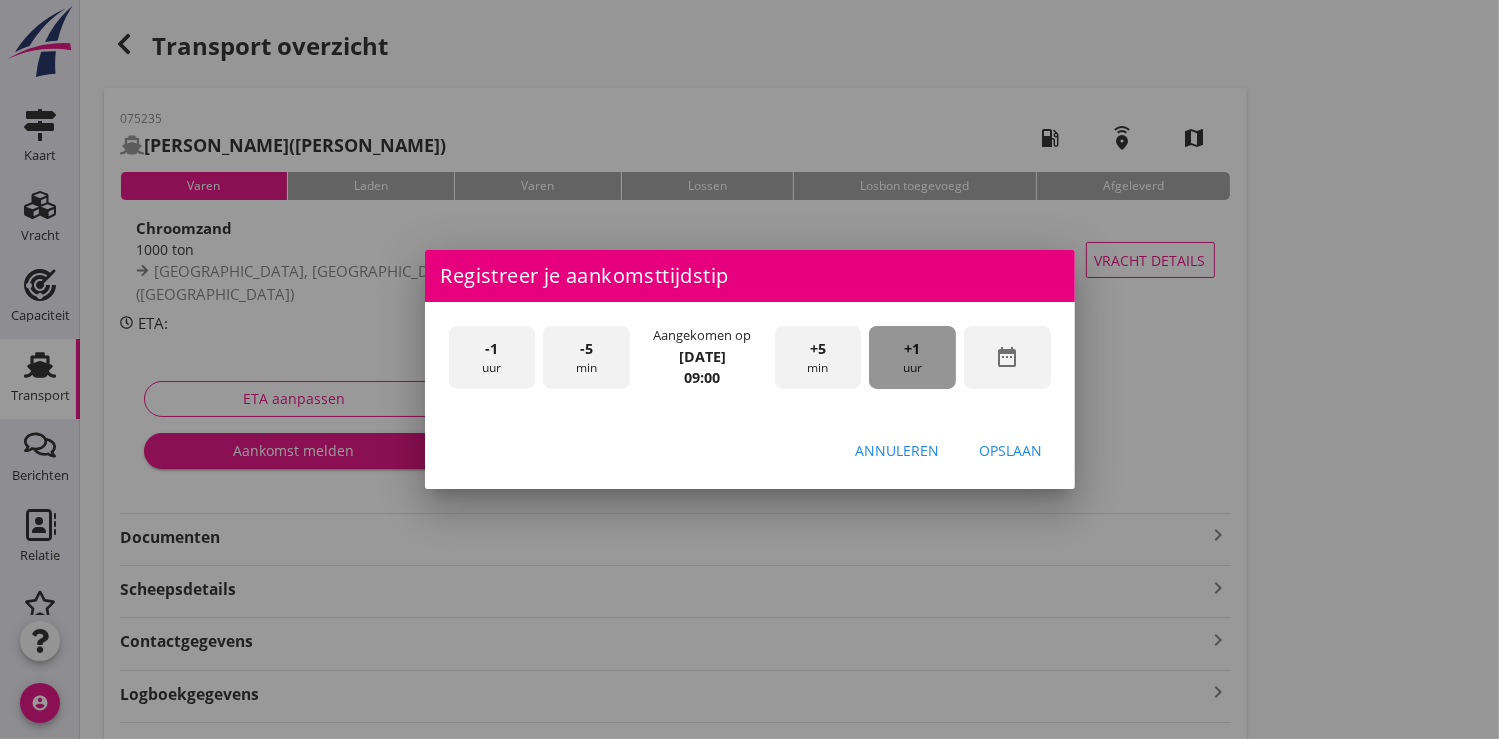 click on "+1  uur" at bounding box center [912, 357] 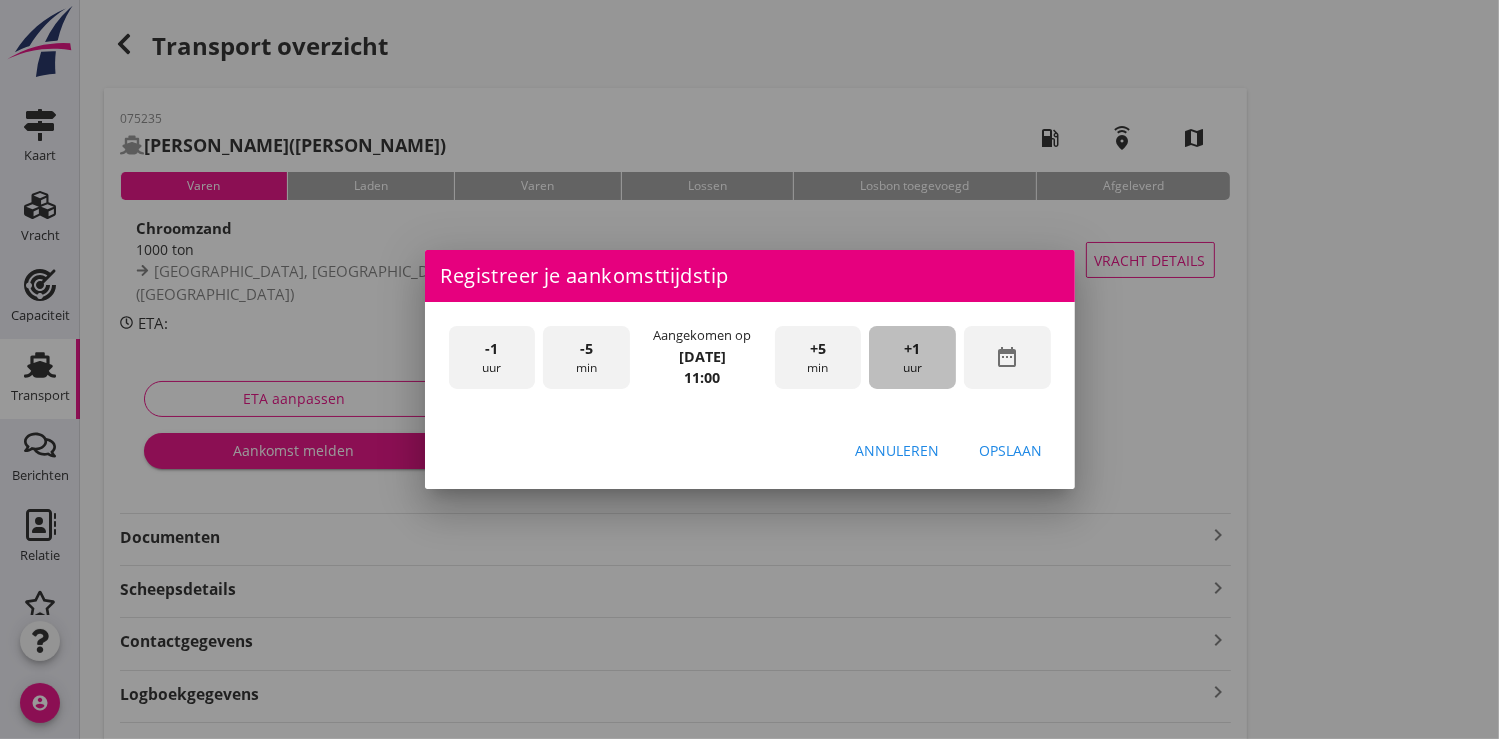 click on "+1  uur" at bounding box center (912, 357) 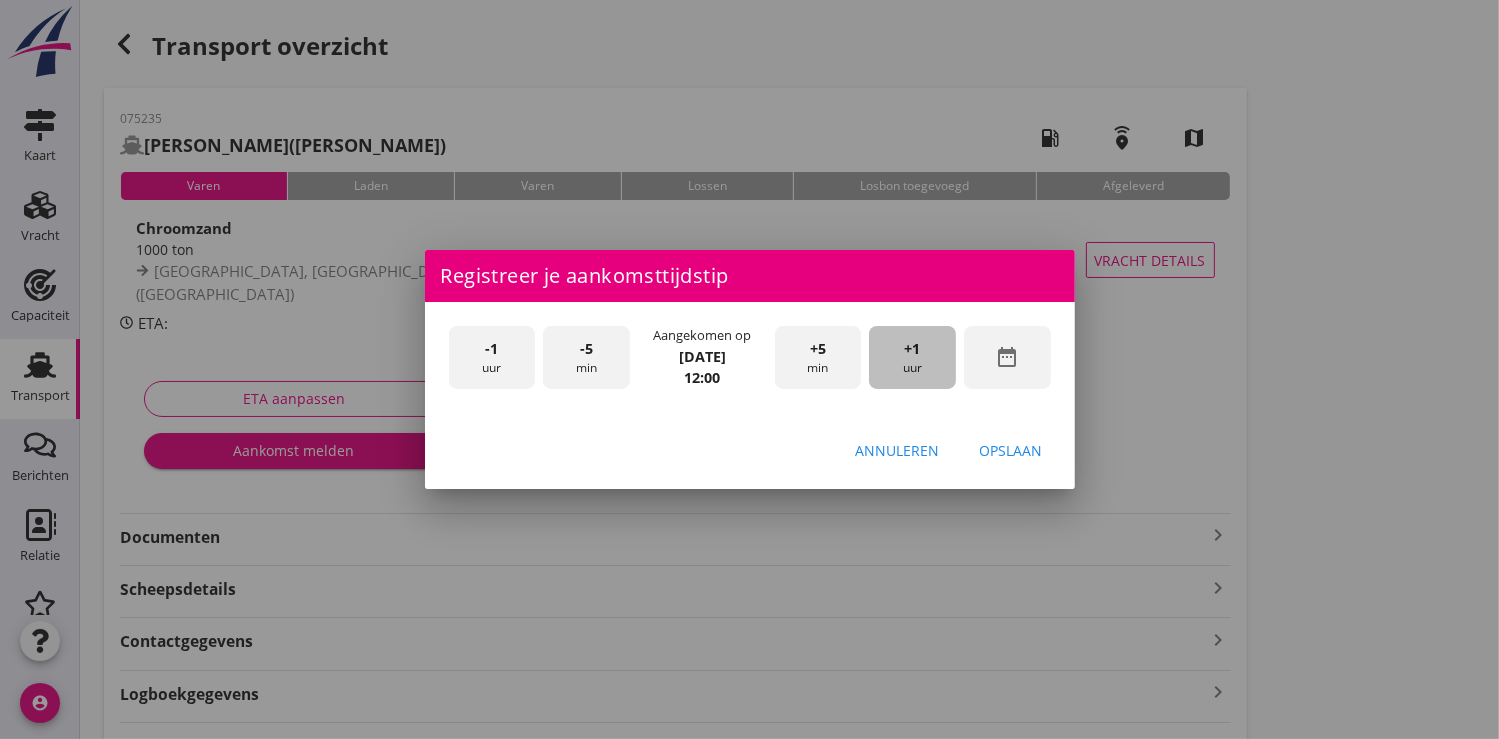 click on "+1  uur" at bounding box center (912, 357) 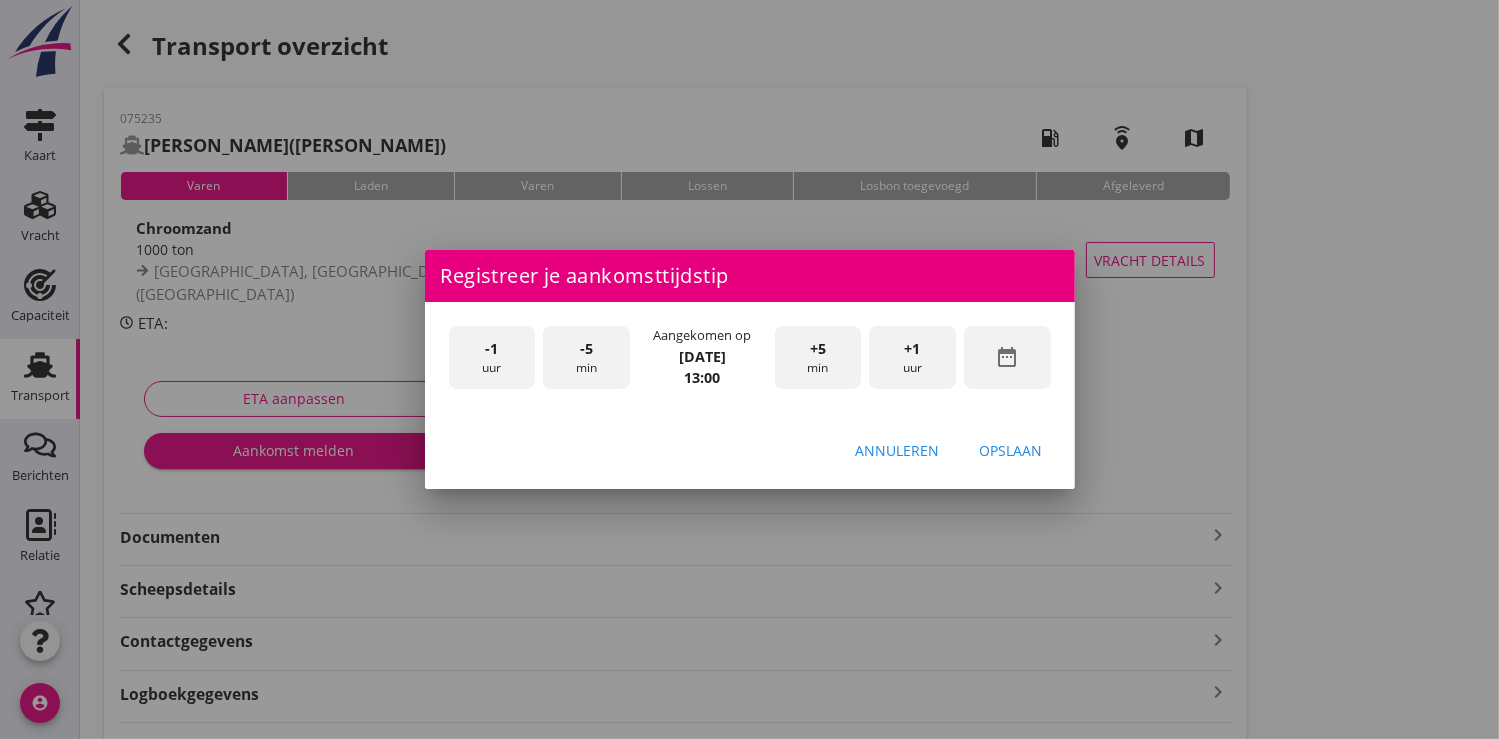 click on "Opslaan" at bounding box center [1011, 450] 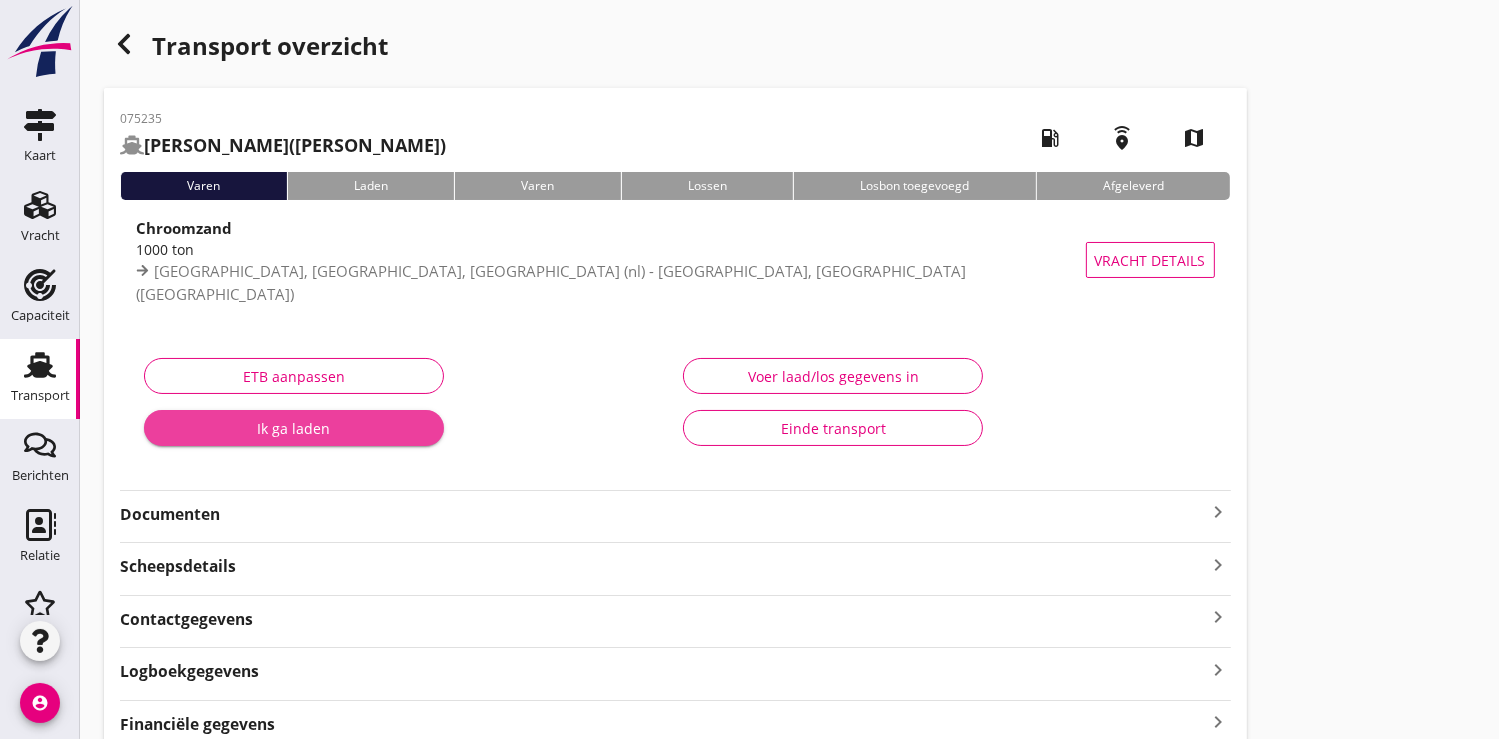 click on "Ik ga laden" at bounding box center (294, 428) 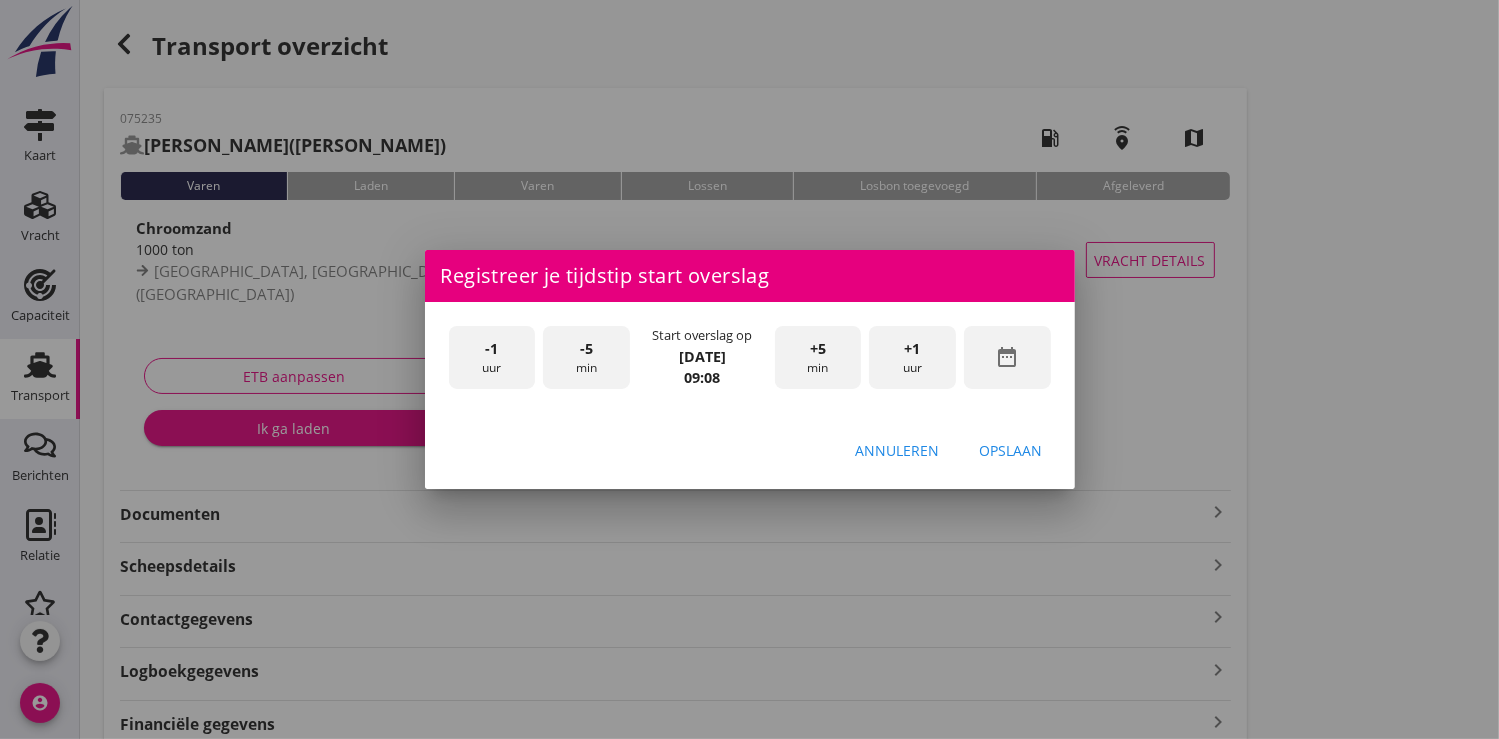 click on "date_range" at bounding box center (1007, 357) 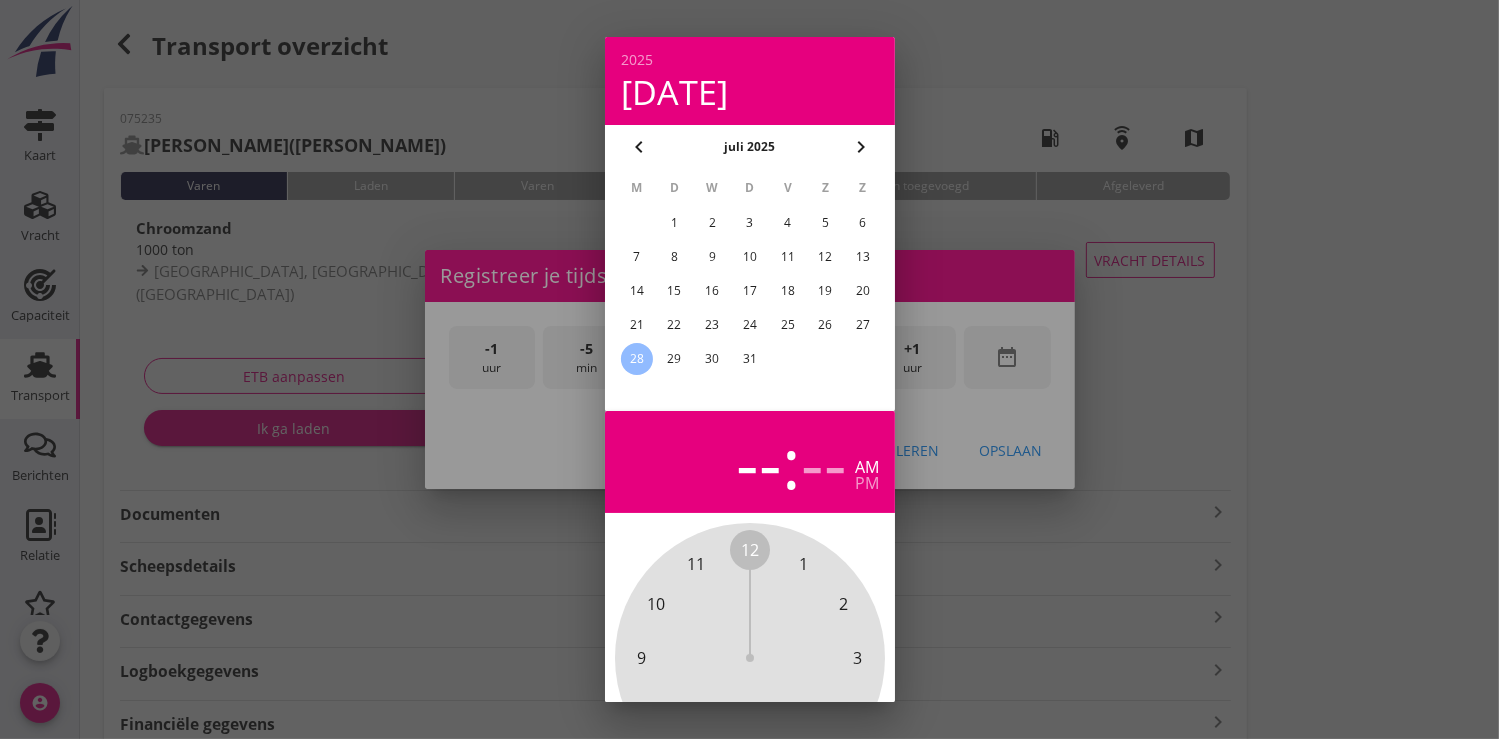 click on "25" at bounding box center [787, 325] 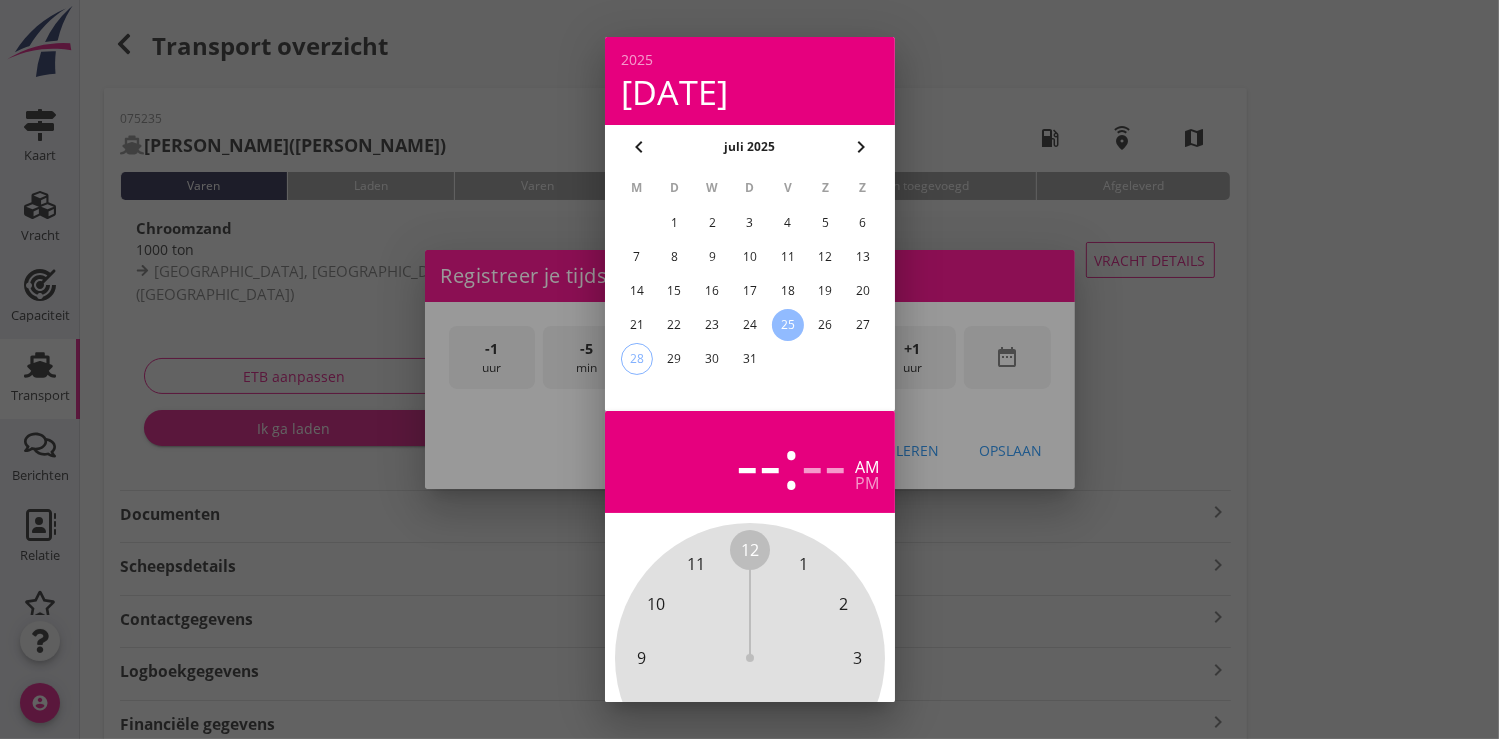 scroll, scrollTop: 185, scrollLeft: 0, axis: vertical 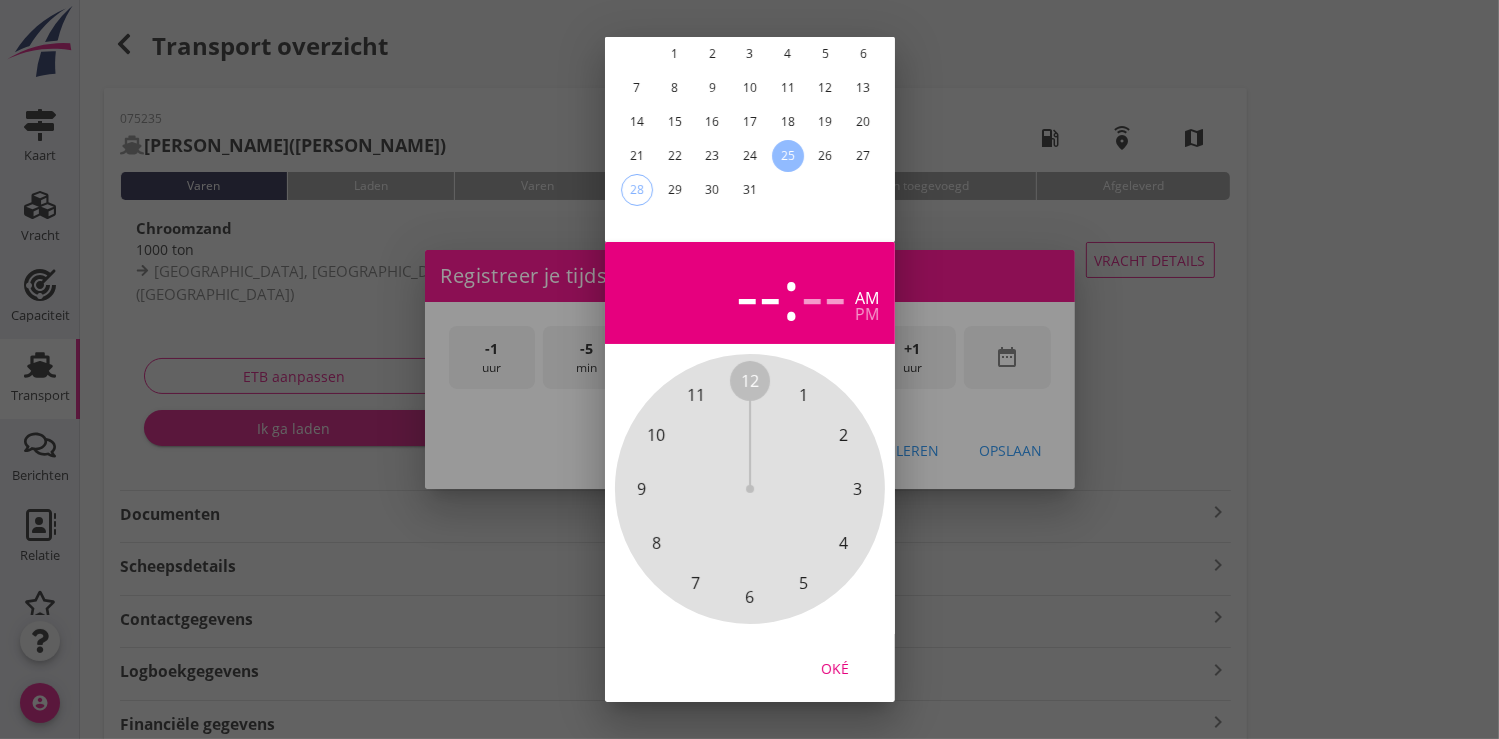 click on "Oké" at bounding box center [835, 667] 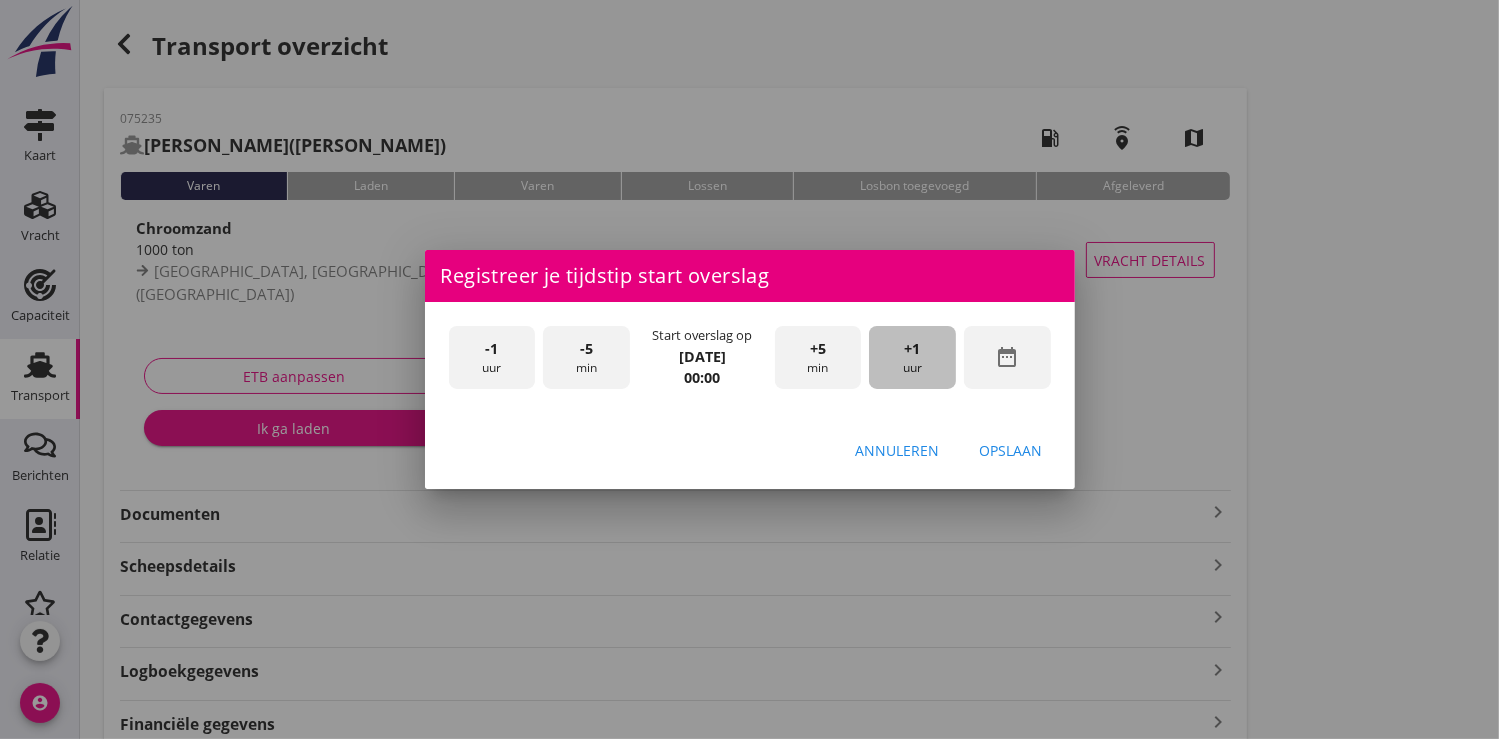 click on "+1" at bounding box center [913, 349] 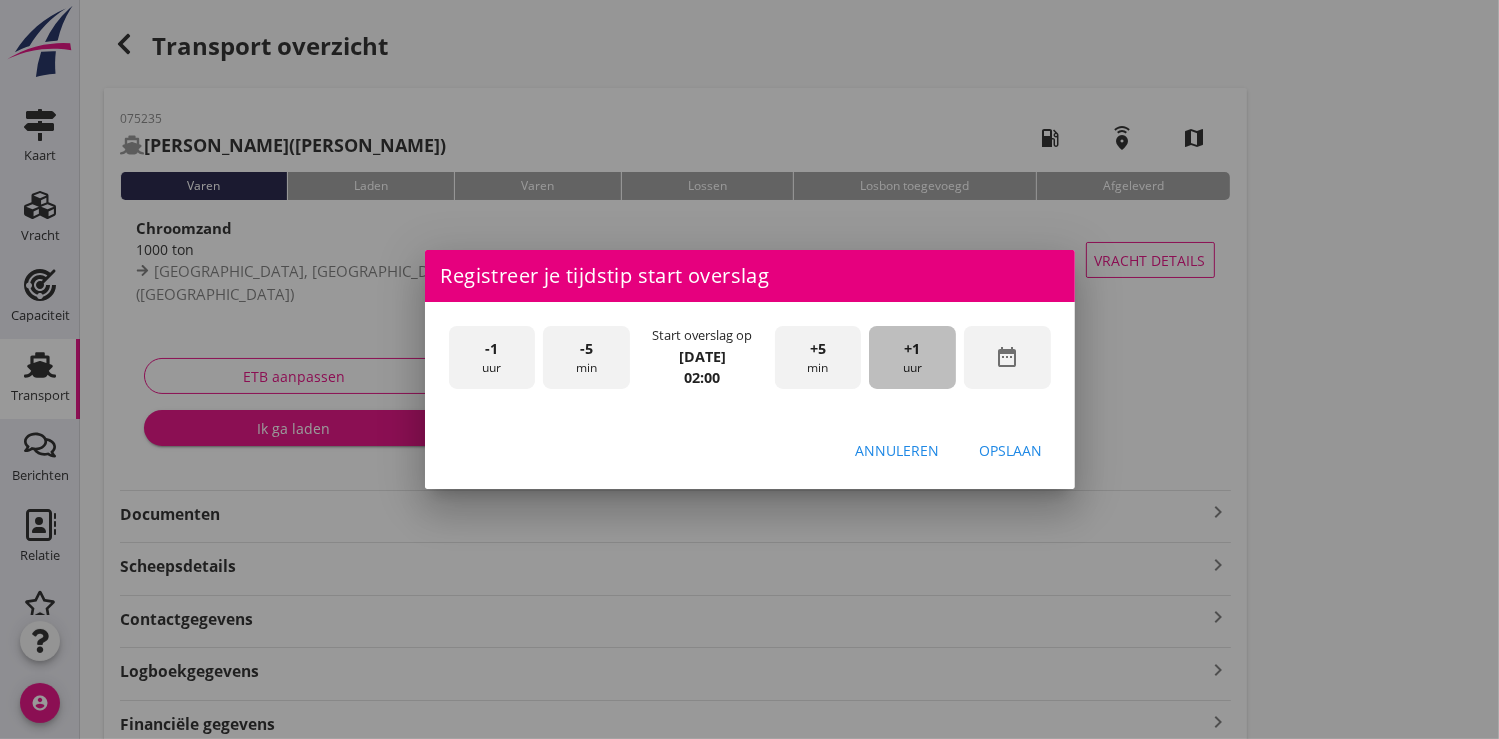 click on "+1" at bounding box center [913, 349] 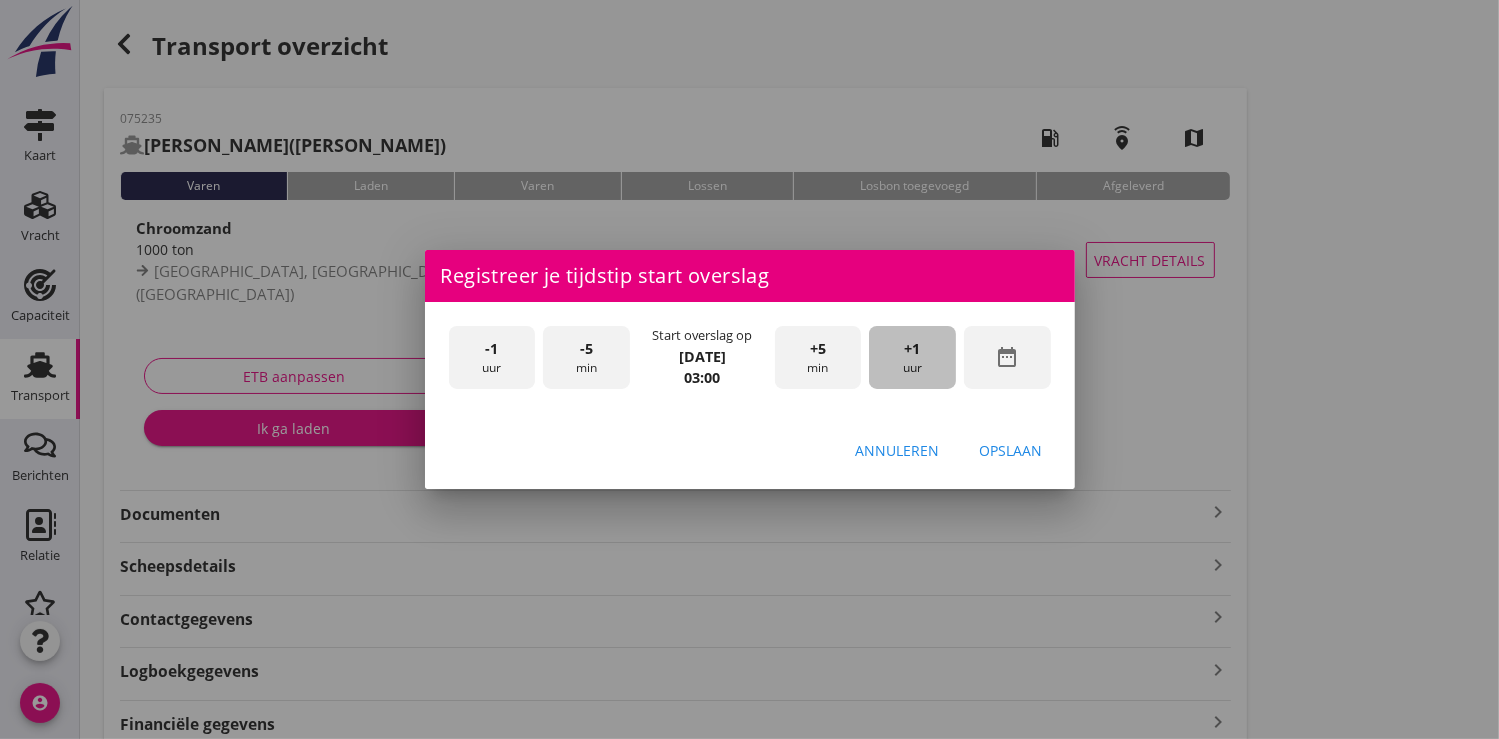 click on "+1" at bounding box center [913, 349] 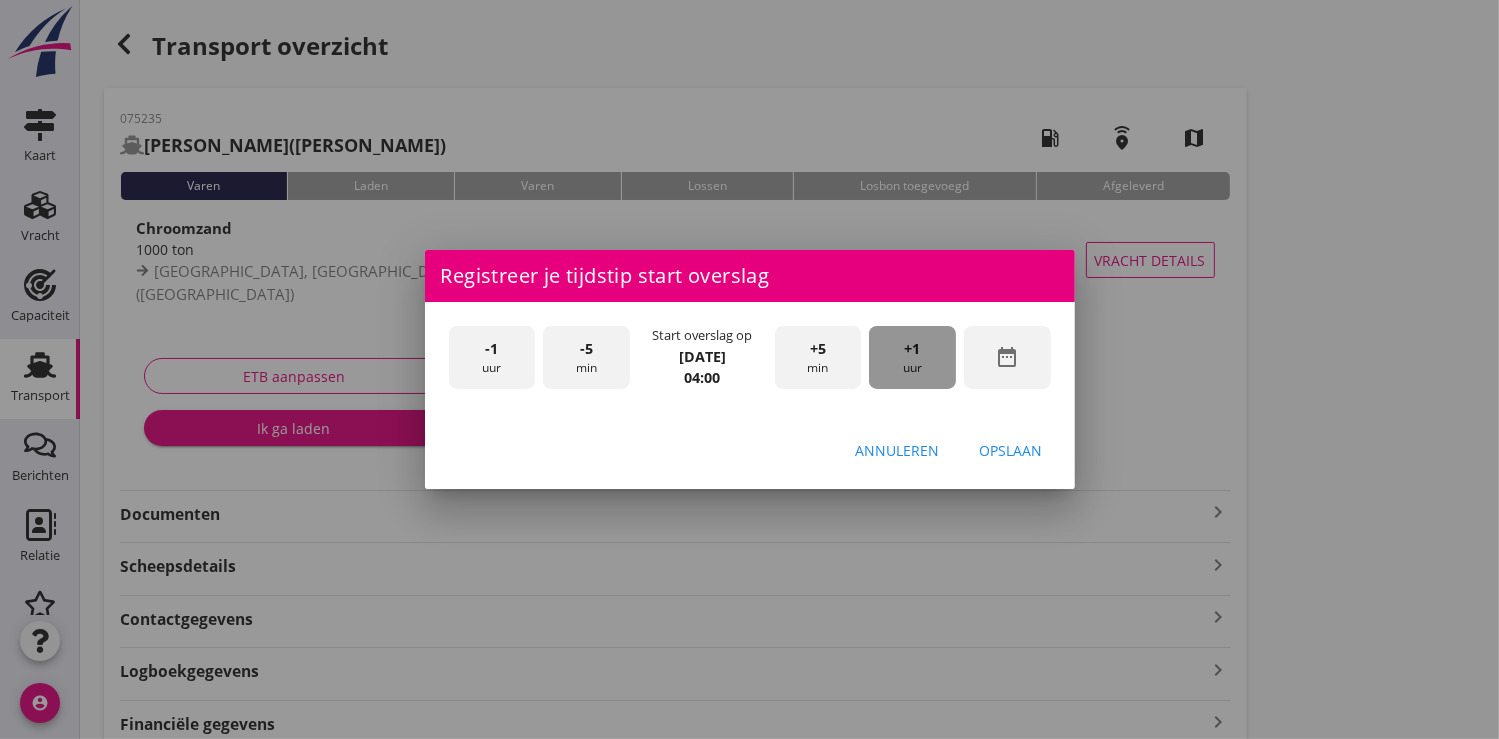 click on "+1" at bounding box center (913, 349) 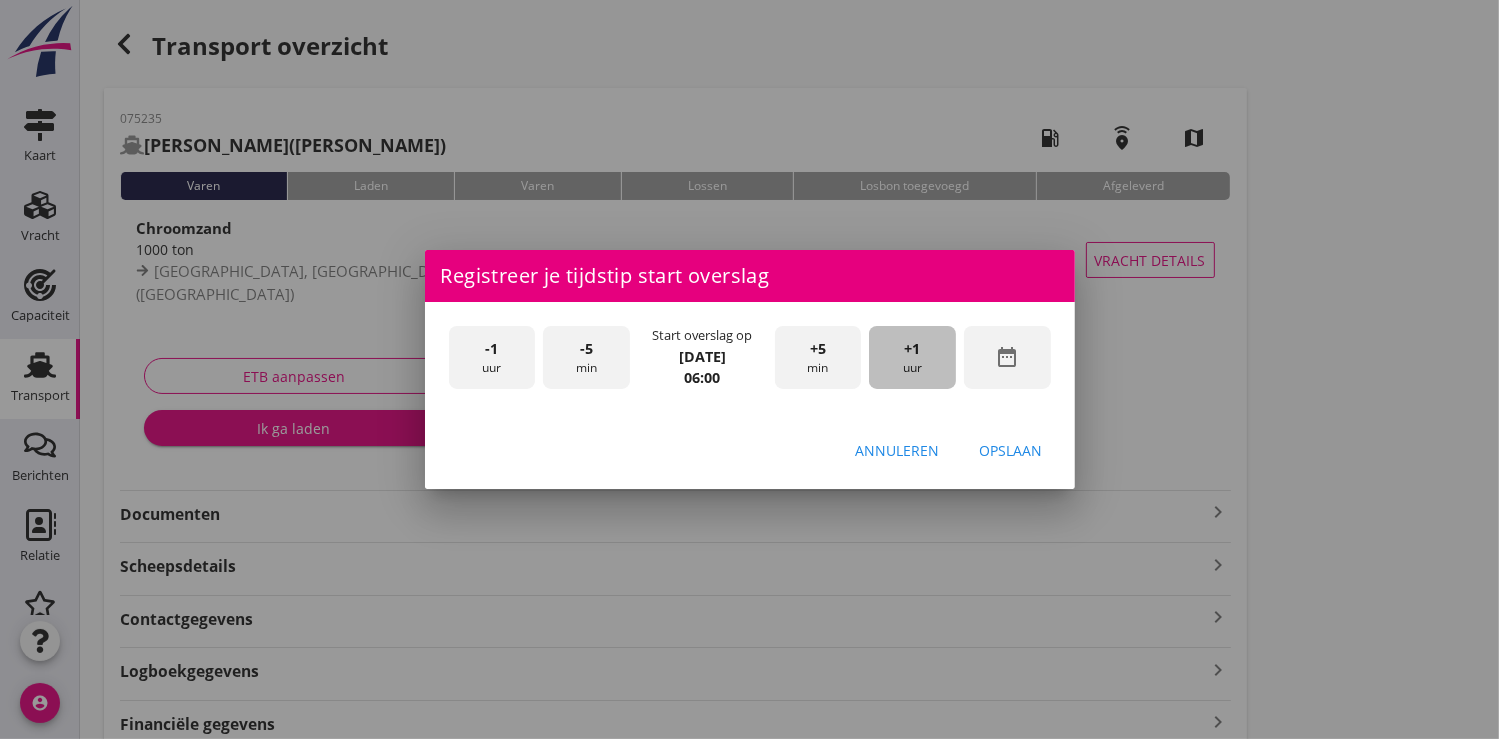 click on "+1" at bounding box center (913, 349) 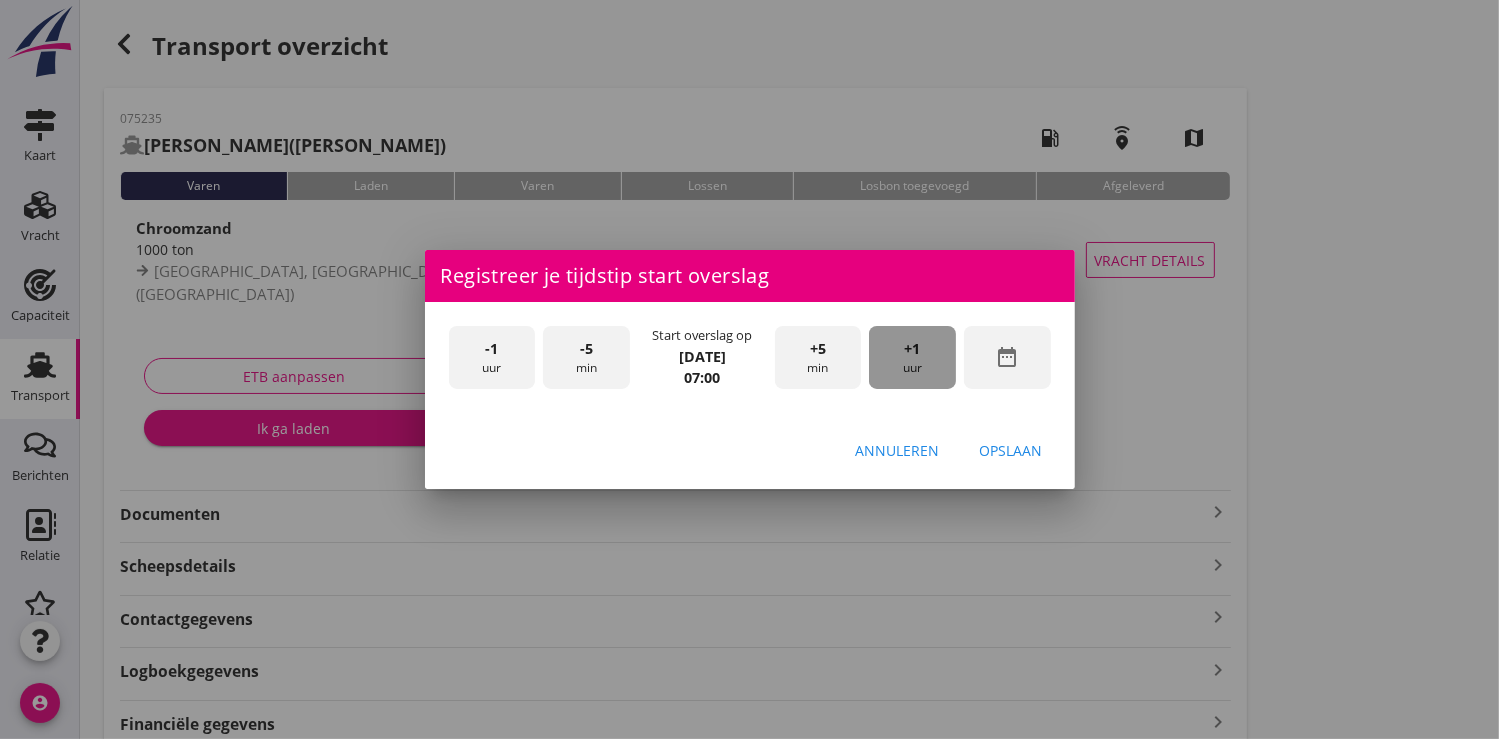 click on "+1" at bounding box center [913, 349] 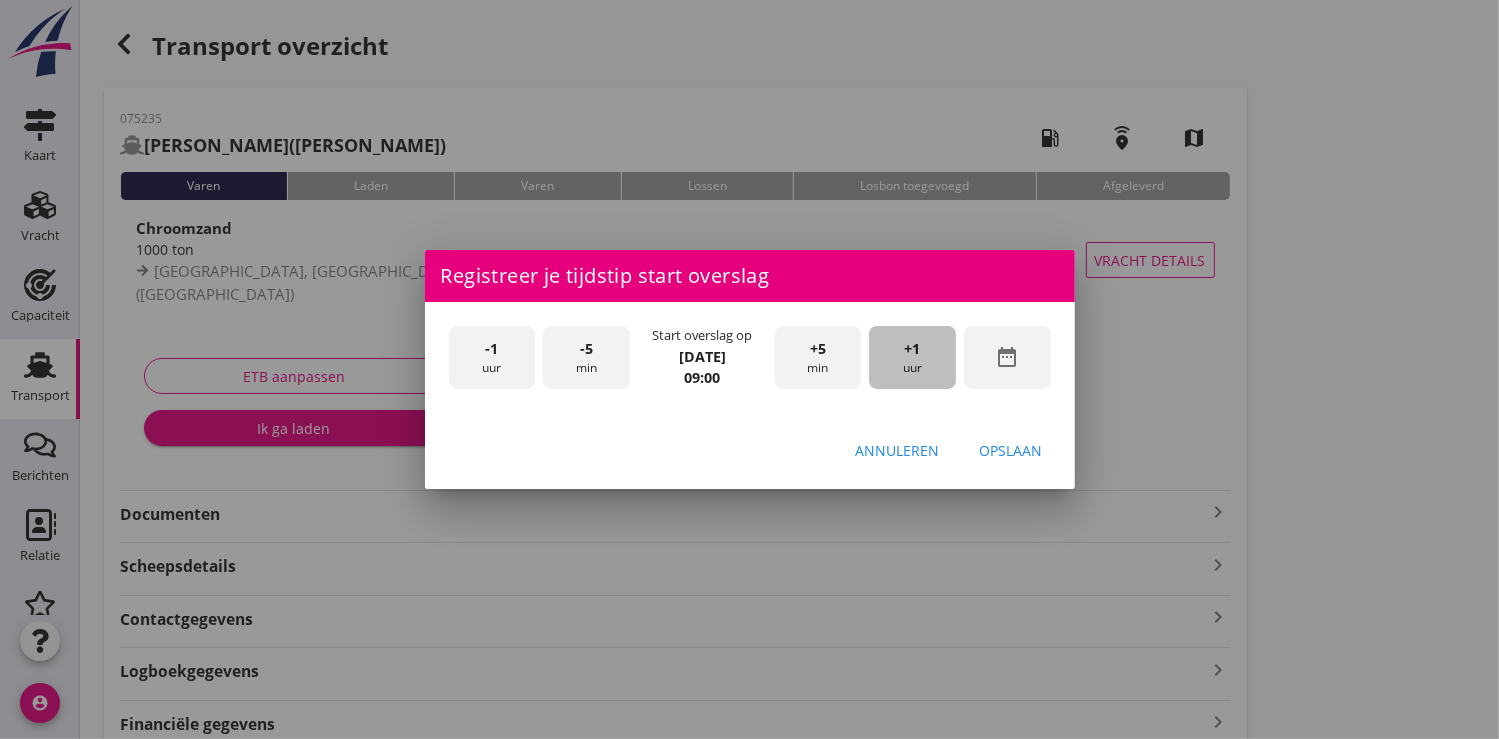 click on "+1" at bounding box center [913, 349] 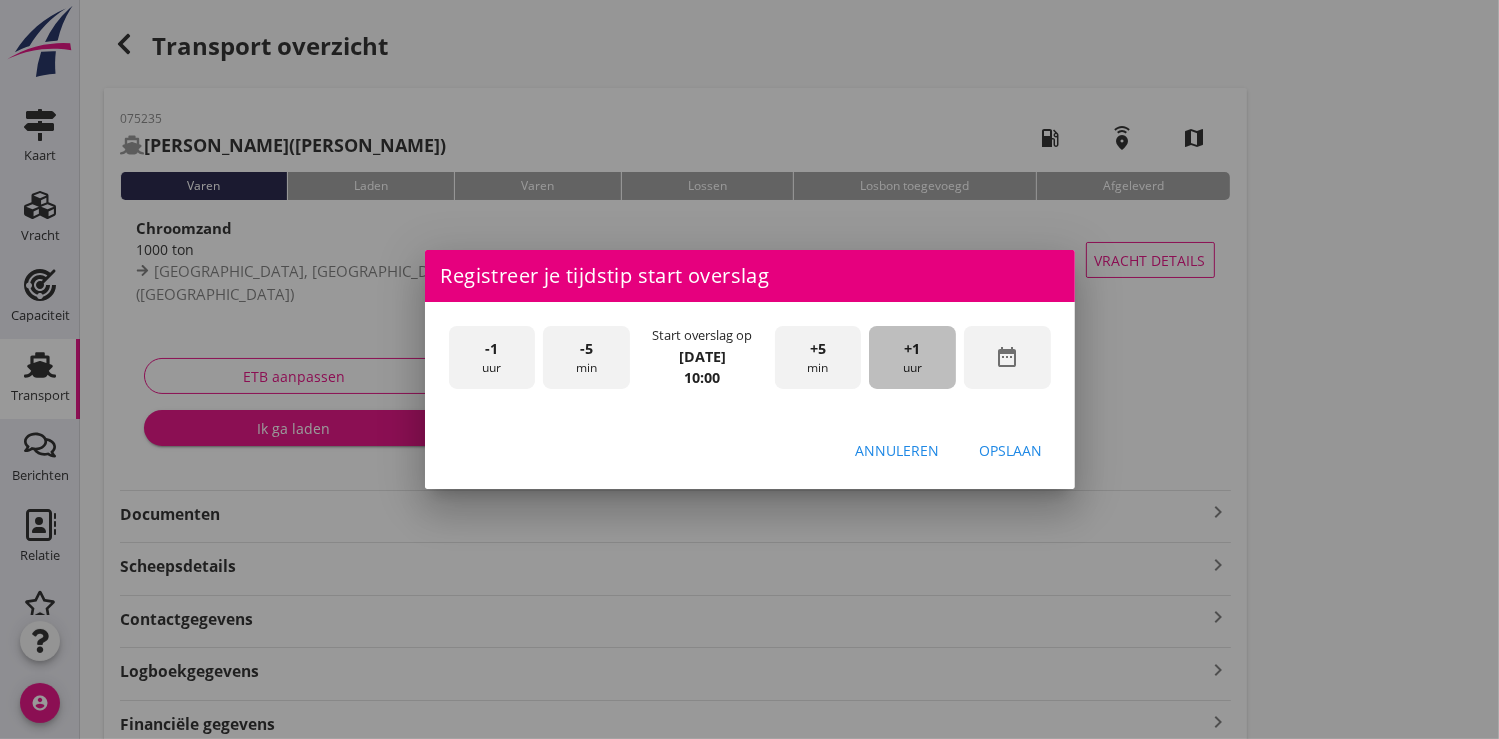 click on "+1" at bounding box center [913, 349] 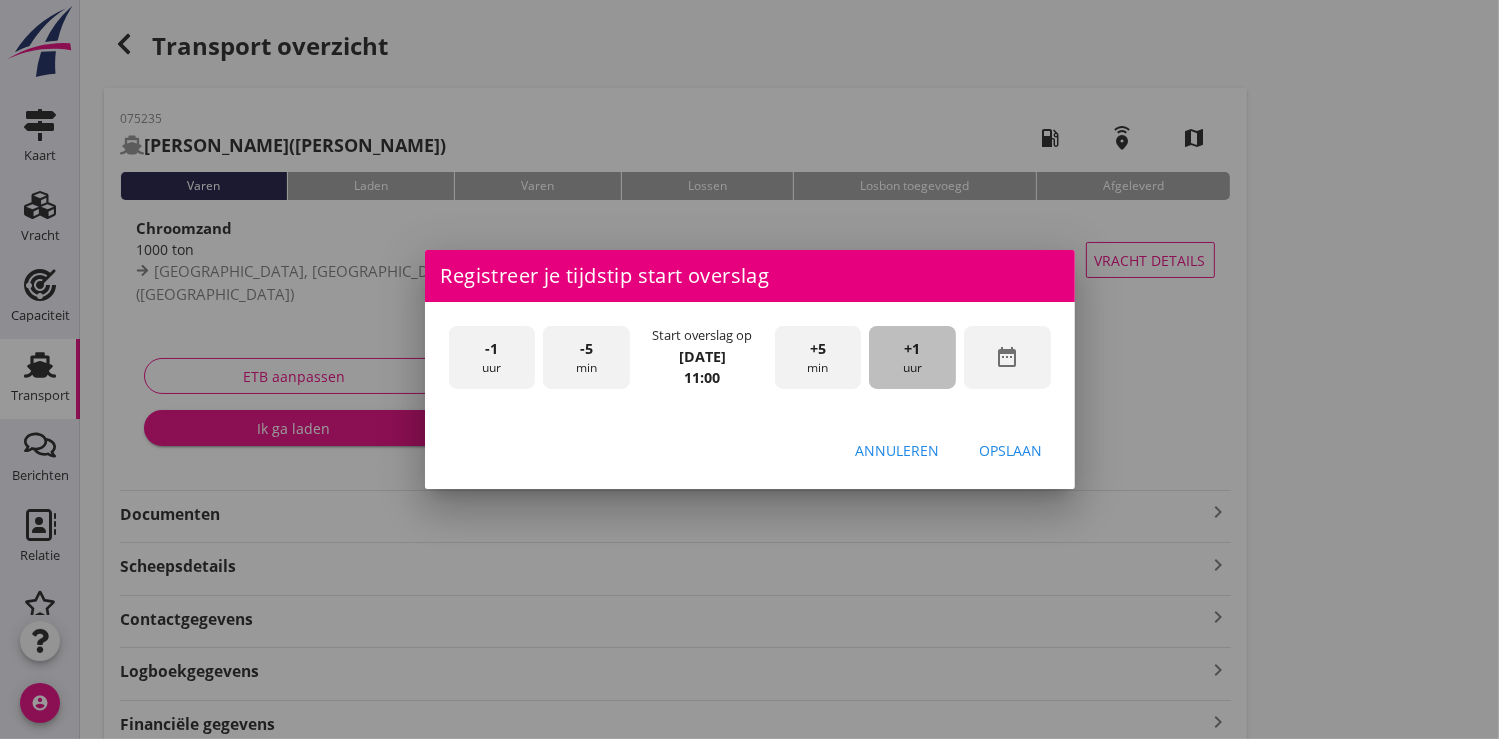 click on "+1" at bounding box center [913, 349] 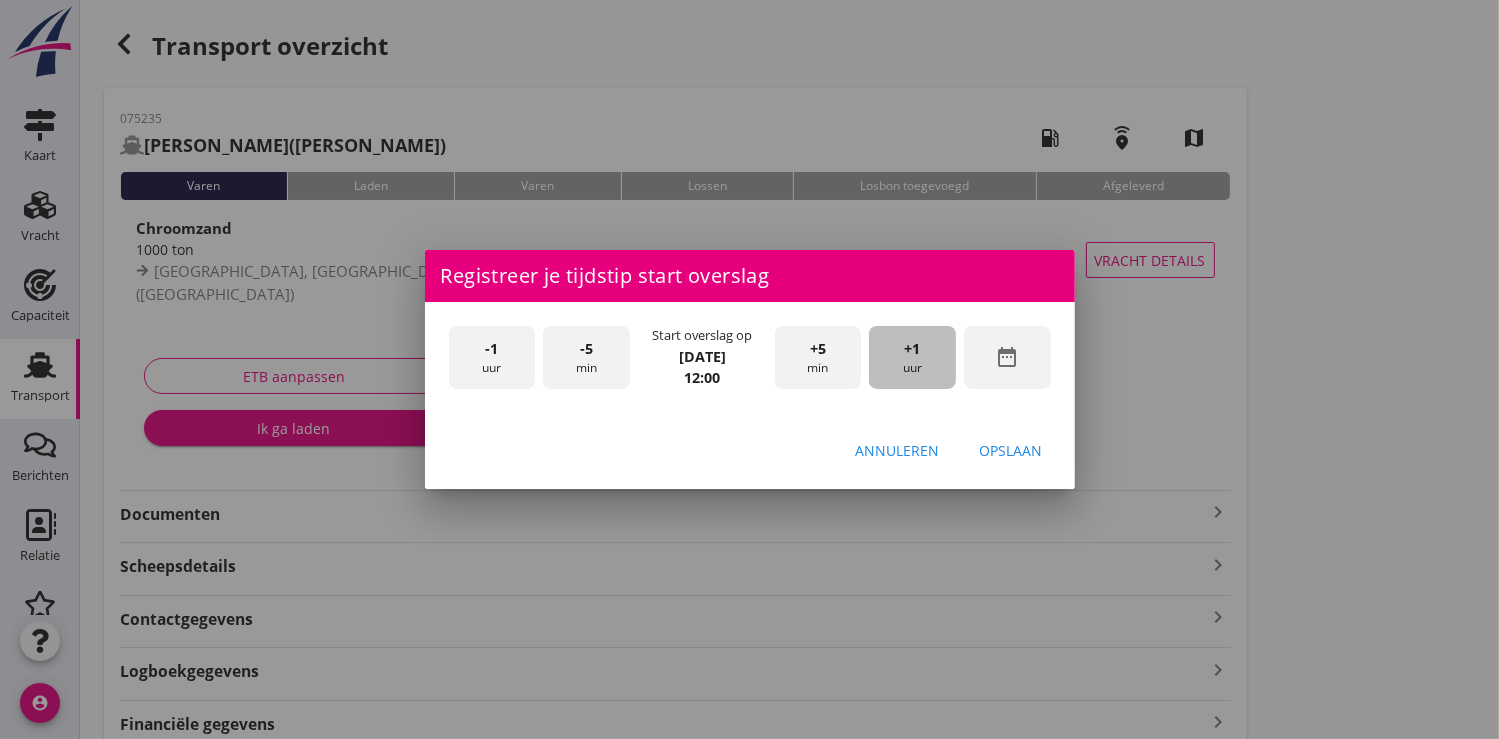 click on "+1" at bounding box center (913, 349) 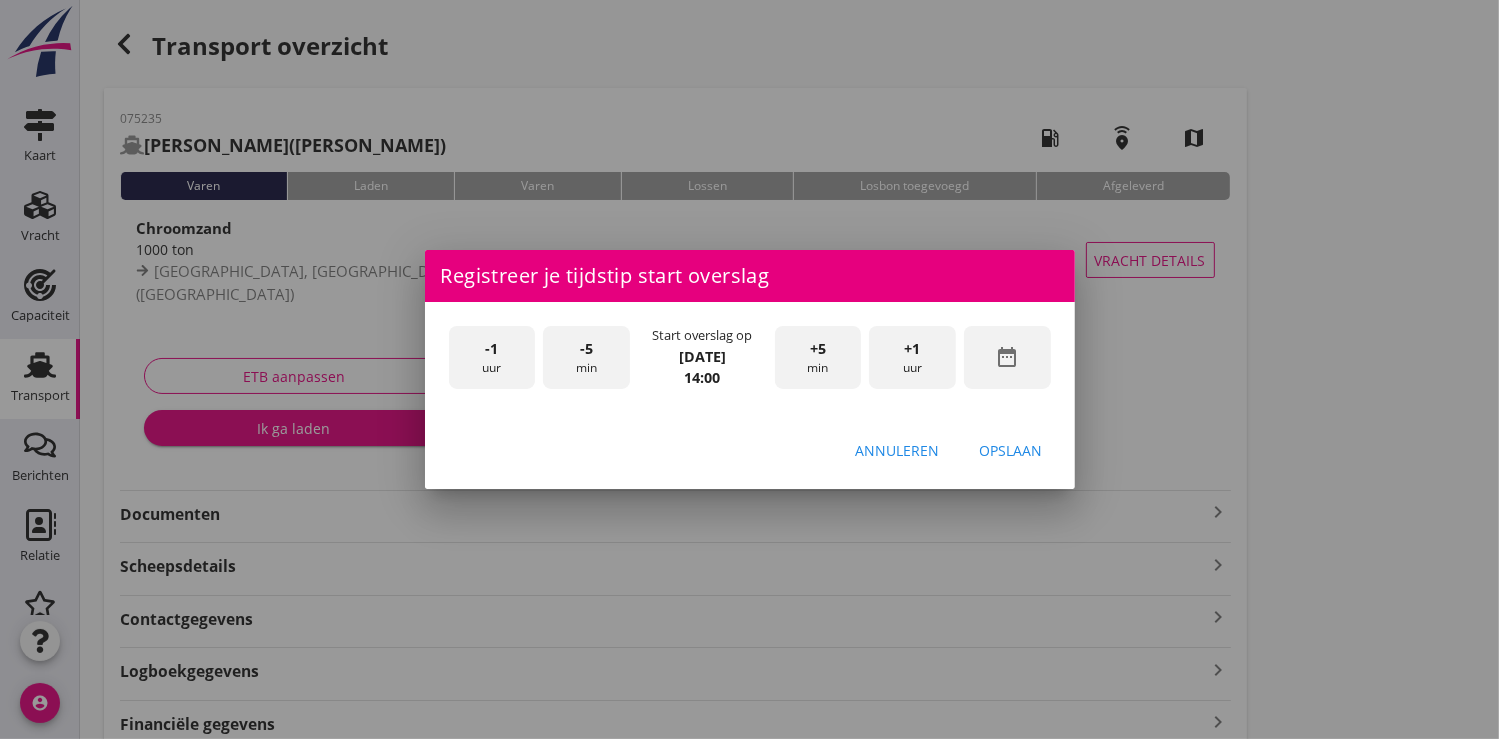 click on "+1" at bounding box center [913, 349] 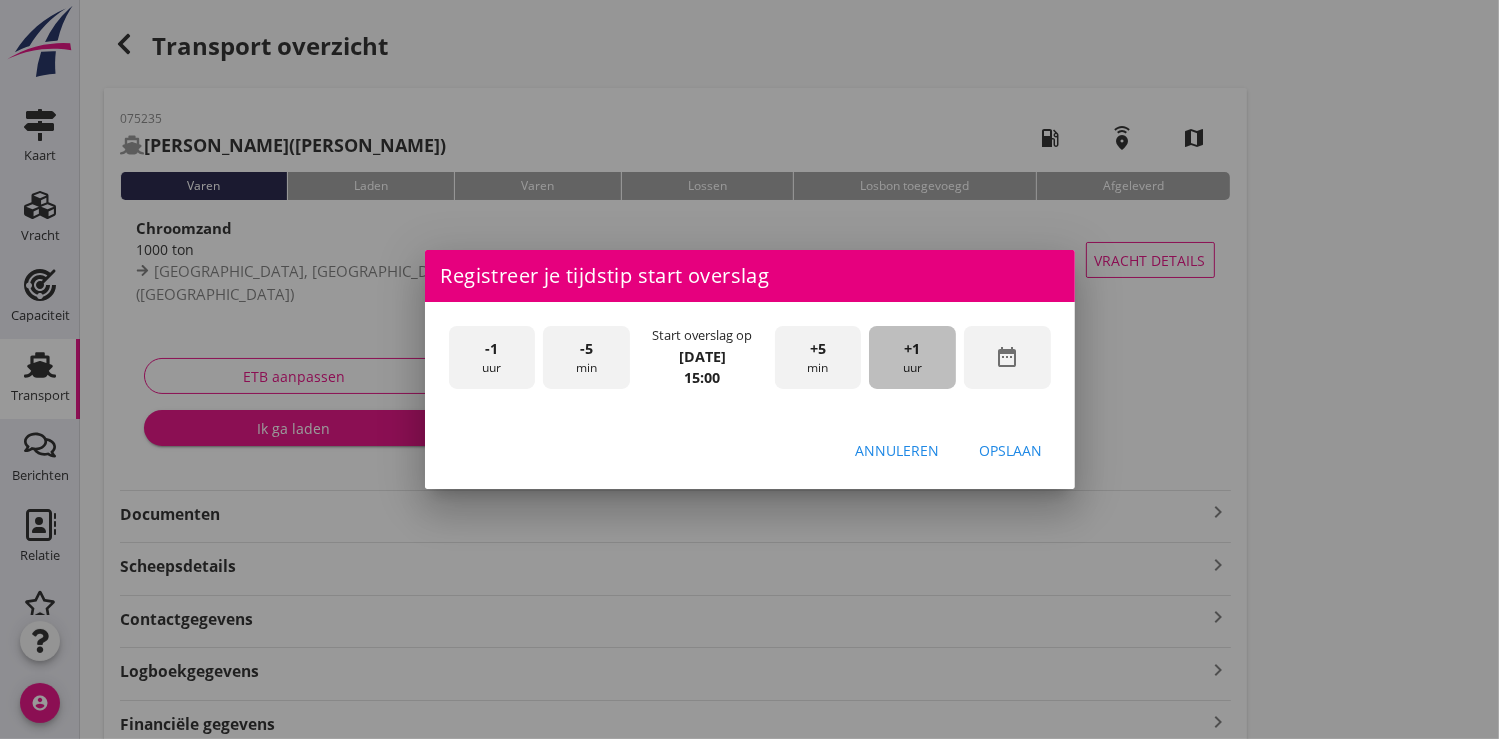 click on "+1" at bounding box center (913, 349) 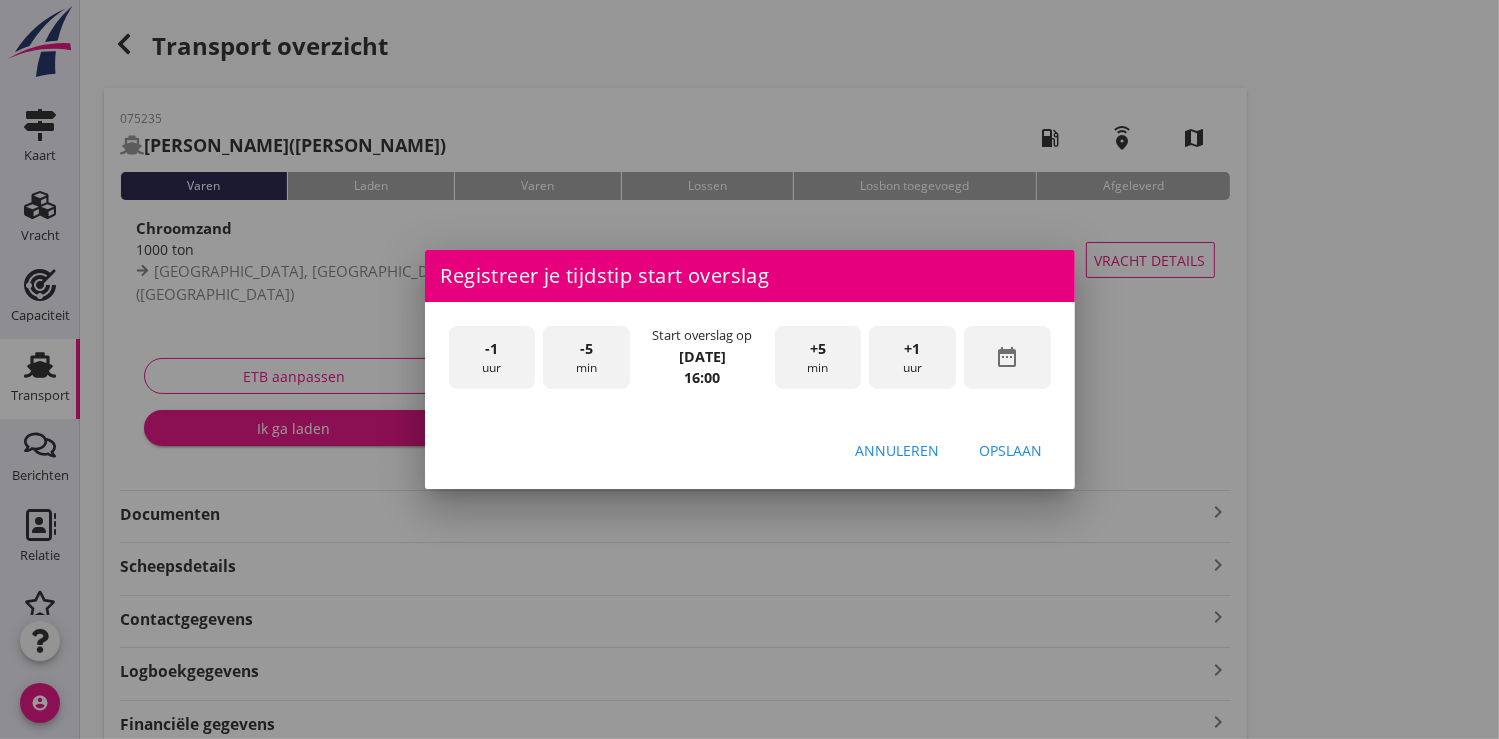 click on "+1" at bounding box center [913, 349] 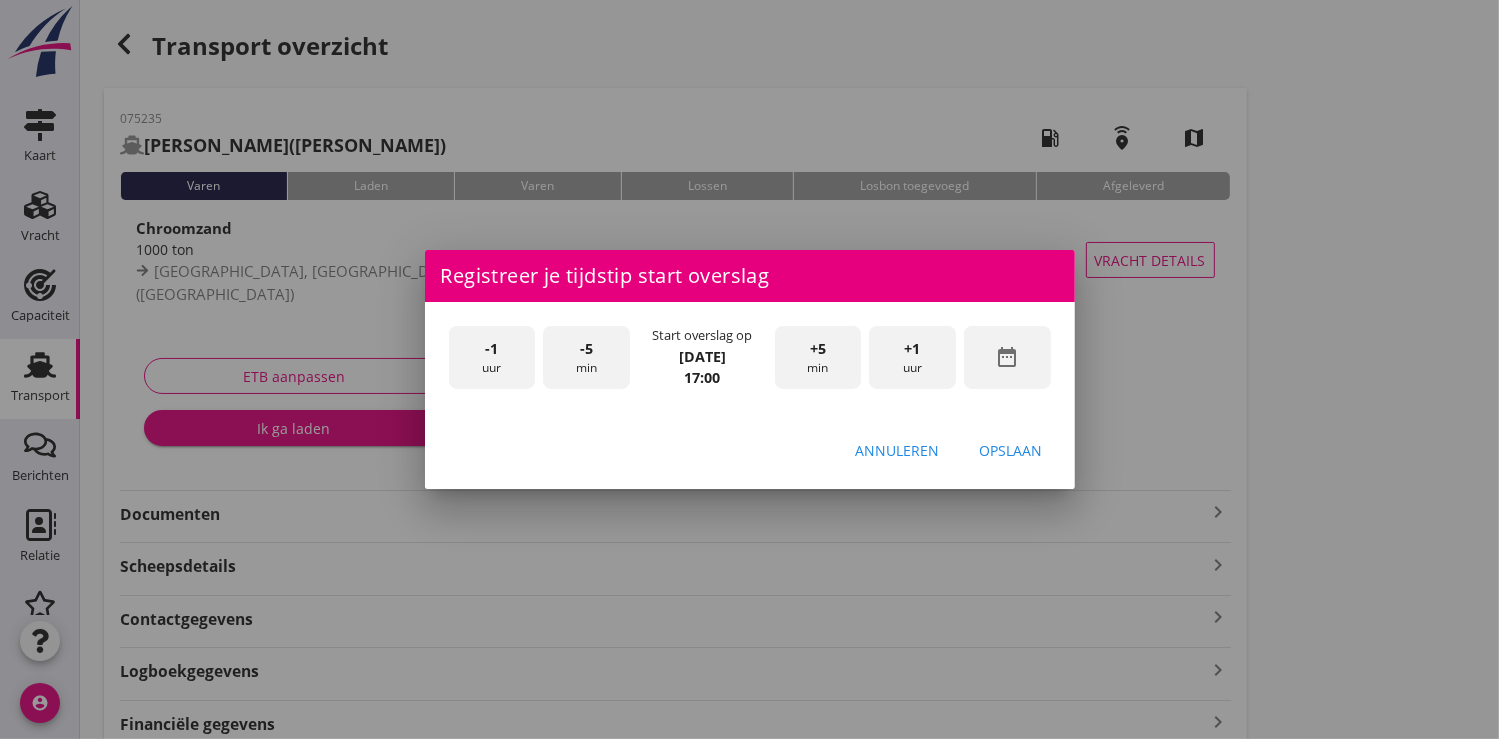 click on "Opslaan" at bounding box center (1011, 450) 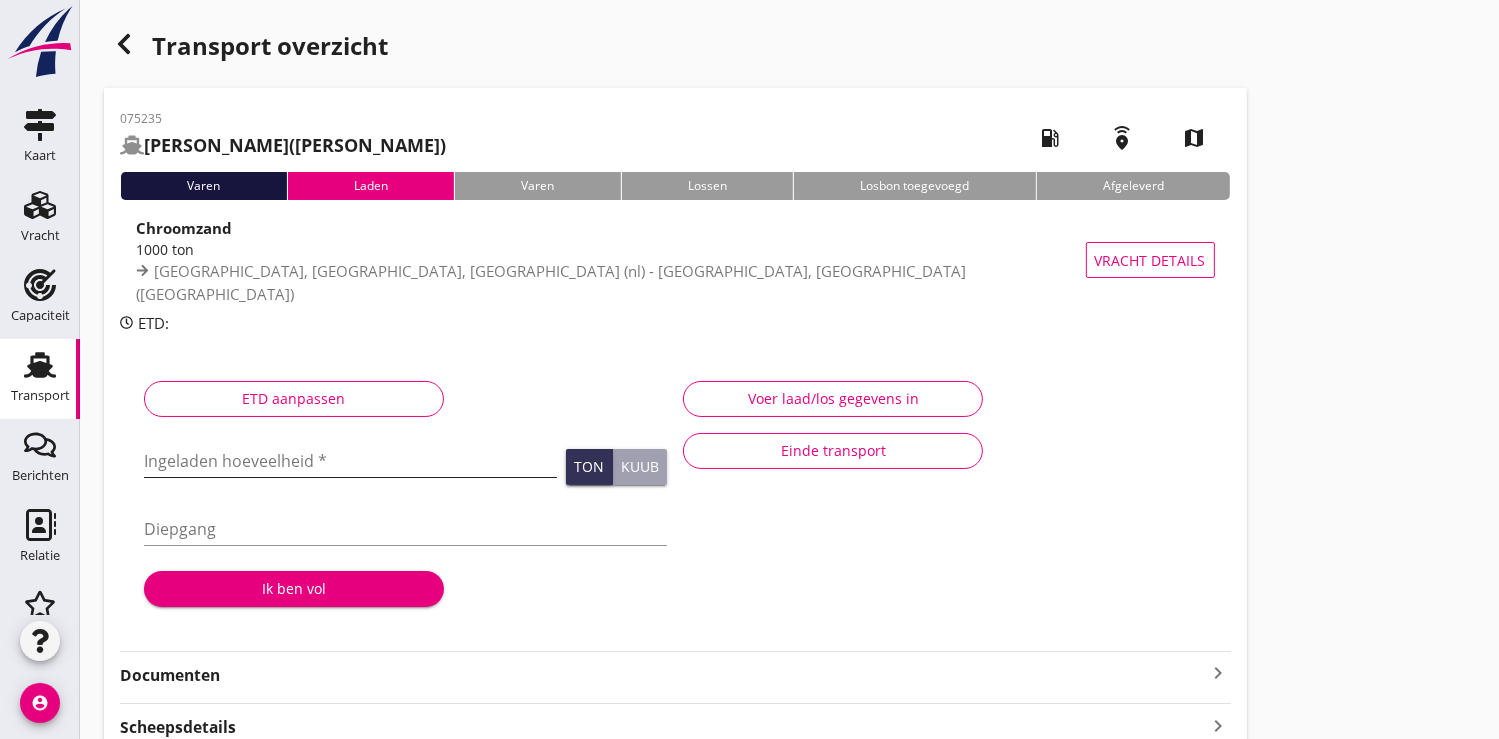 click at bounding box center (350, 461) 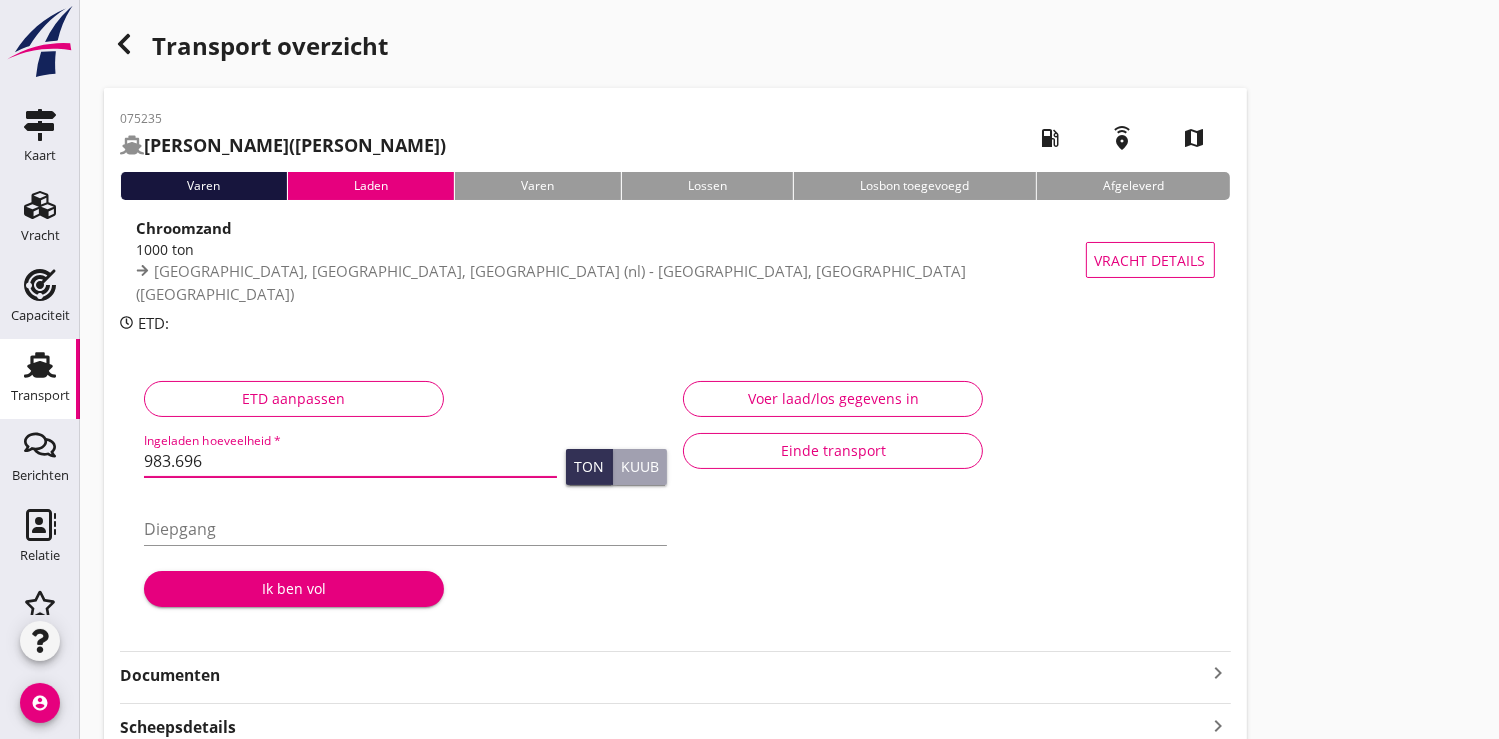 type on "983.696" 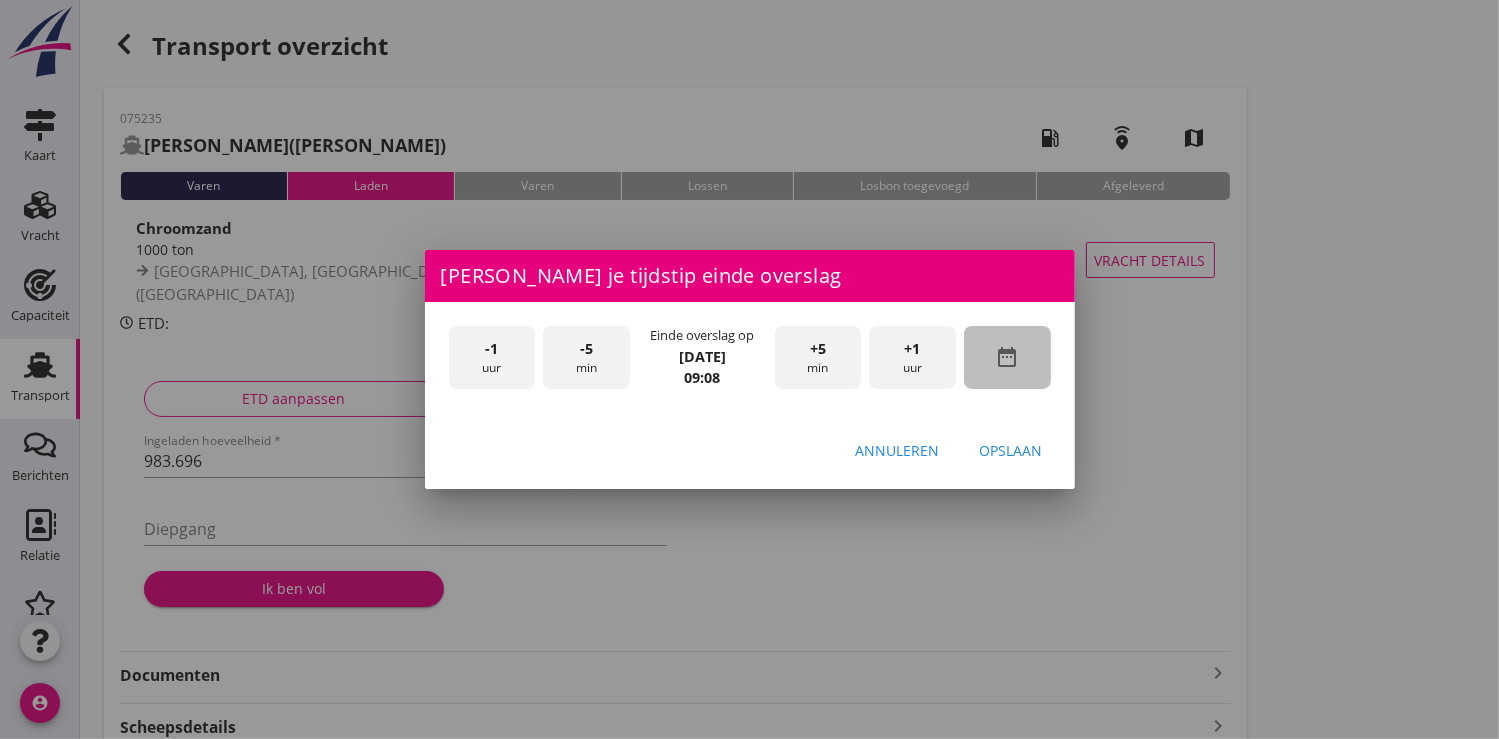 click on "date_range" at bounding box center (1007, 357) 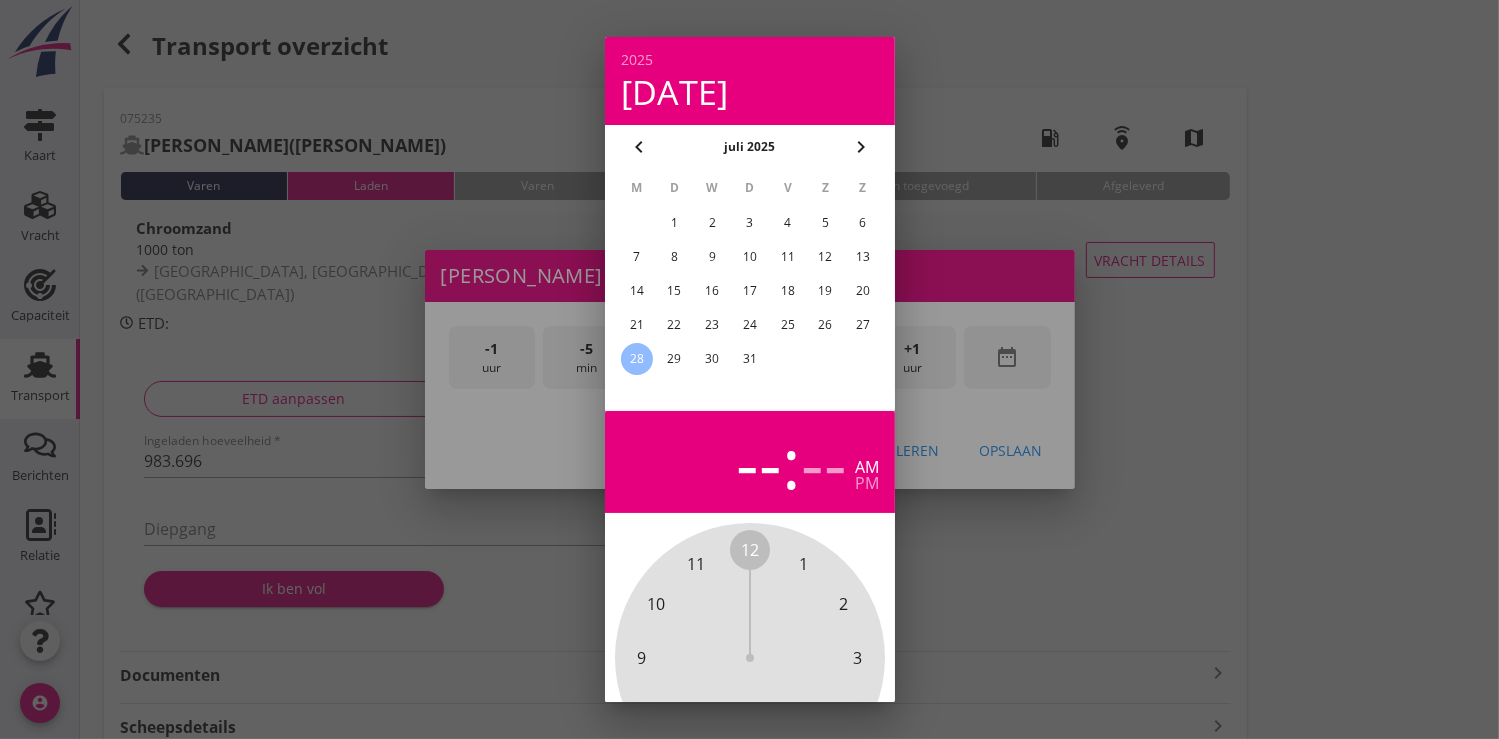 click on "25" at bounding box center [787, 325] 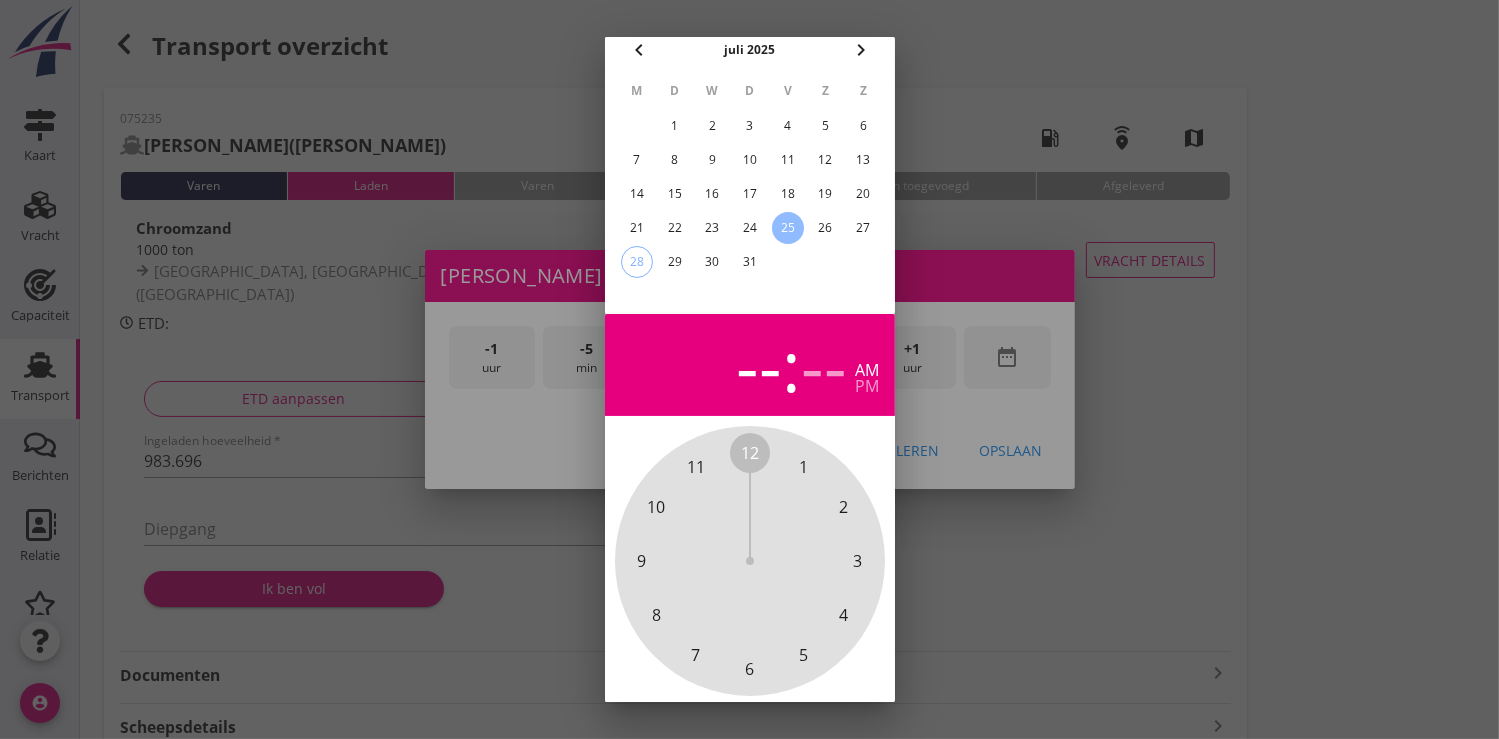 scroll, scrollTop: 185, scrollLeft: 0, axis: vertical 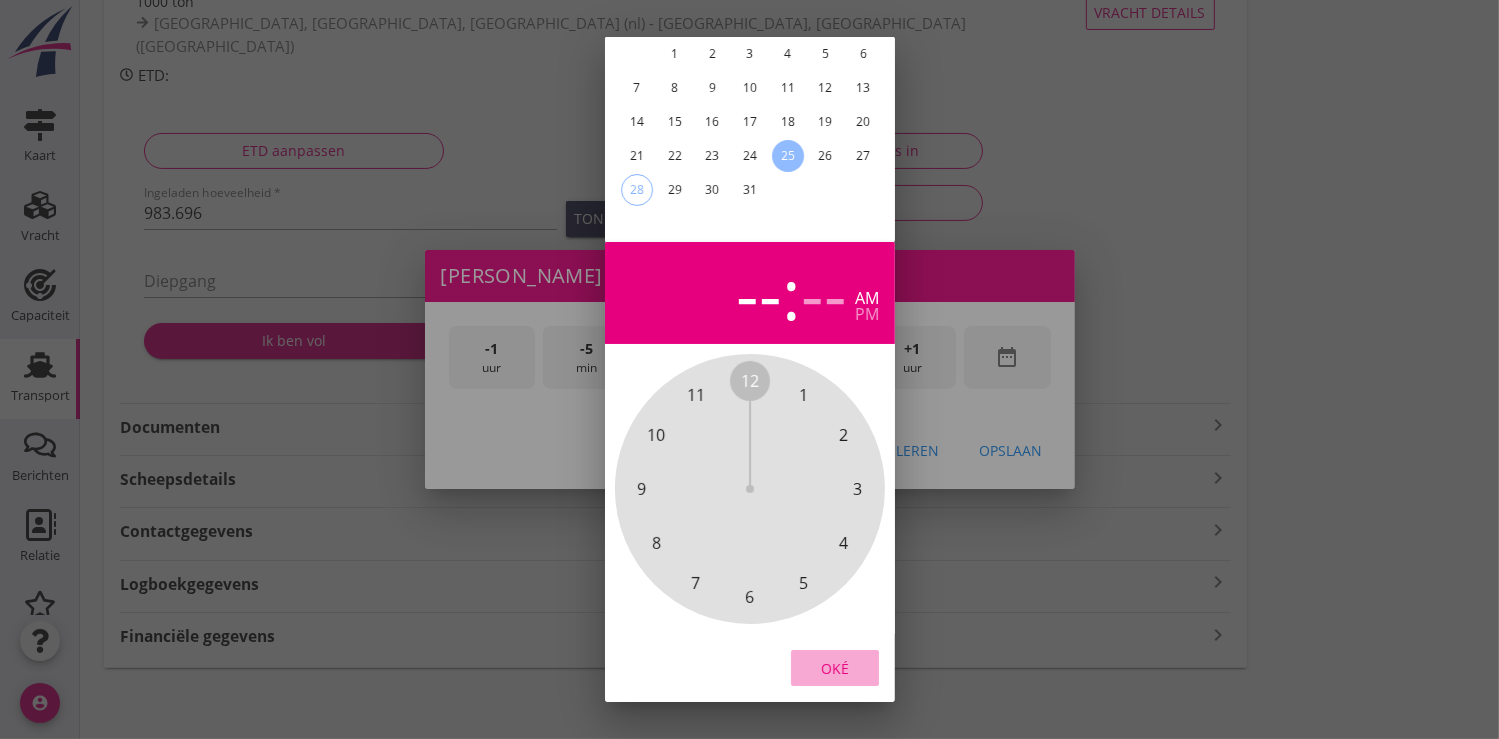 drag, startPoint x: 850, startPoint y: 649, endPoint x: 912, endPoint y: 487, distance: 173.45892 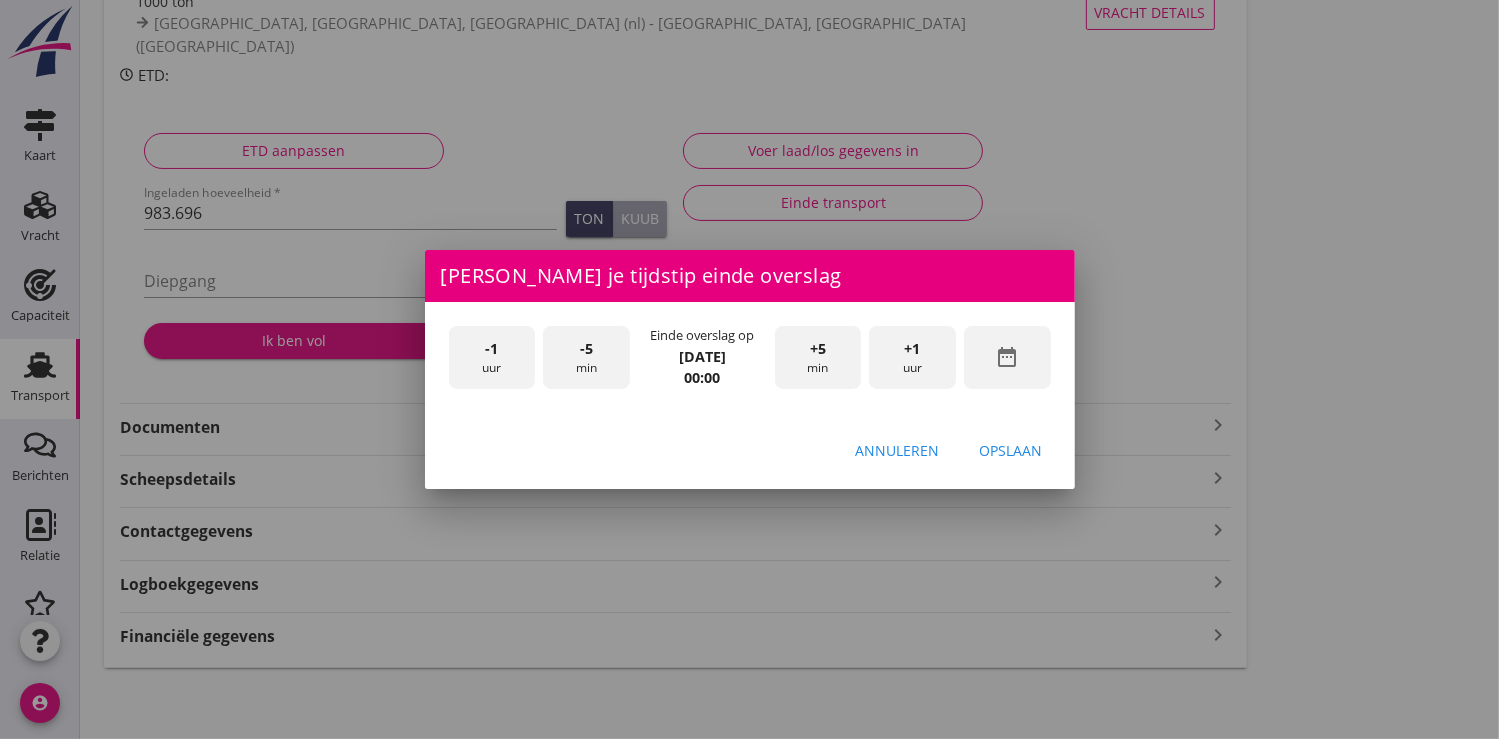 click on "+1  uur" at bounding box center [912, 357] 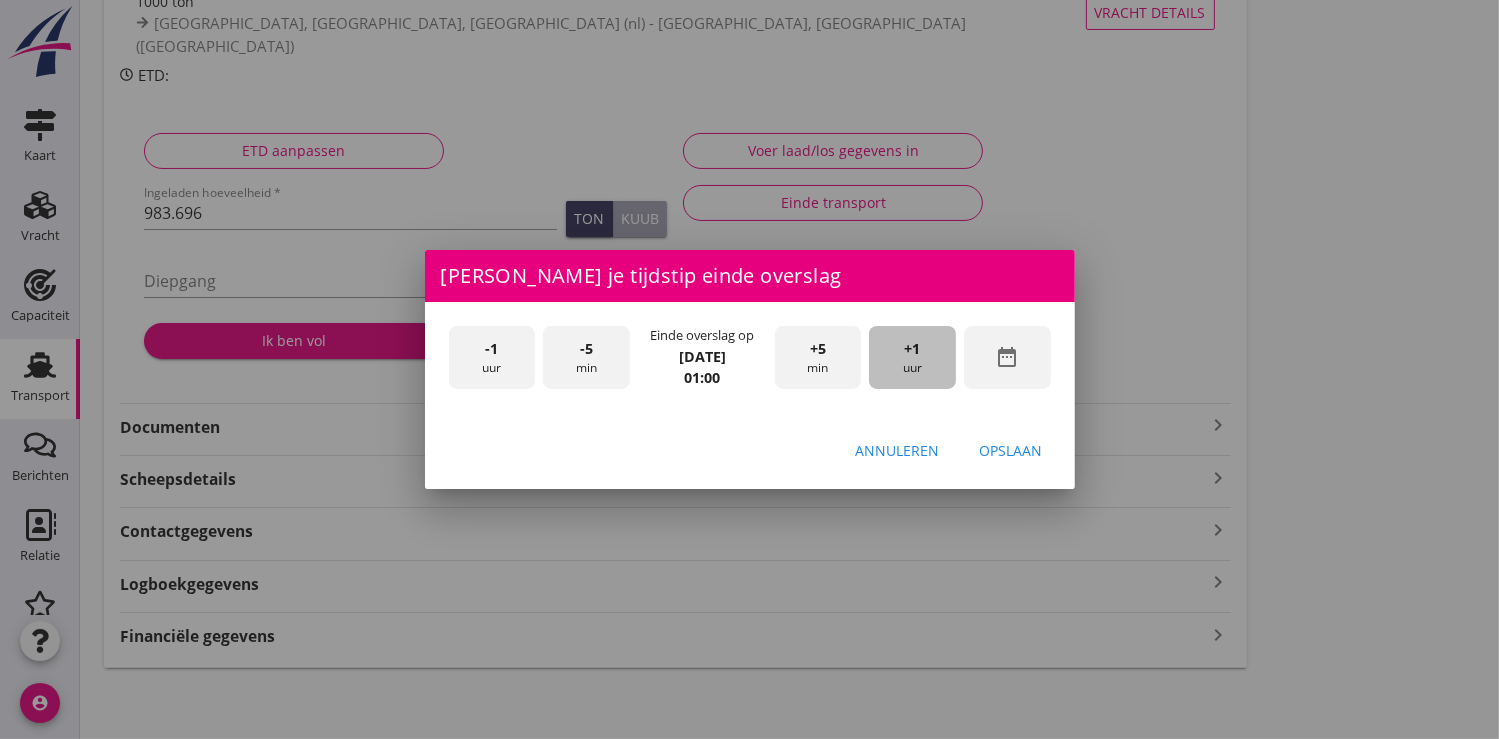 click on "+1  uur" at bounding box center [912, 357] 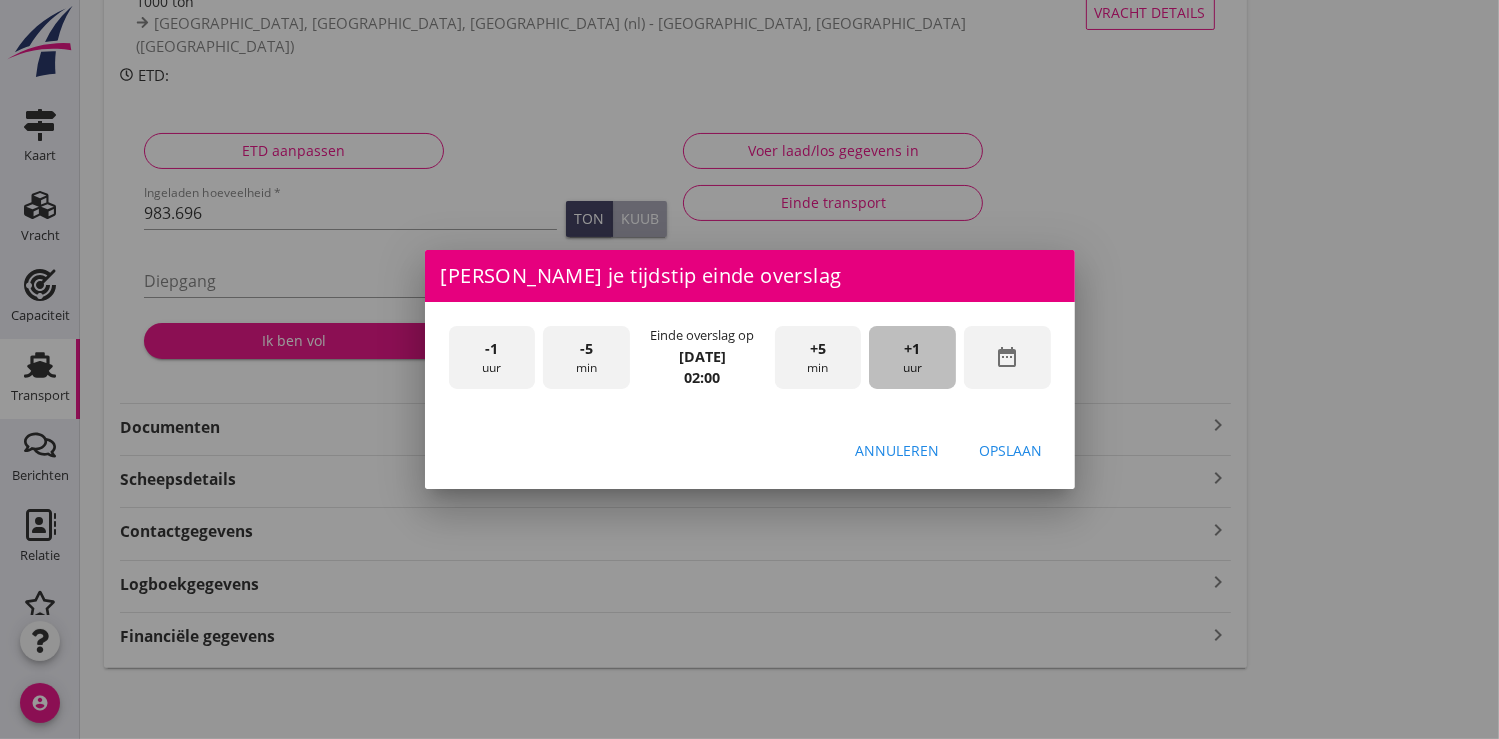click on "+1  uur" at bounding box center [912, 357] 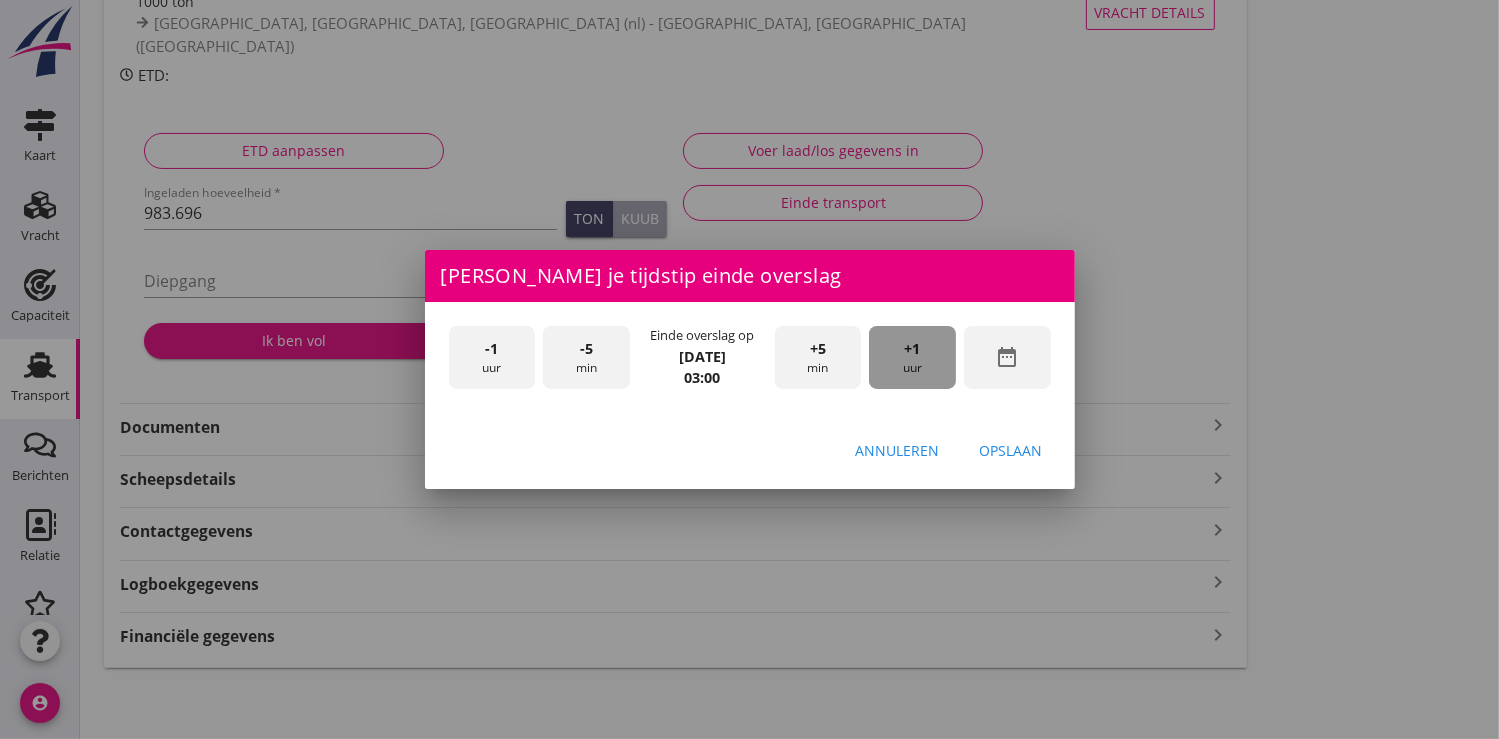 click on "+1  uur" at bounding box center [912, 357] 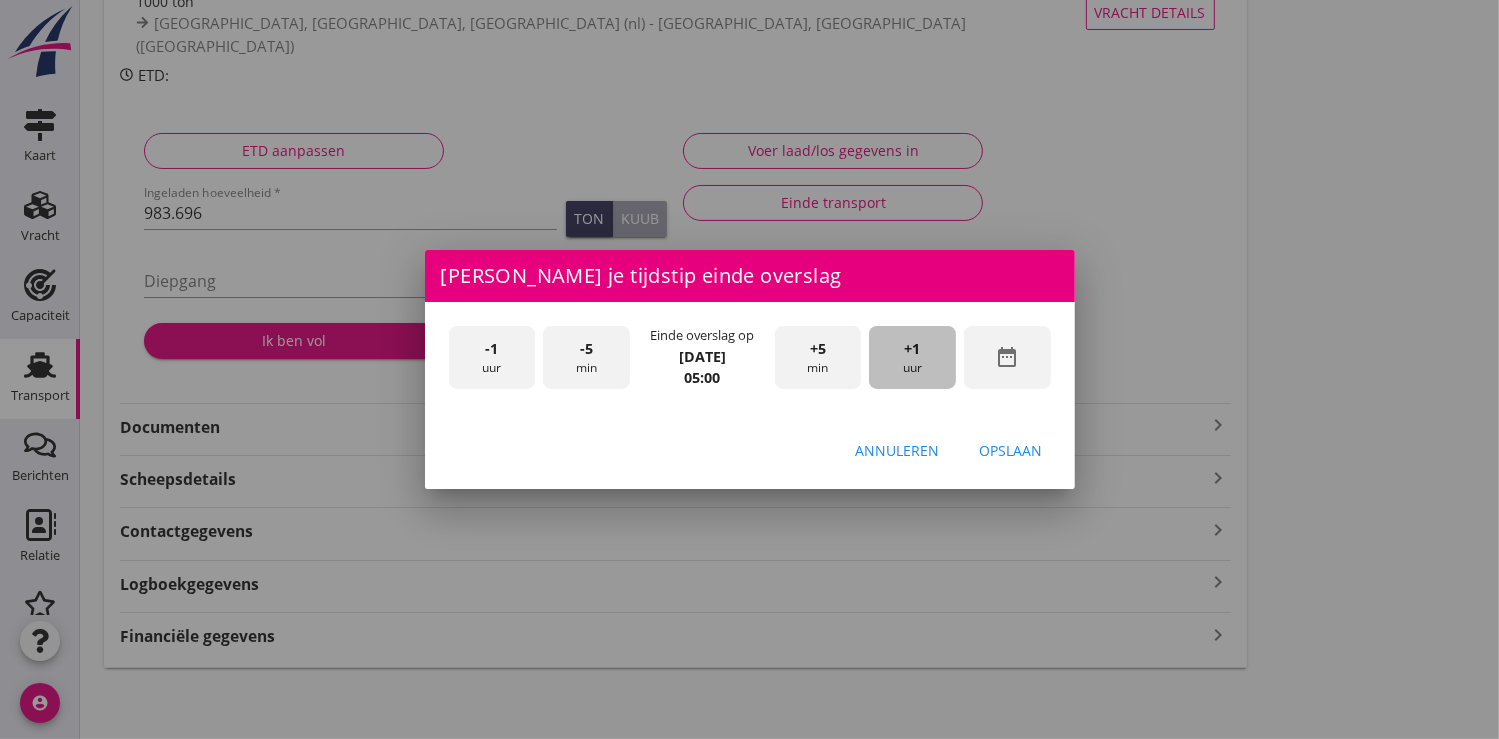 click on "+1  uur" at bounding box center (912, 357) 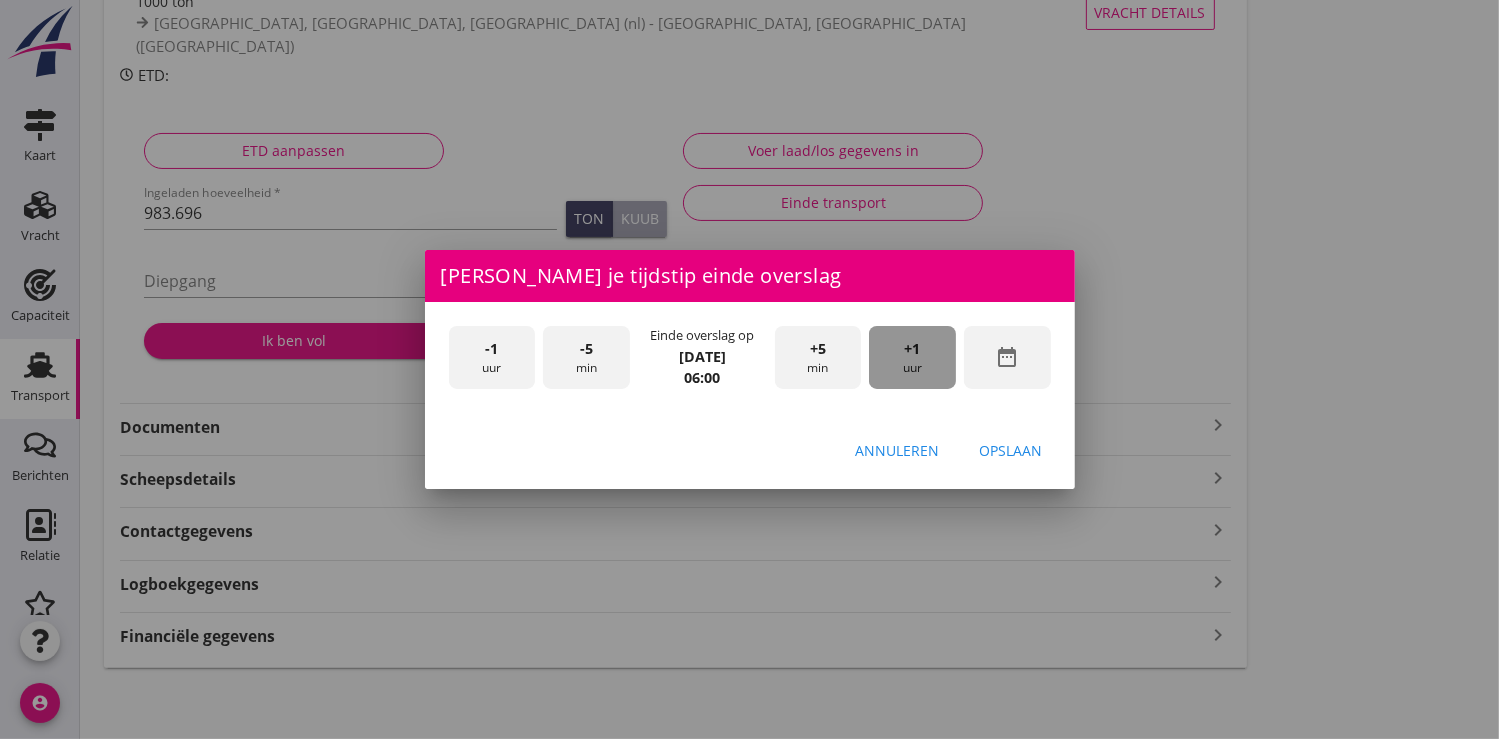 click on "+1  uur" at bounding box center (912, 357) 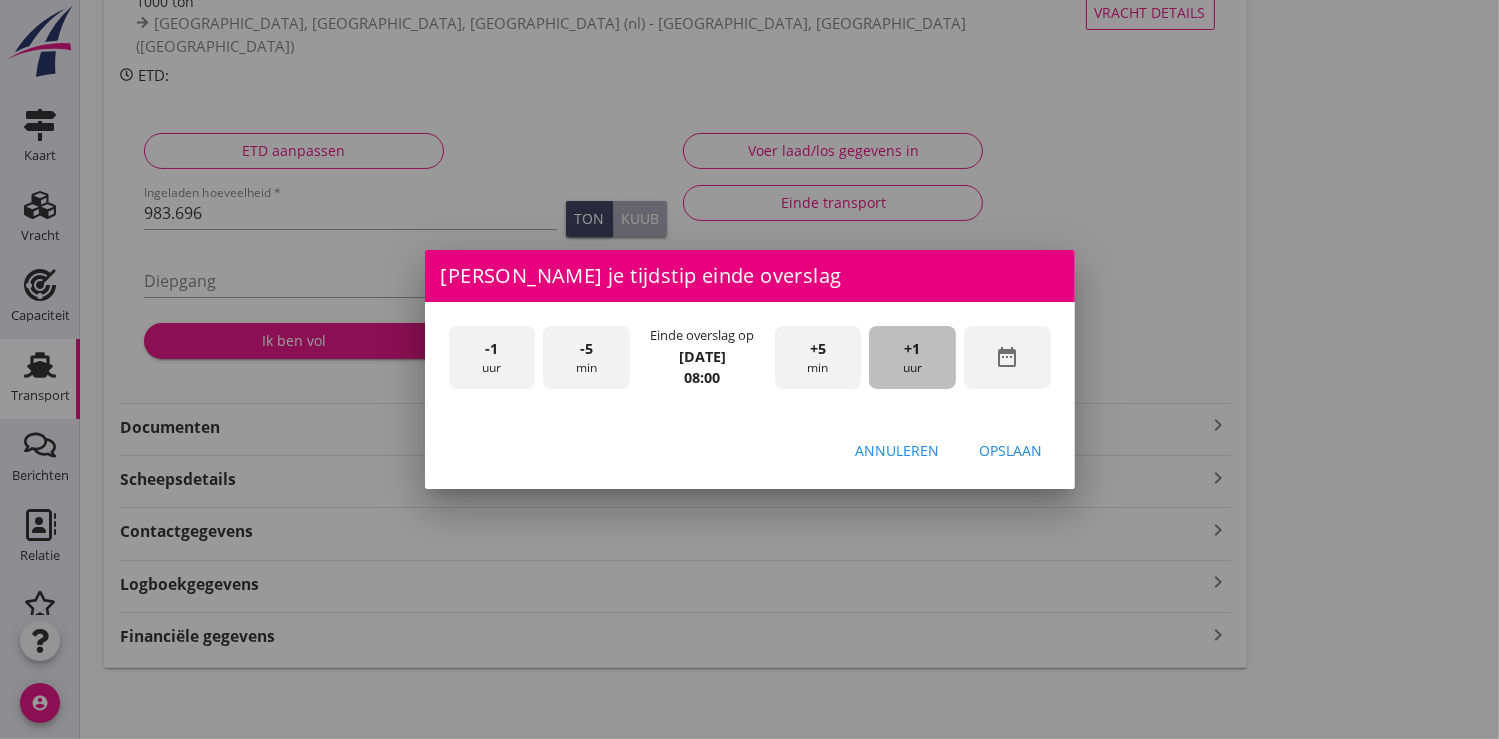 click on "+1  uur" at bounding box center [912, 357] 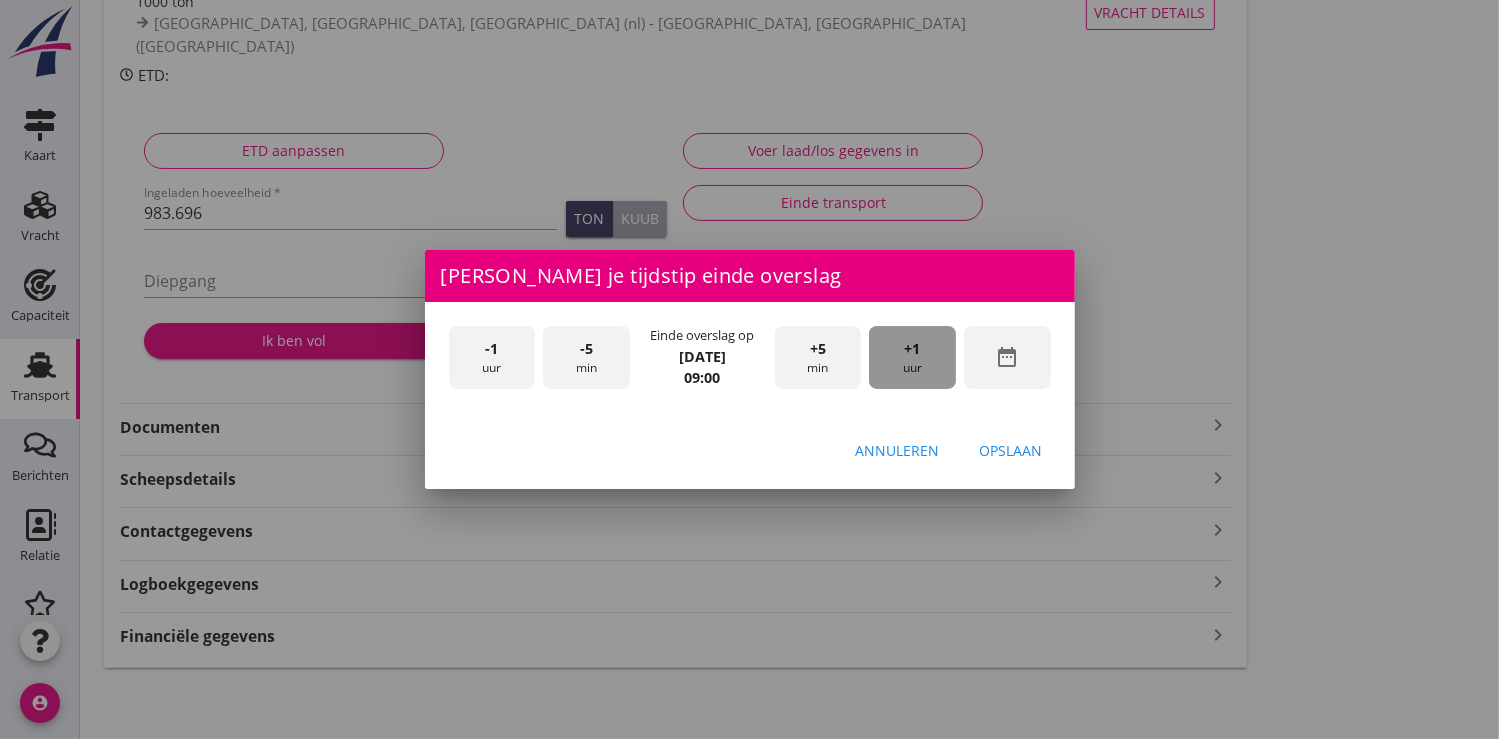 click on "+1  uur" at bounding box center [912, 357] 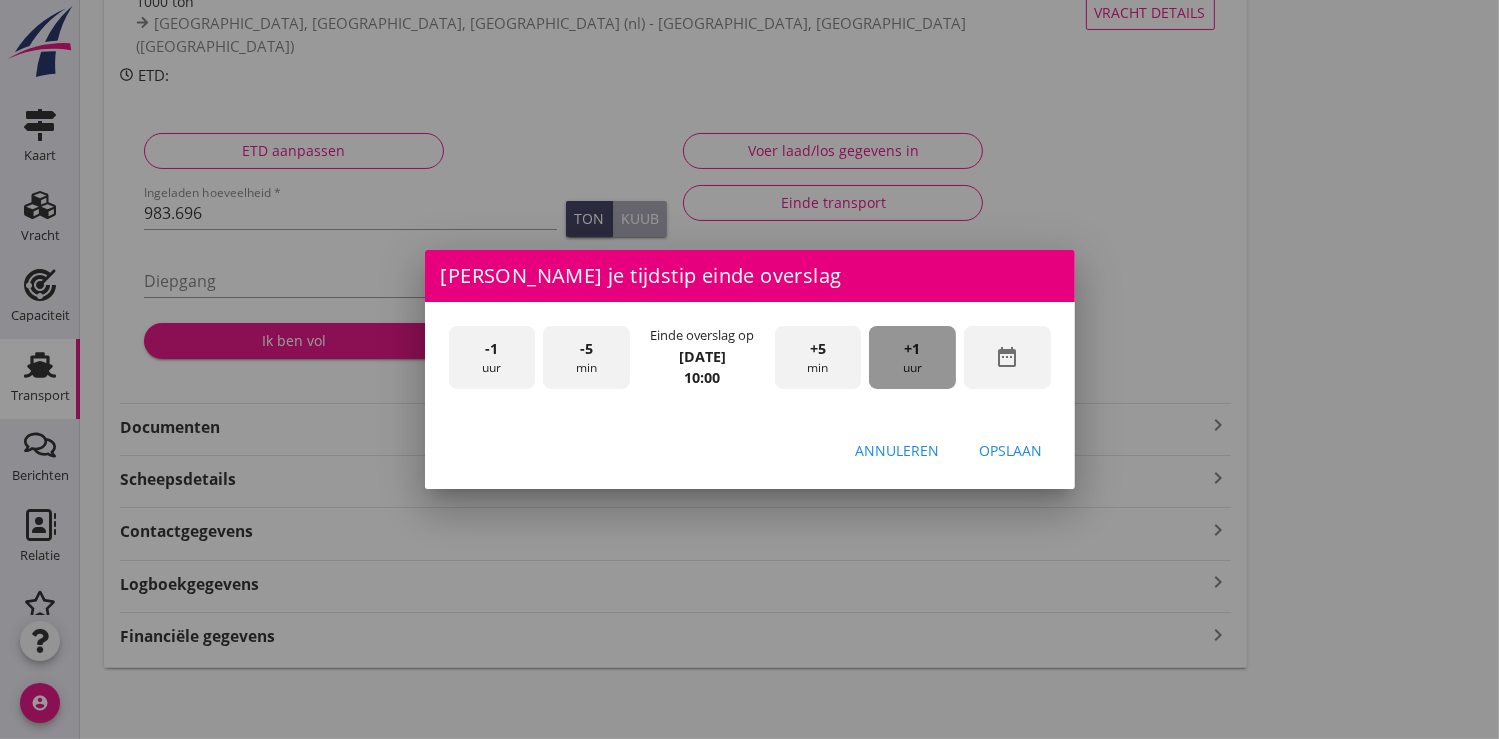 click on "+1  uur" at bounding box center [912, 357] 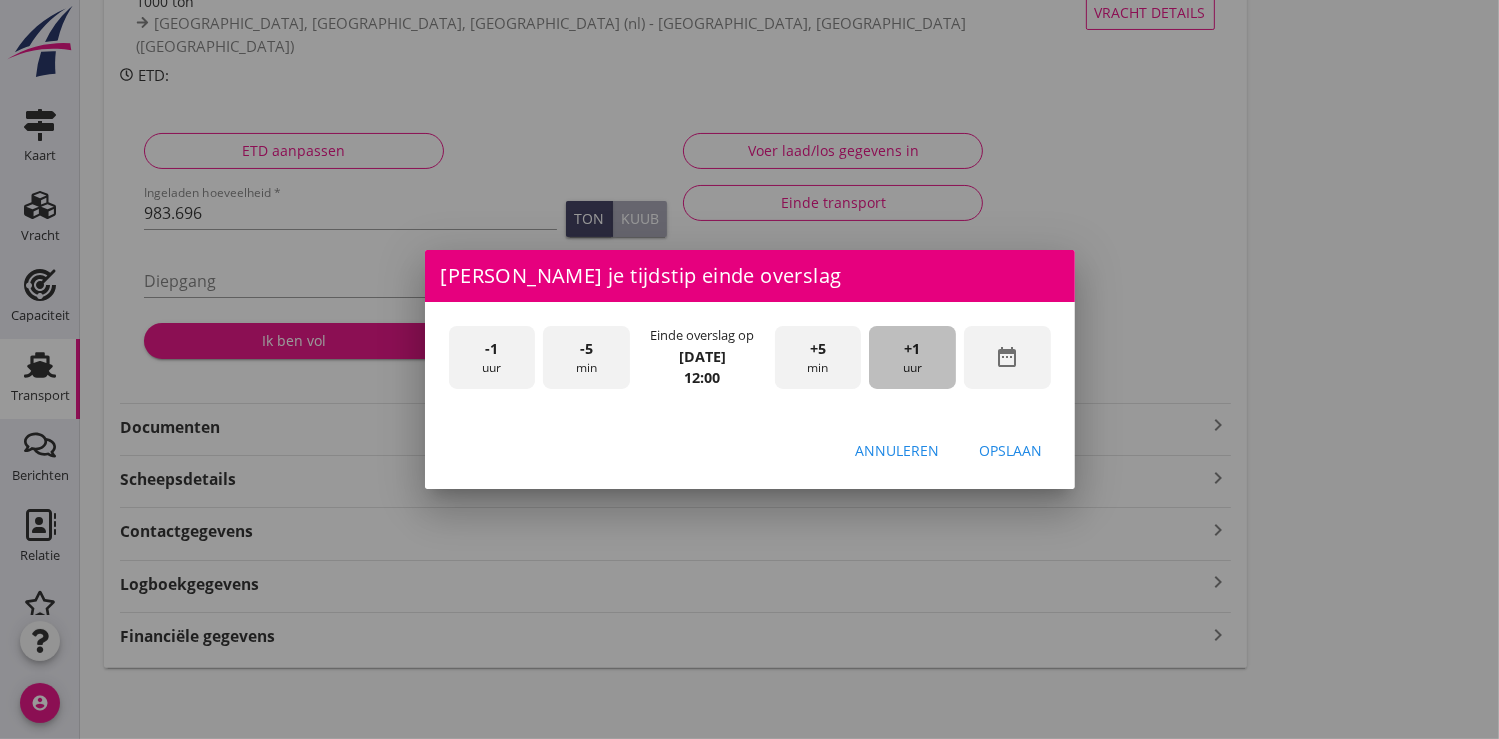 click on "+1  uur" at bounding box center (912, 357) 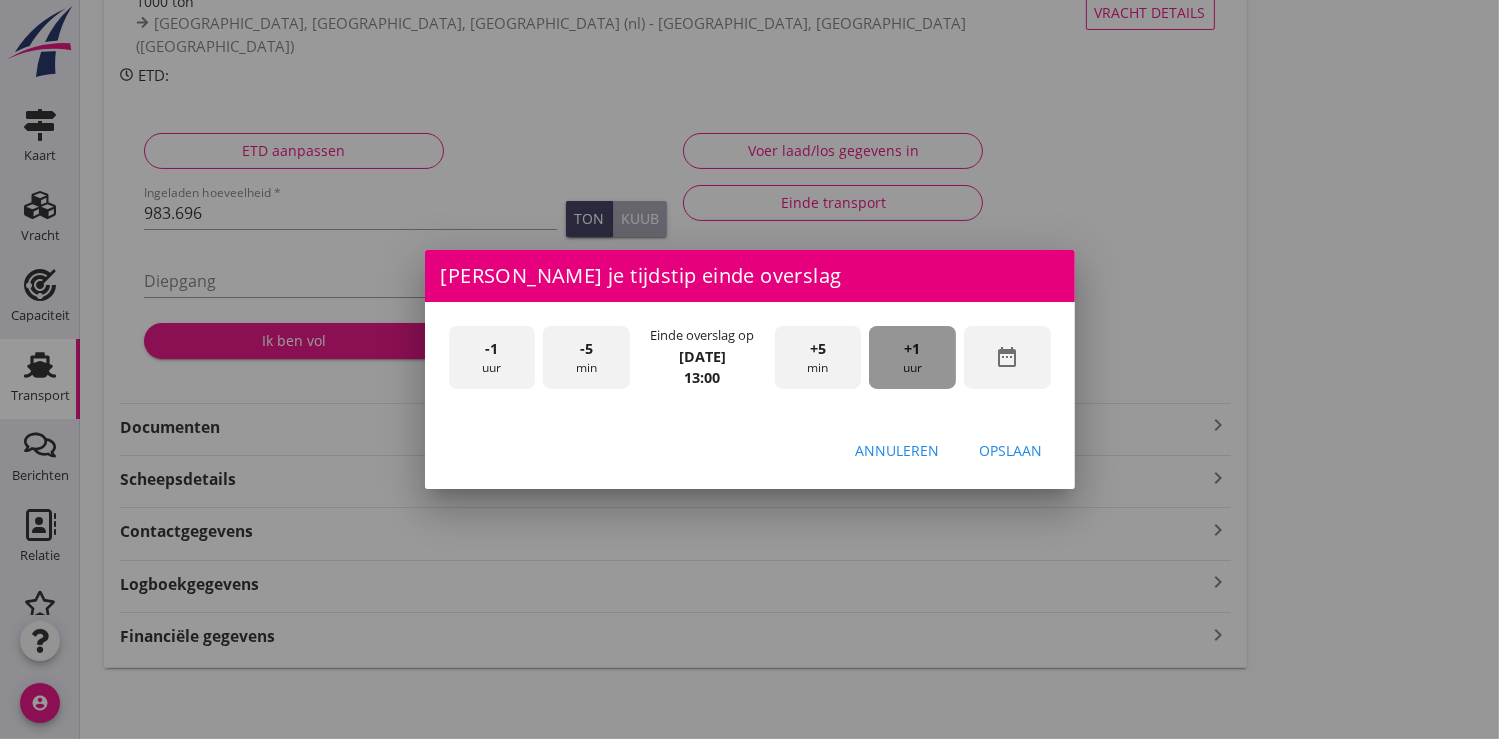click on "+1  uur" at bounding box center [912, 357] 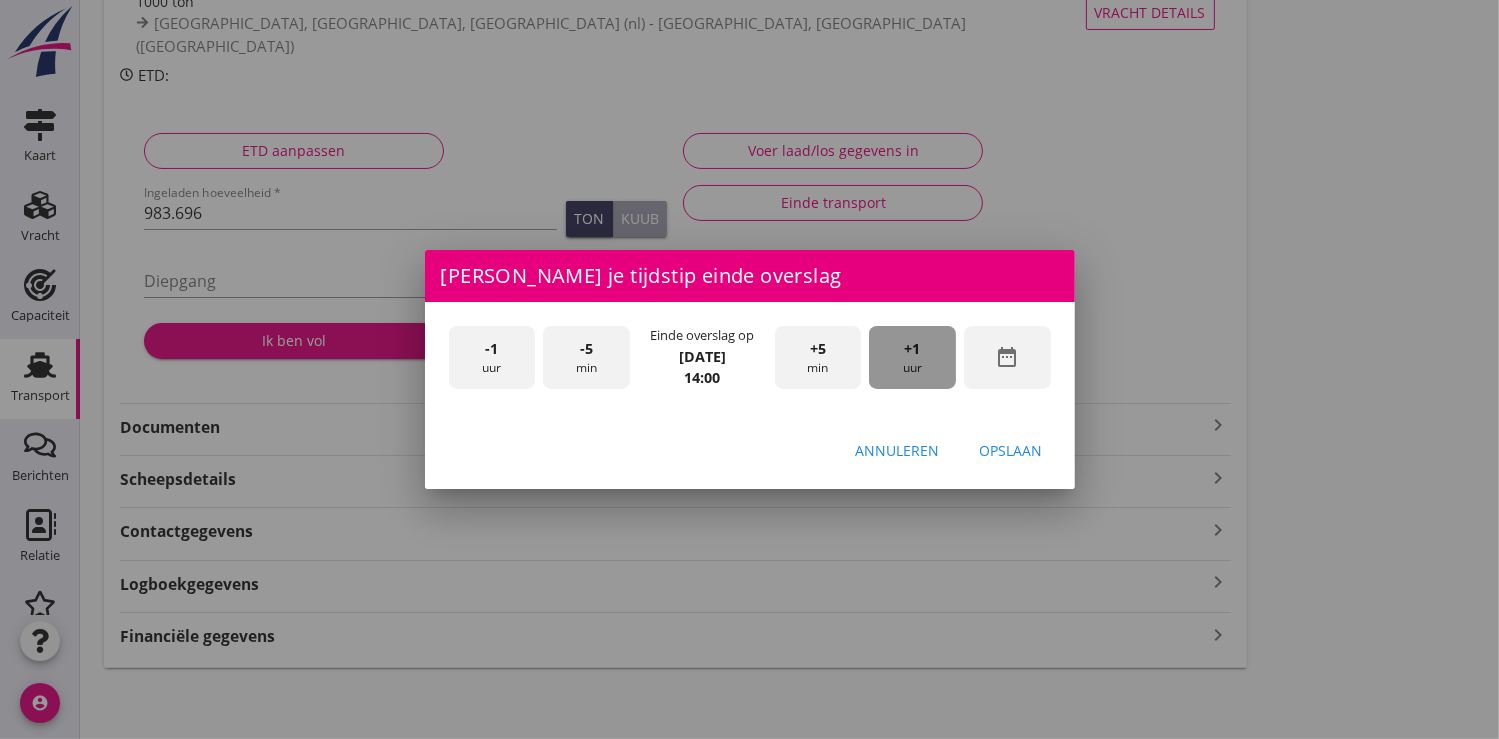 click on "+1  uur" at bounding box center [912, 357] 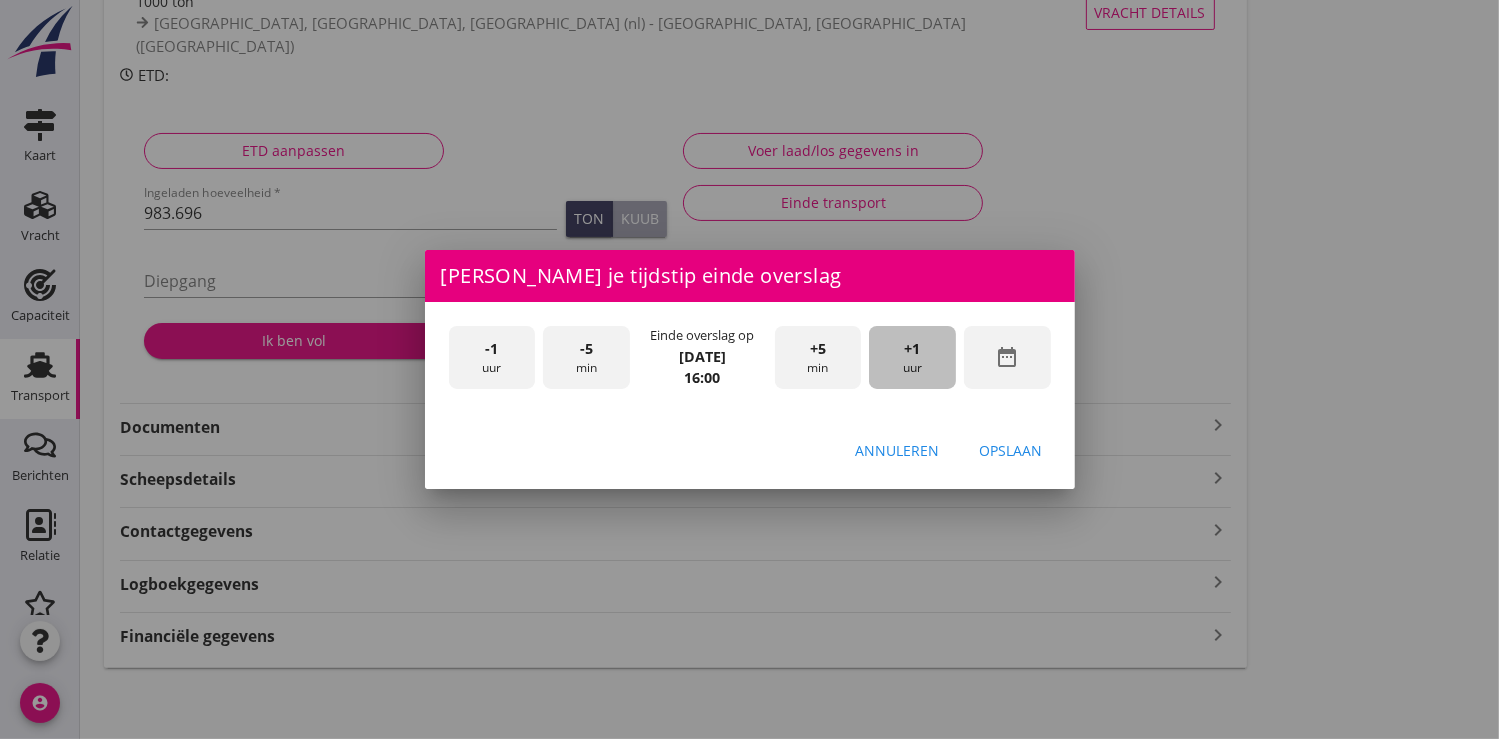 click on "+1  uur" at bounding box center [912, 357] 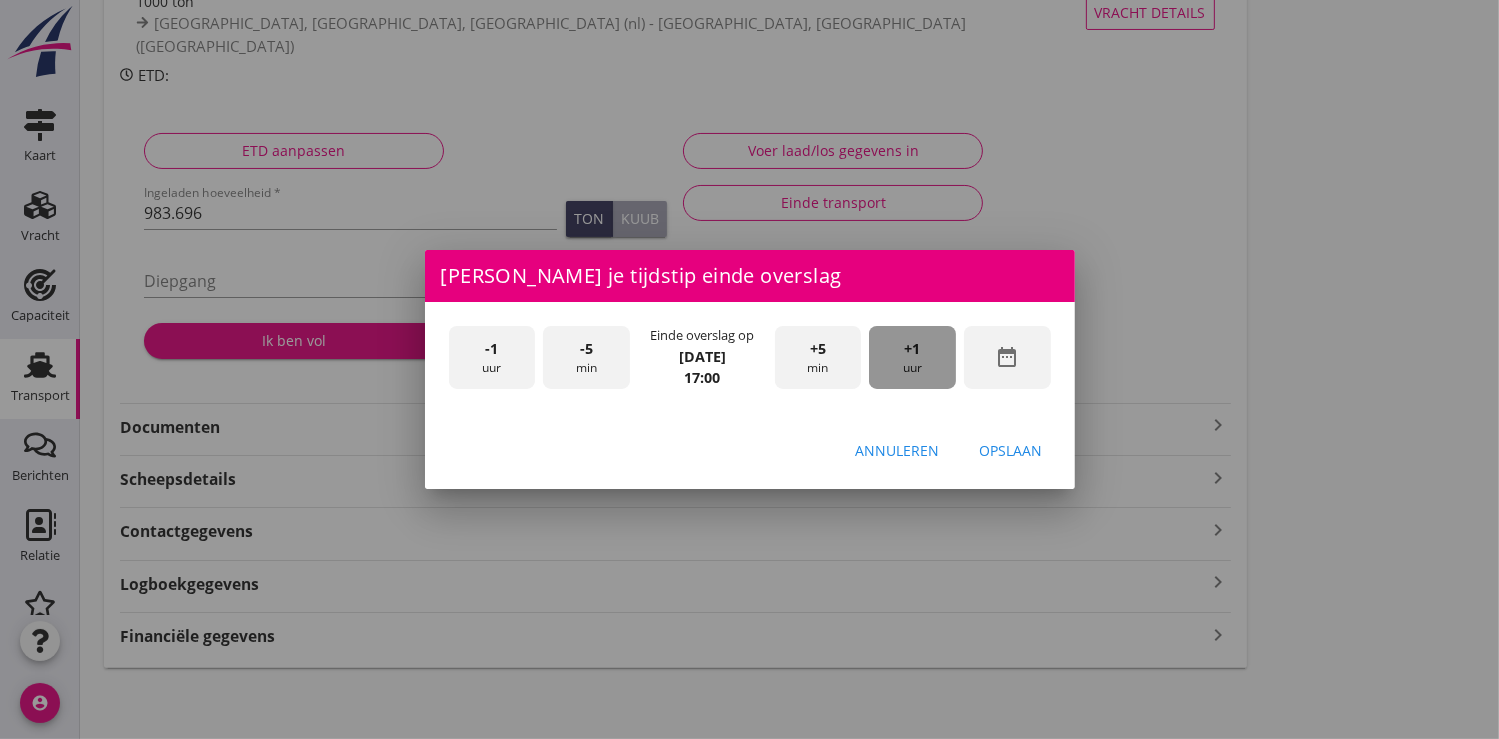 click on "+1  uur" at bounding box center (912, 357) 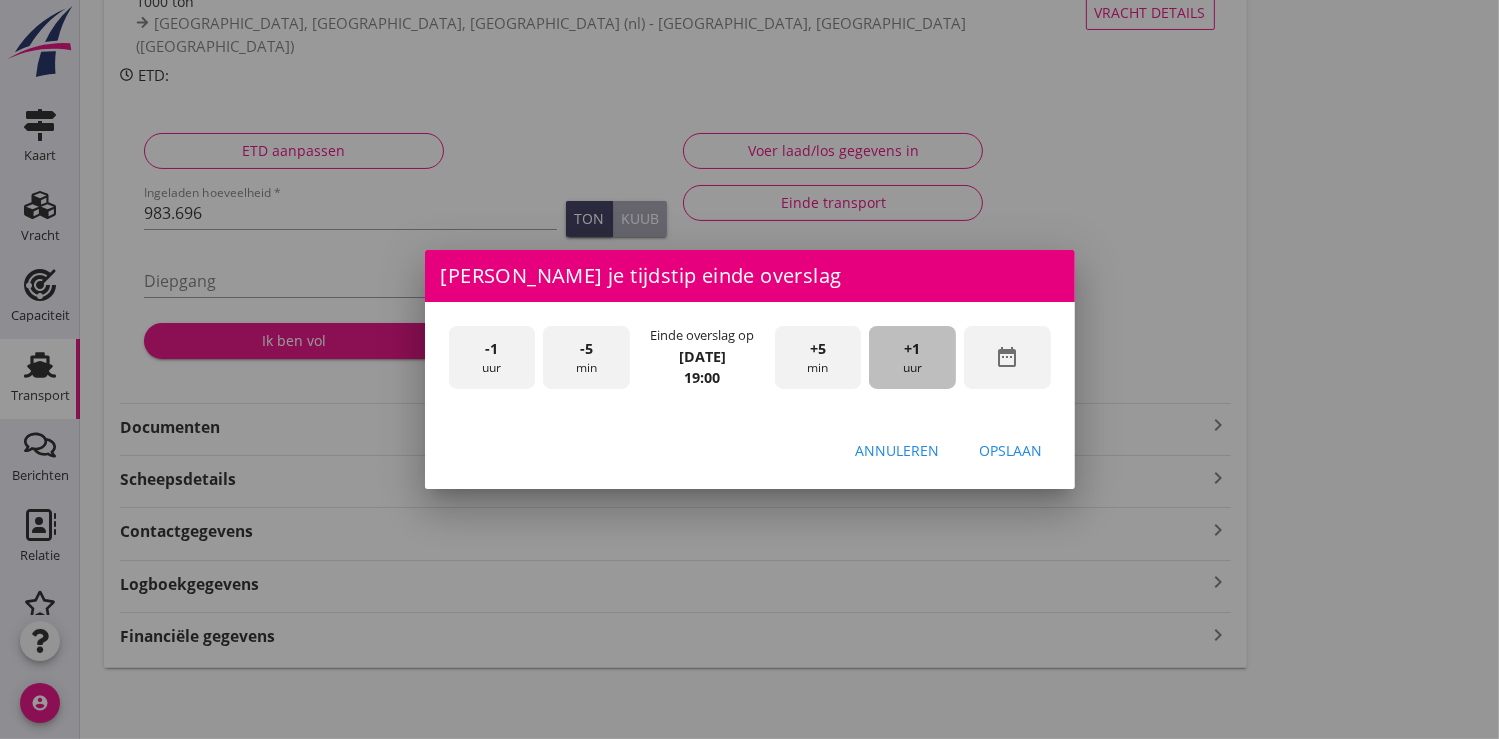click on "+1  uur" at bounding box center [912, 357] 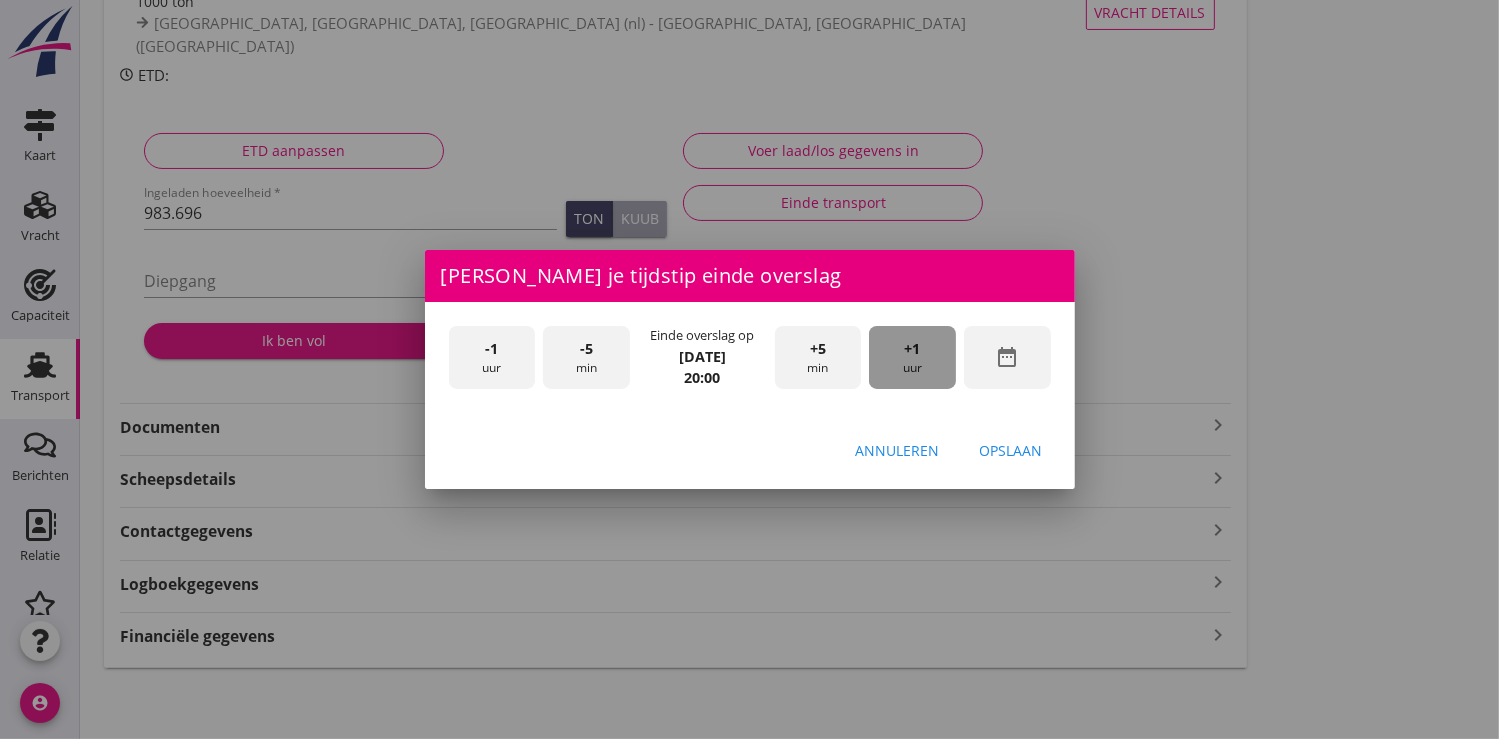 click on "+1  uur" at bounding box center [912, 357] 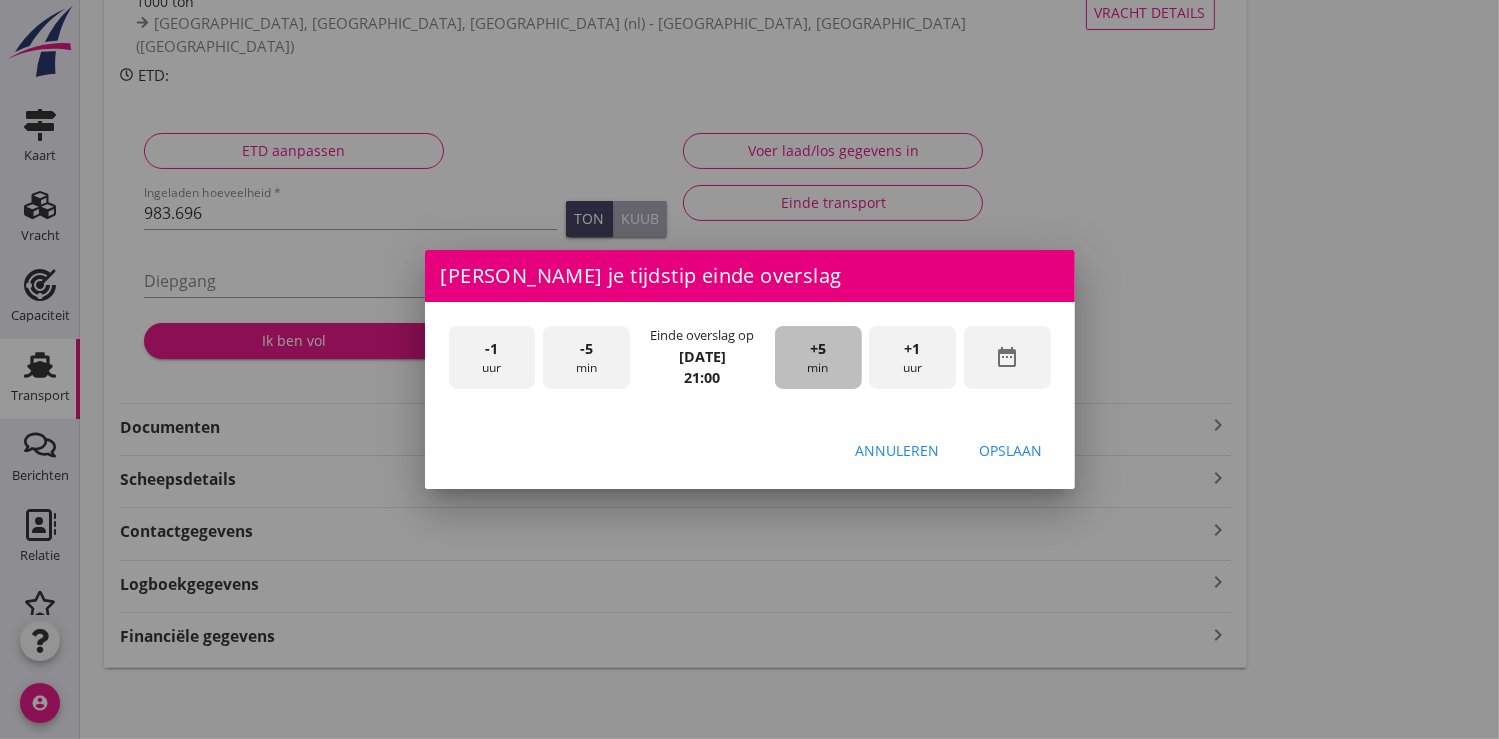 click on "+5  min" at bounding box center (818, 357) 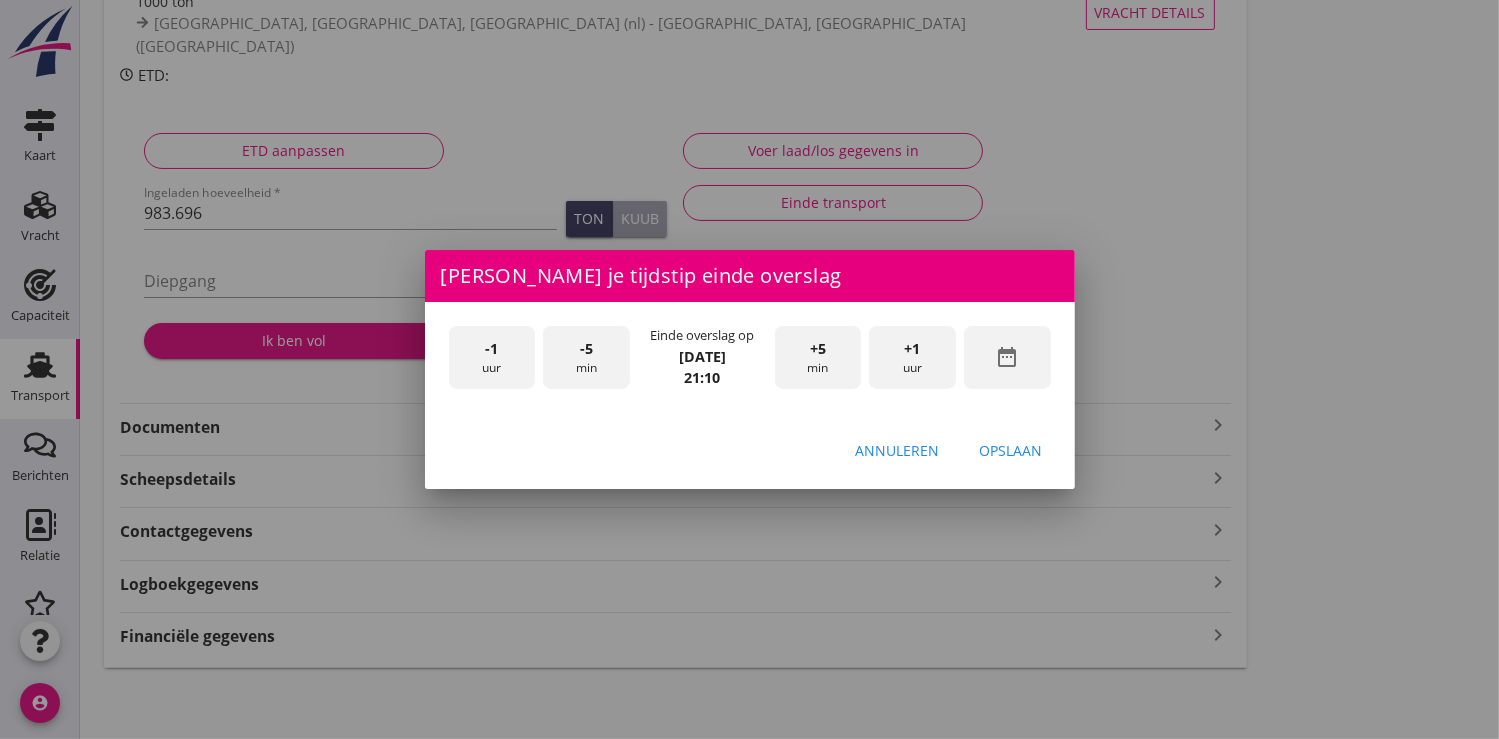 click on "Opslaan" at bounding box center (1011, 450) 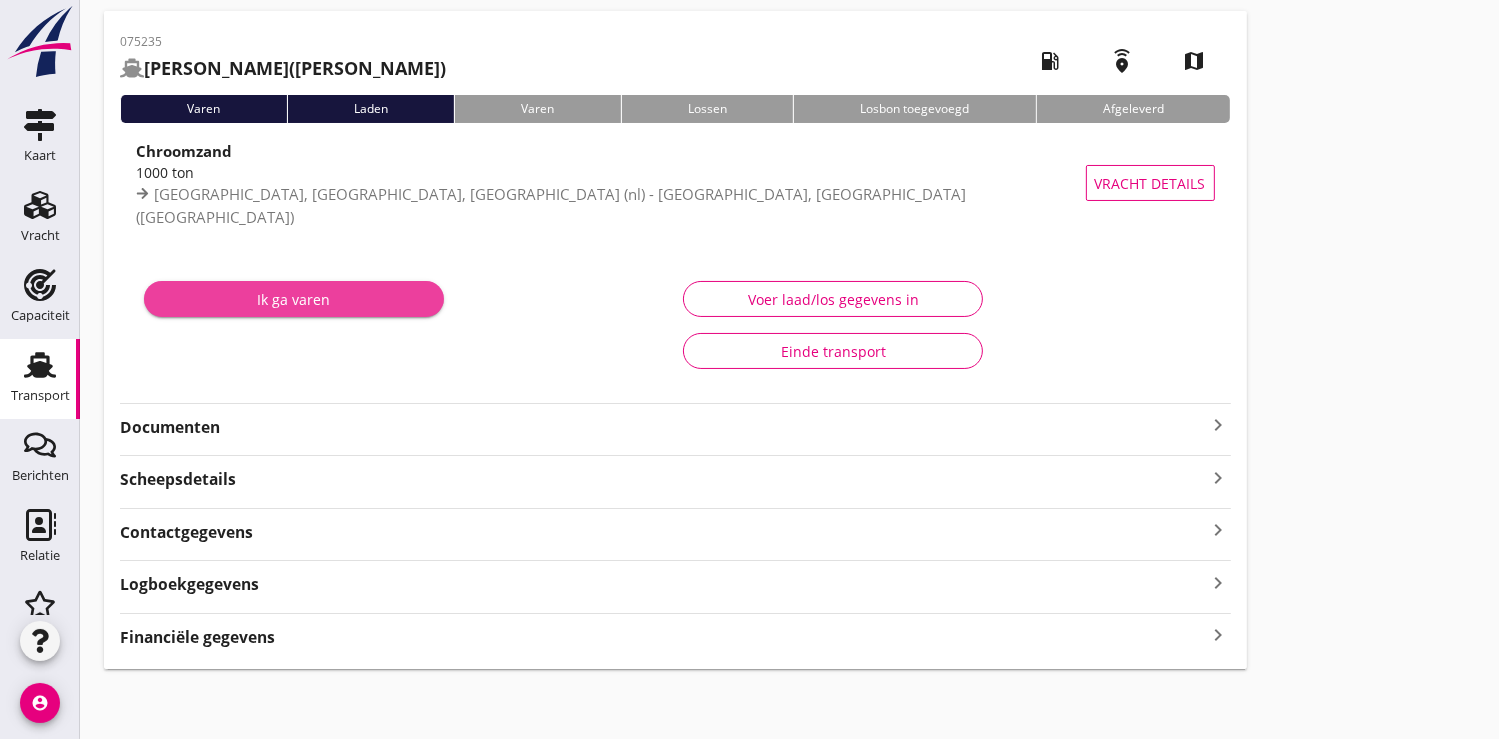 click on "Ik ga varen" at bounding box center (294, 299) 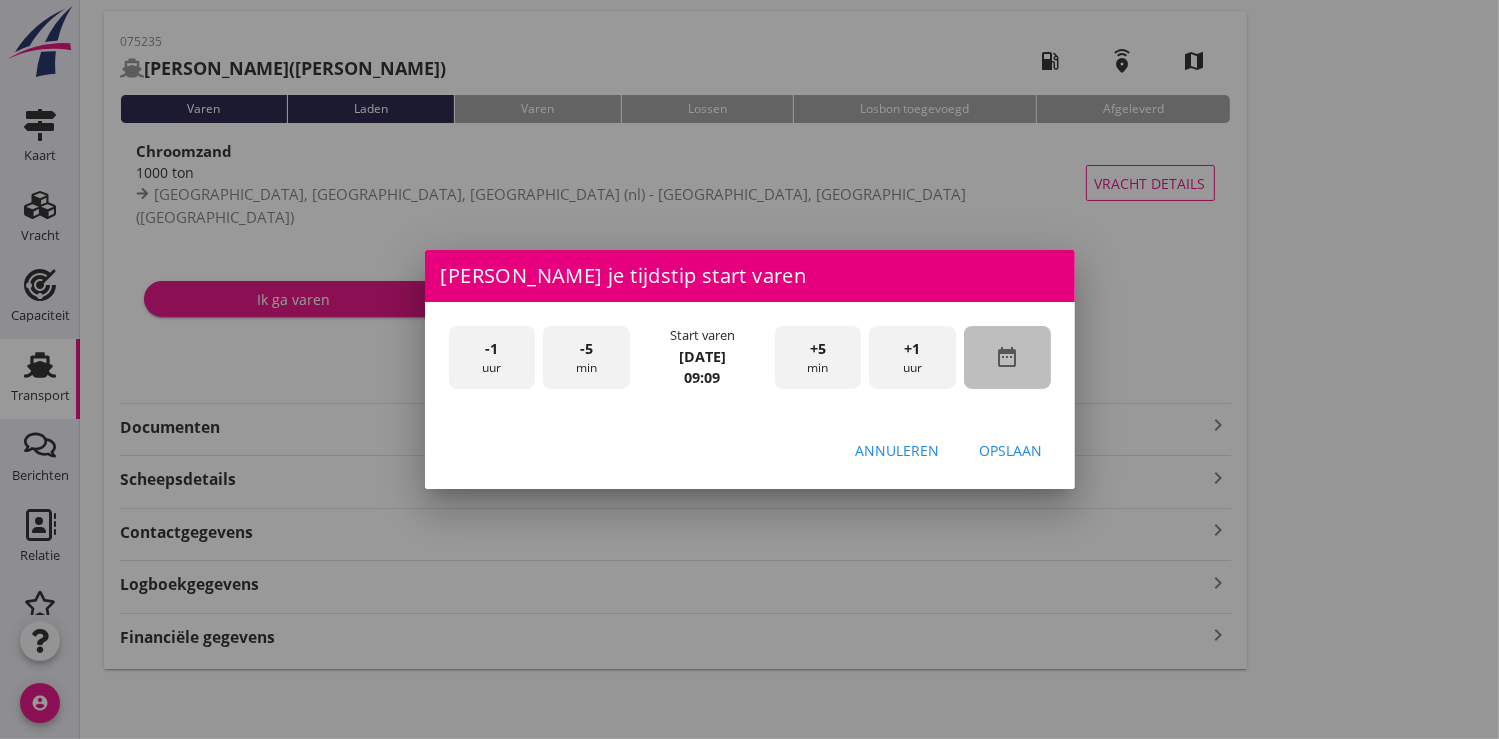 click on "date_range" at bounding box center (1007, 357) 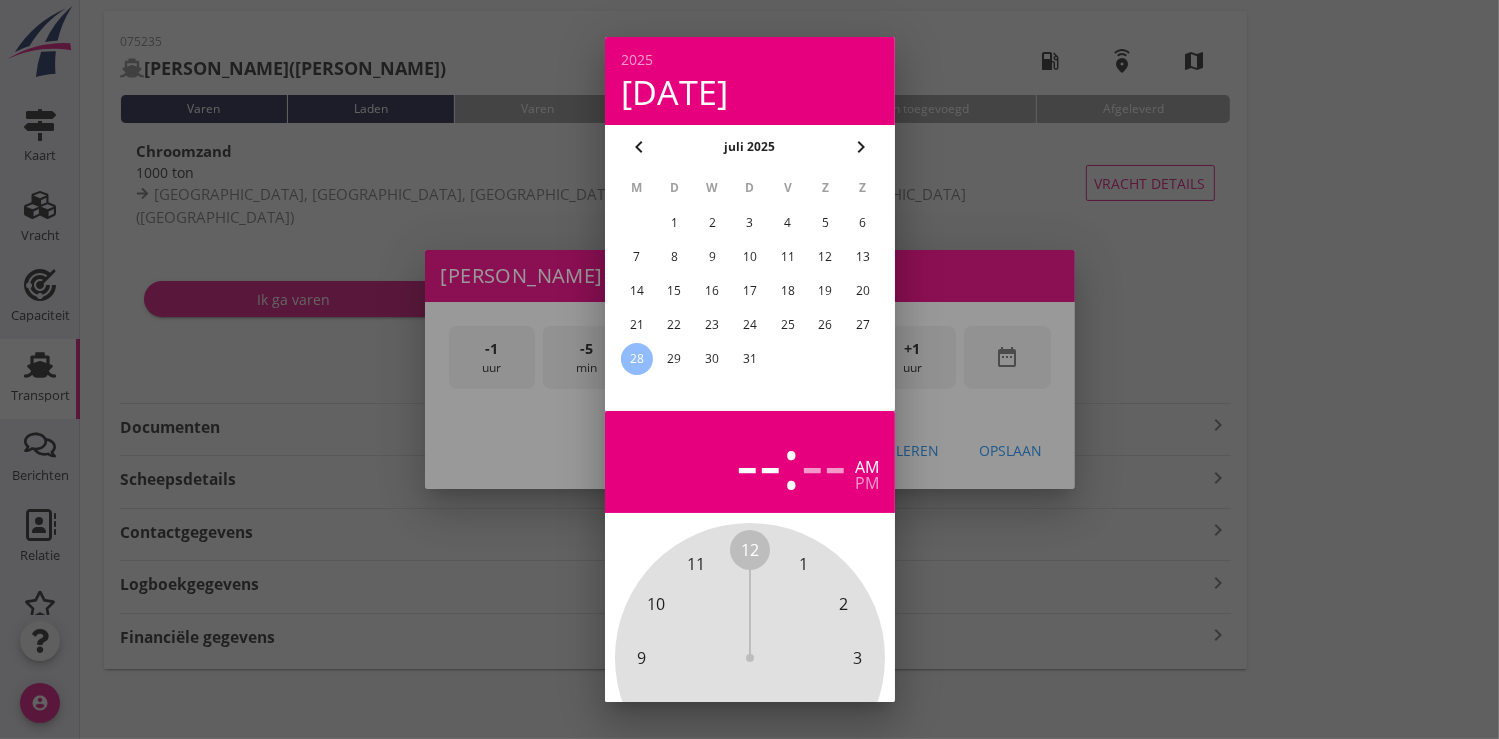 click on "26" at bounding box center (825, 325) 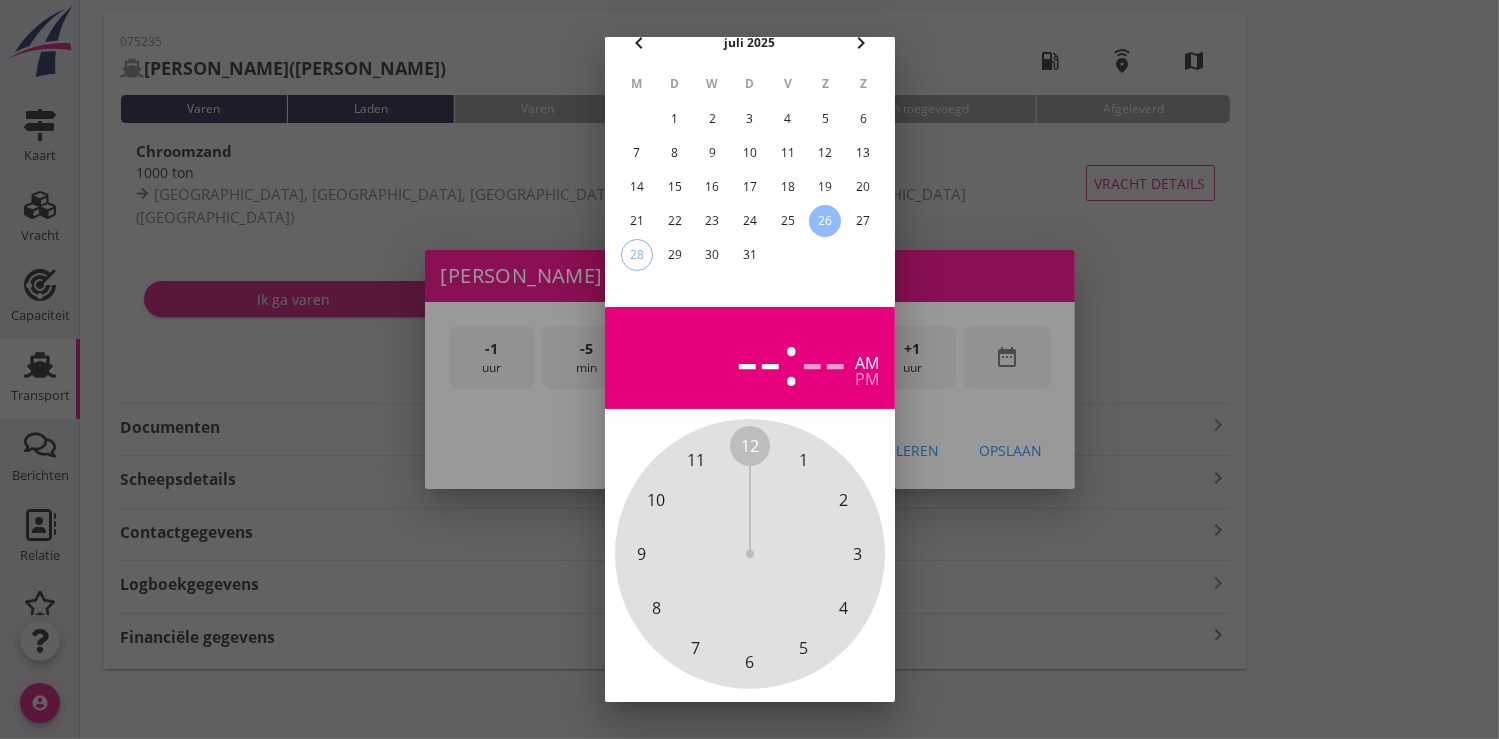scroll, scrollTop: 185, scrollLeft: 0, axis: vertical 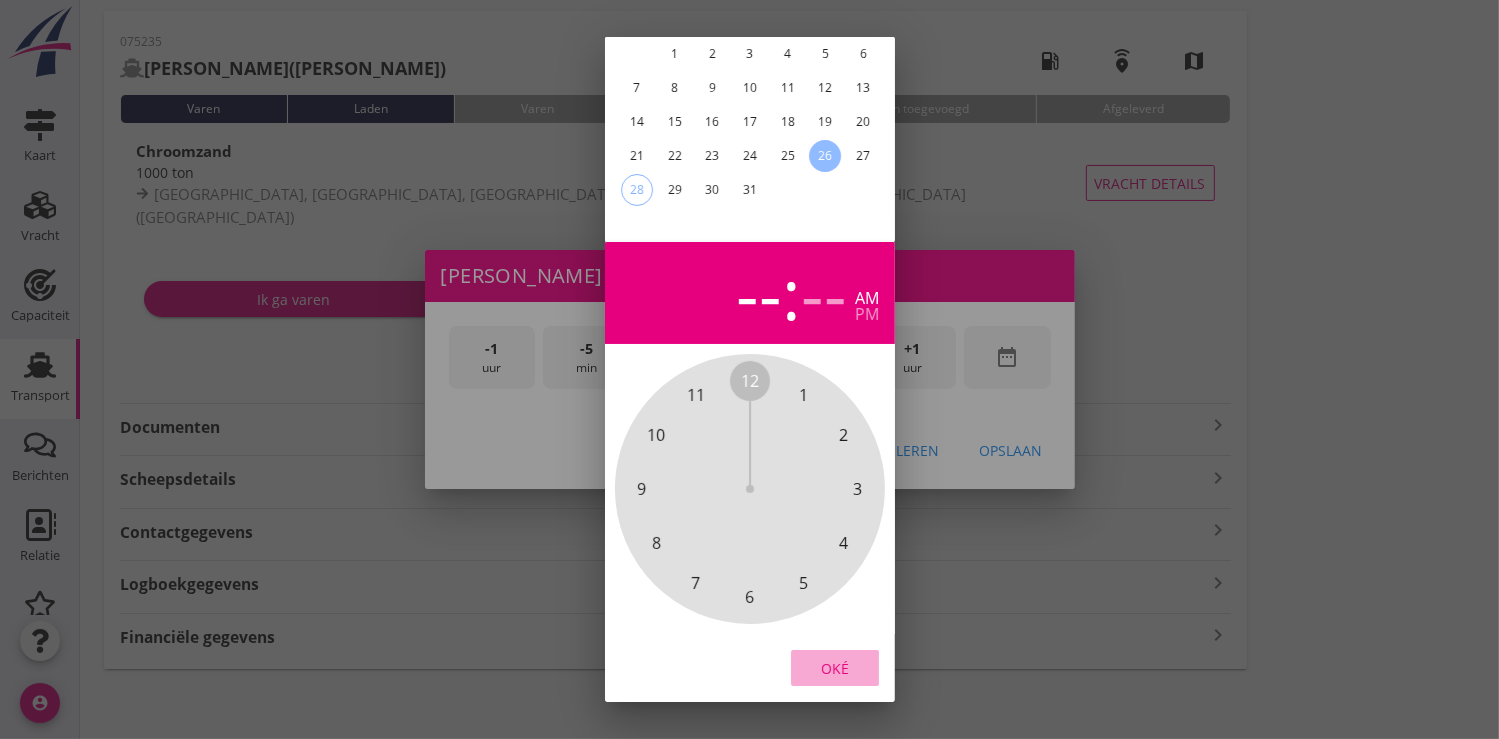 drag, startPoint x: 837, startPoint y: 658, endPoint x: 850, endPoint y: 613, distance: 46.840153 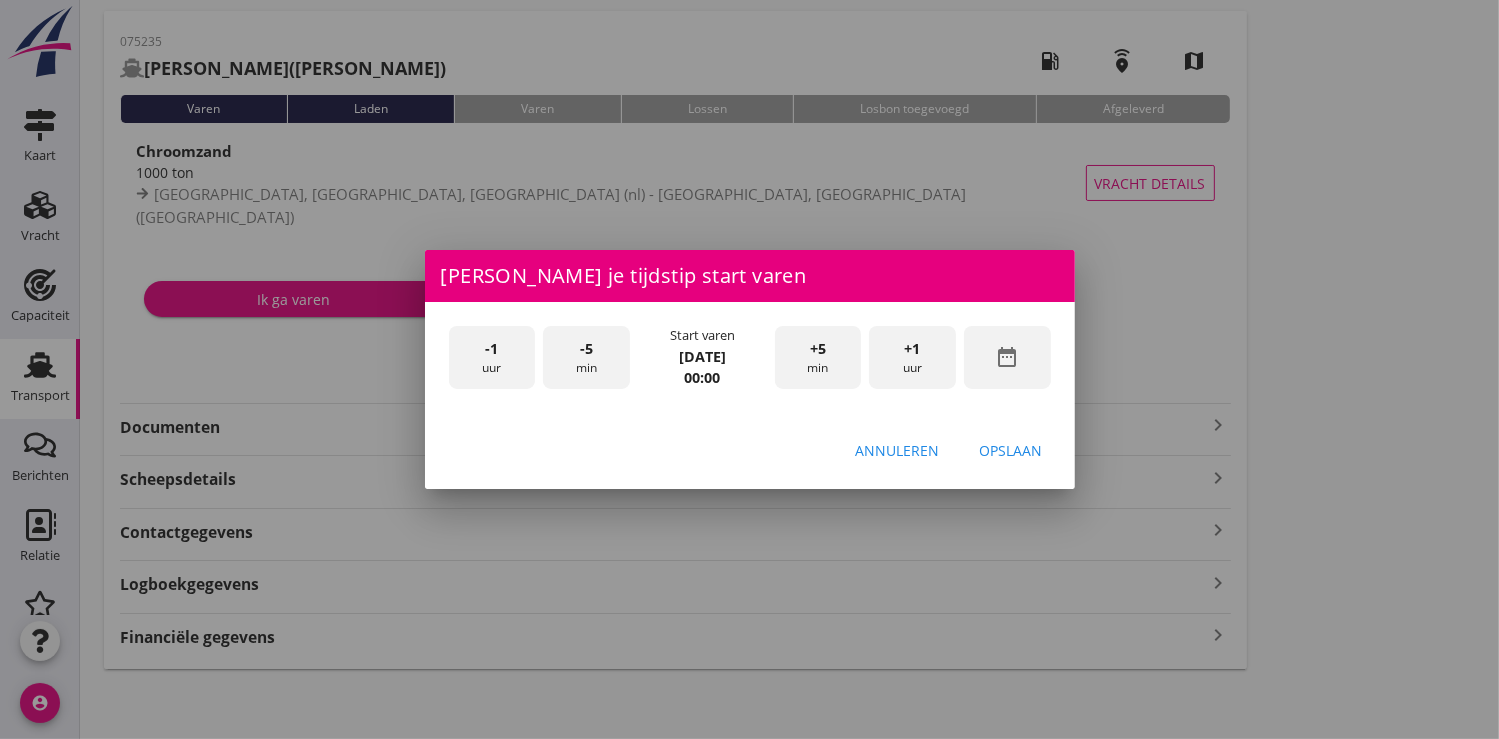 click on "+1  uur" at bounding box center (912, 357) 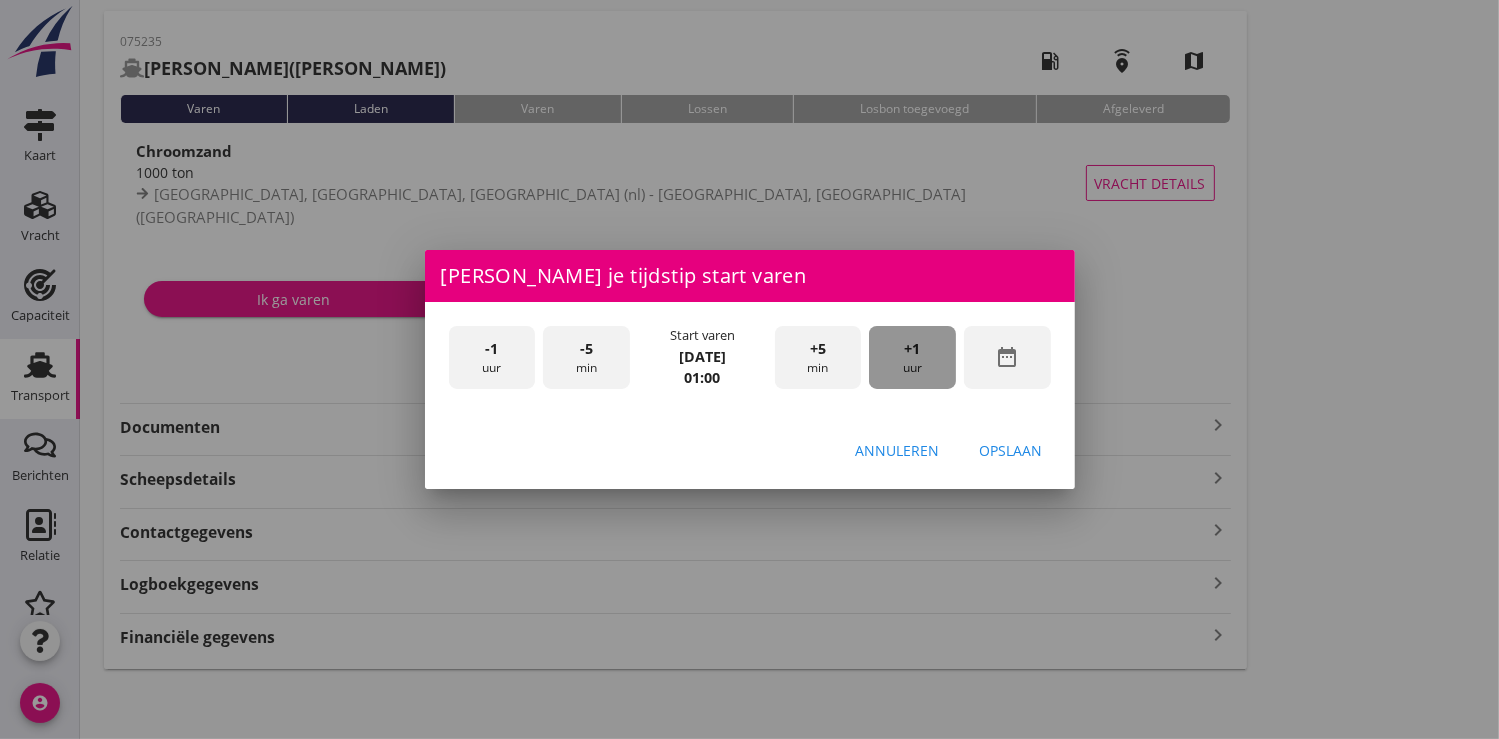 click on "+1  uur" at bounding box center (912, 357) 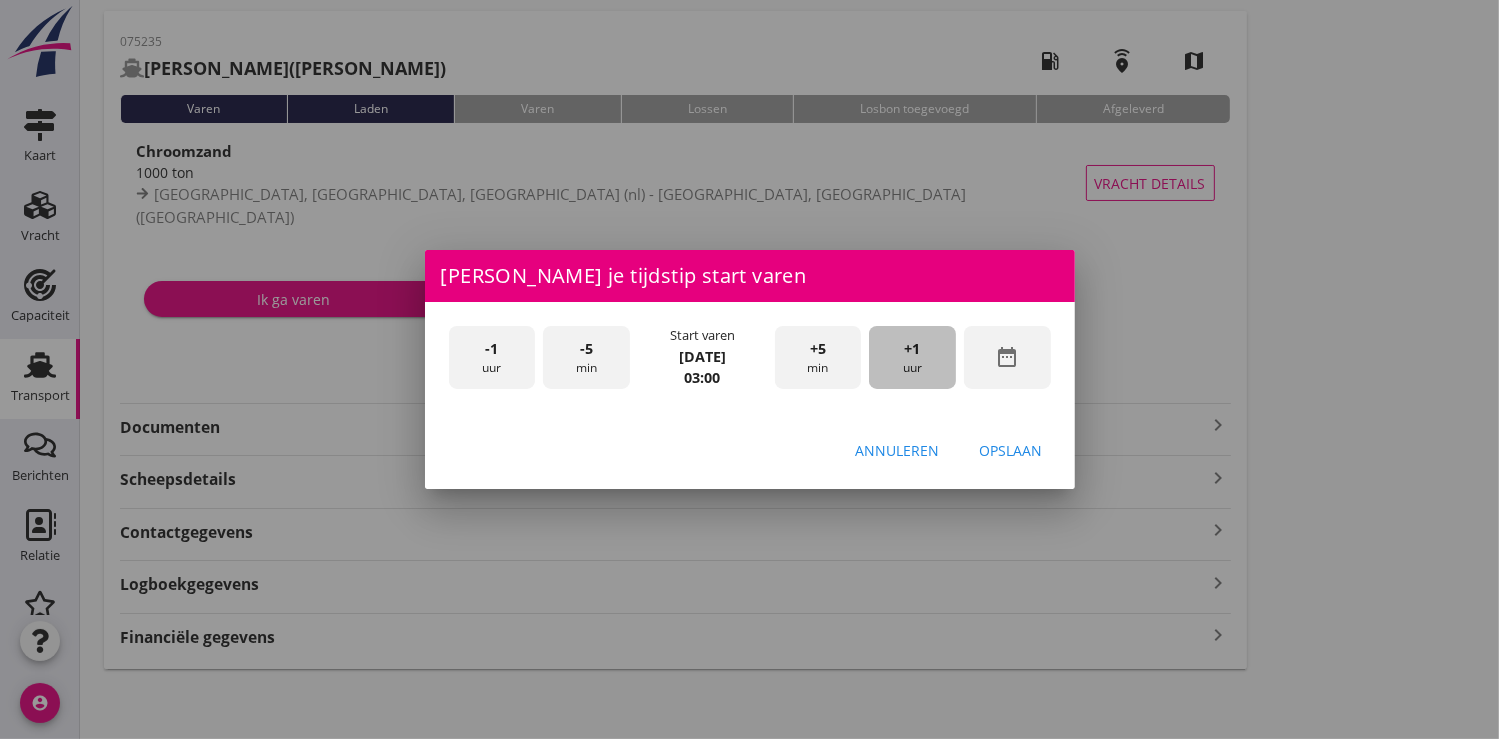 click on "+1  uur" at bounding box center (912, 357) 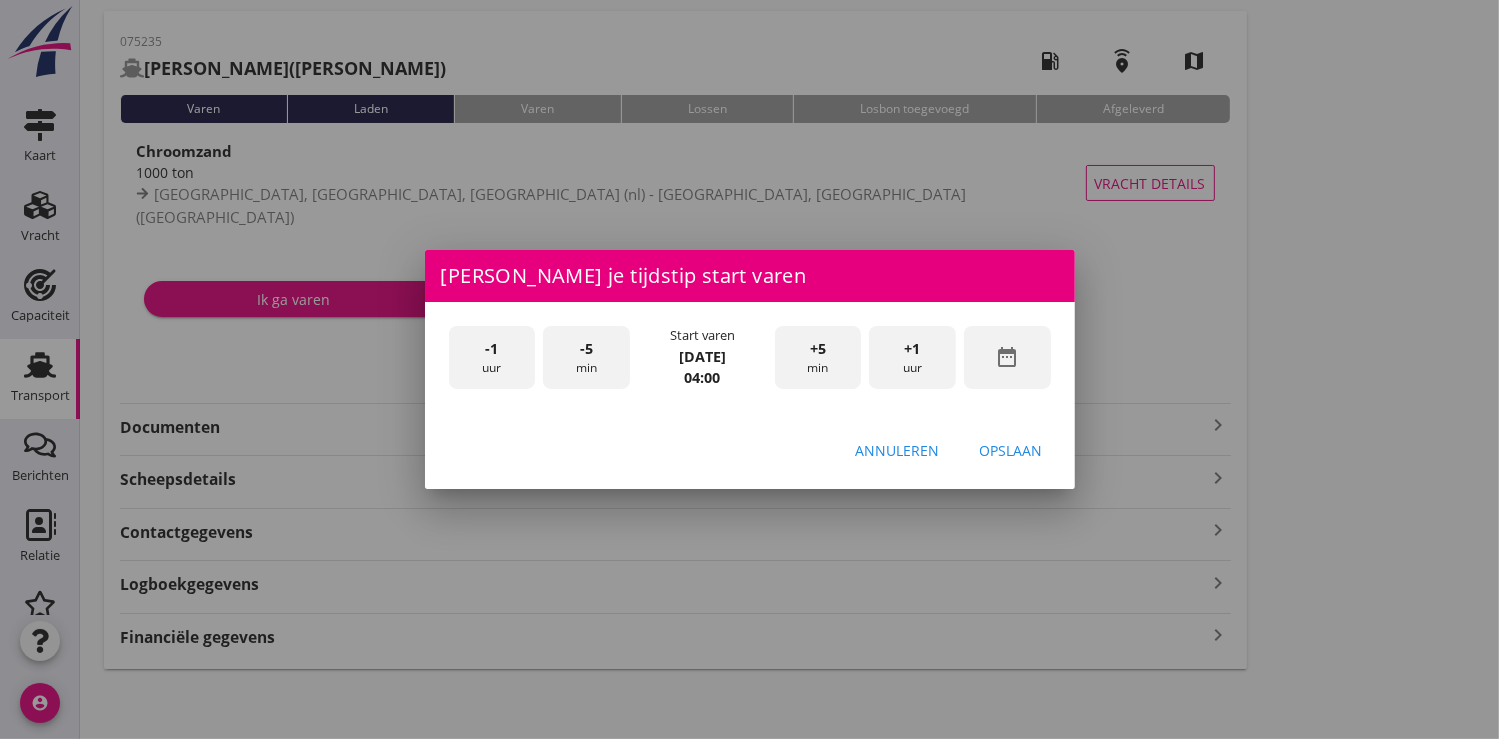 click on "+1  uur" at bounding box center (912, 357) 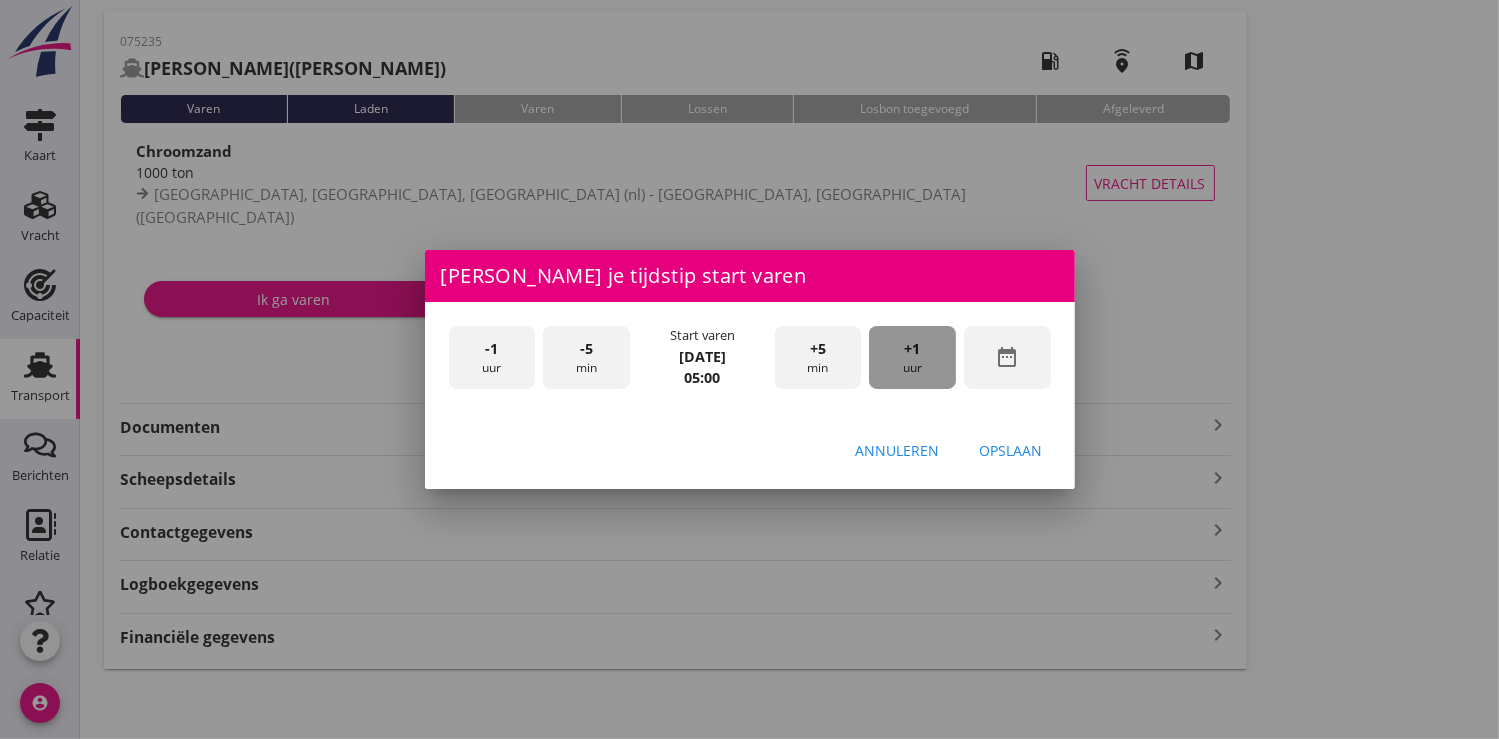 click on "+1  uur" at bounding box center [912, 357] 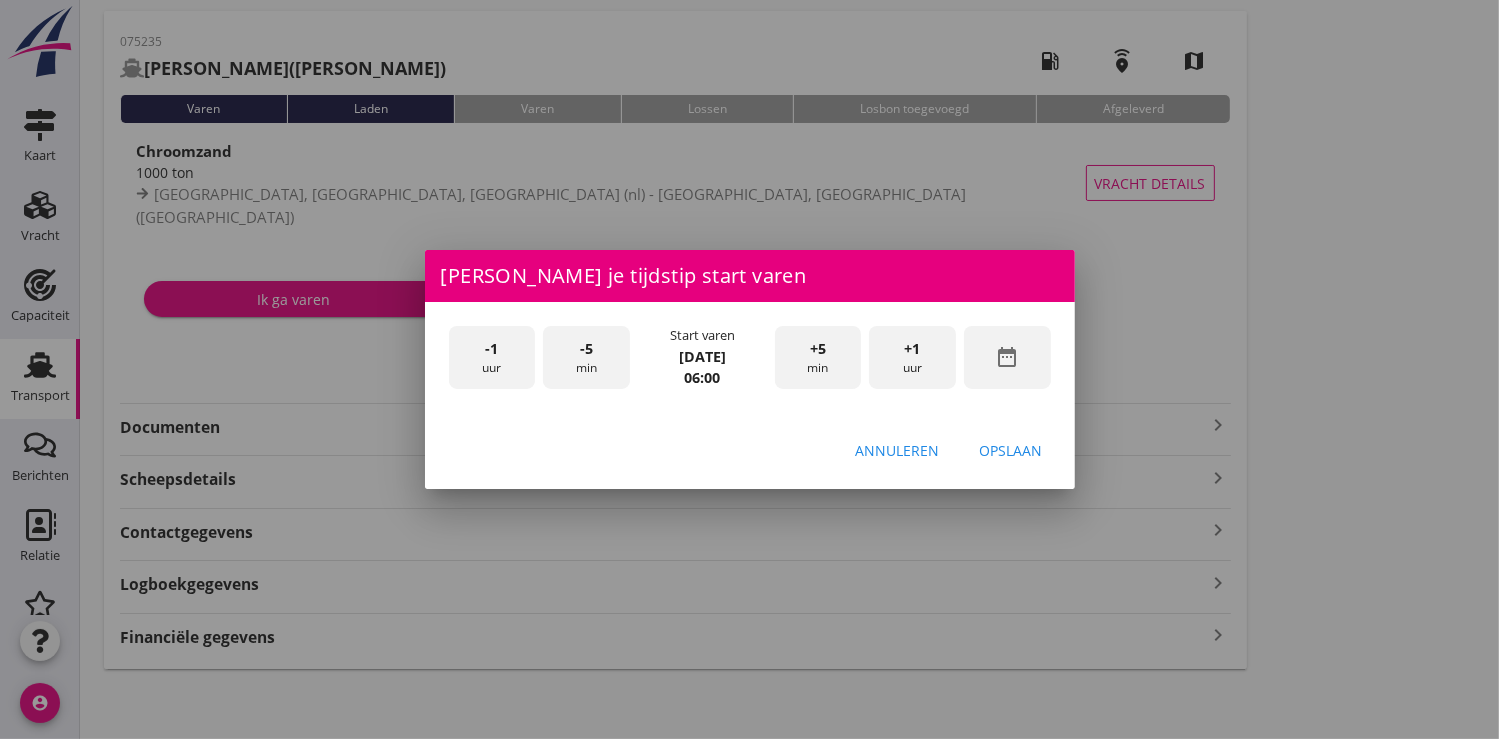 click on "Opslaan" at bounding box center [1011, 450] 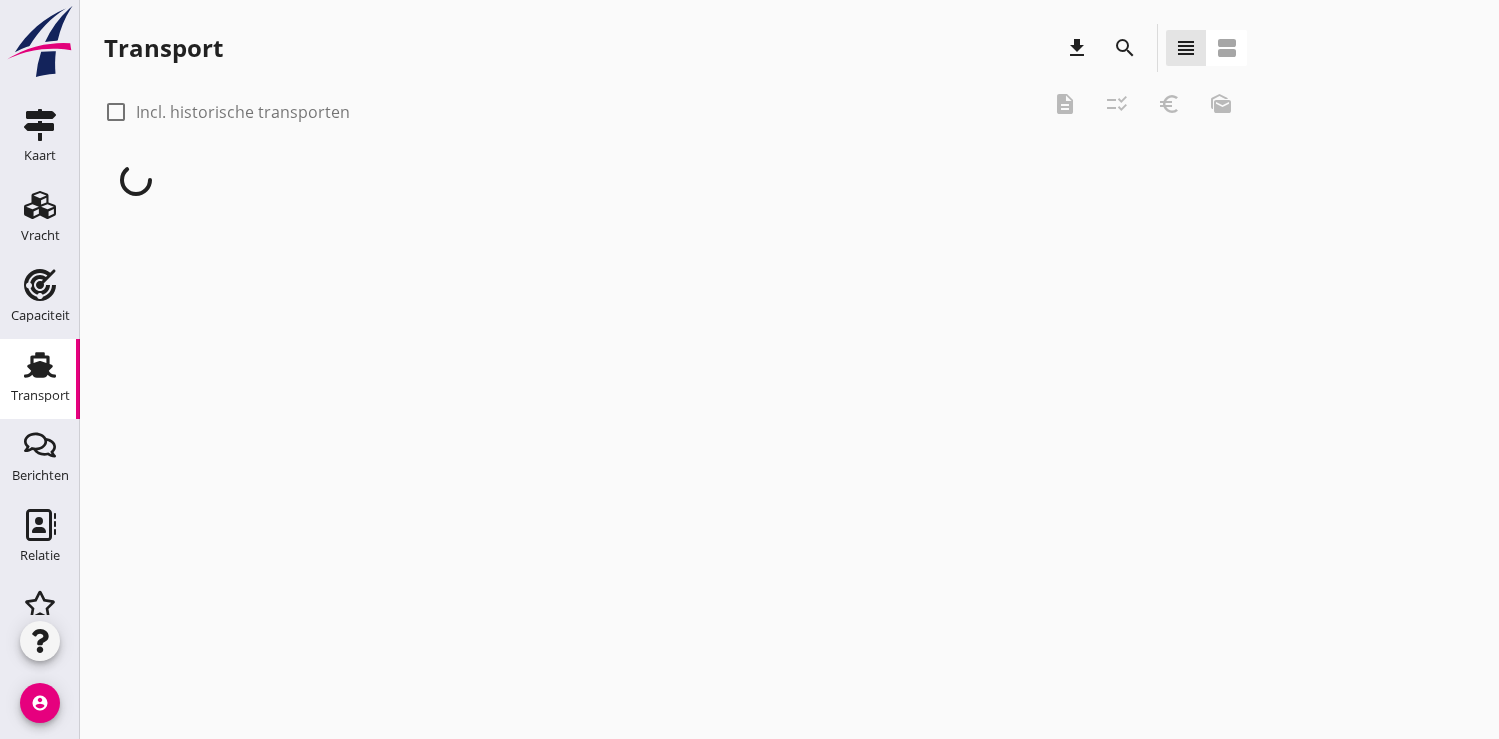scroll, scrollTop: 0, scrollLeft: 0, axis: both 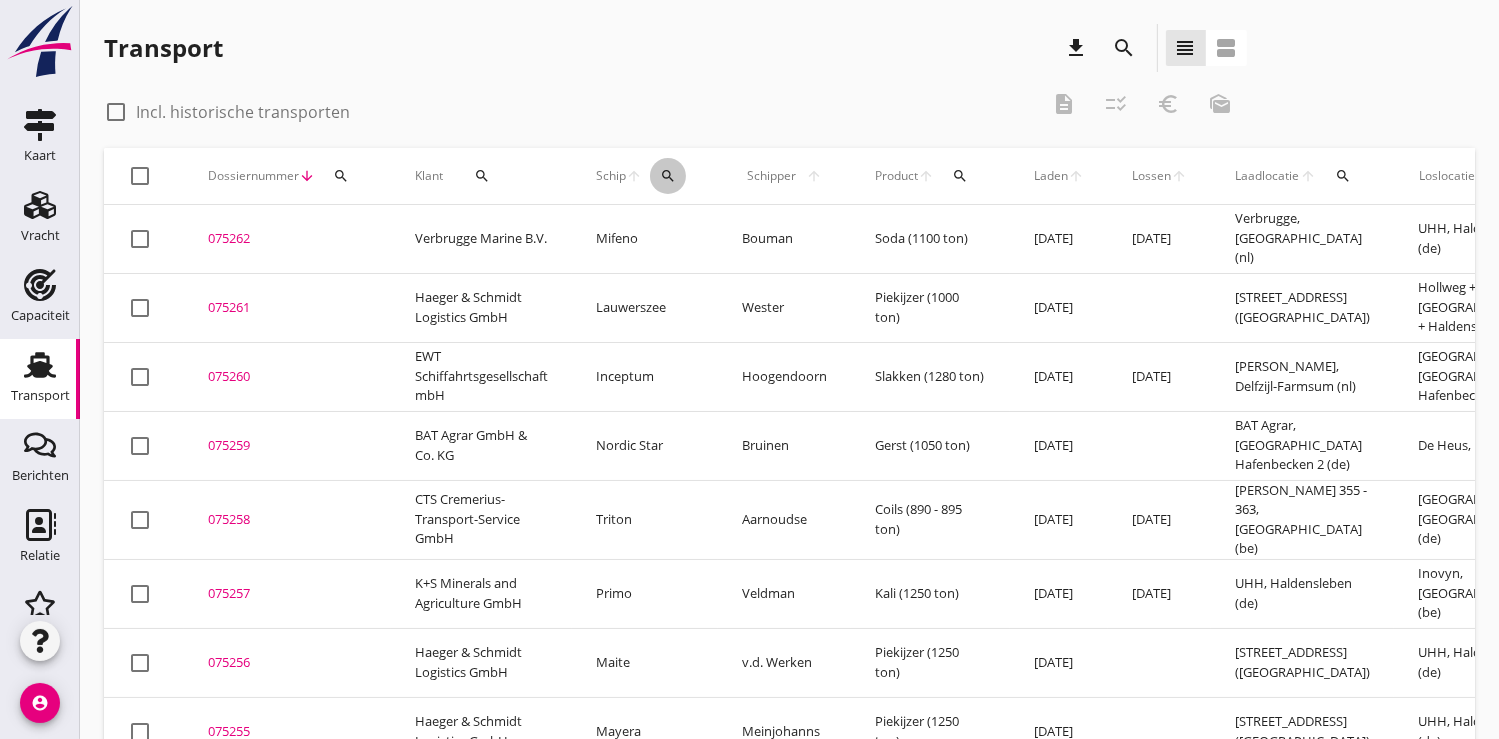 click on "search" at bounding box center [668, 176] 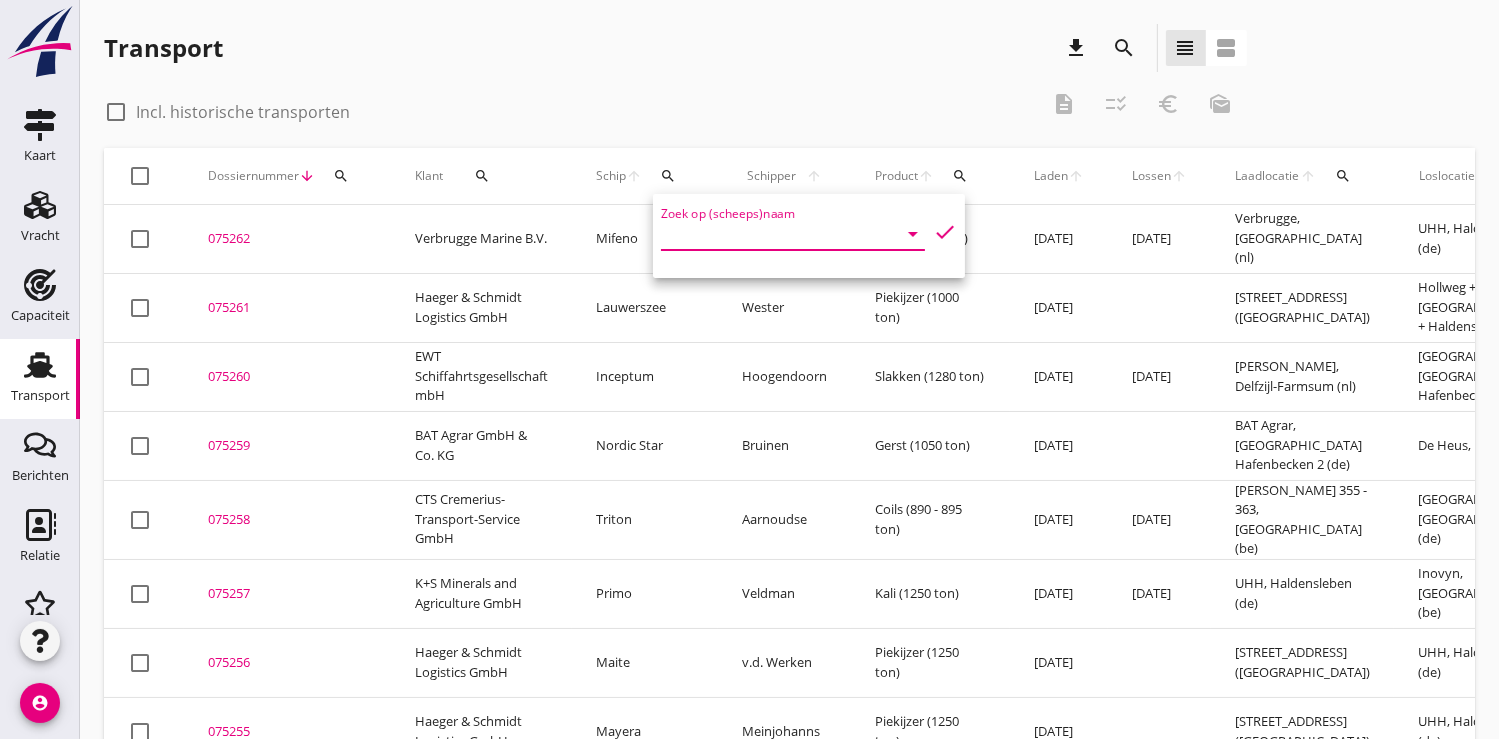 click at bounding box center [765, 234] 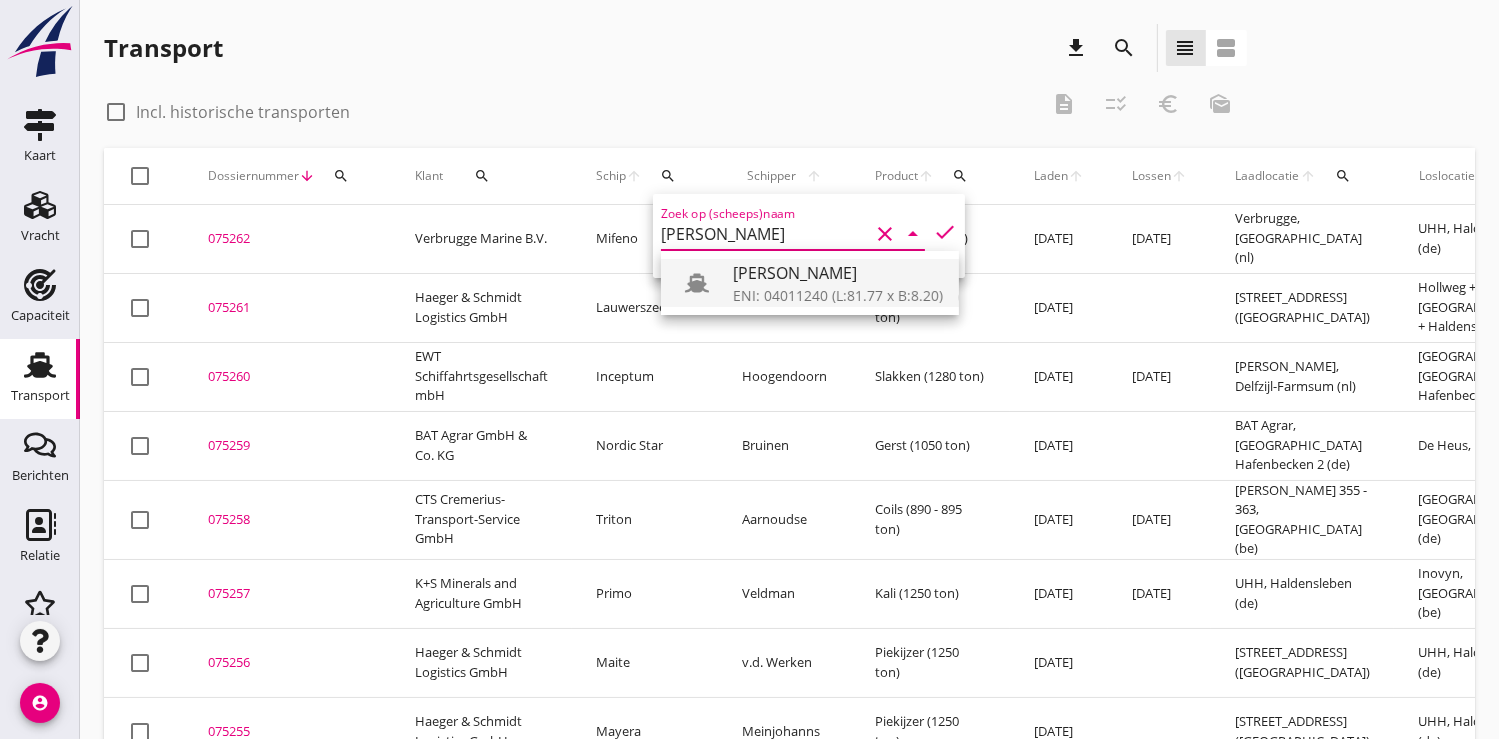click on "[PERSON_NAME]" at bounding box center [838, 273] 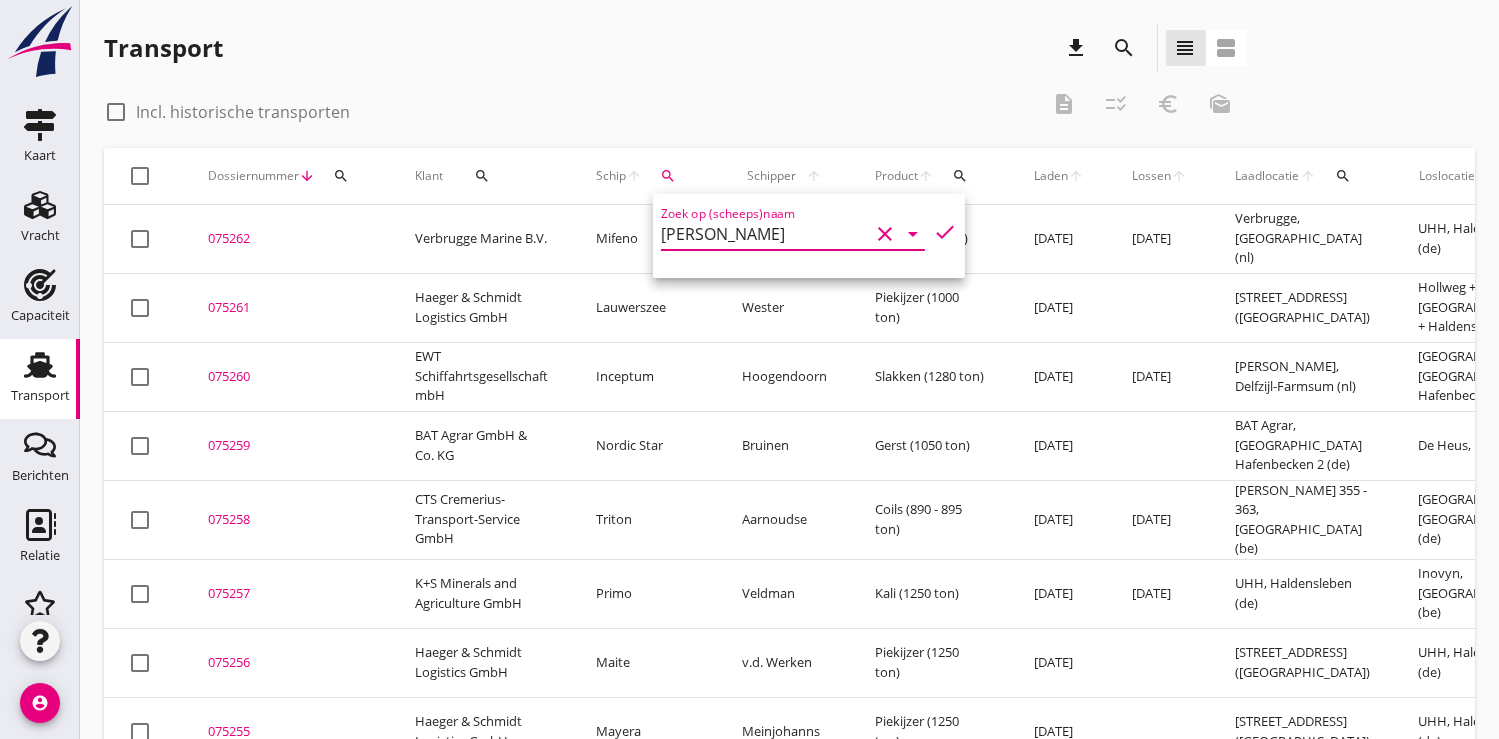 click on "check" at bounding box center (945, 232) 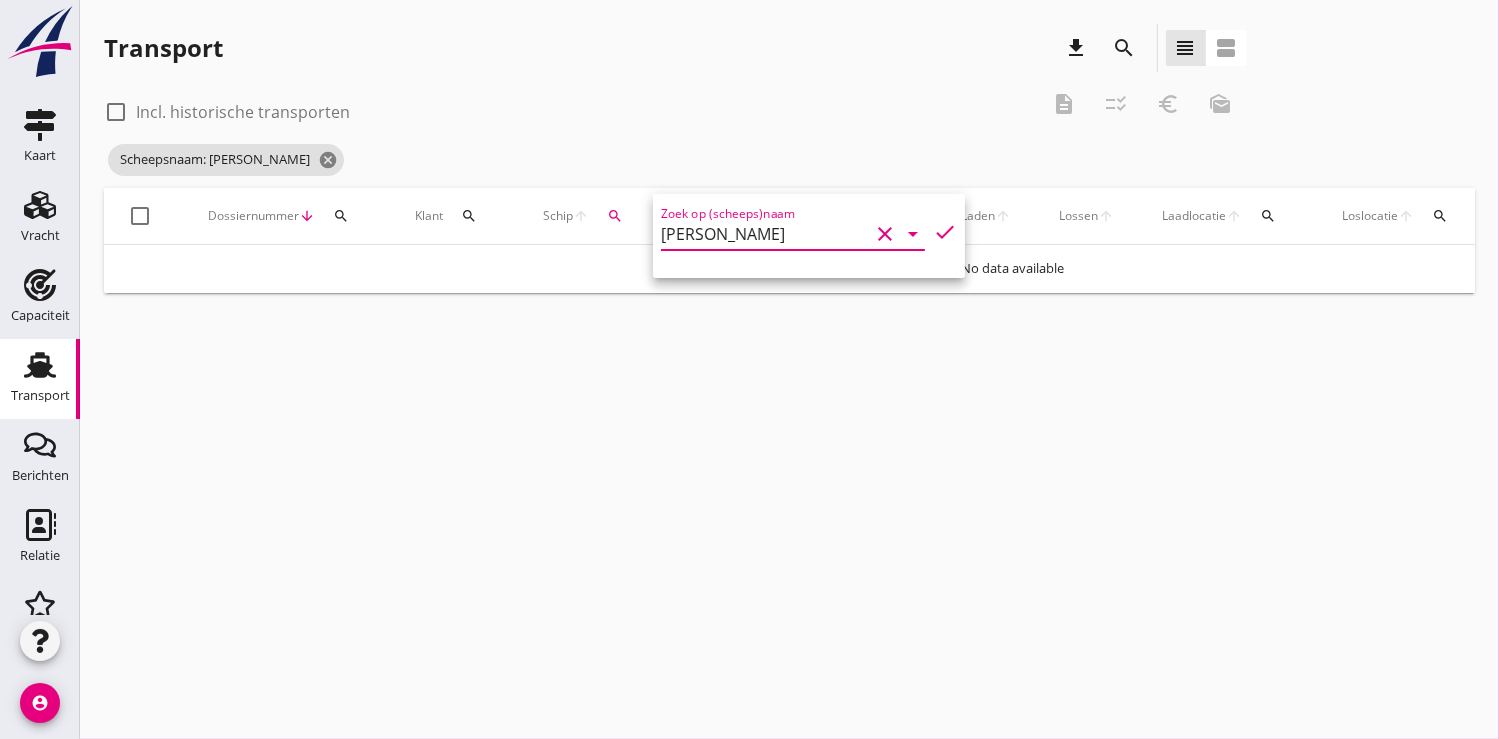 type on "[PERSON_NAME]" 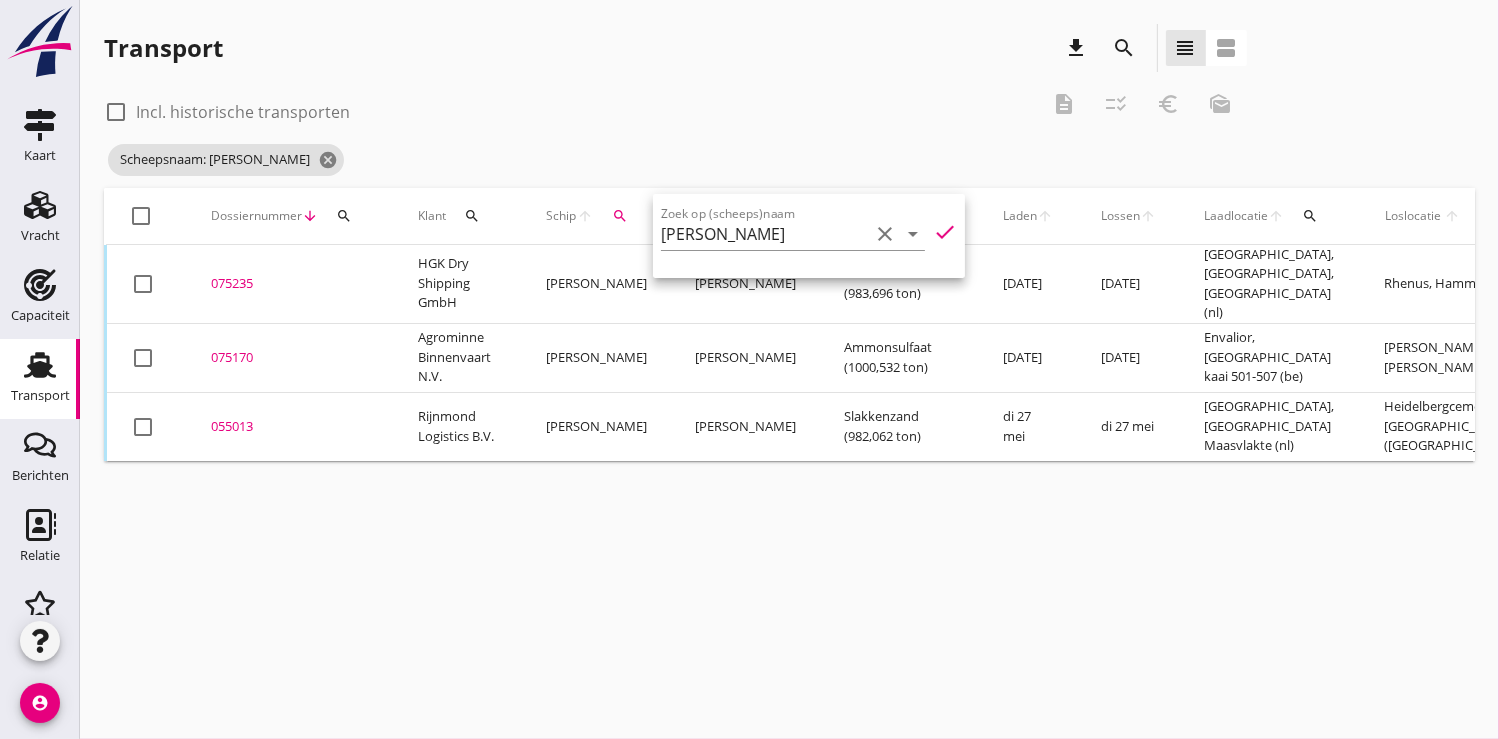 click on "075235" at bounding box center [290, 284] 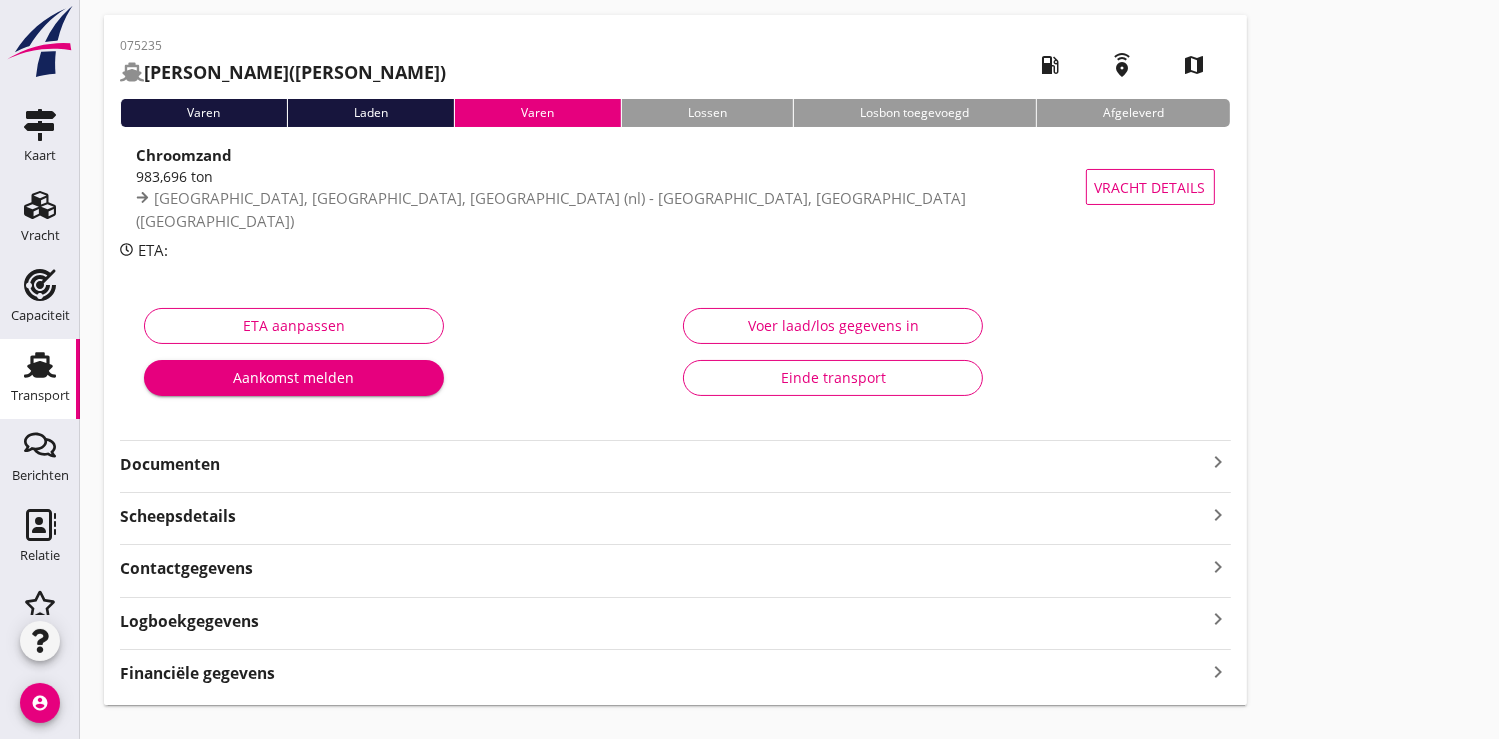 scroll, scrollTop: 110, scrollLeft: 0, axis: vertical 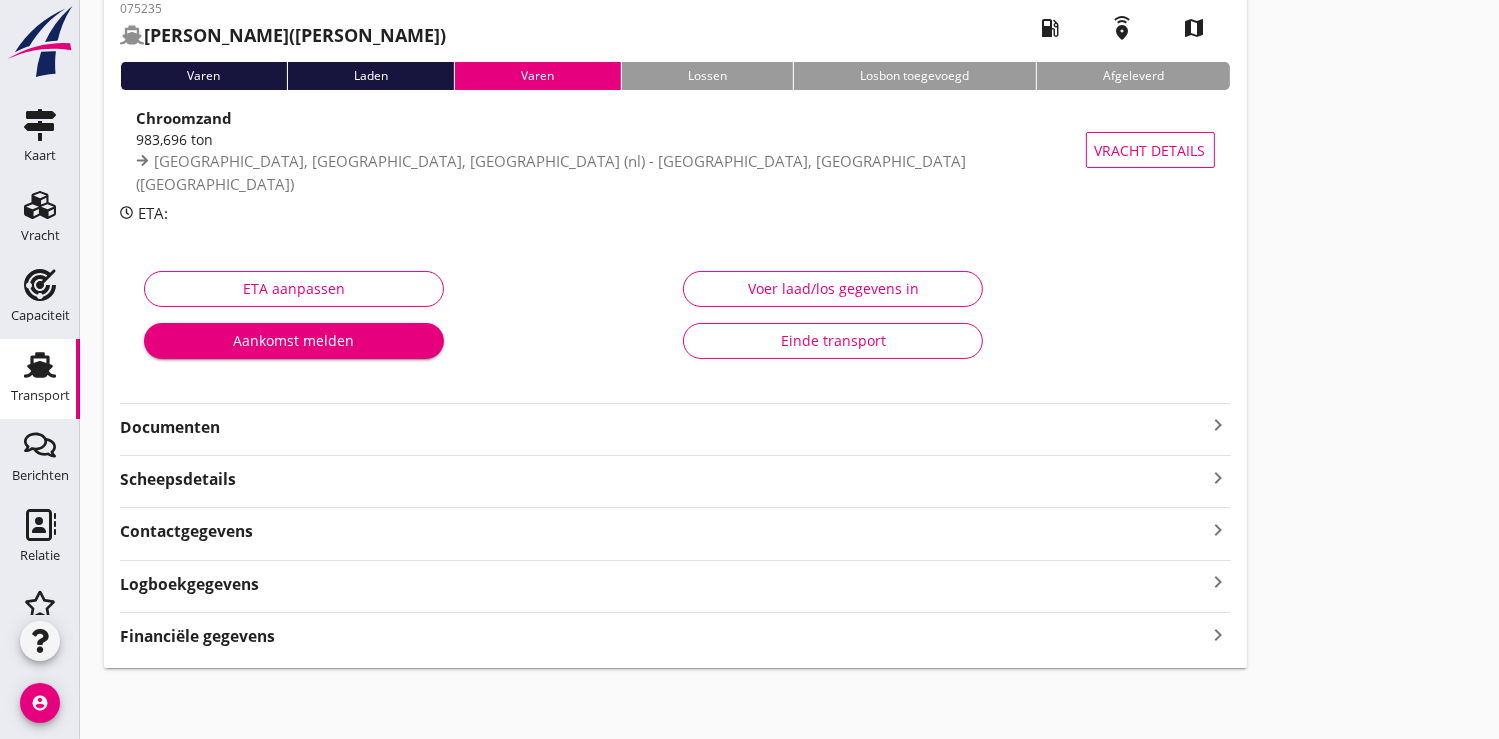 click on "Documenten" at bounding box center (663, 427) 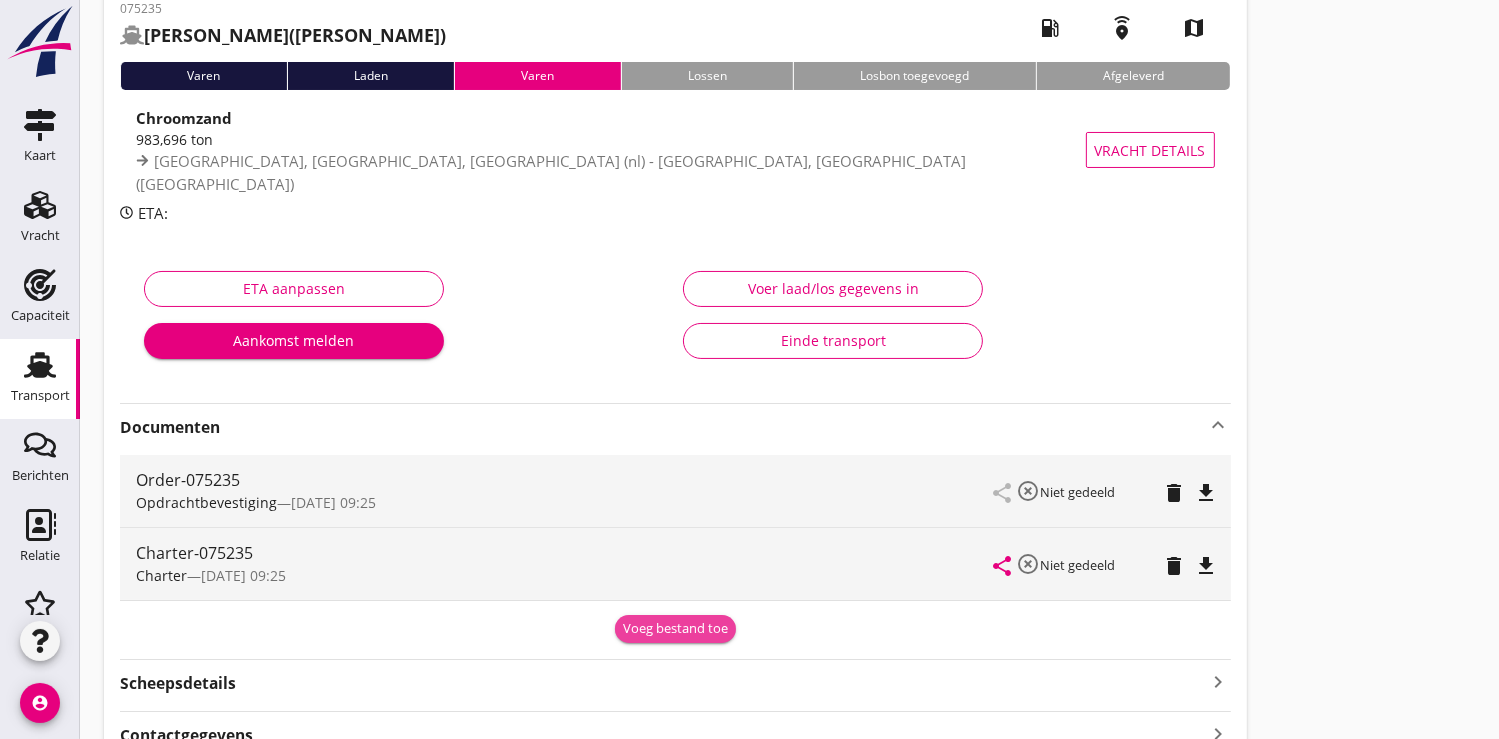click on "Voeg bestand toe" at bounding box center [675, 629] 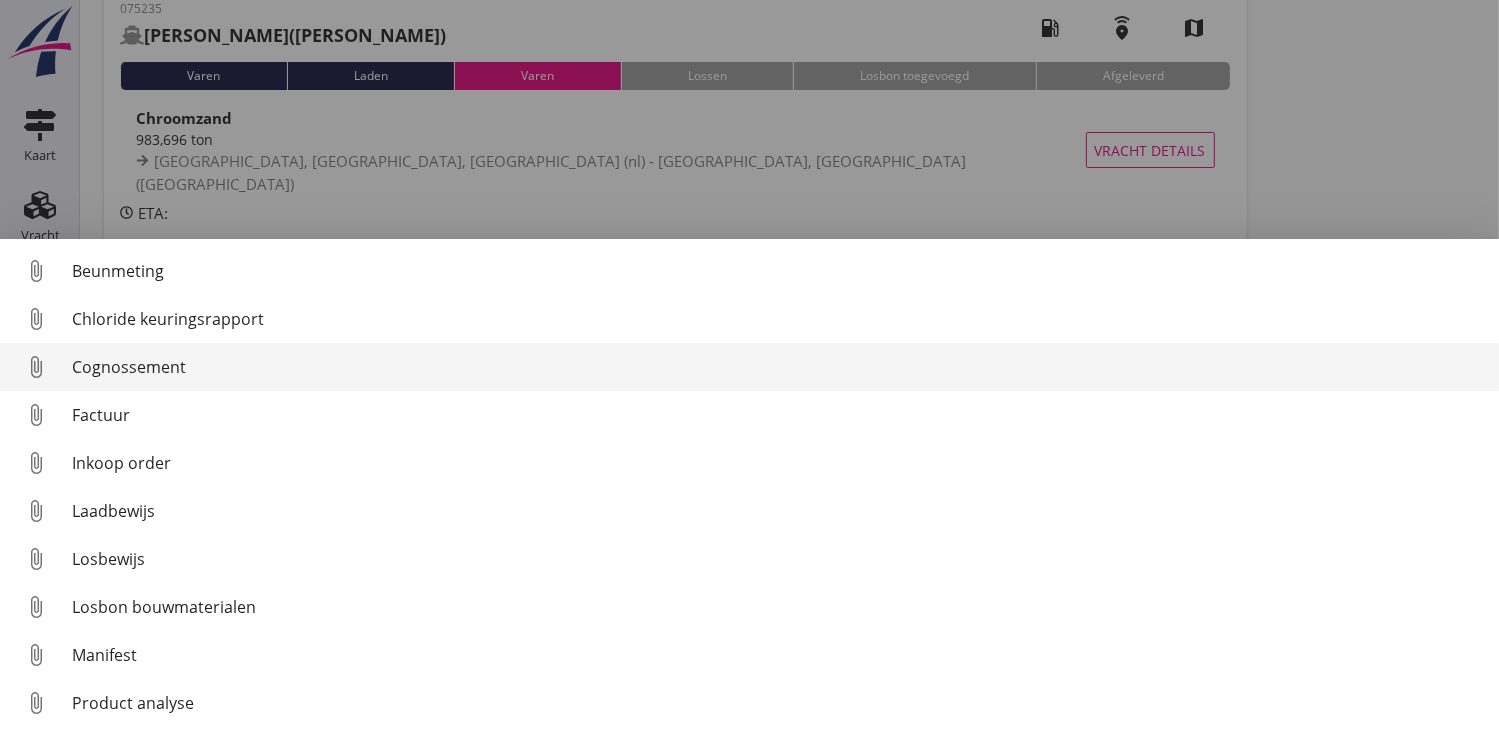 click on "Cognossement" at bounding box center [777, 367] 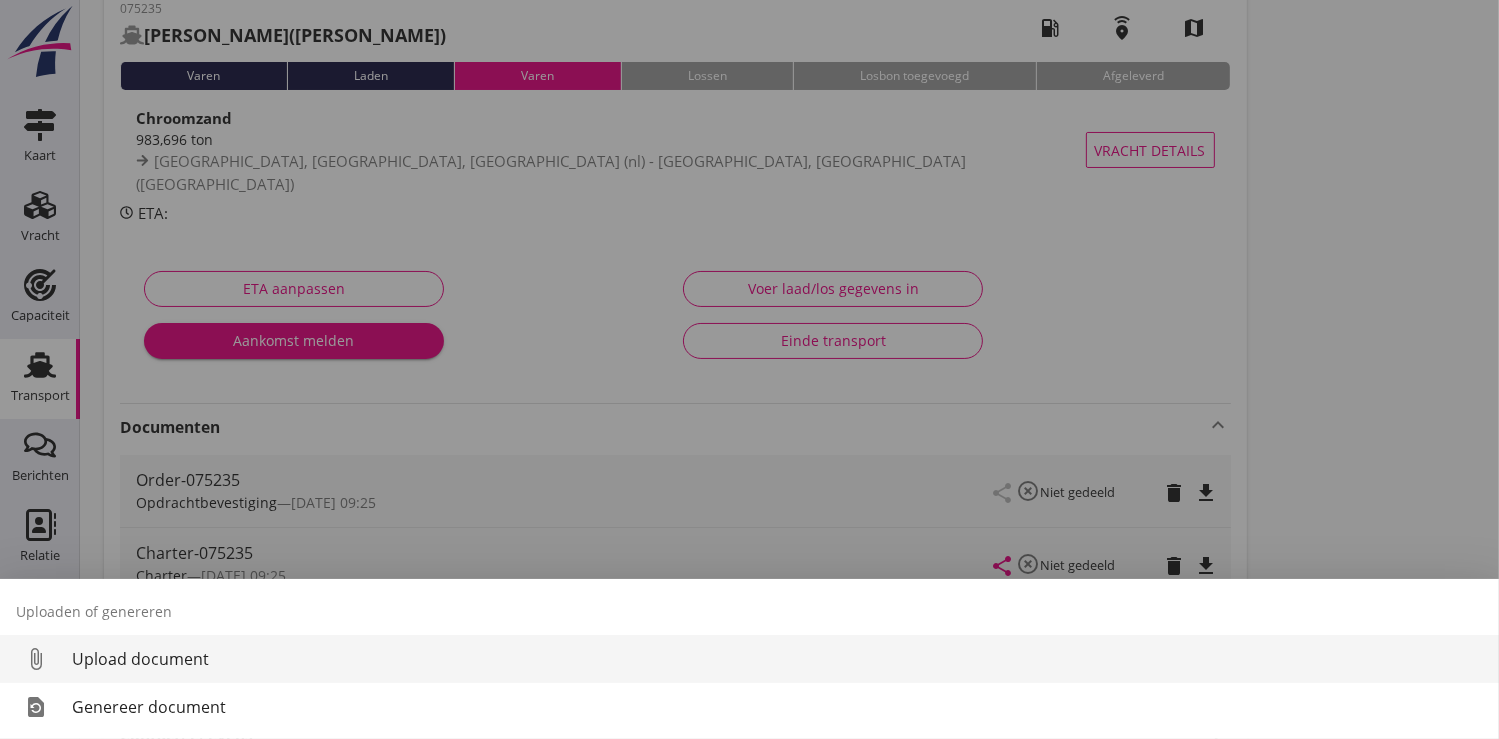 click on "Upload document" at bounding box center (777, 659) 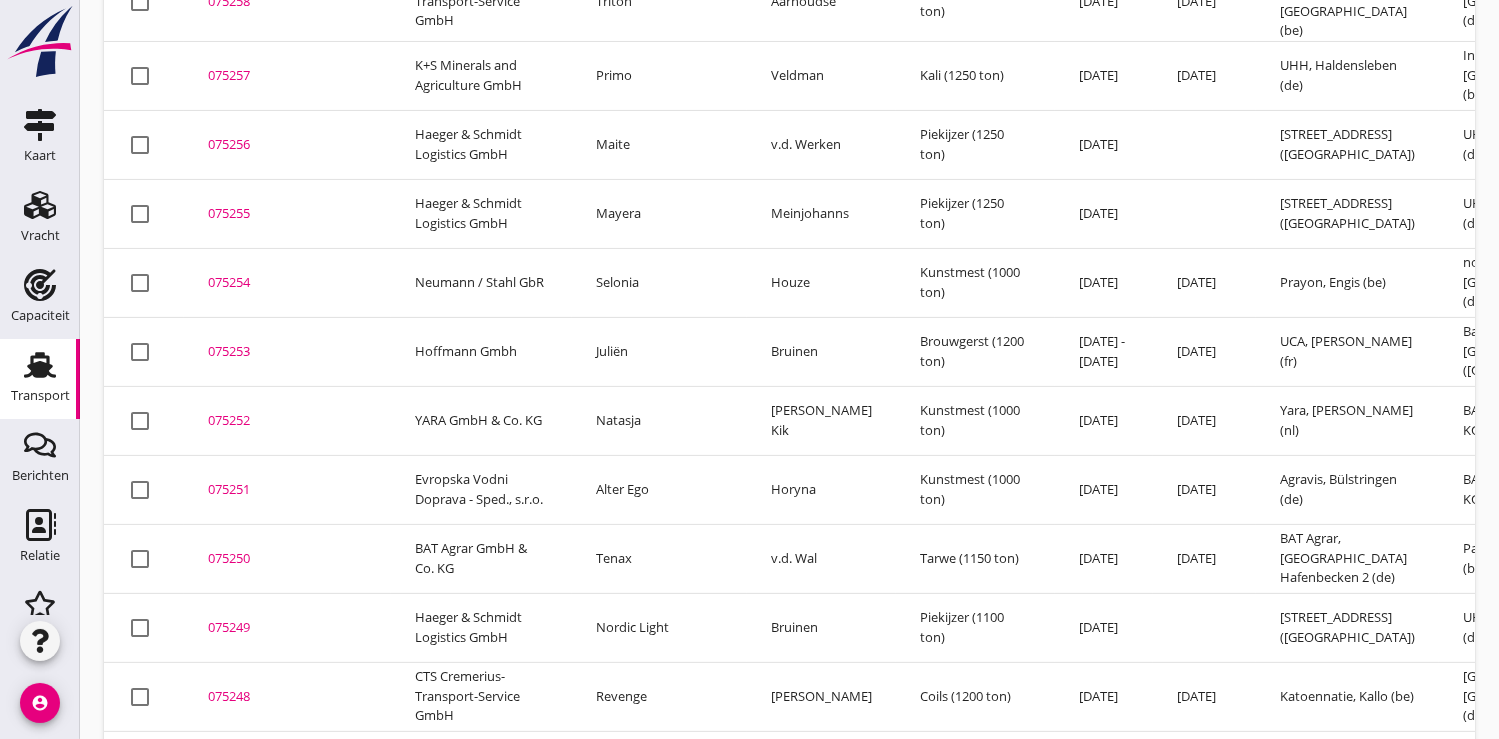 scroll, scrollTop: 599, scrollLeft: 0, axis: vertical 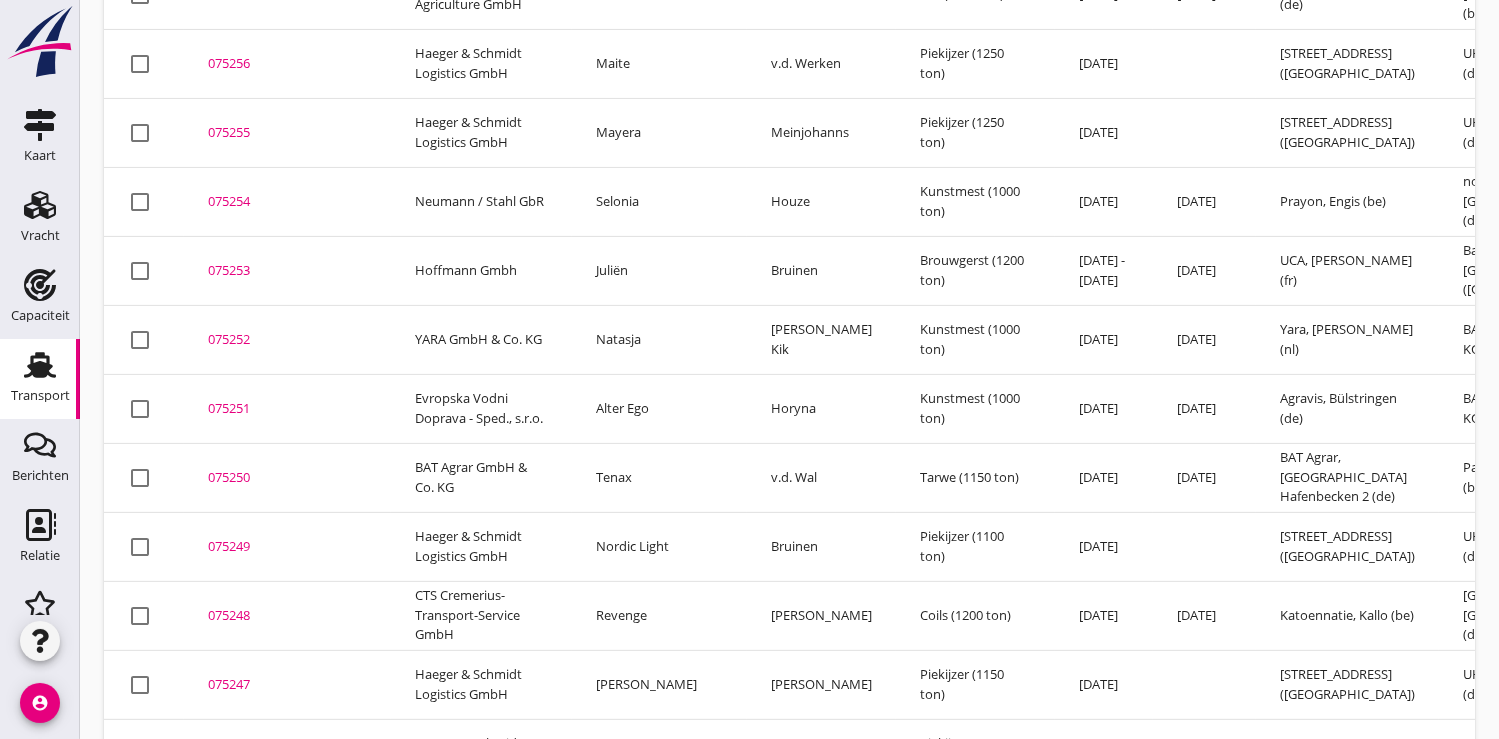 click on "075249" at bounding box center [287, 547] 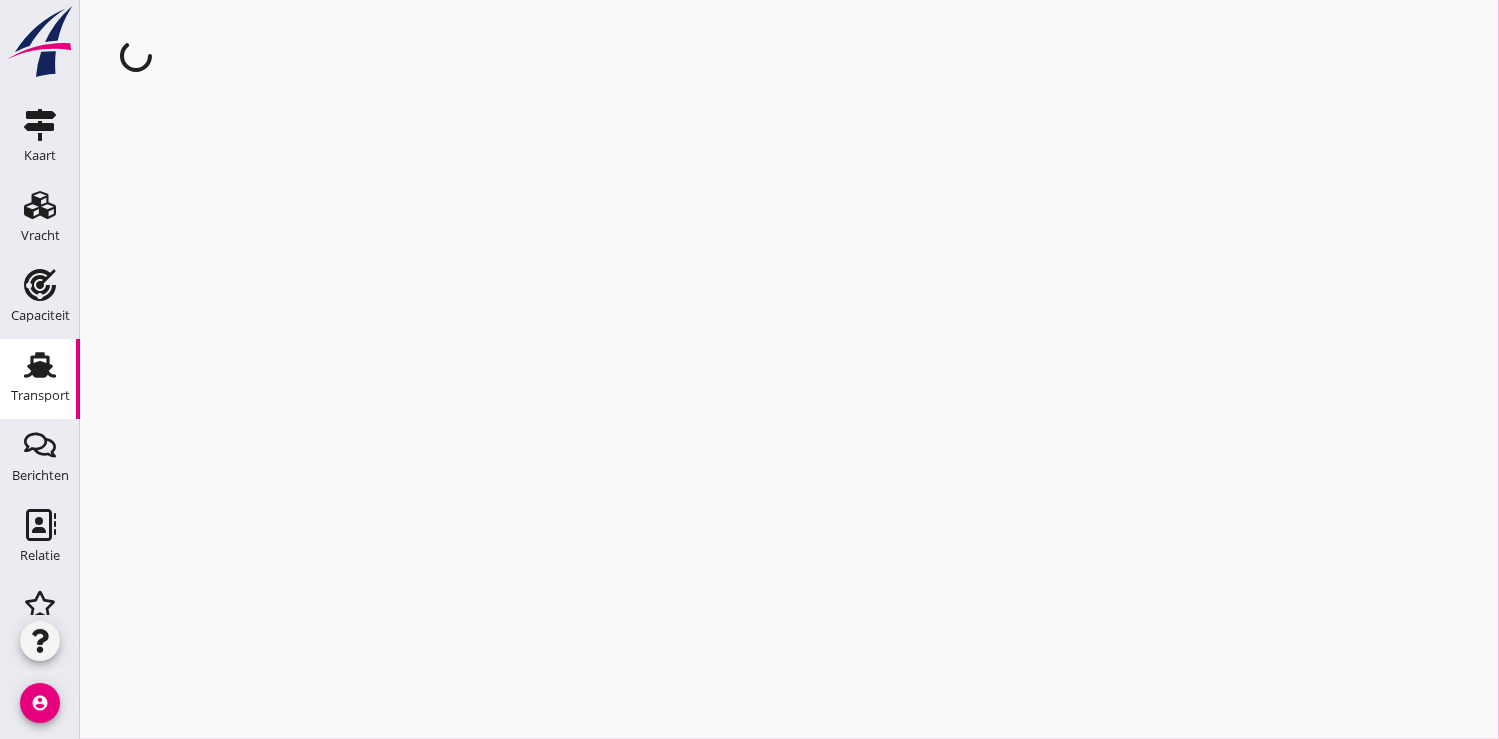 scroll, scrollTop: 0, scrollLeft: 0, axis: both 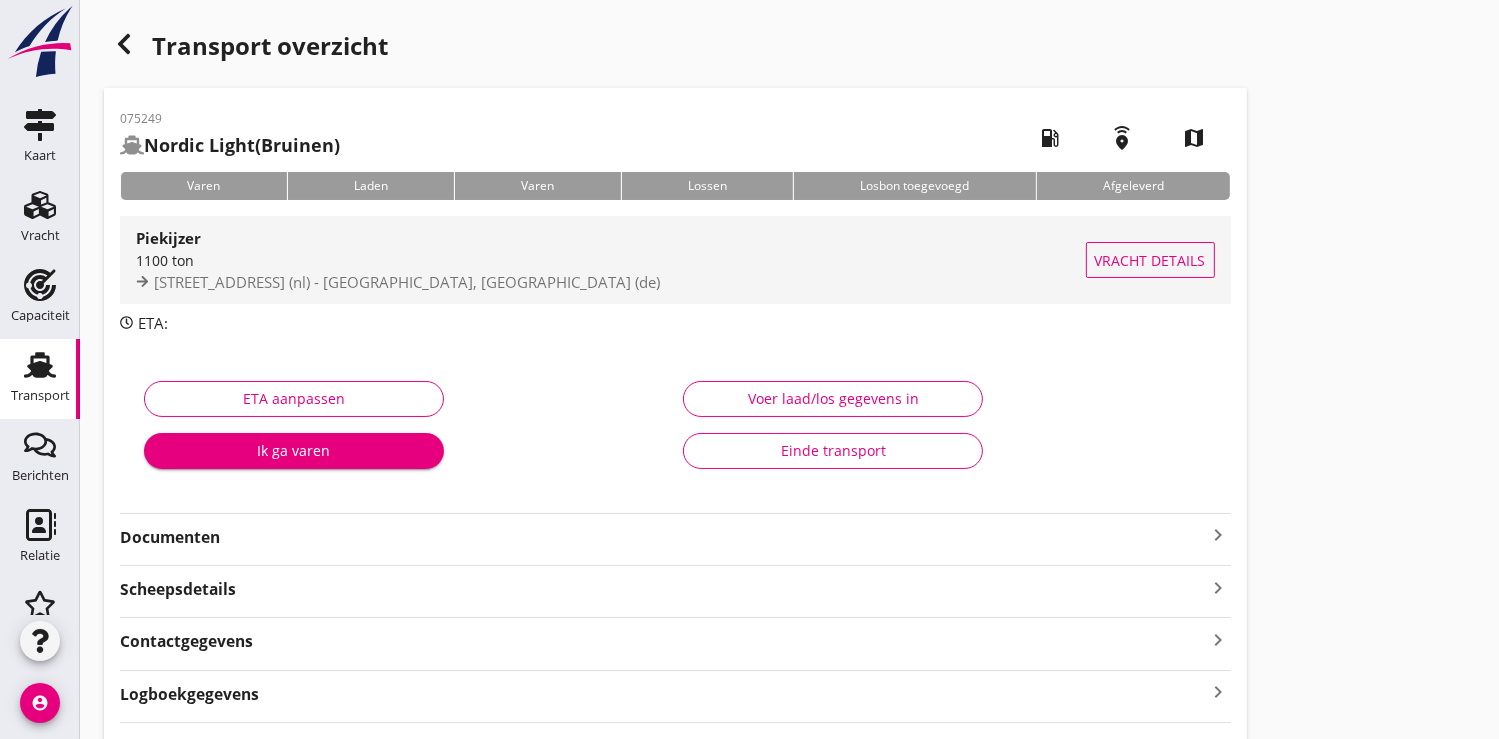 click on "1100 ton" at bounding box center [611, 260] 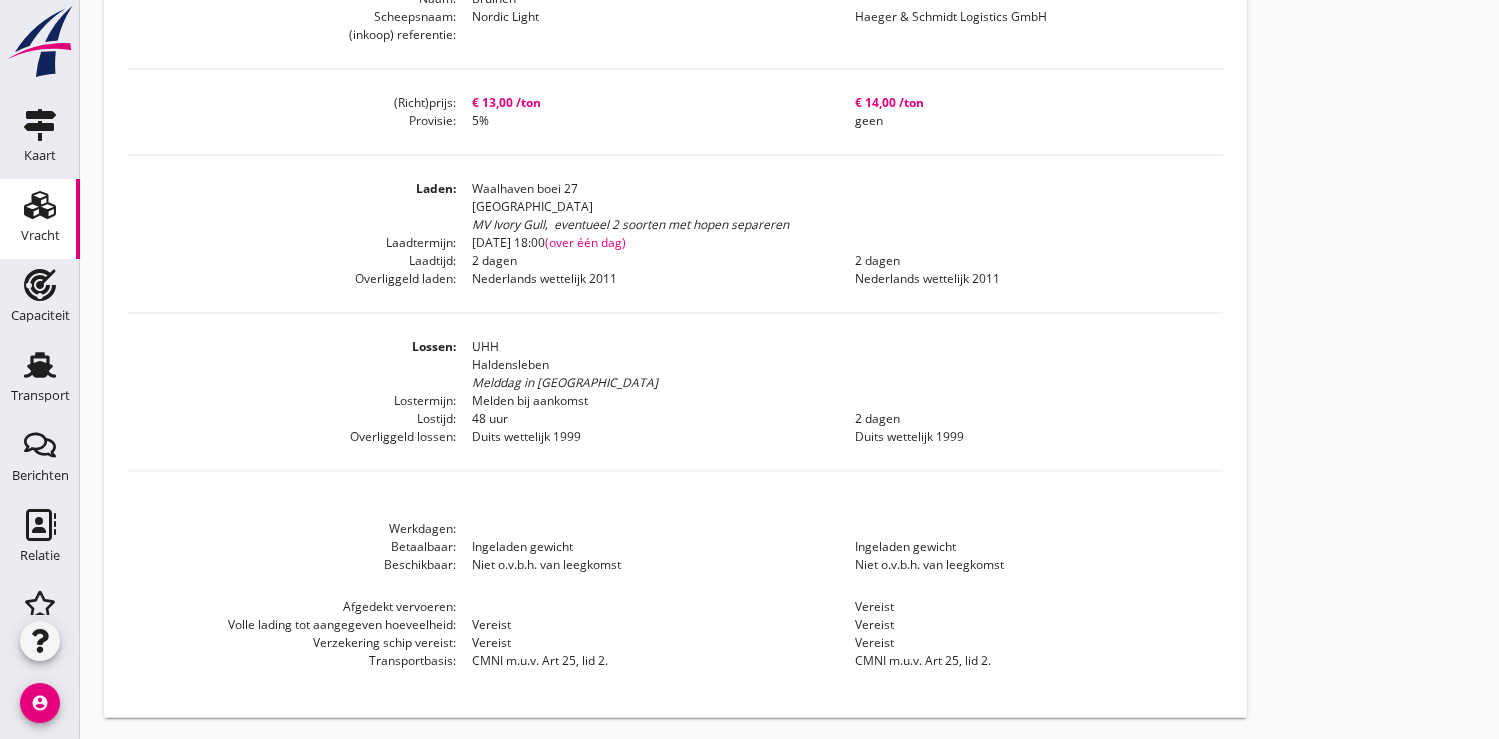 scroll, scrollTop: 172, scrollLeft: 0, axis: vertical 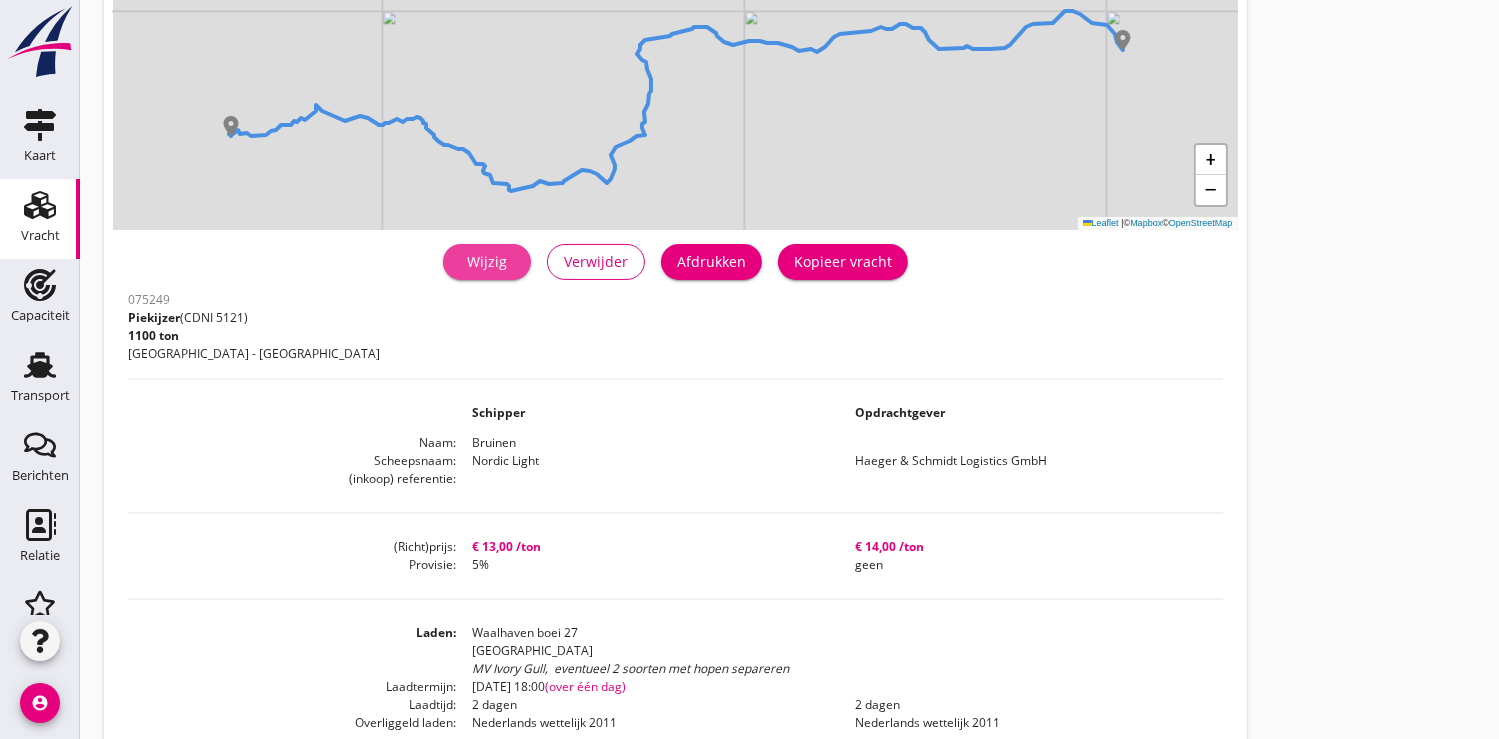 click on "Wijzig" at bounding box center [487, 261] 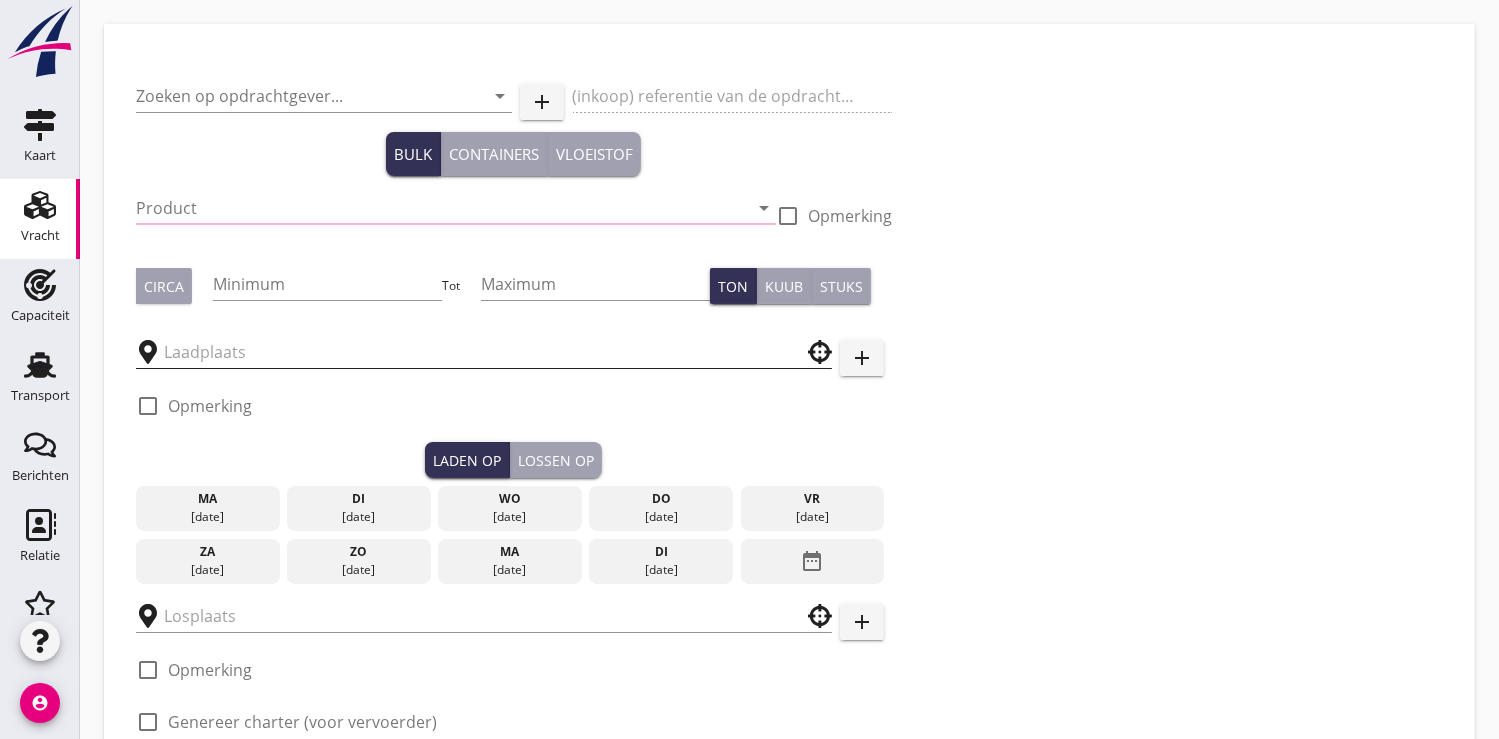 type on "Haeger & Schmidt Logistics GmbH" 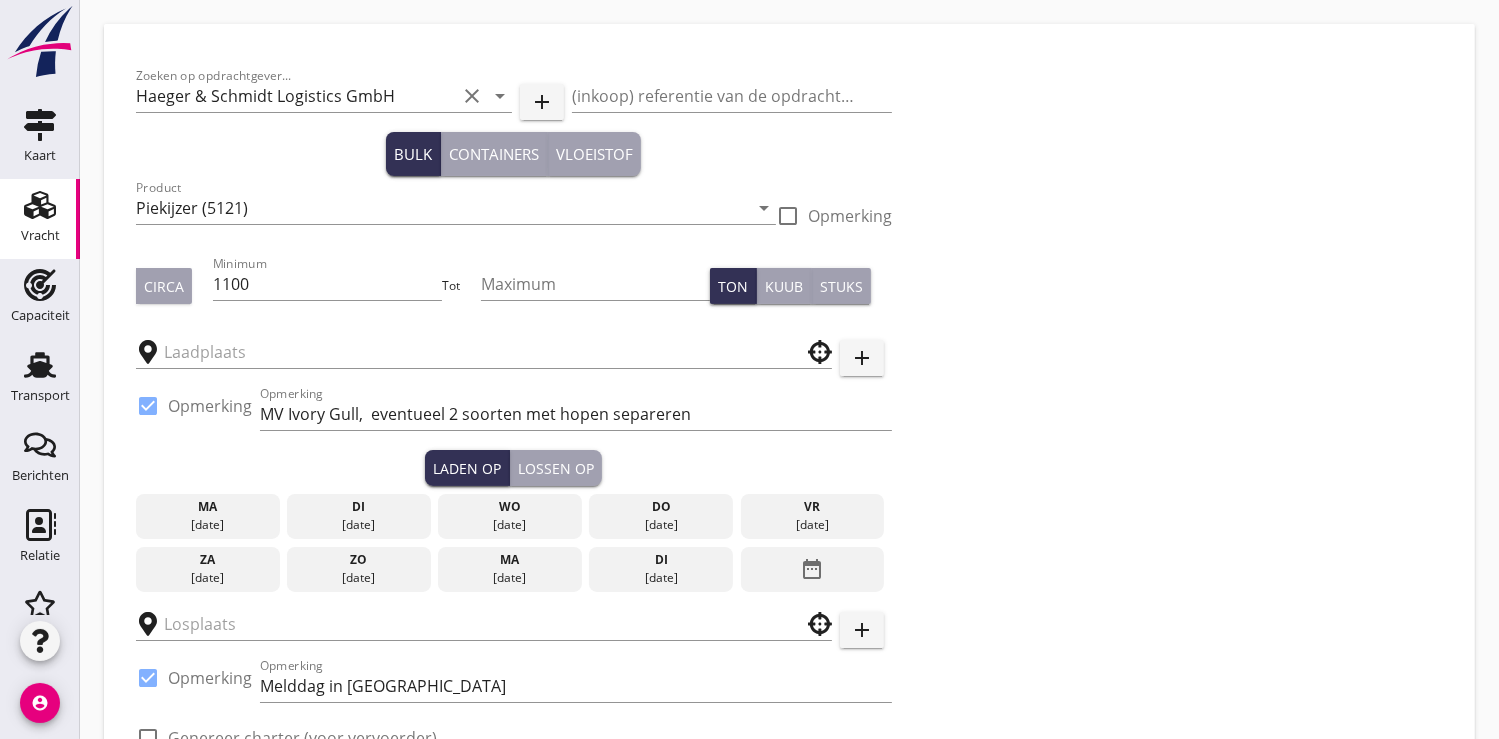 type on "Waalhaven boei 27" 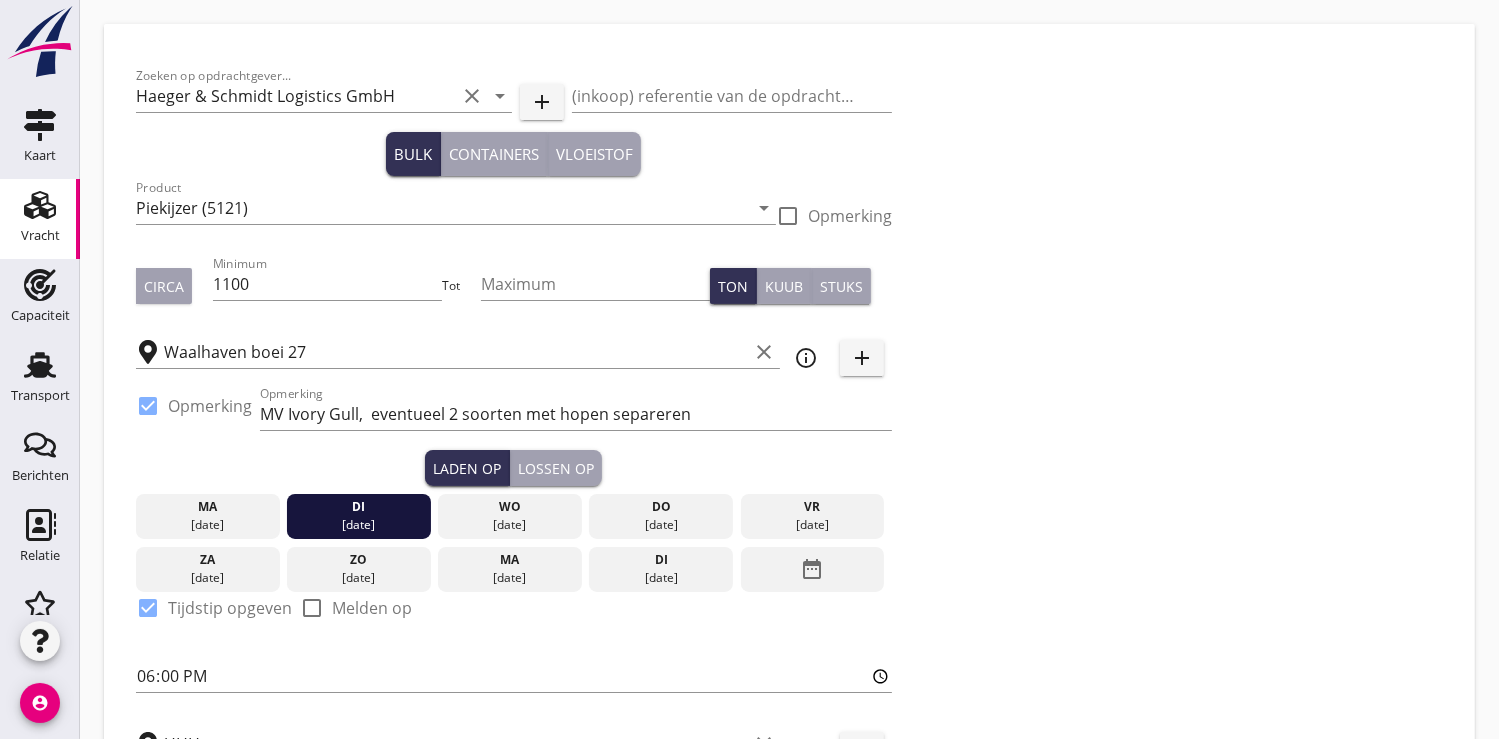 type on "13" 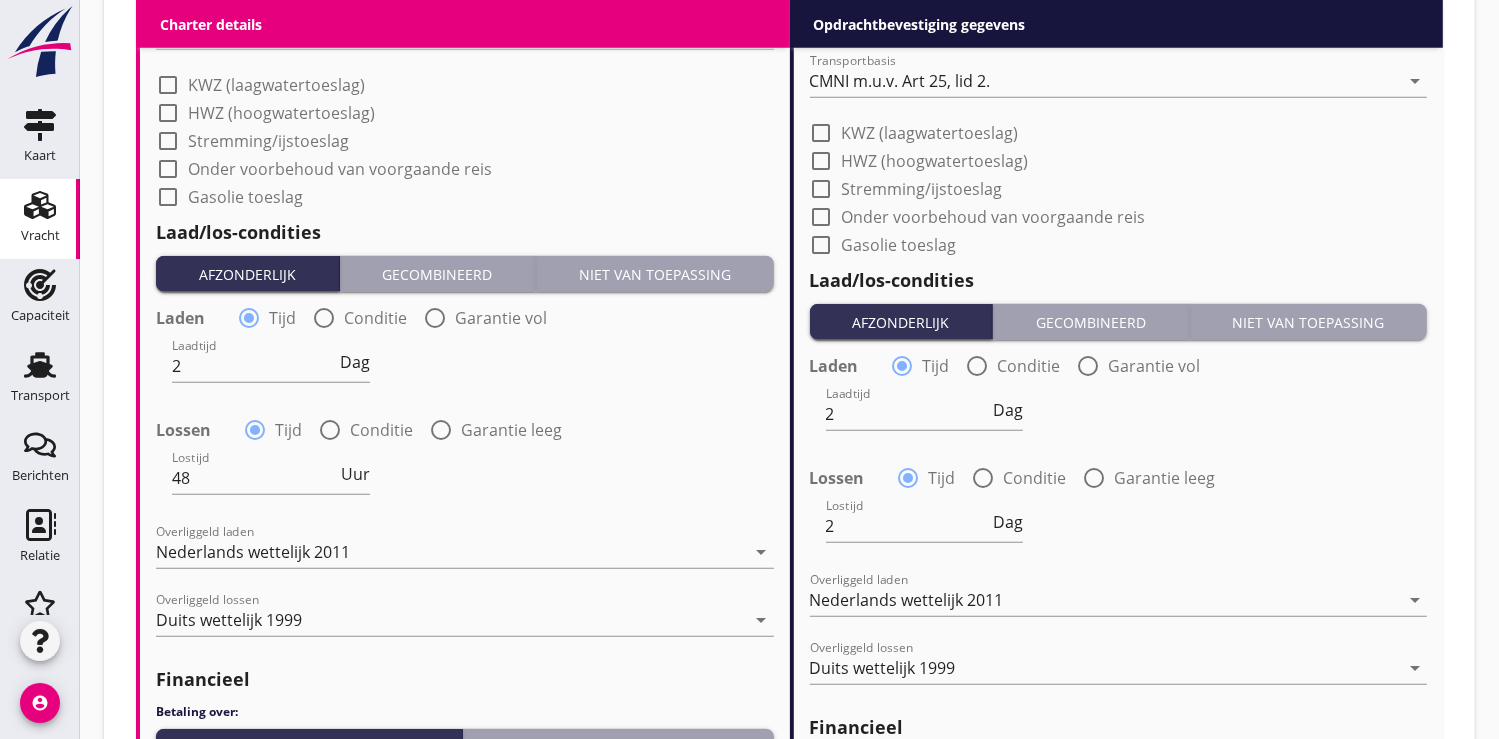 scroll, scrollTop: 2288, scrollLeft: 0, axis: vertical 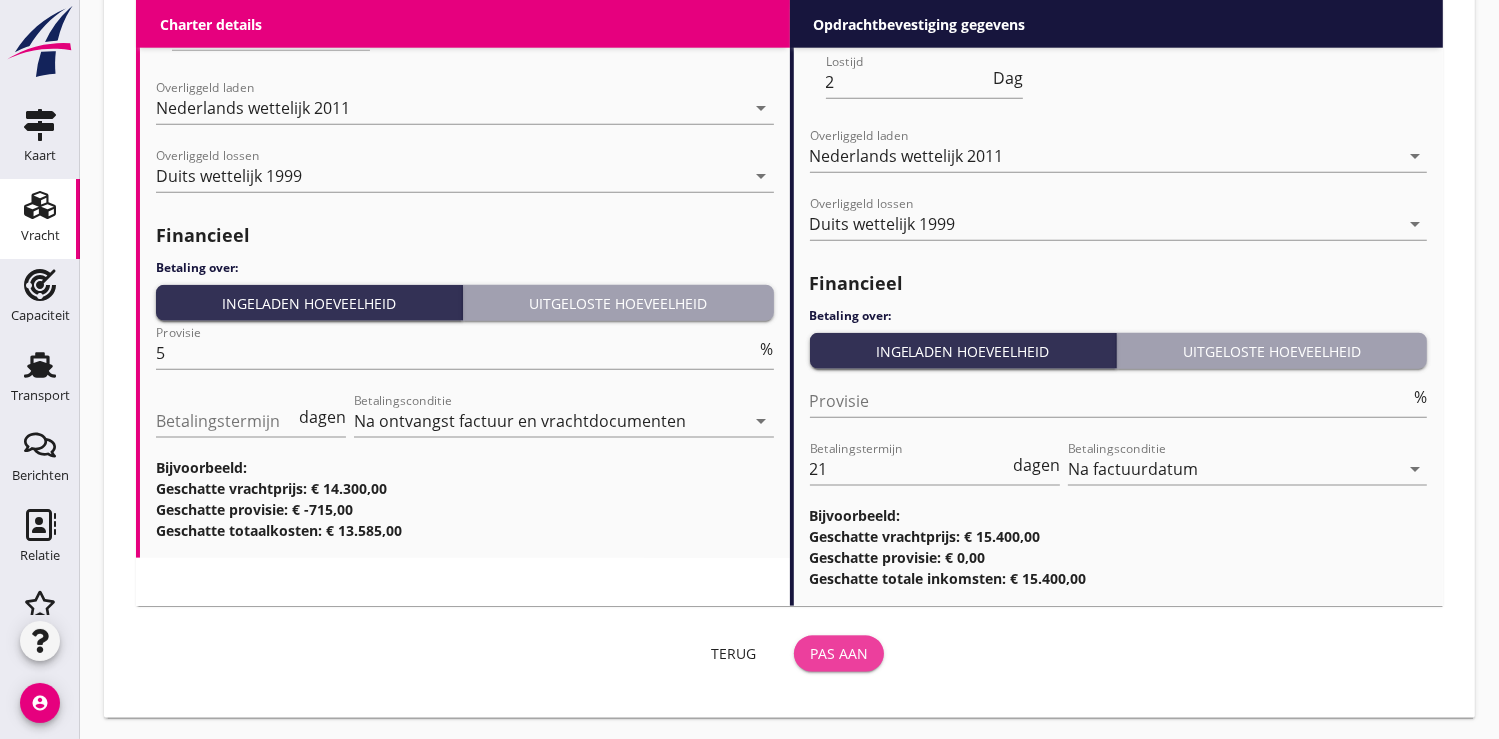 click on "Pas aan" at bounding box center [839, 653] 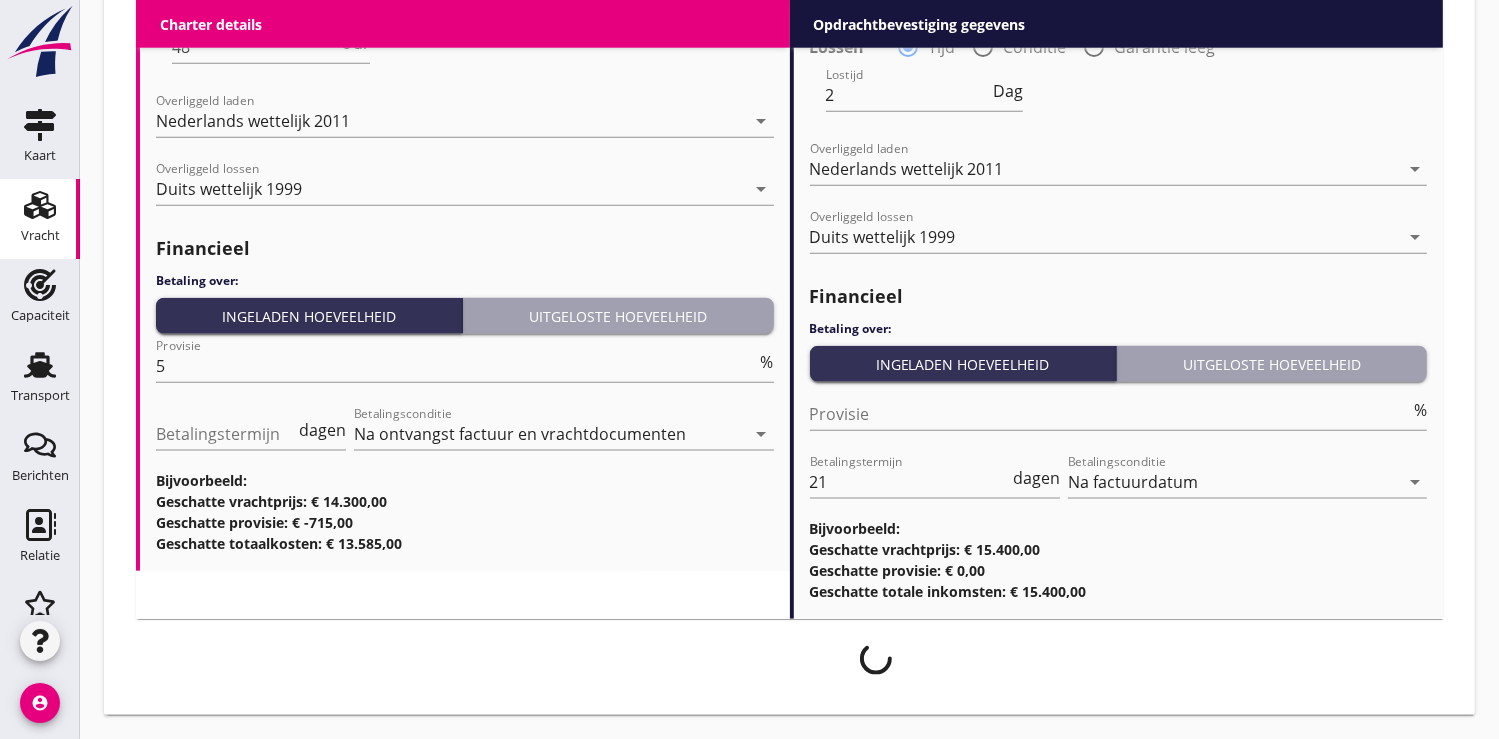 scroll, scrollTop: 2273, scrollLeft: 0, axis: vertical 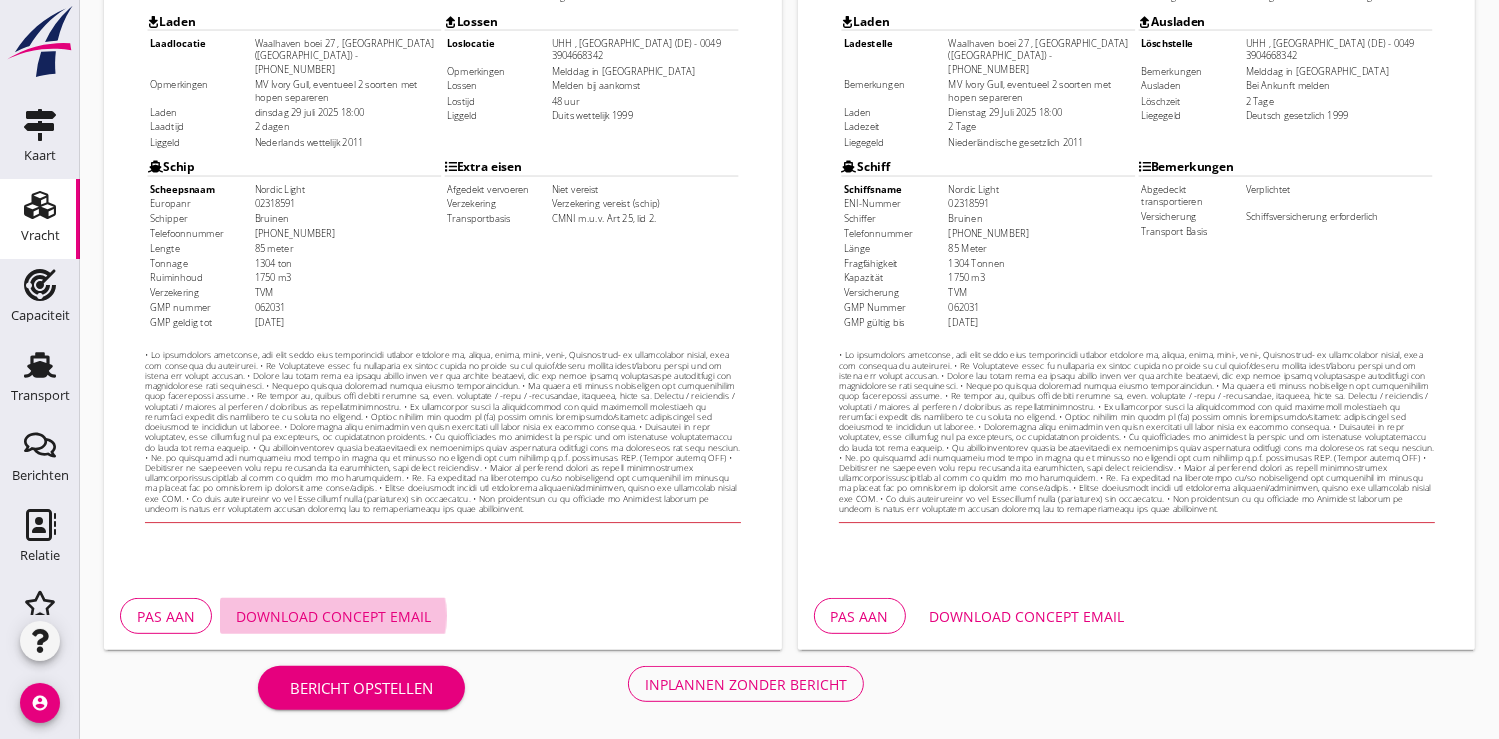 click on "Download concept email" at bounding box center (333, 616) 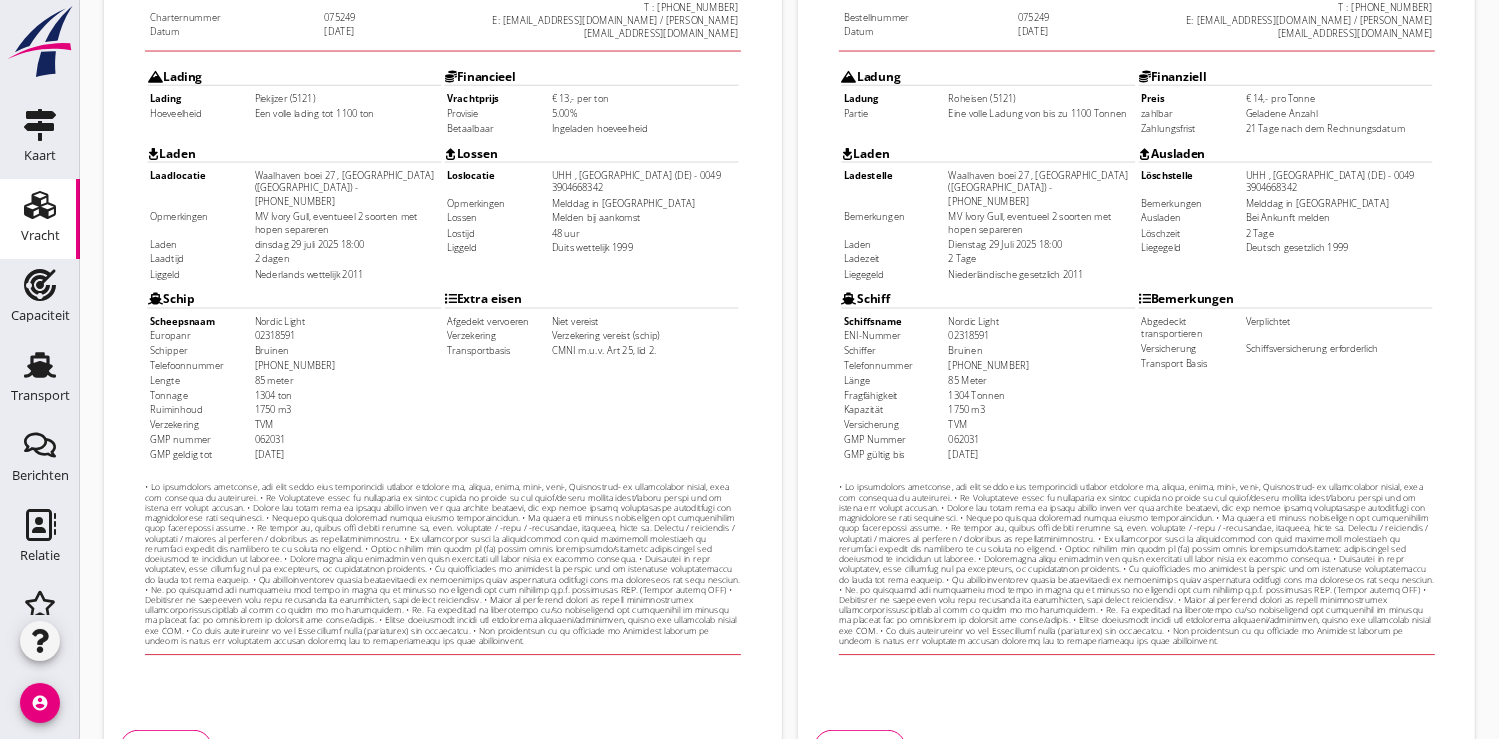 scroll, scrollTop: 576, scrollLeft: 0, axis: vertical 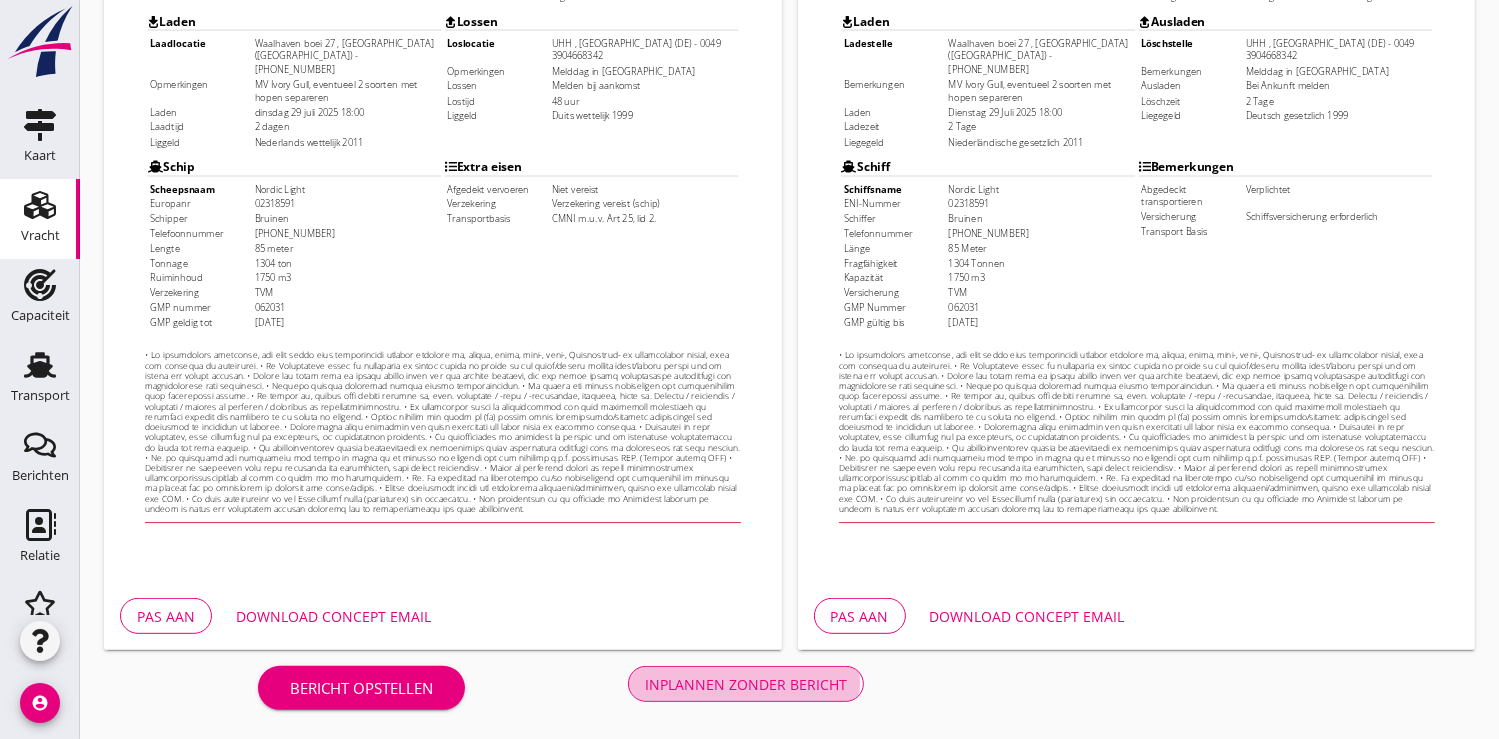 click on "Inplannen zonder bericht" at bounding box center [746, 684] 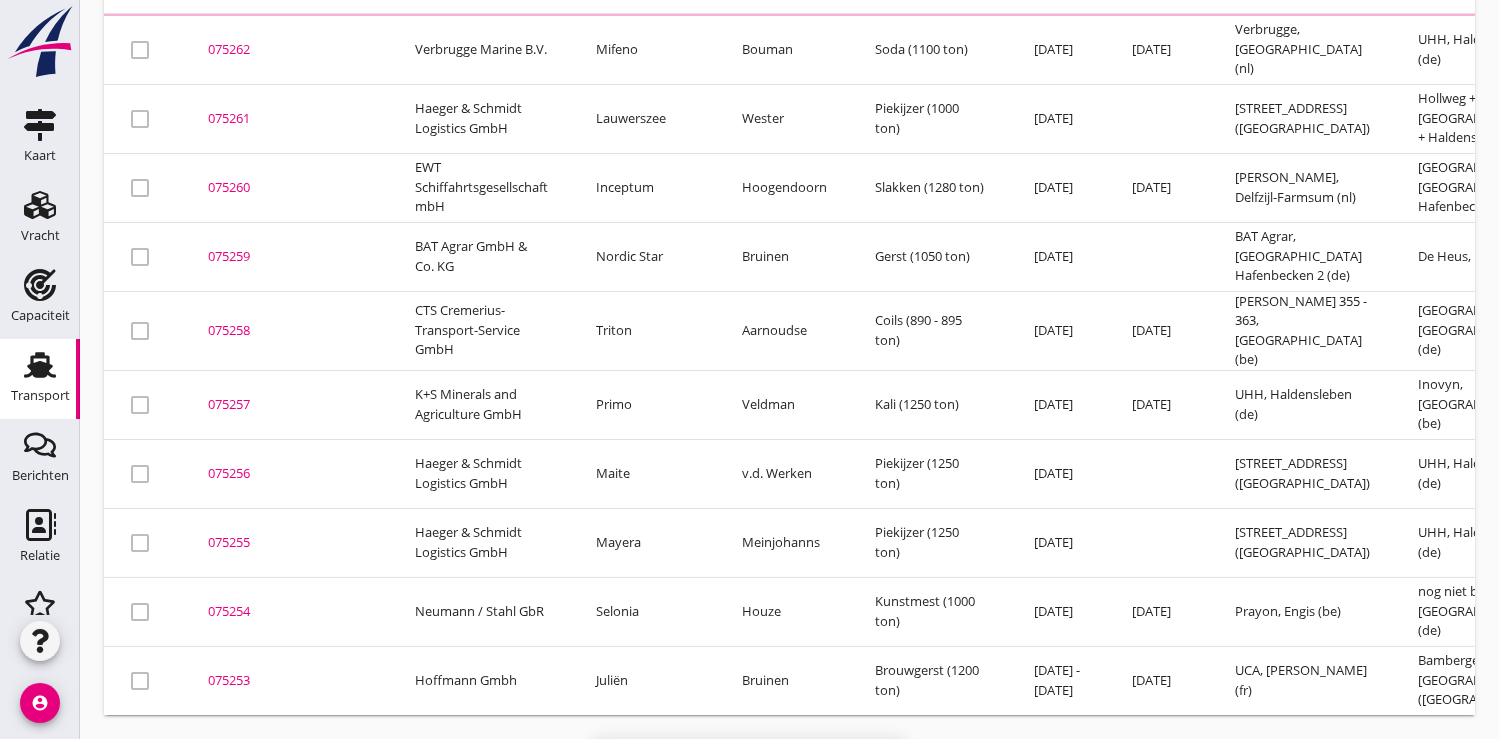 scroll, scrollTop: 0, scrollLeft: 0, axis: both 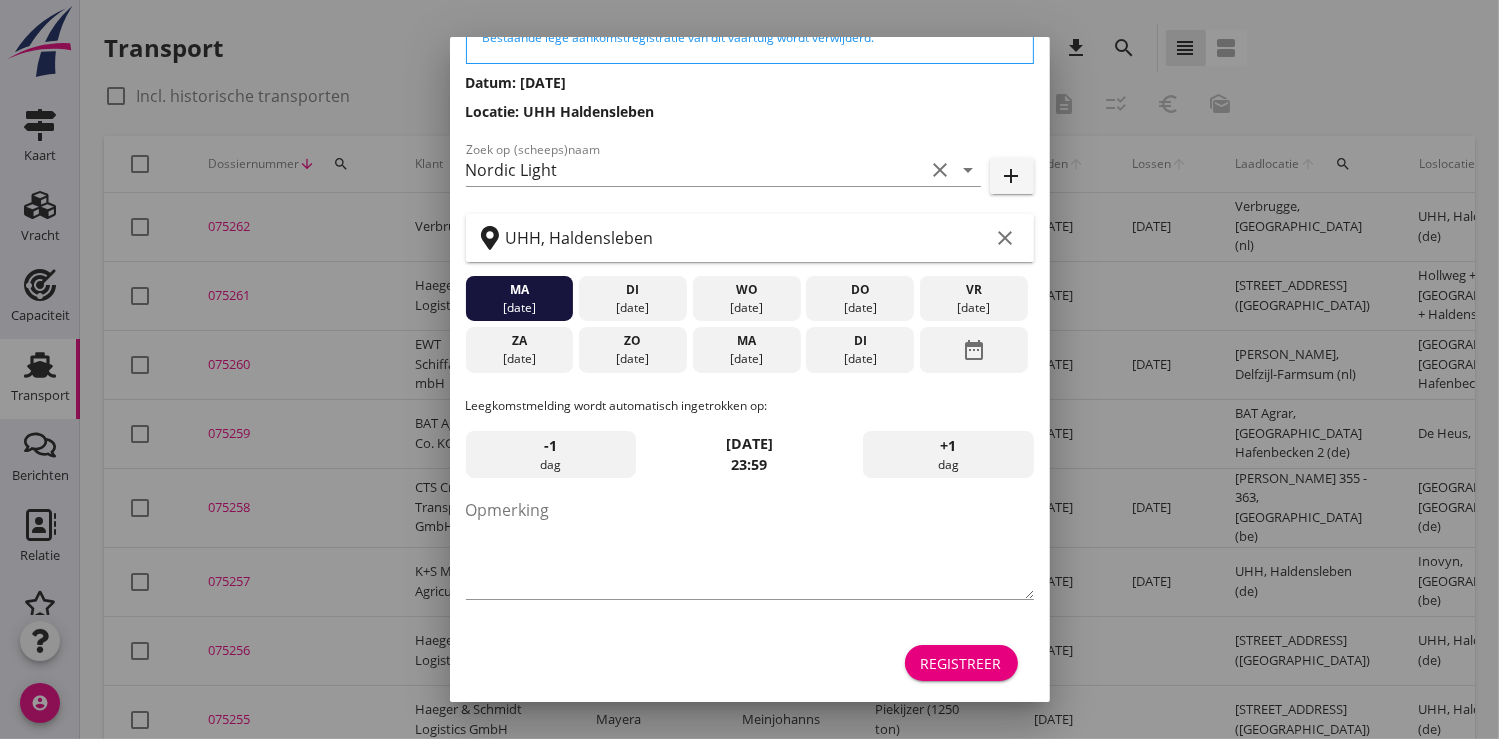 click on "Registreer" at bounding box center (961, 663) 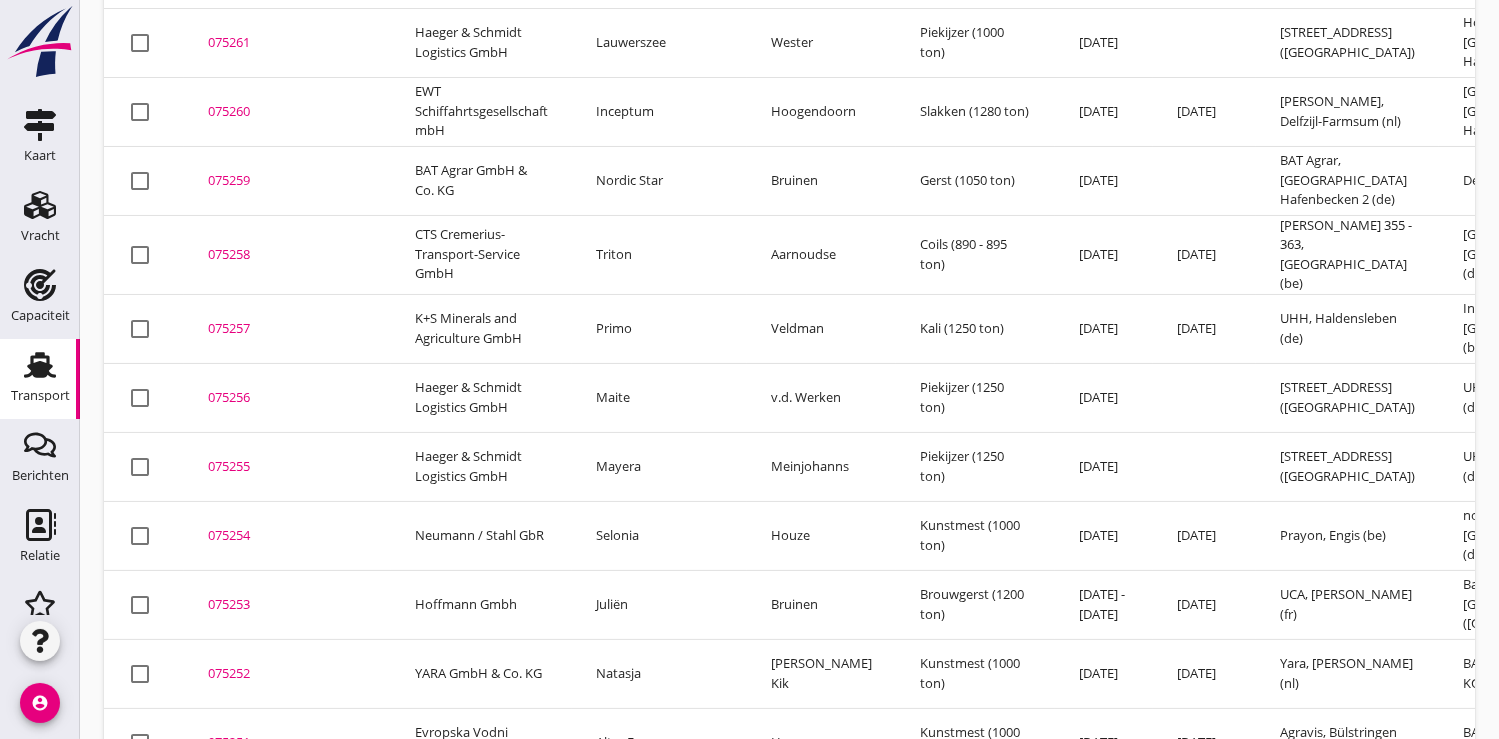 scroll, scrollTop: 0, scrollLeft: 0, axis: both 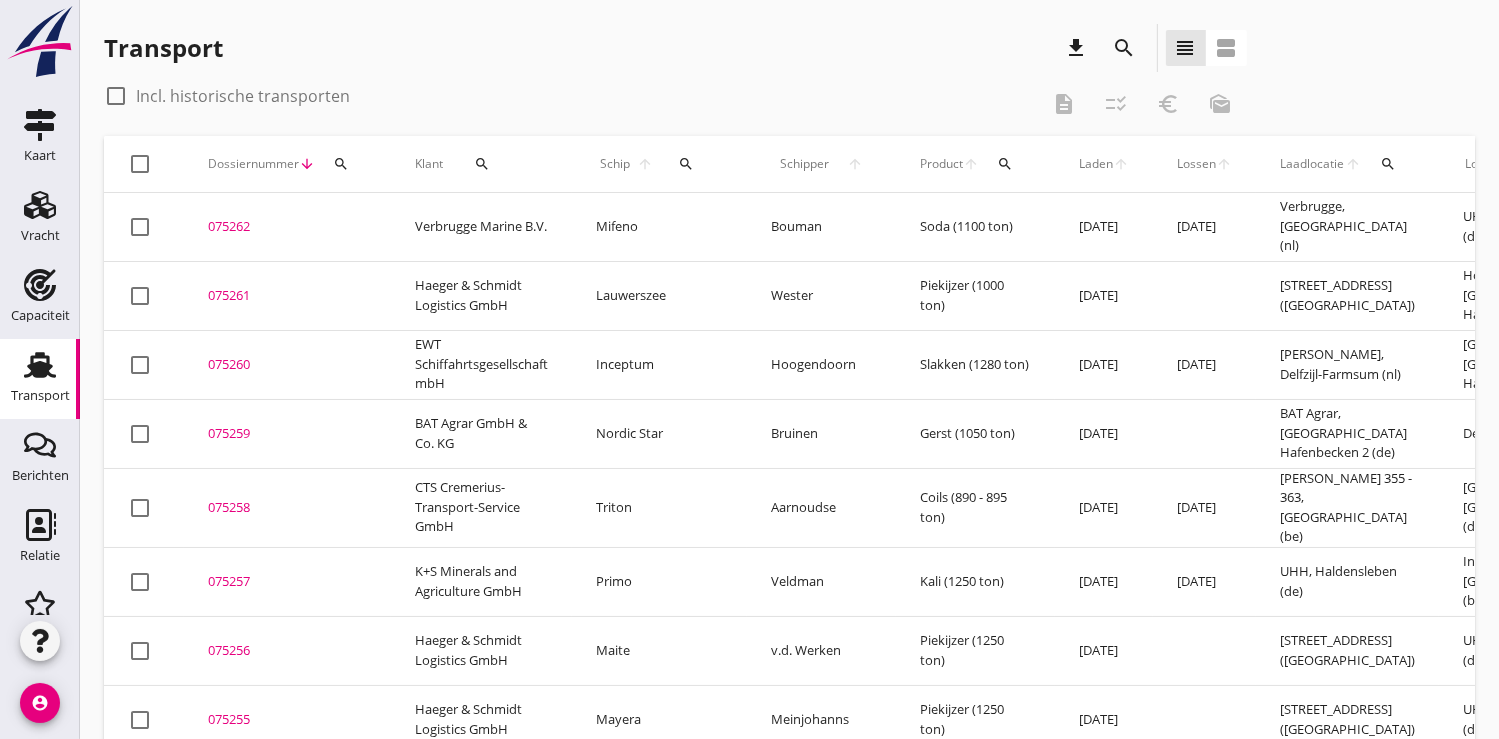 click on "search" at bounding box center (686, 164) 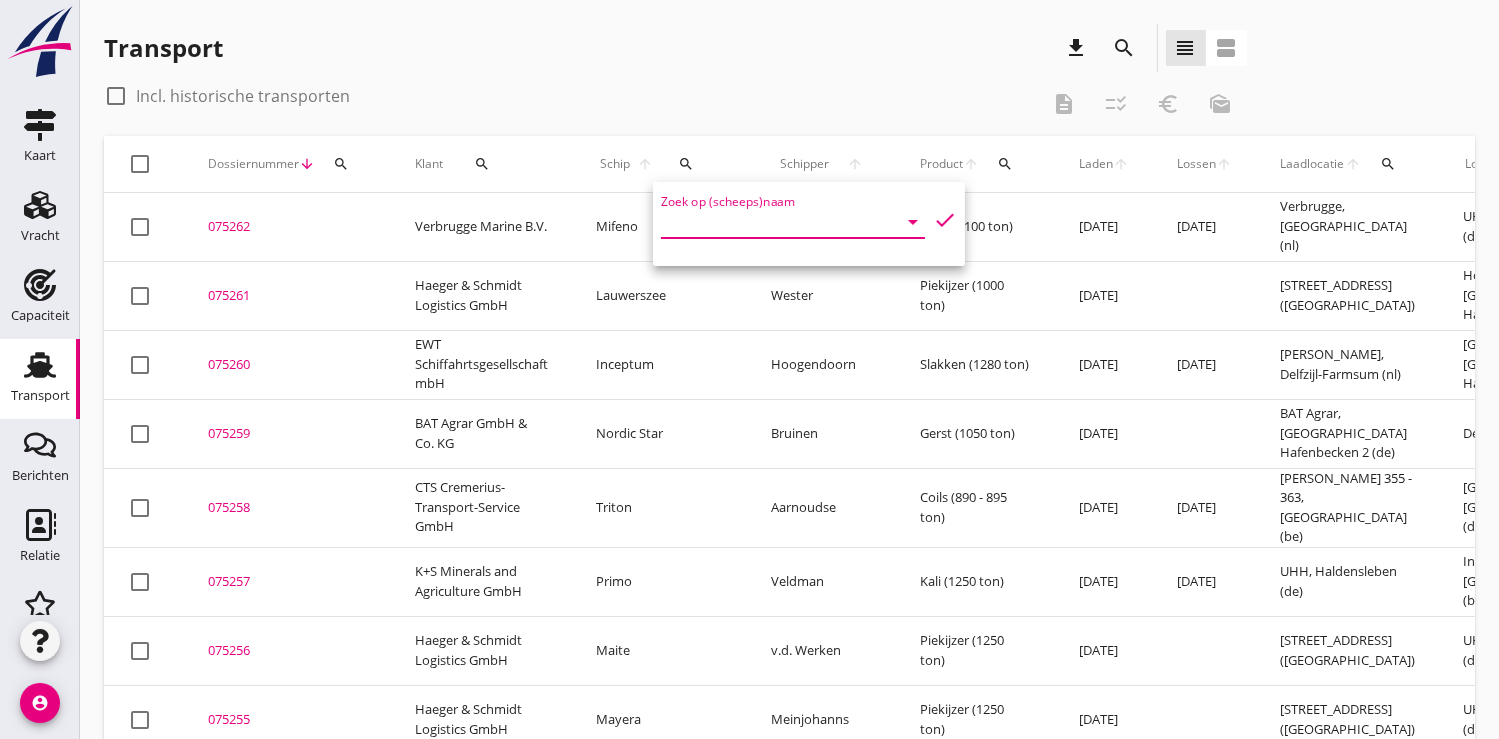 click at bounding box center (765, 222) 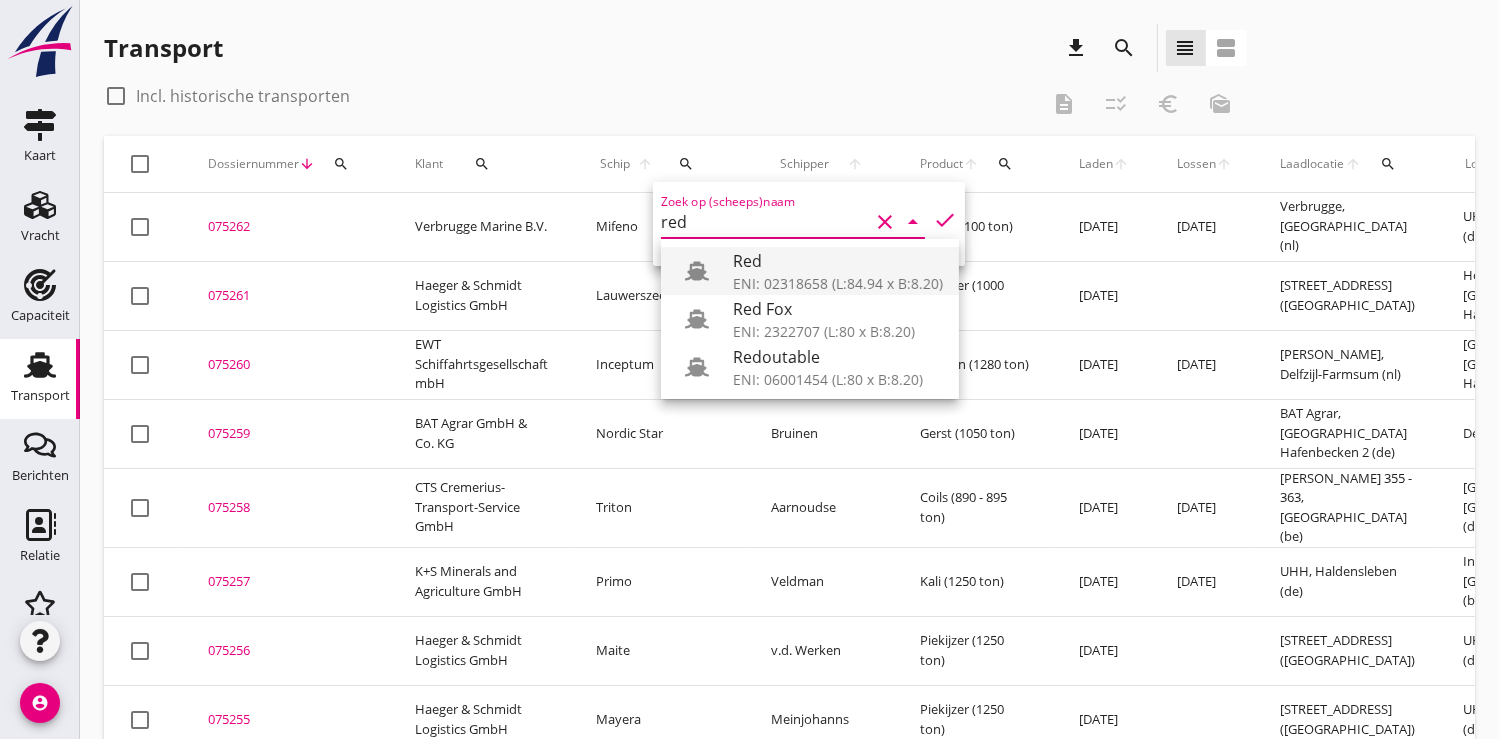 click on "Red" at bounding box center [838, 261] 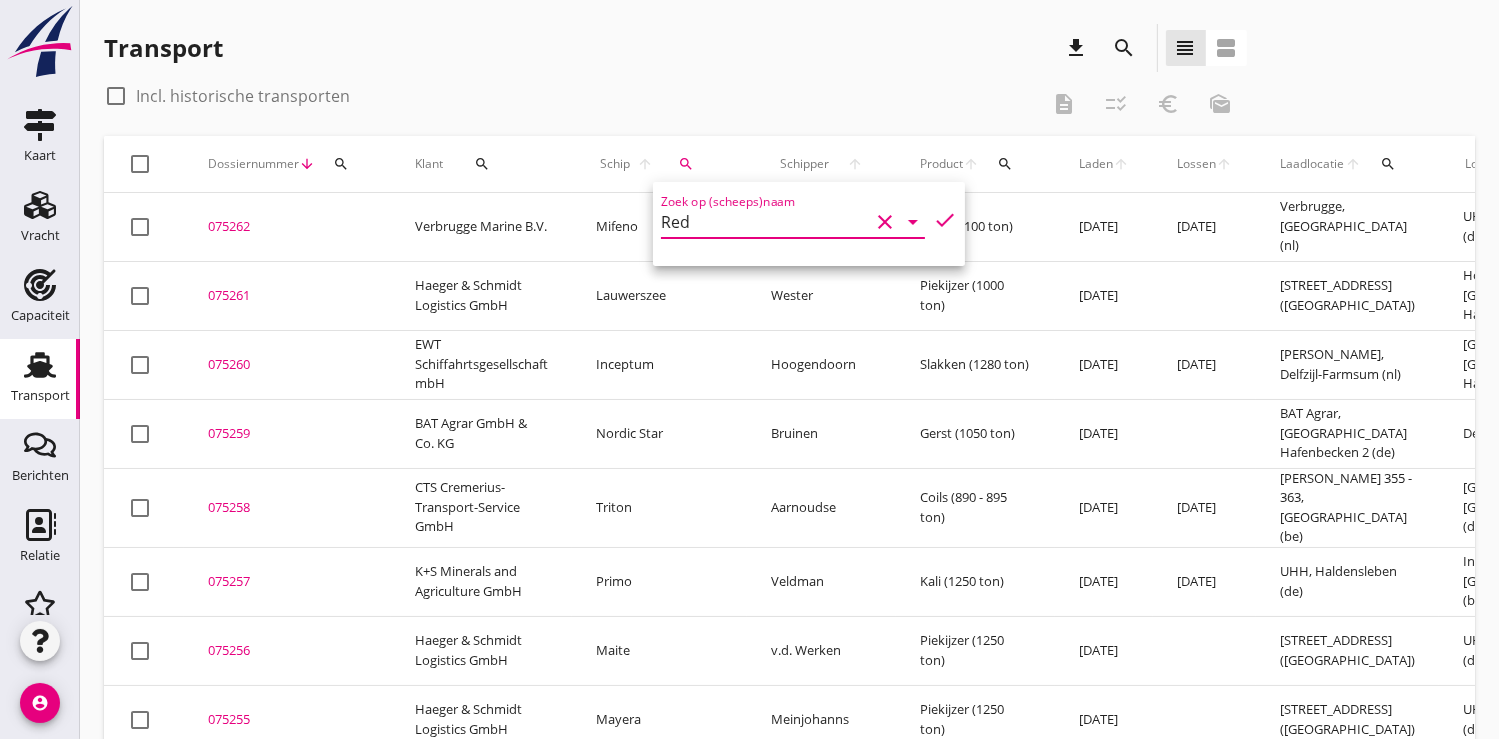 click on "check" at bounding box center [945, 220] 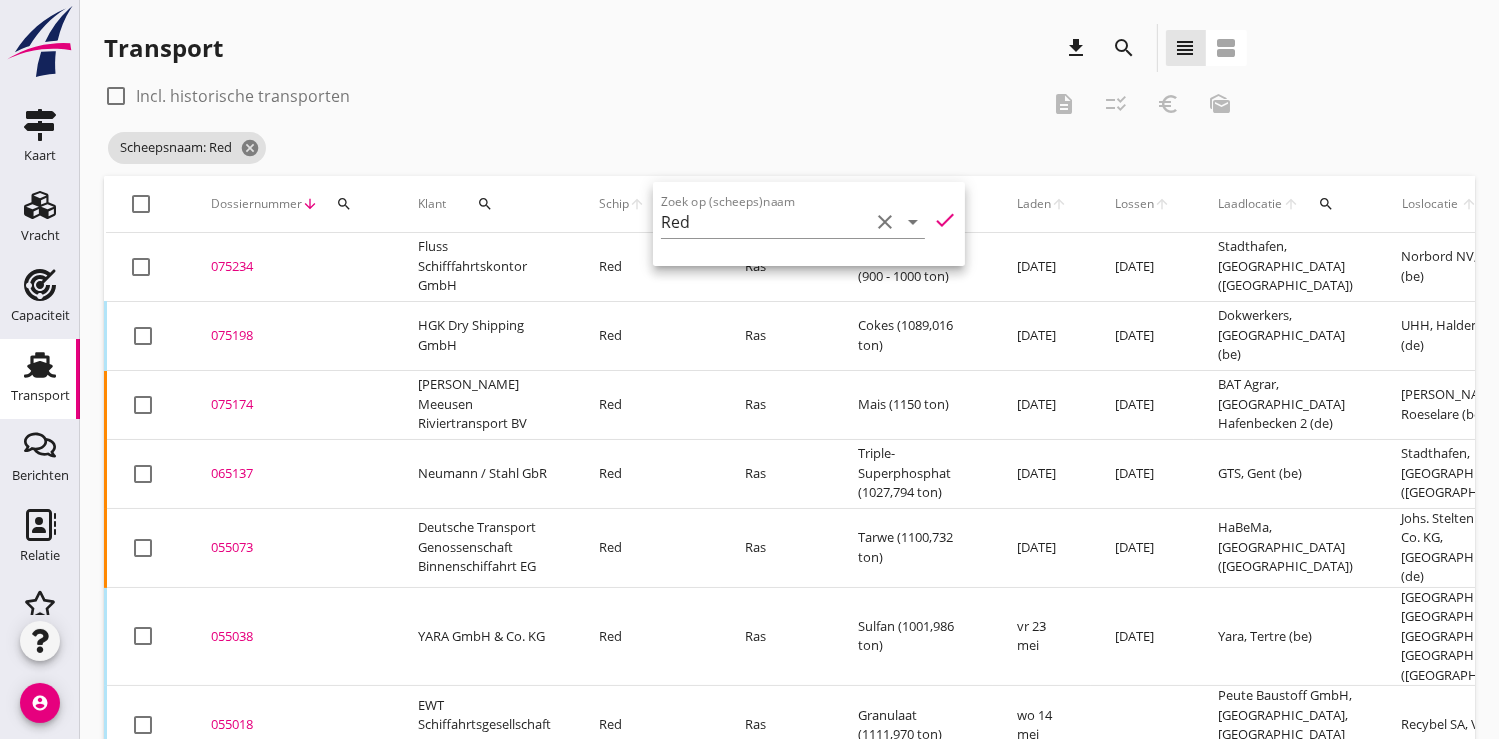click on "075234" at bounding box center [290, 267] 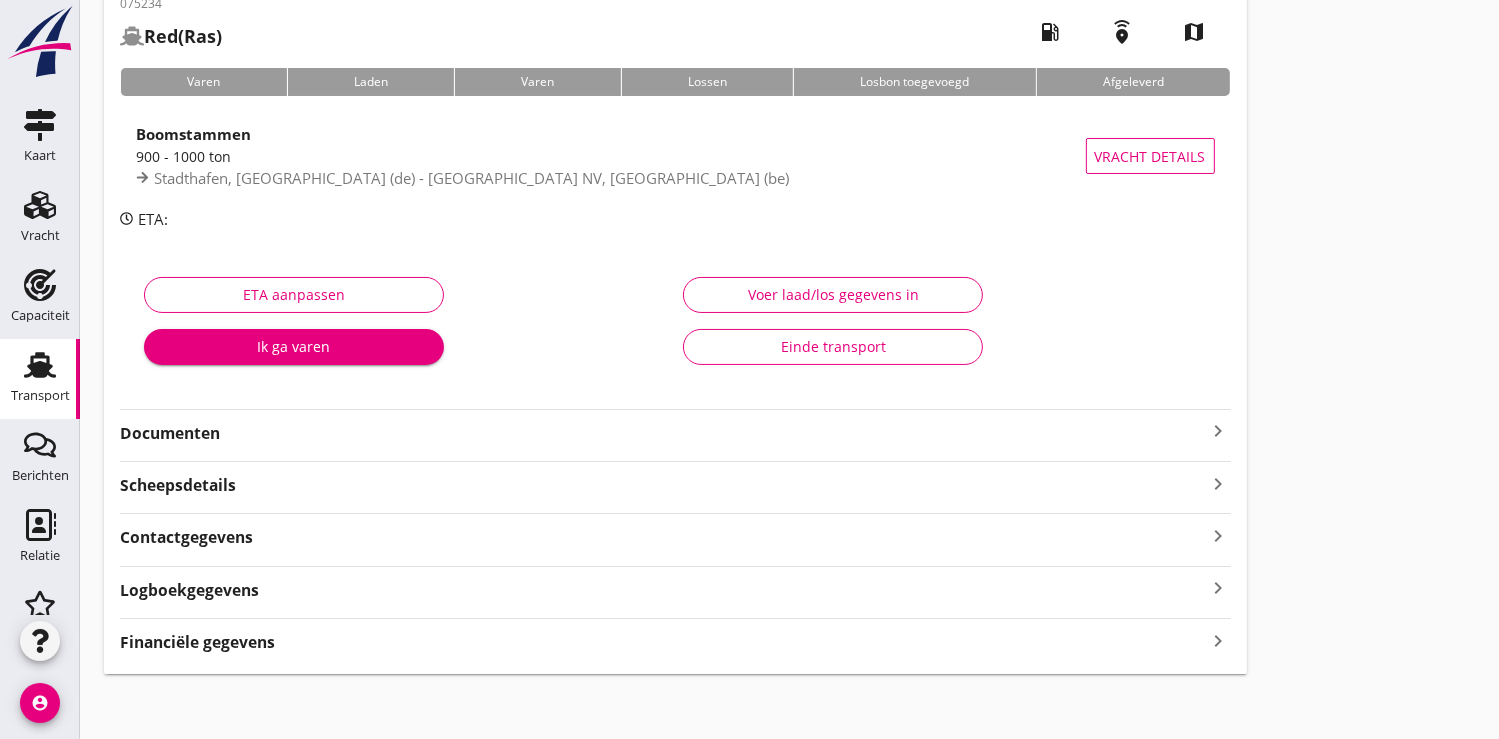 scroll, scrollTop: 115, scrollLeft: 0, axis: vertical 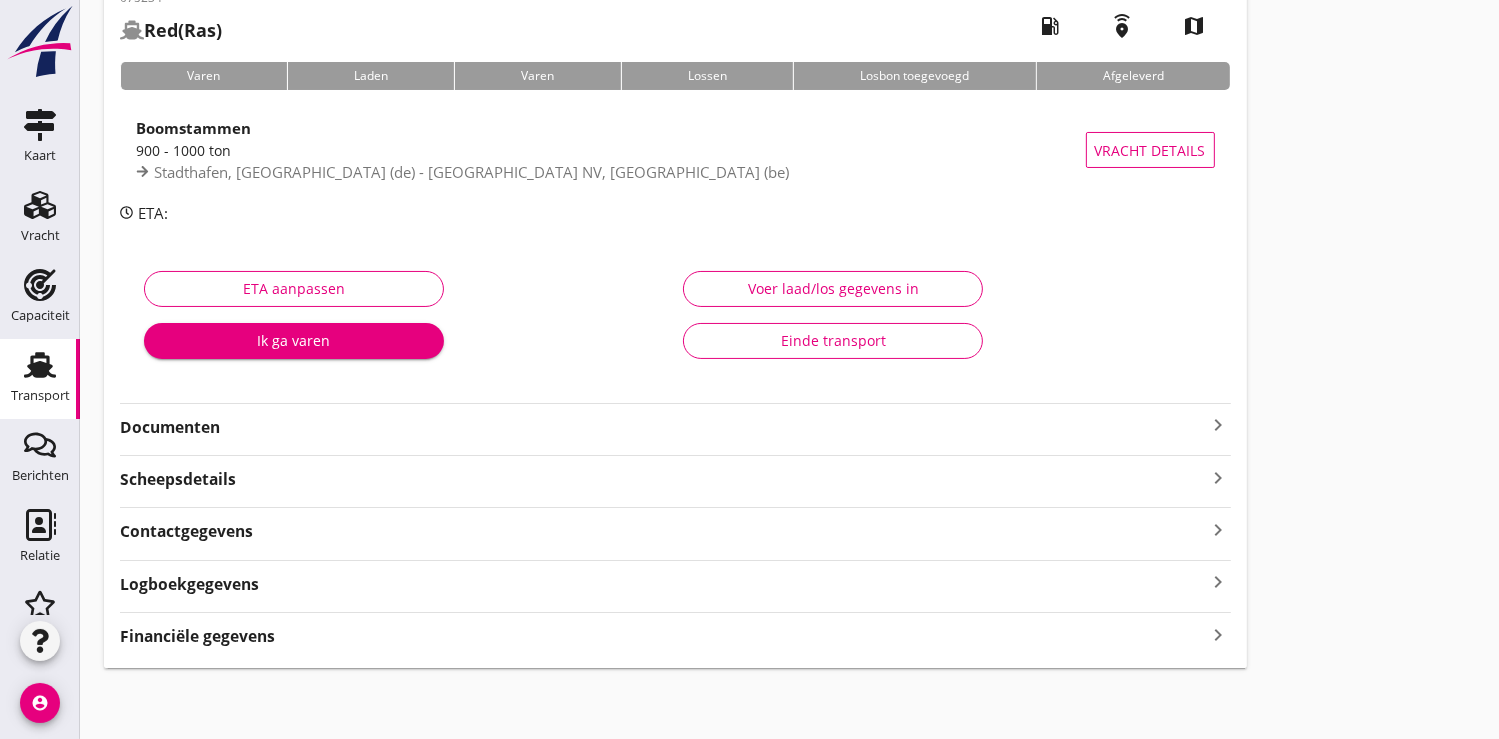click on "Documenten" at bounding box center (663, 427) 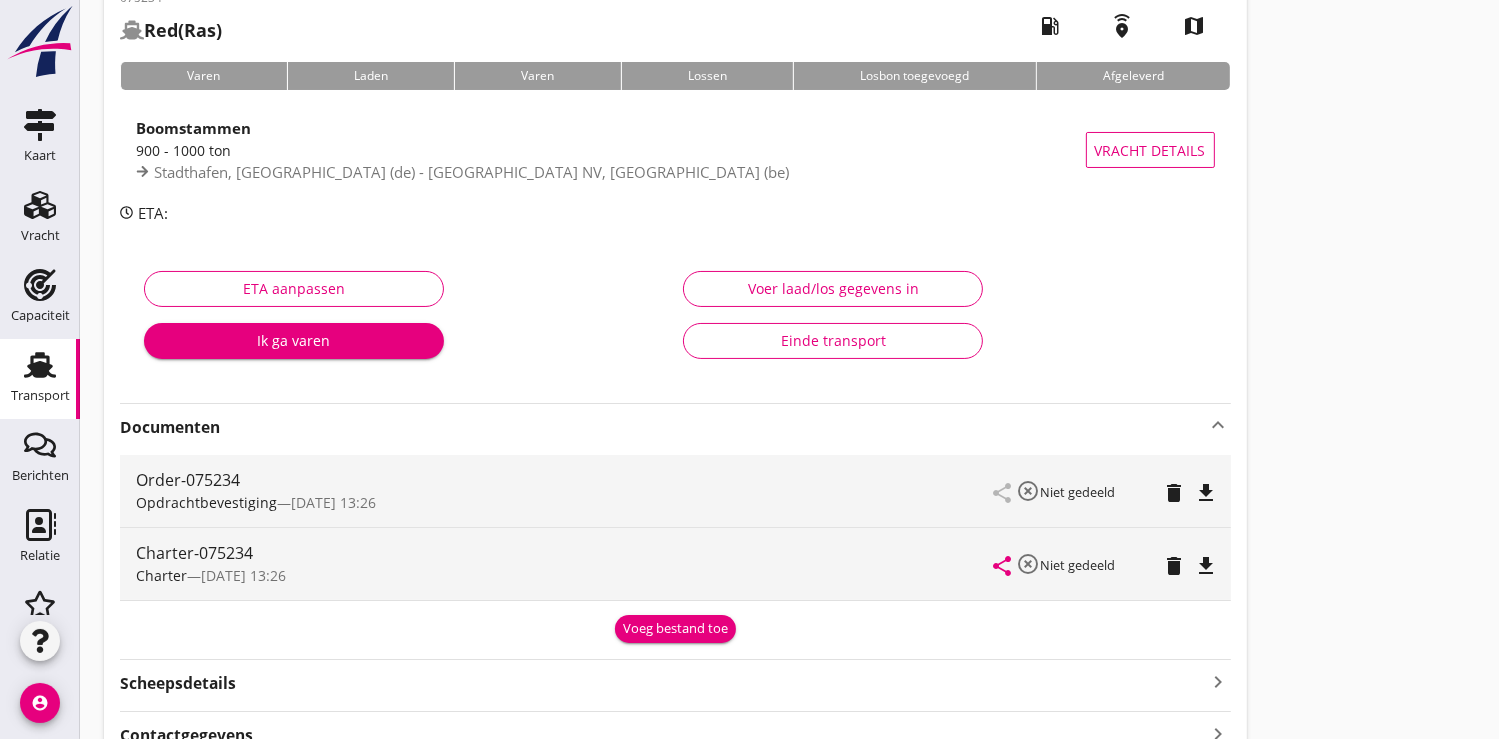 click on "file_download" at bounding box center [1207, 566] 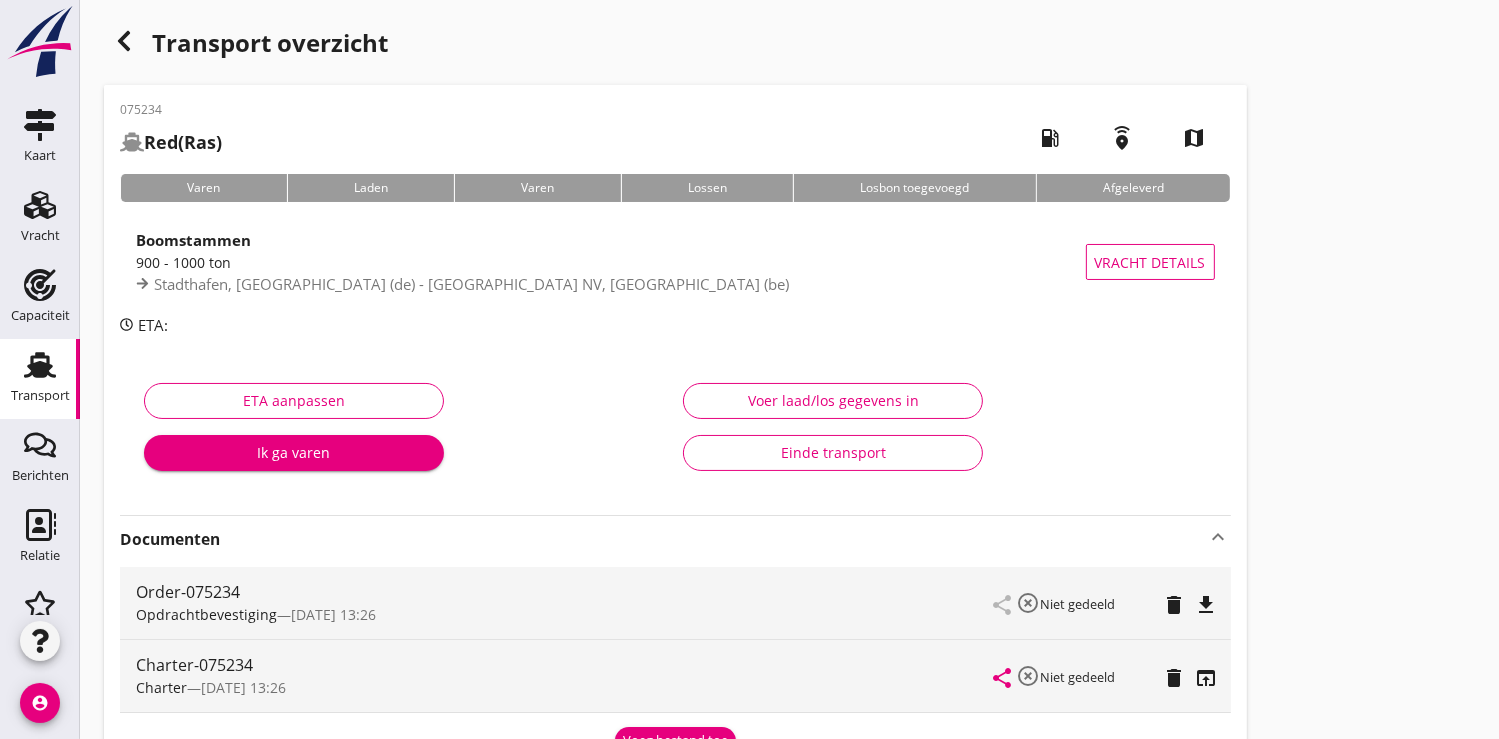 scroll, scrollTop: 0, scrollLeft: 0, axis: both 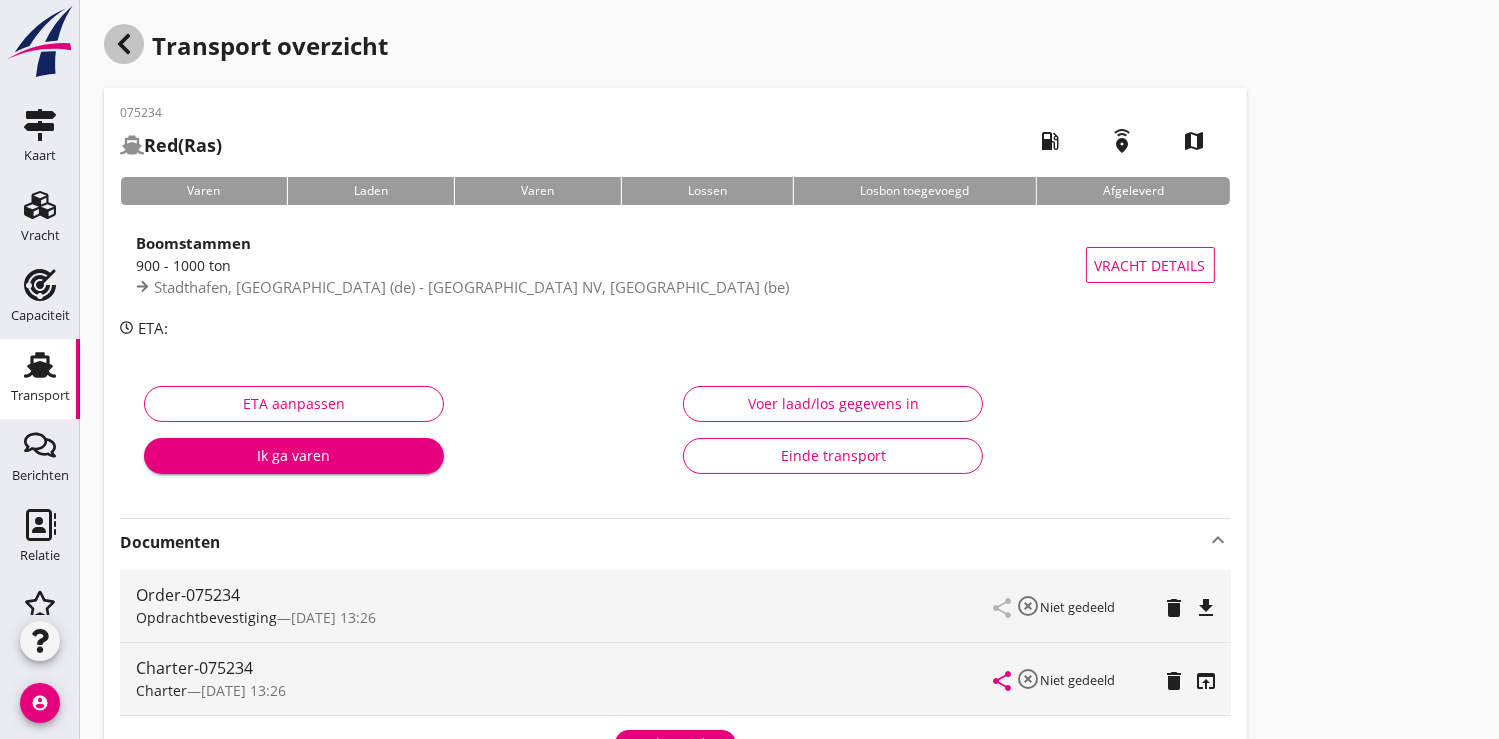 click 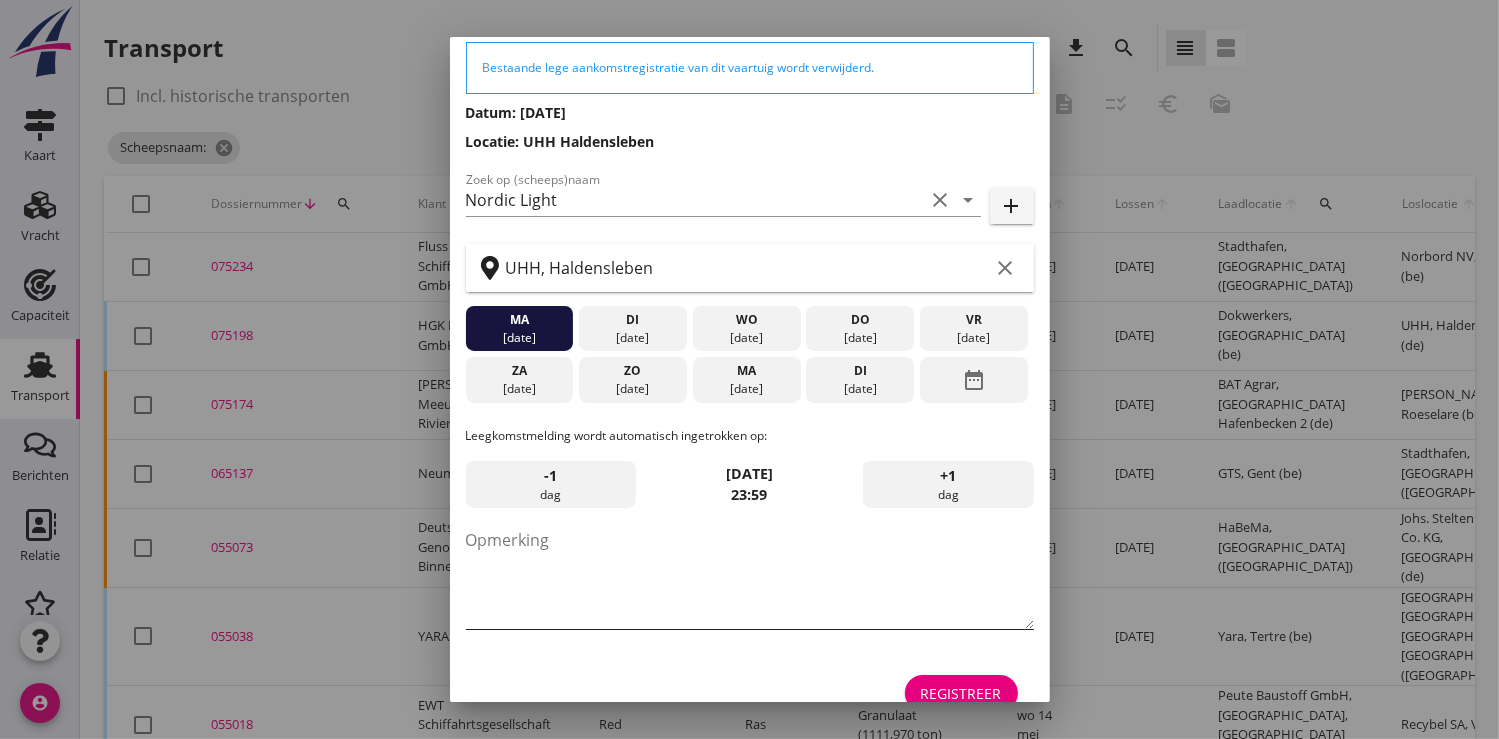 scroll, scrollTop: 109, scrollLeft: 0, axis: vertical 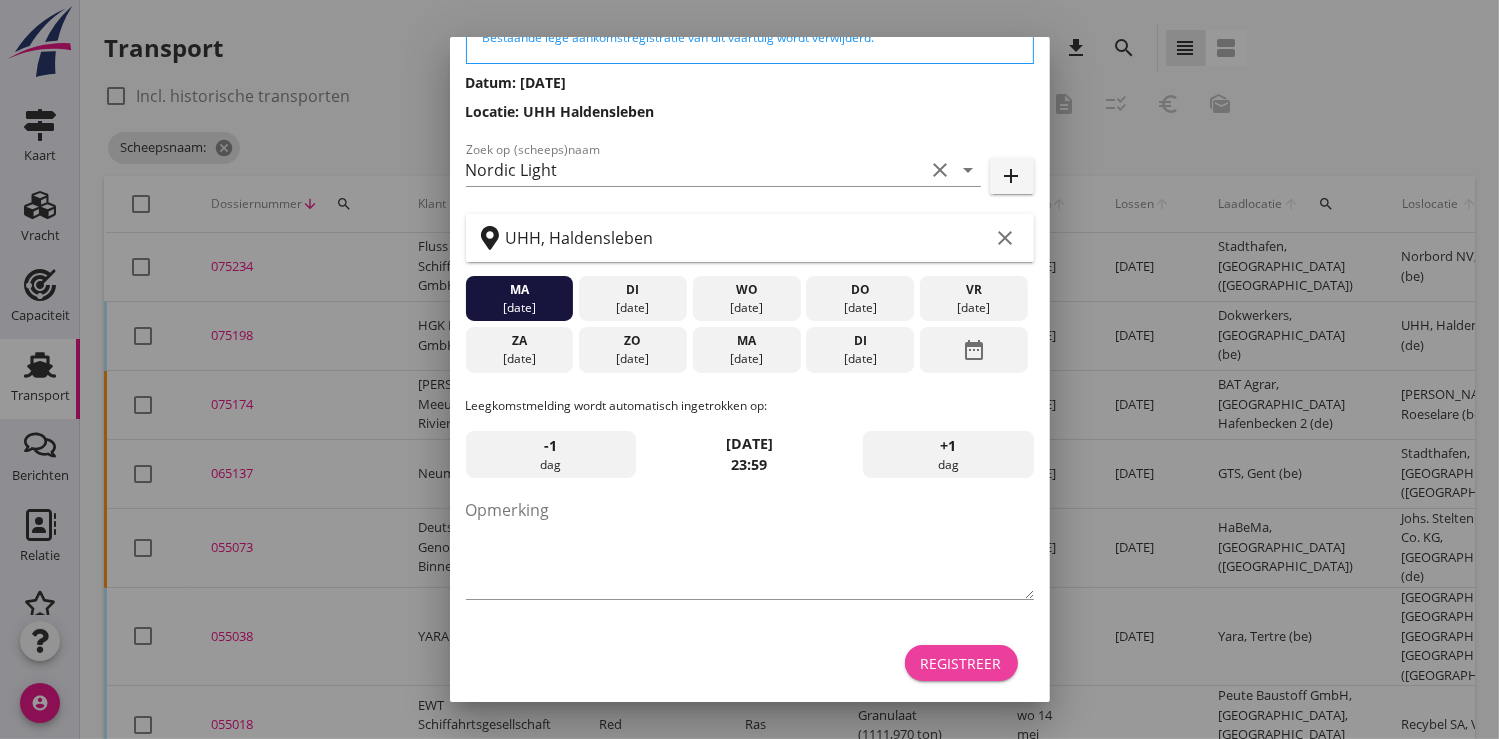 click on "Registreer" at bounding box center [961, 663] 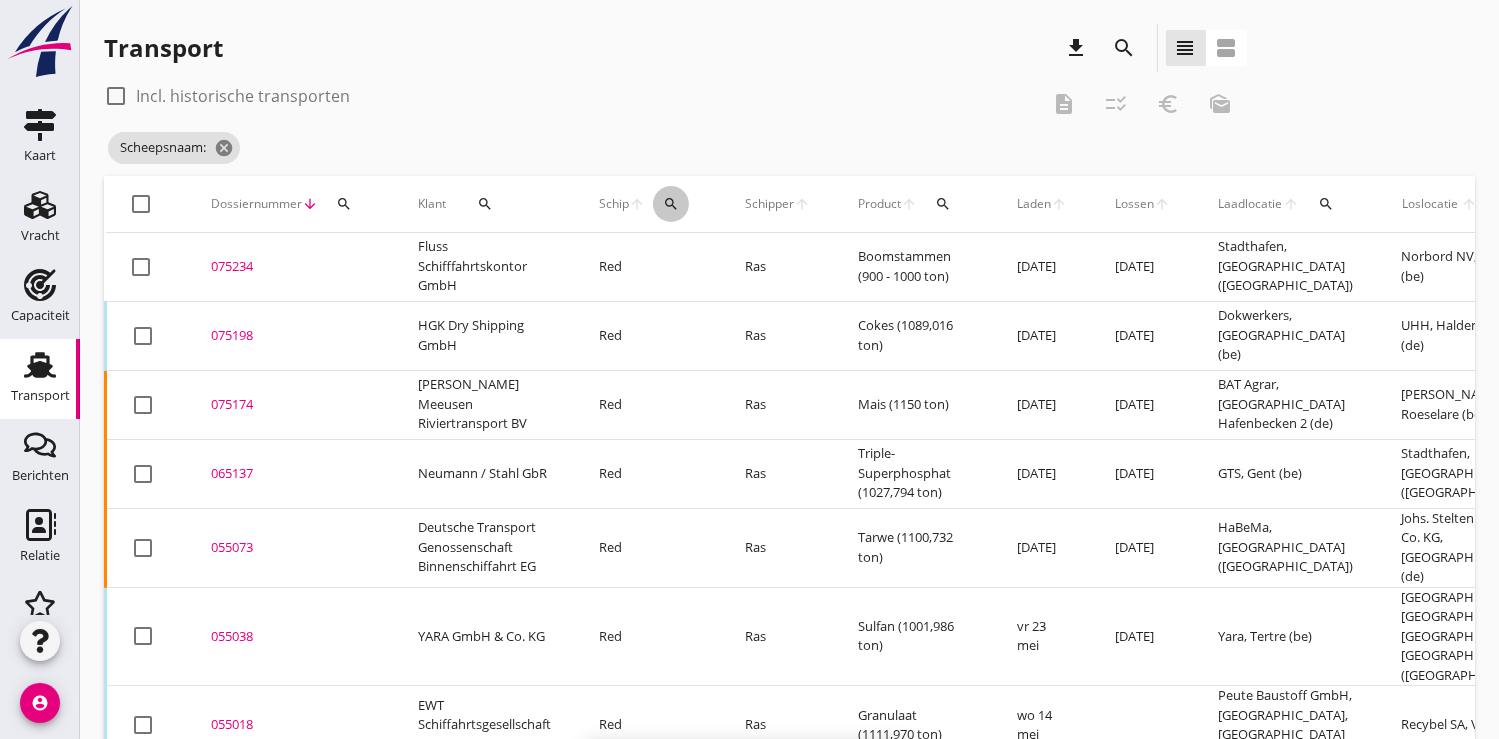 click on "search" at bounding box center [671, 204] 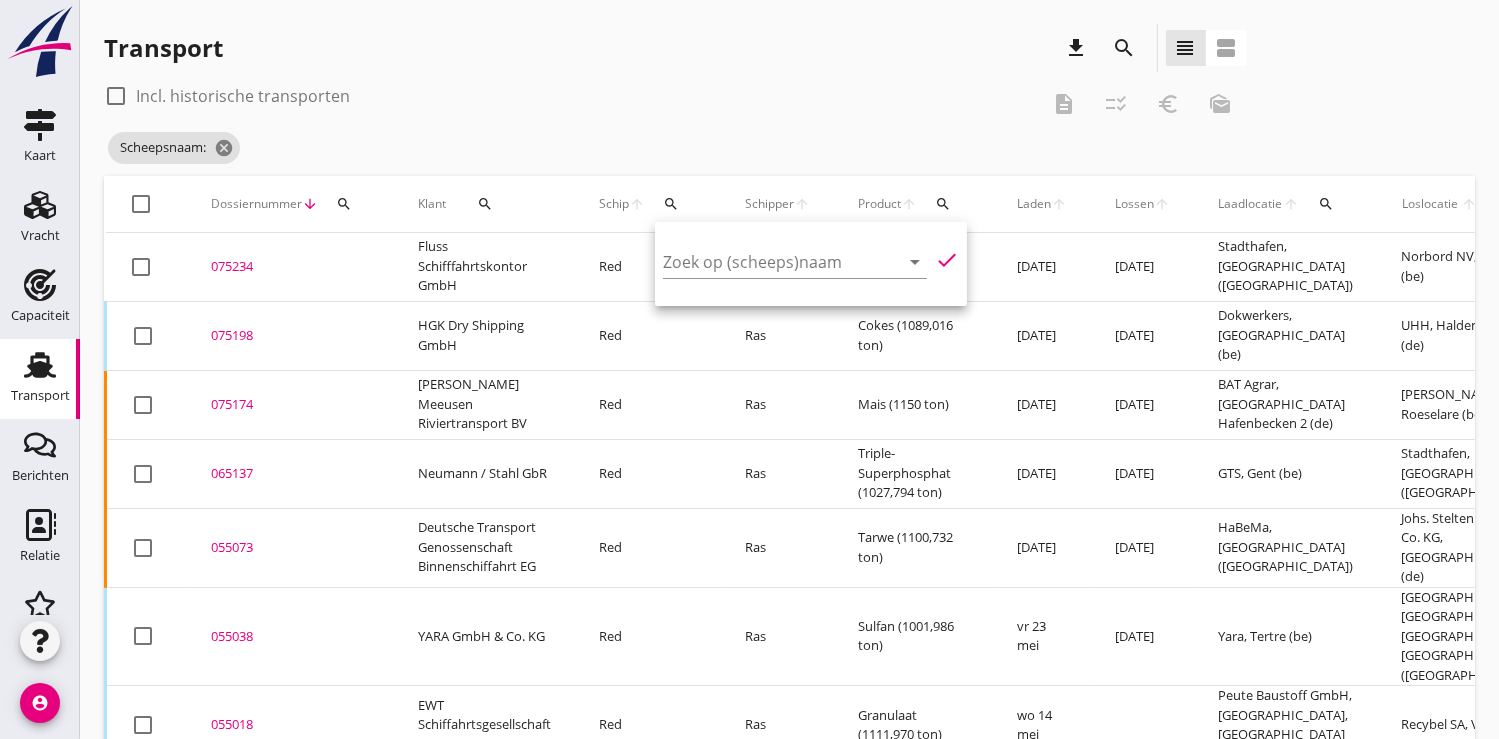 click on "check_box_outline_blank Incl. historische transporten description checklist_rtl euro_symbol mark_as_unread" at bounding box center (675, 104) 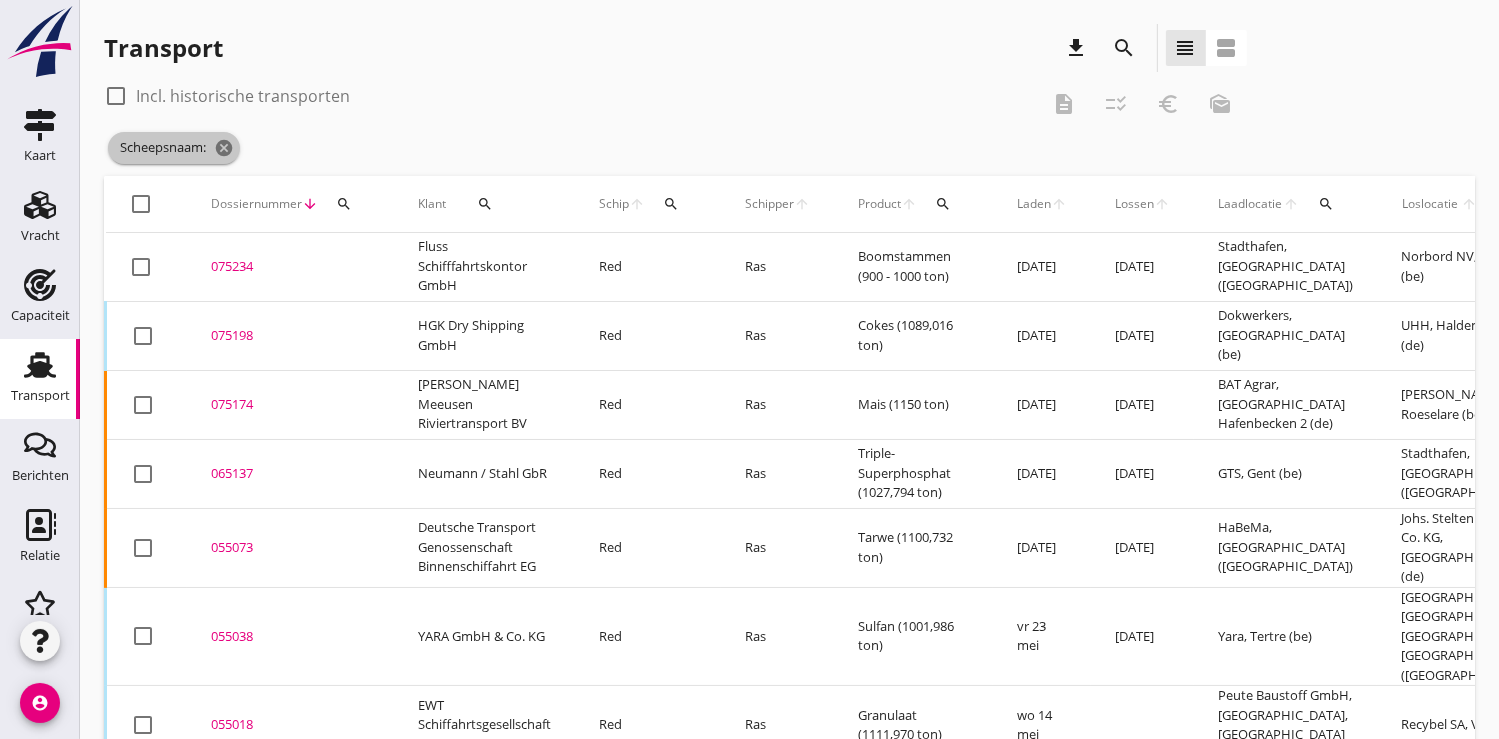 click on "Scheepsnaam:   cancel" at bounding box center (174, 148) 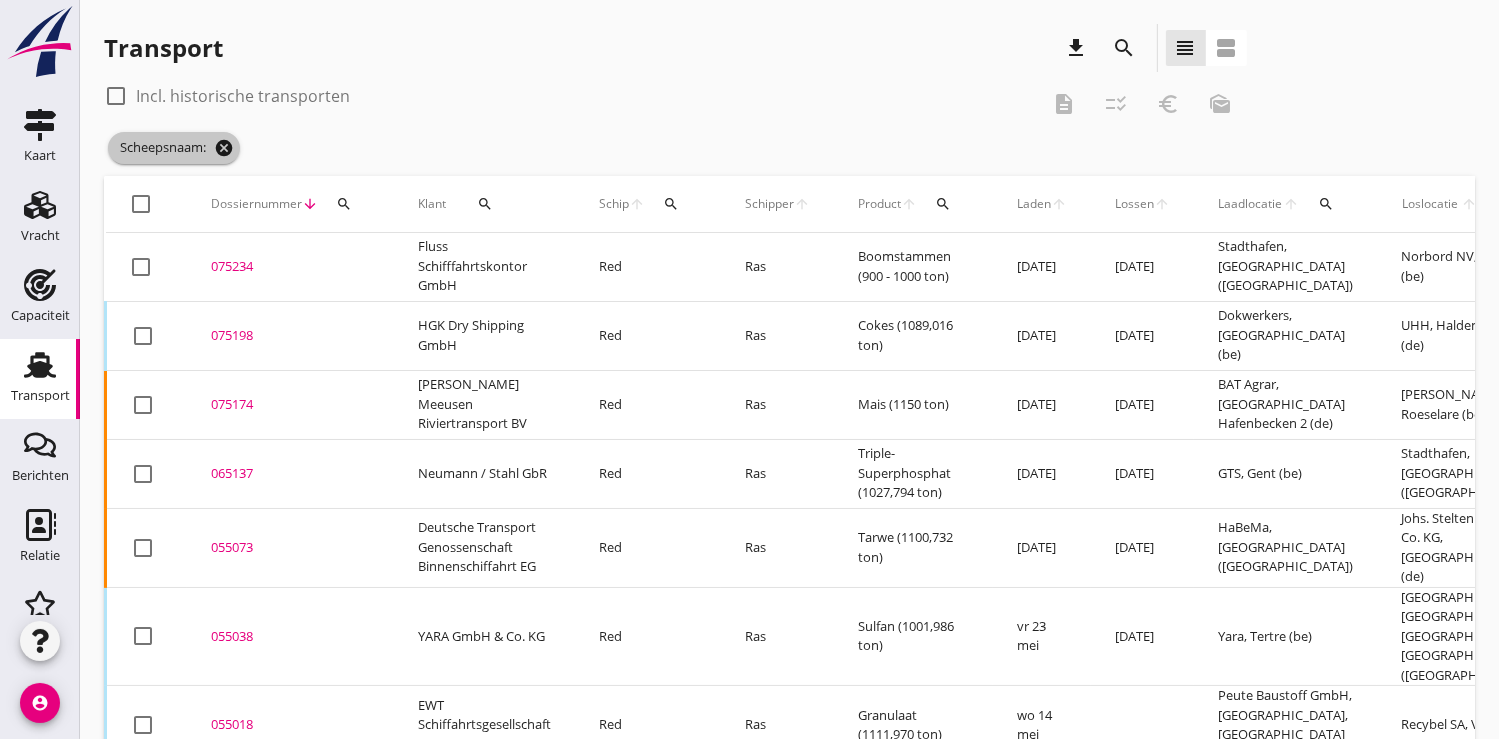 click on "cancel" at bounding box center (224, 148) 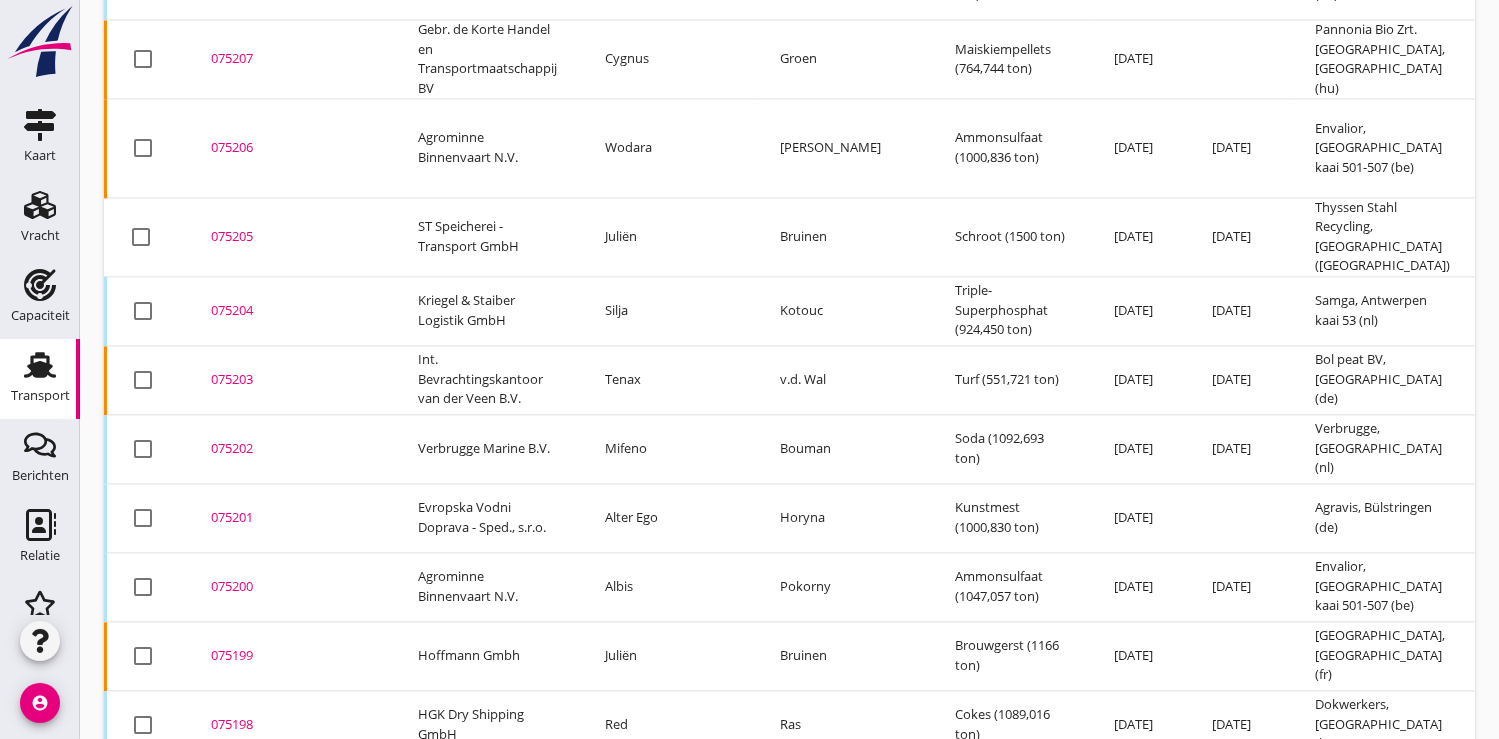 scroll, scrollTop: 4166, scrollLeft: 0, axis: vertical 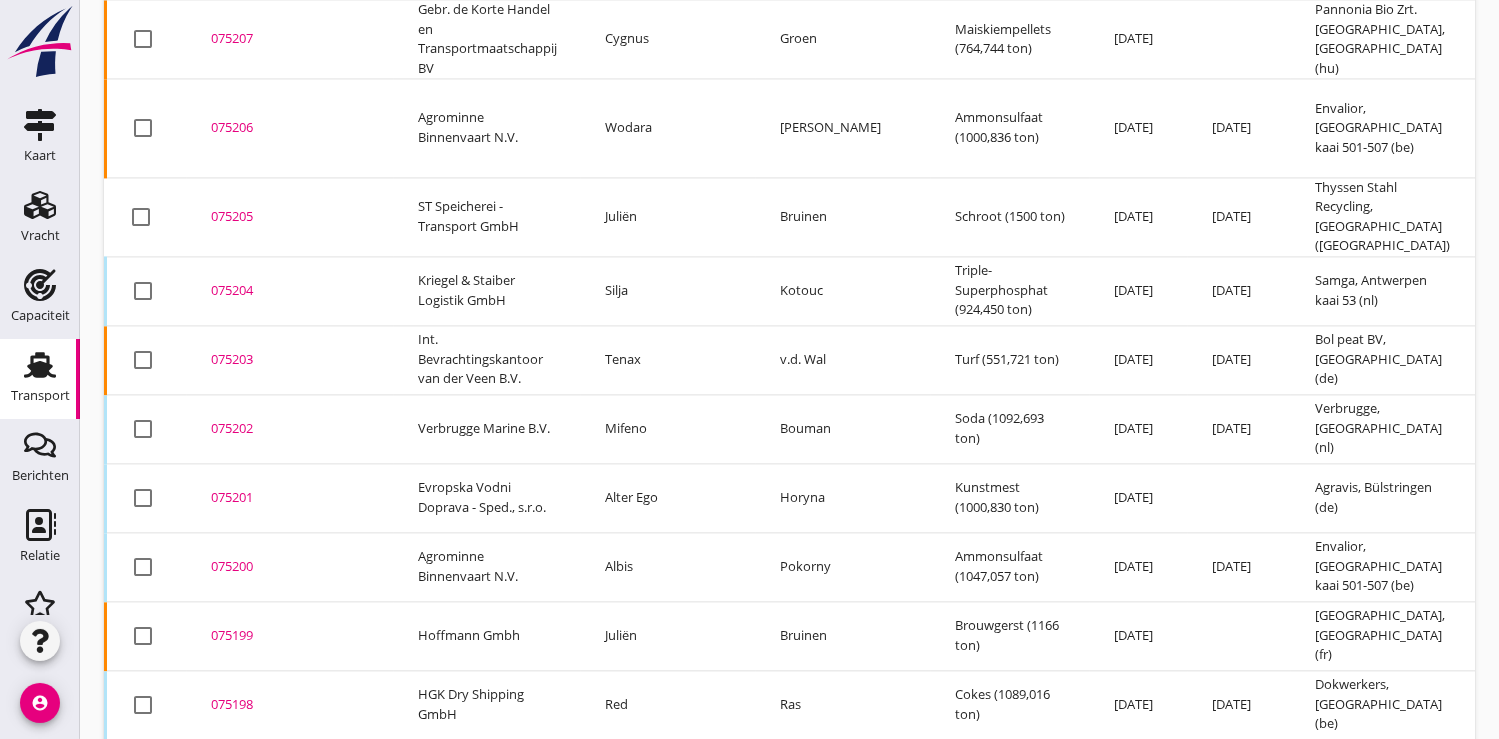 click on "075199" at bounding box center [290, 636] 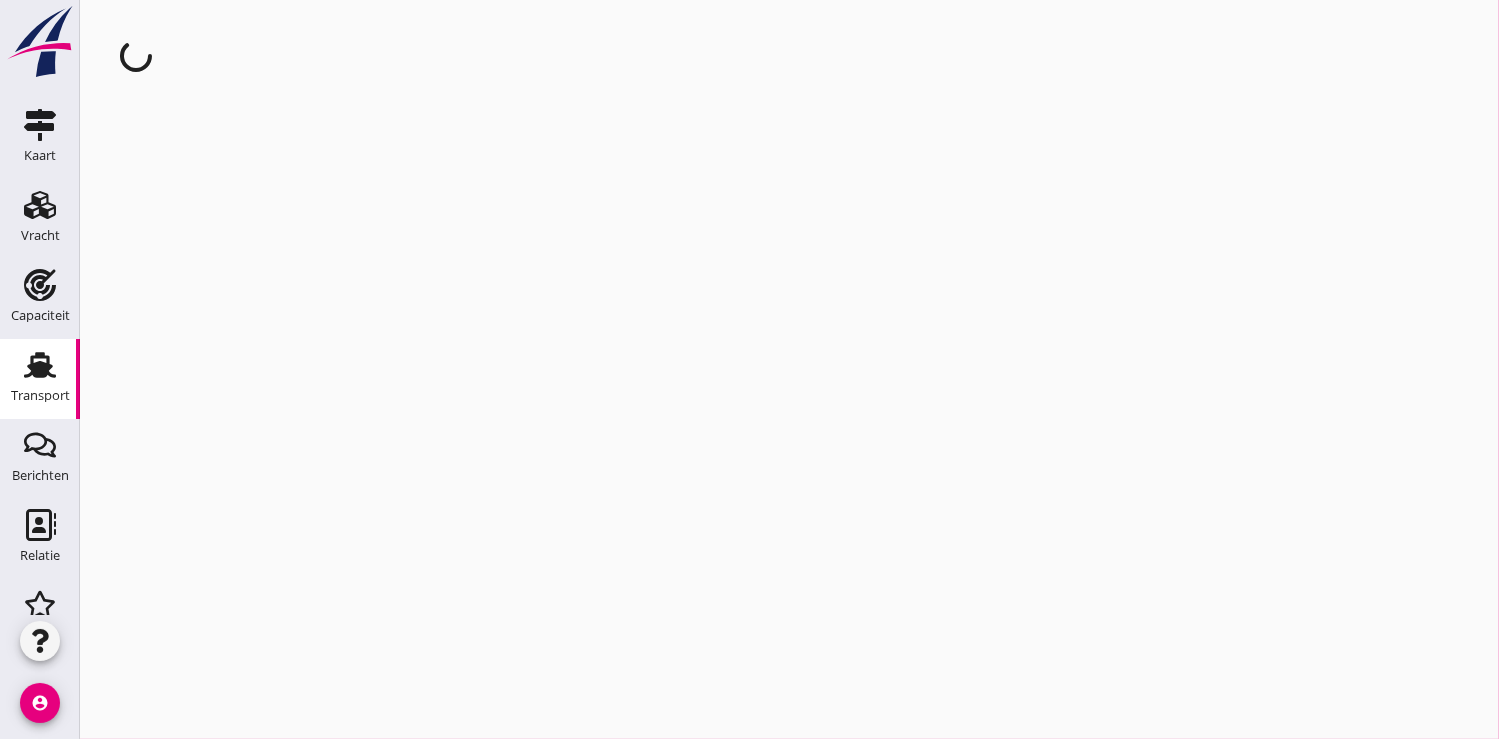 scroll, scrollTop: 0, scrollLeft: 0, axis: both 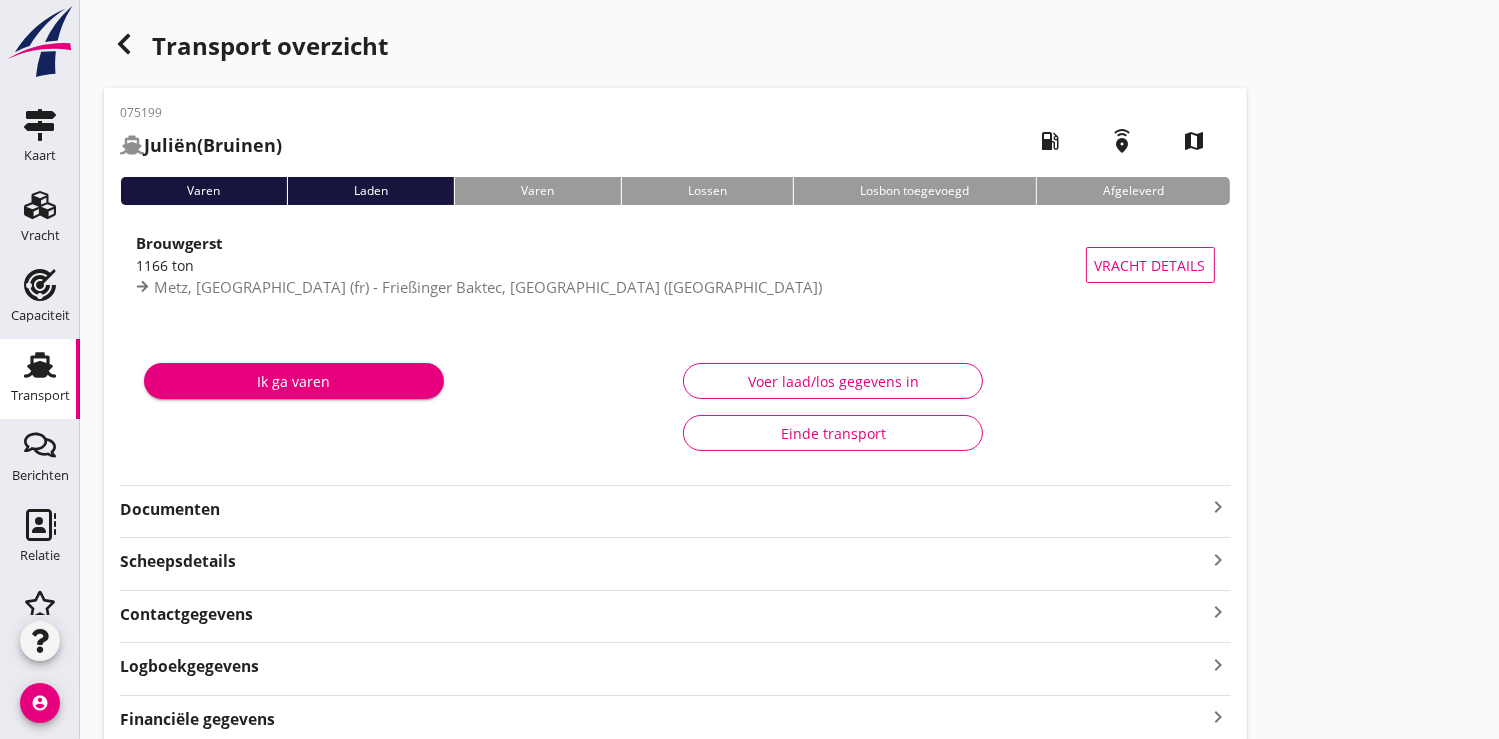 click on "Documenten" at bounding box center (663, 509) 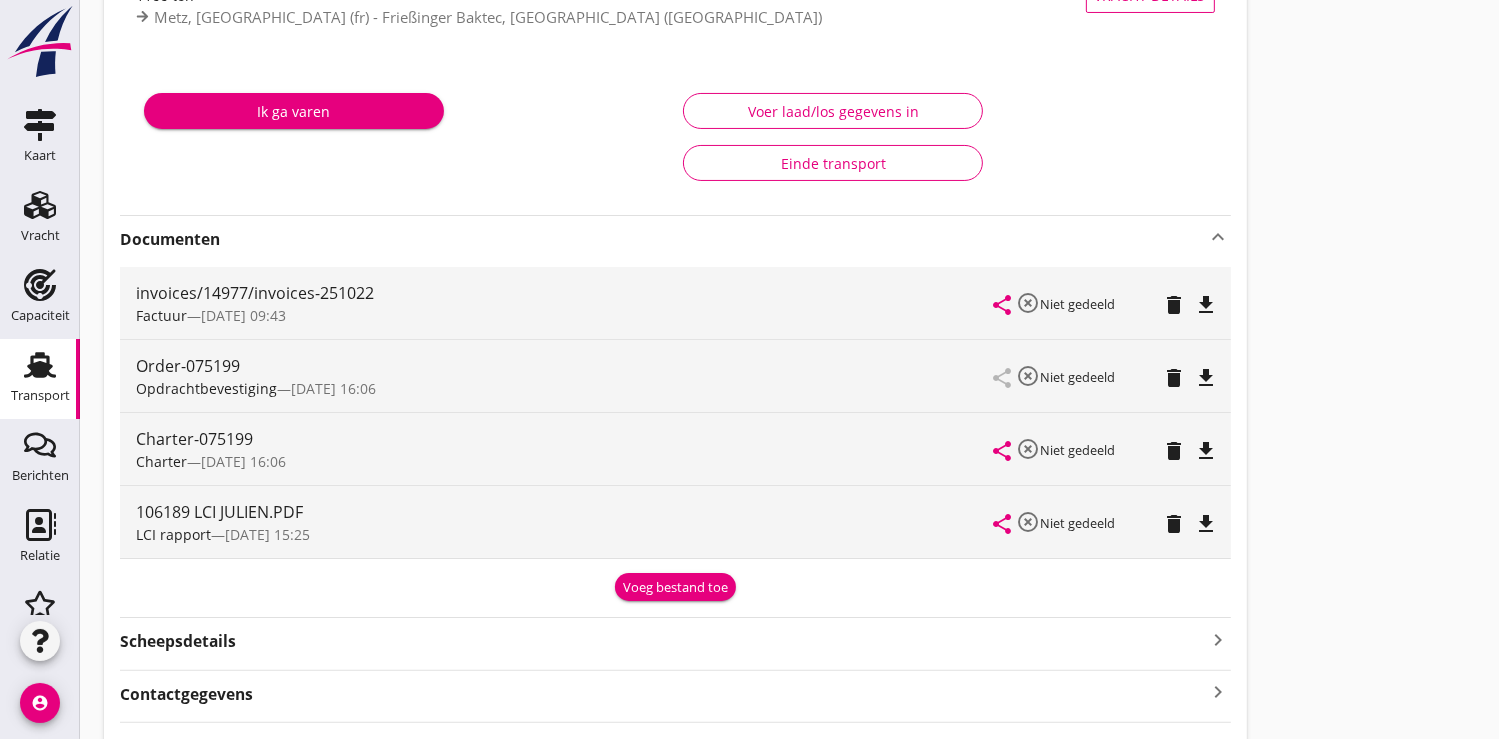 scroll, scrollTop: 333, scrollLeft: 0, axis: vertical 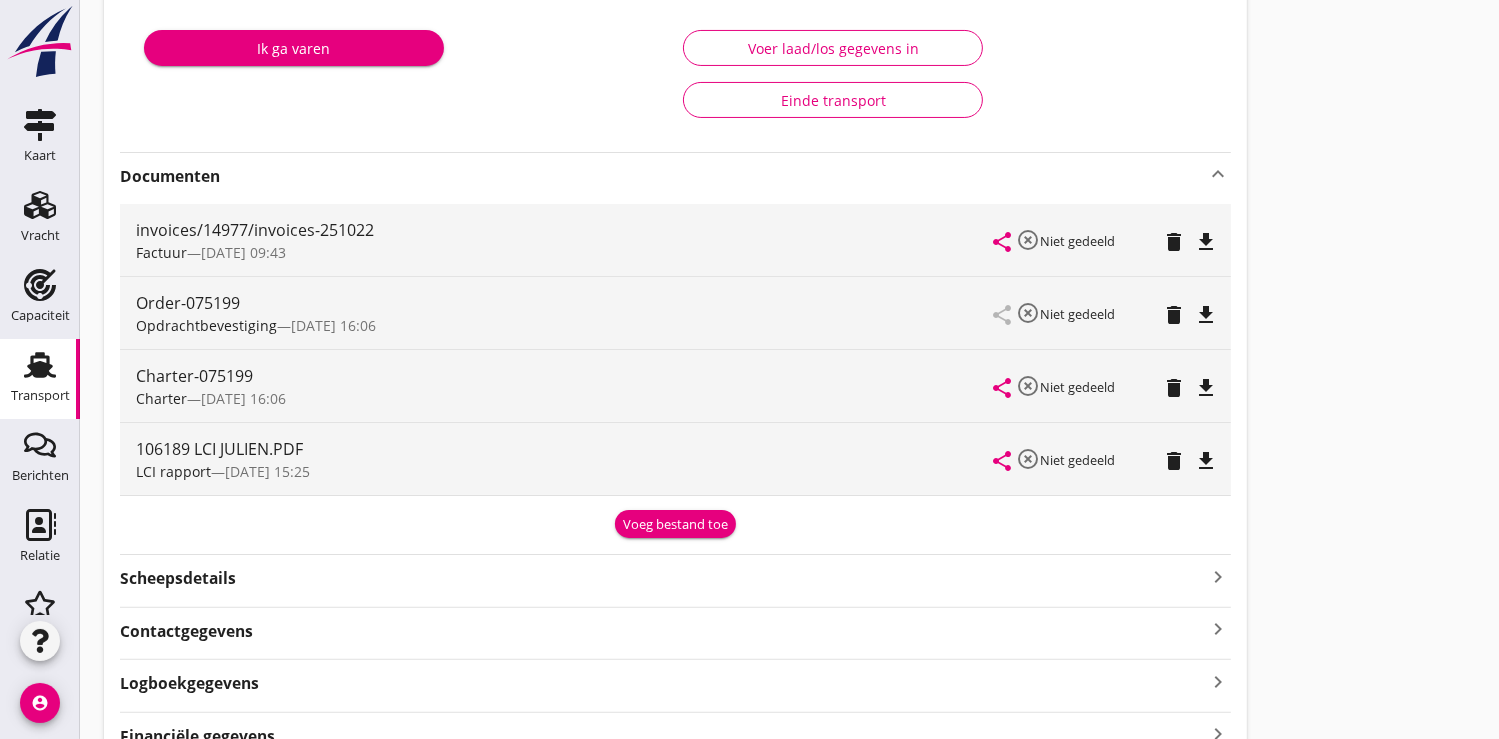 click on "file_download" at bounding box center (1207, 315) 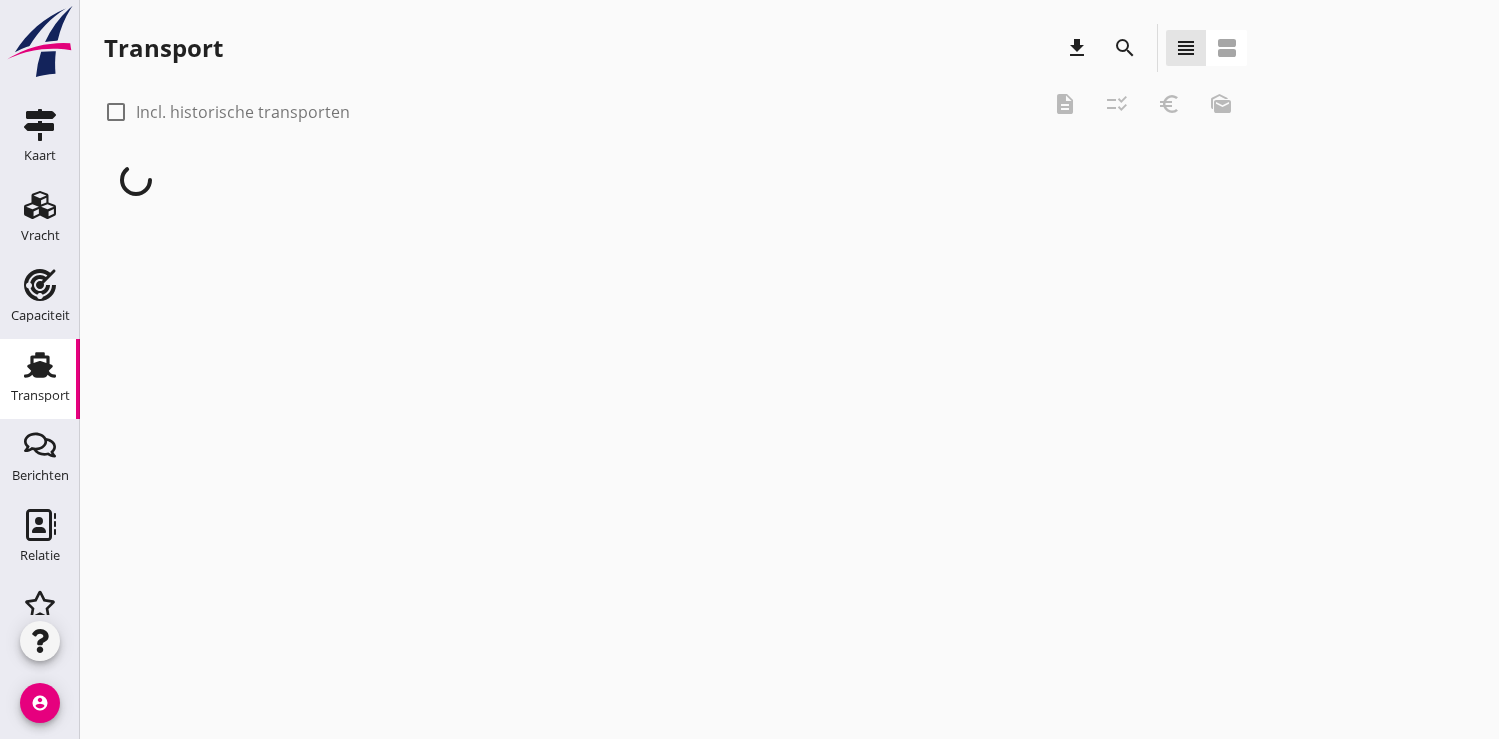 scroll, scrollTop: 0, scrollLeft: 0, axis: both 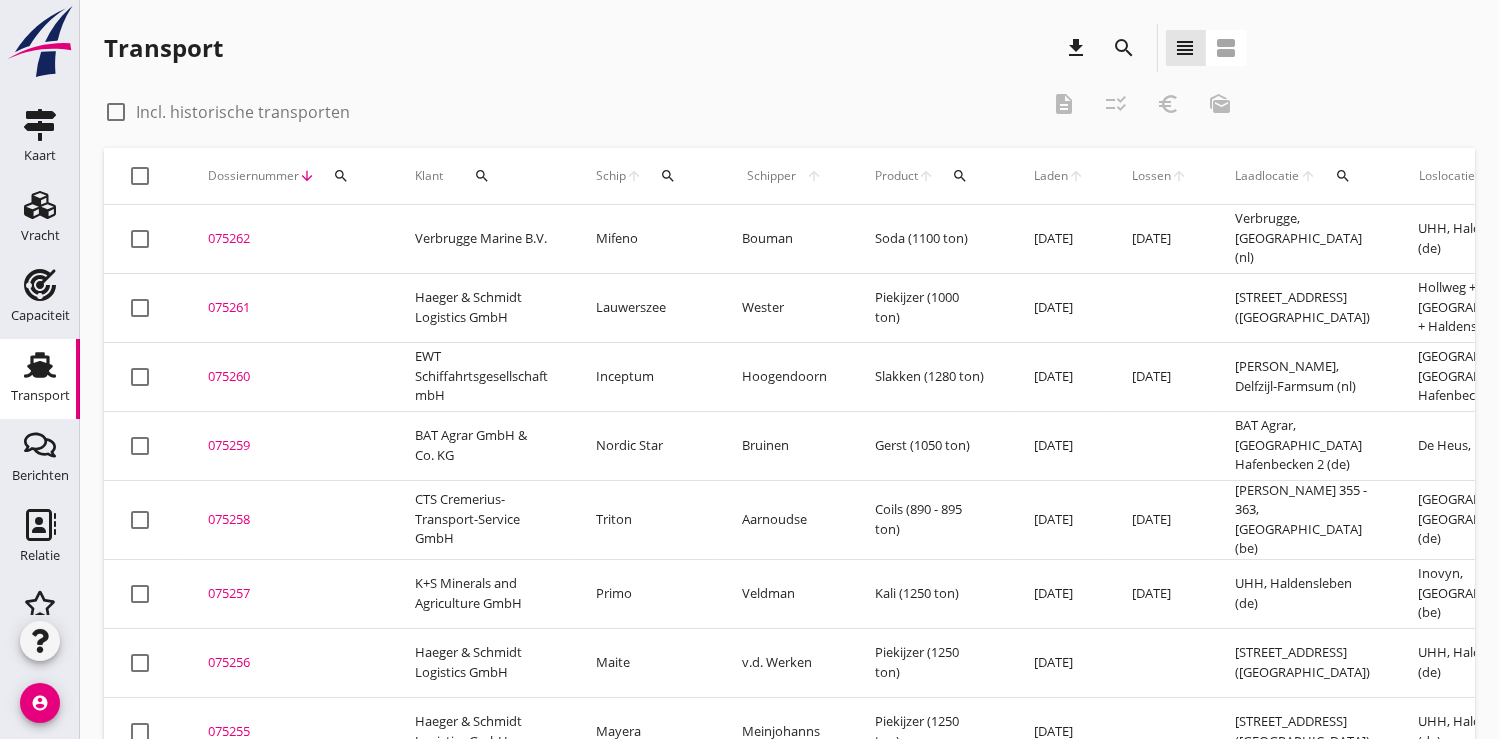 click on "075261" at bounding box center (287, 308) 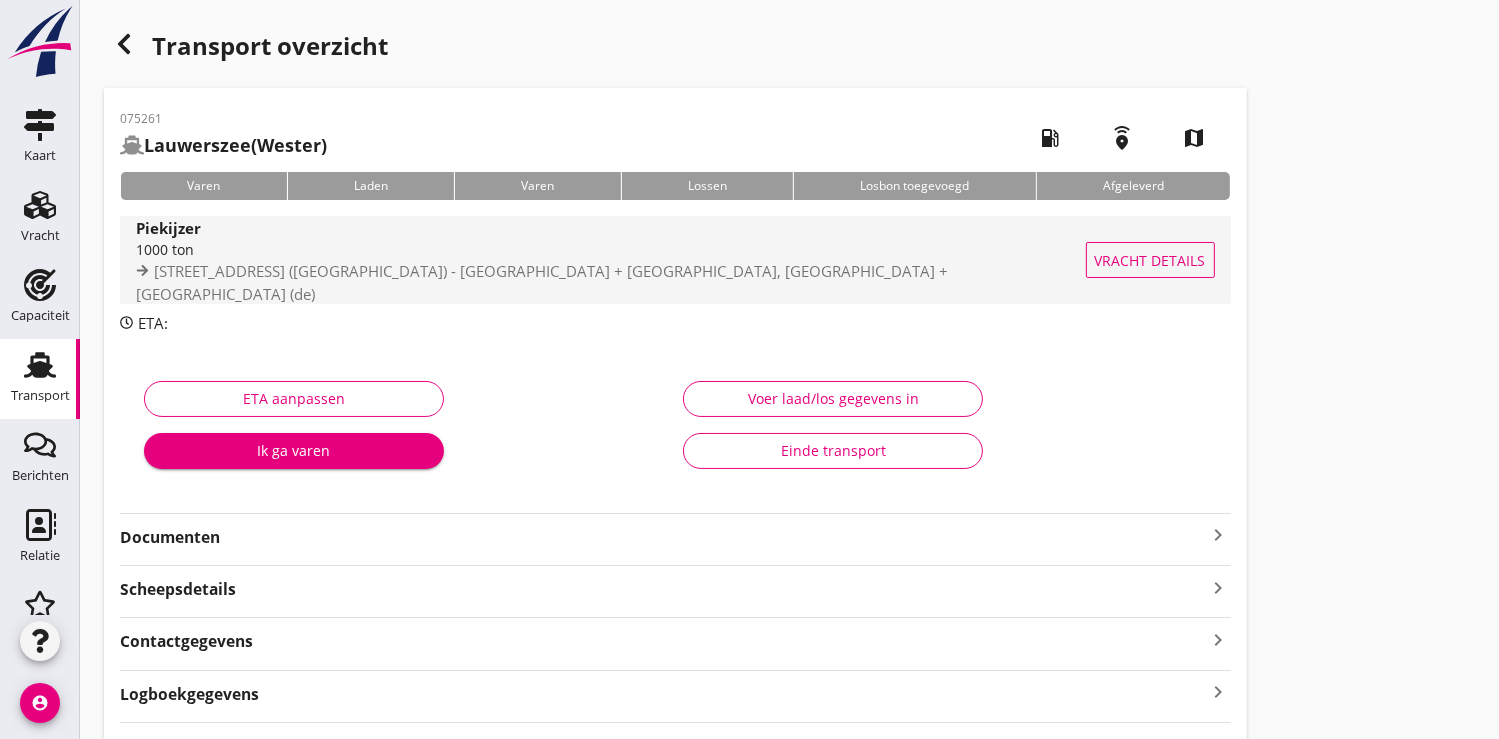 click on "1000 ton" at bounding box center [613, 249] 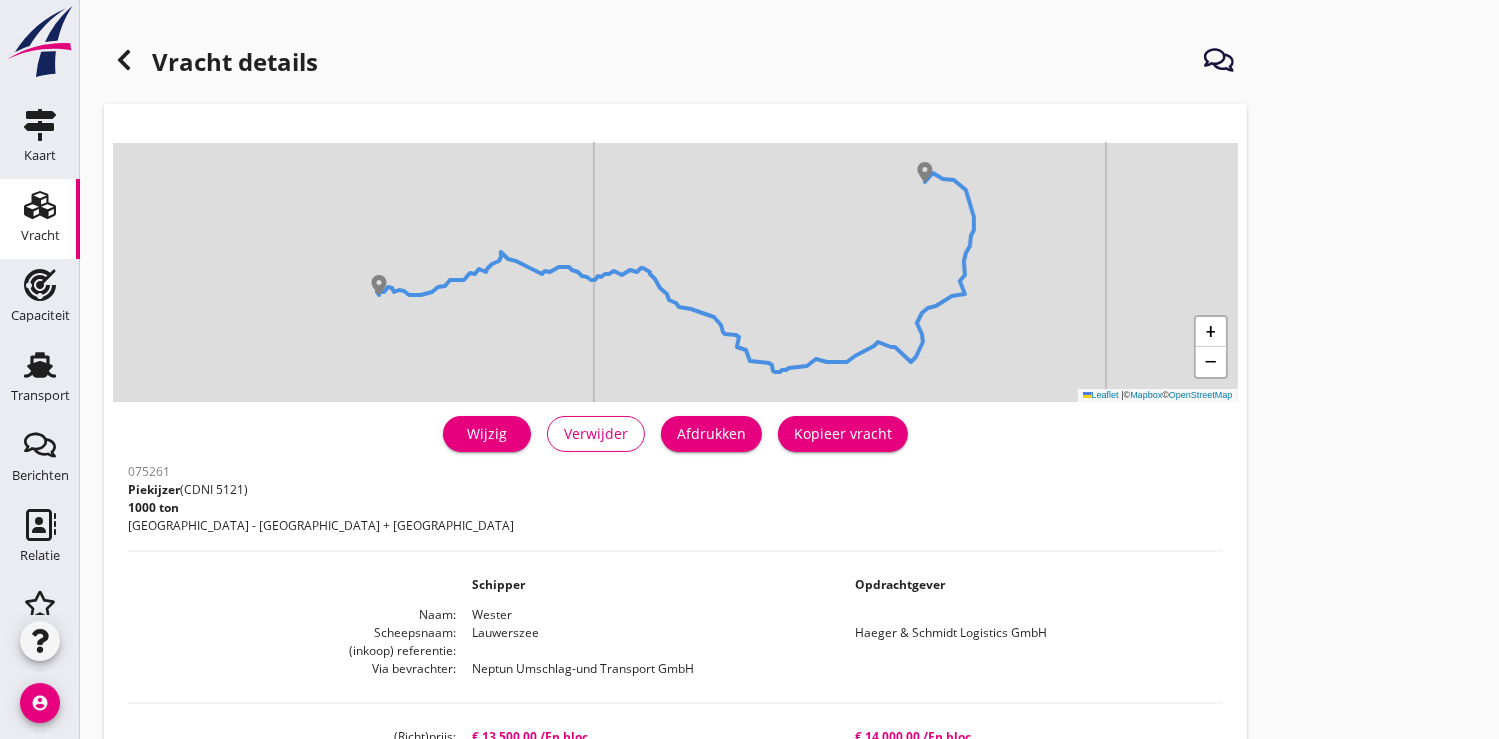 click on "Wijzig" at bounding box center [487, 433] 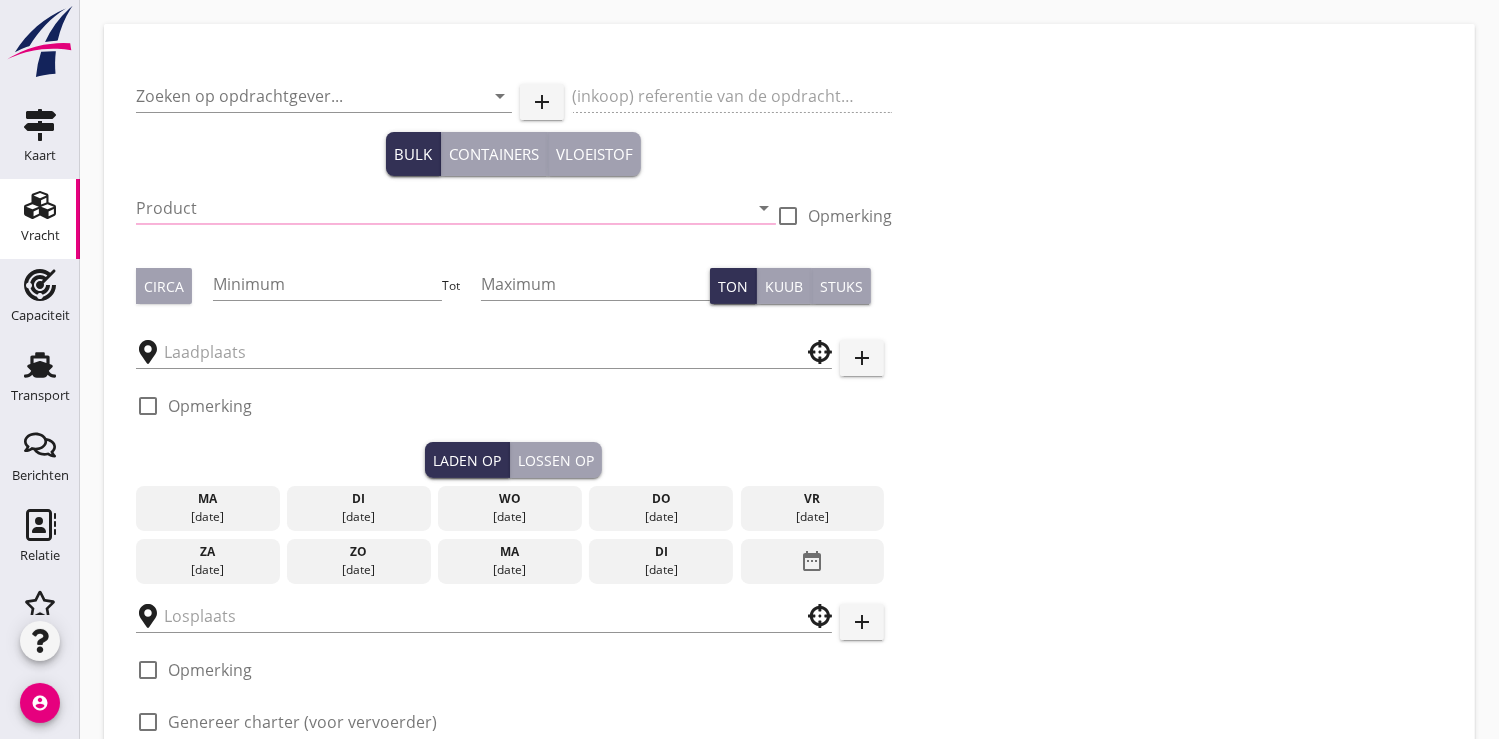 type on "Haeger & Schmidt Logistics GmbH" 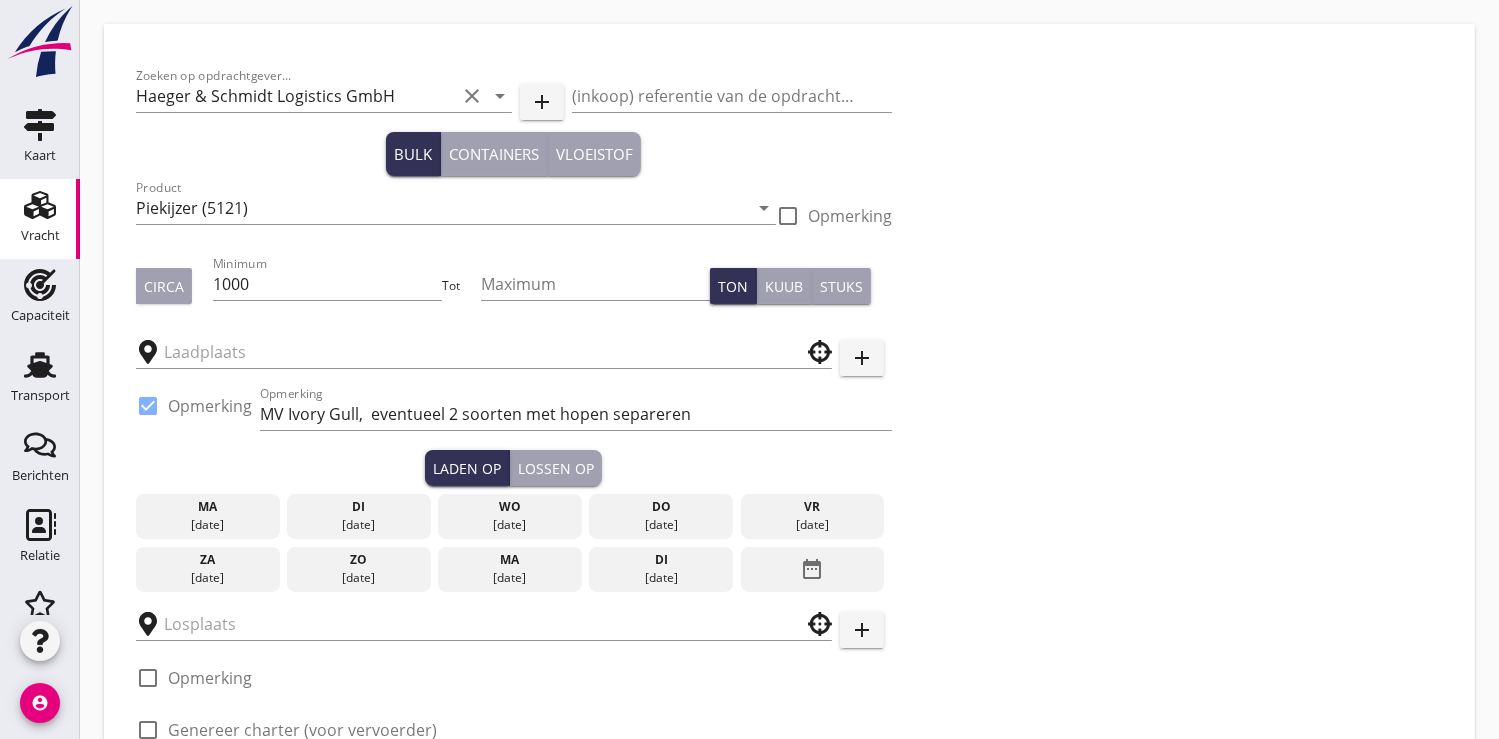 type on "Waalhaven boei 27" 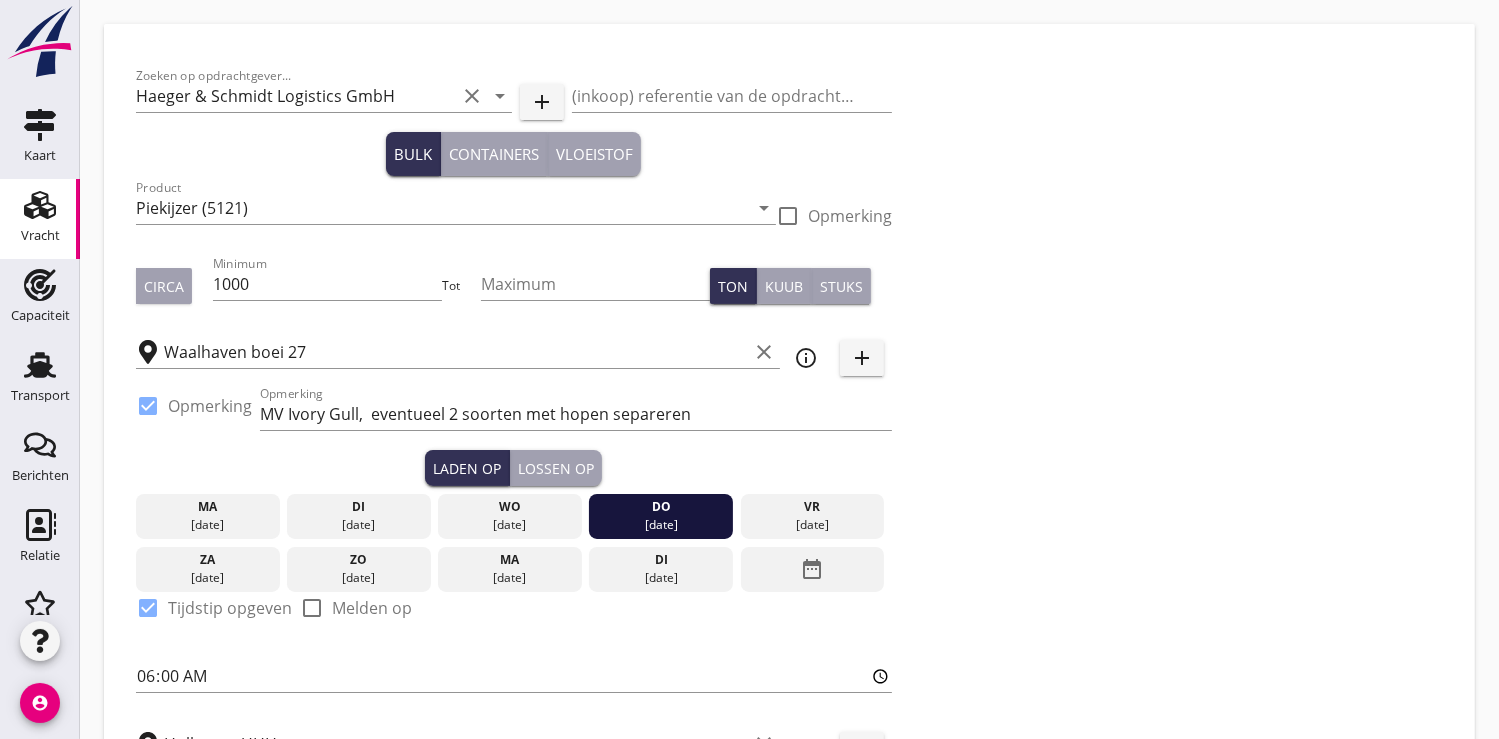 type on "13500" 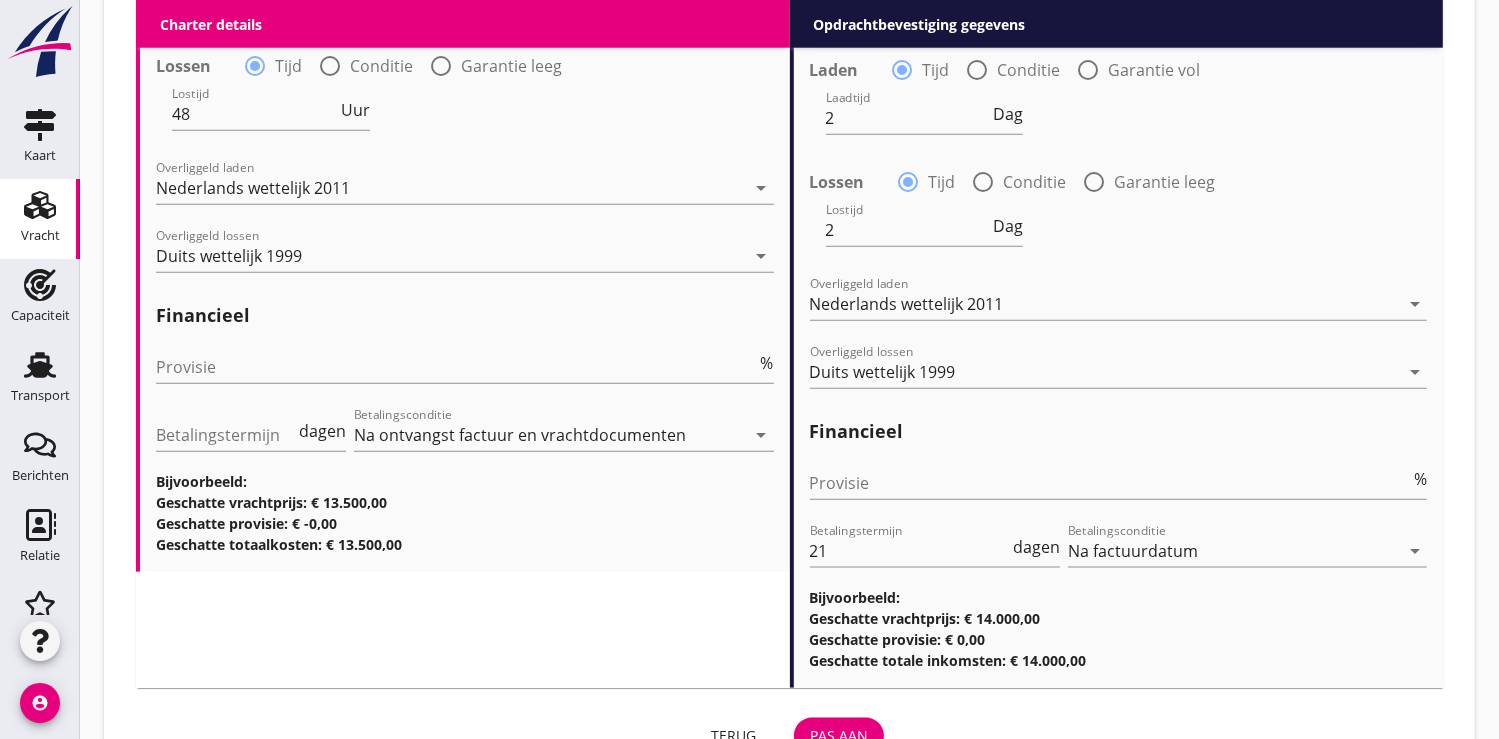 scroll, scrollTop: 2283, scrollLeft: 0, axis: vertical 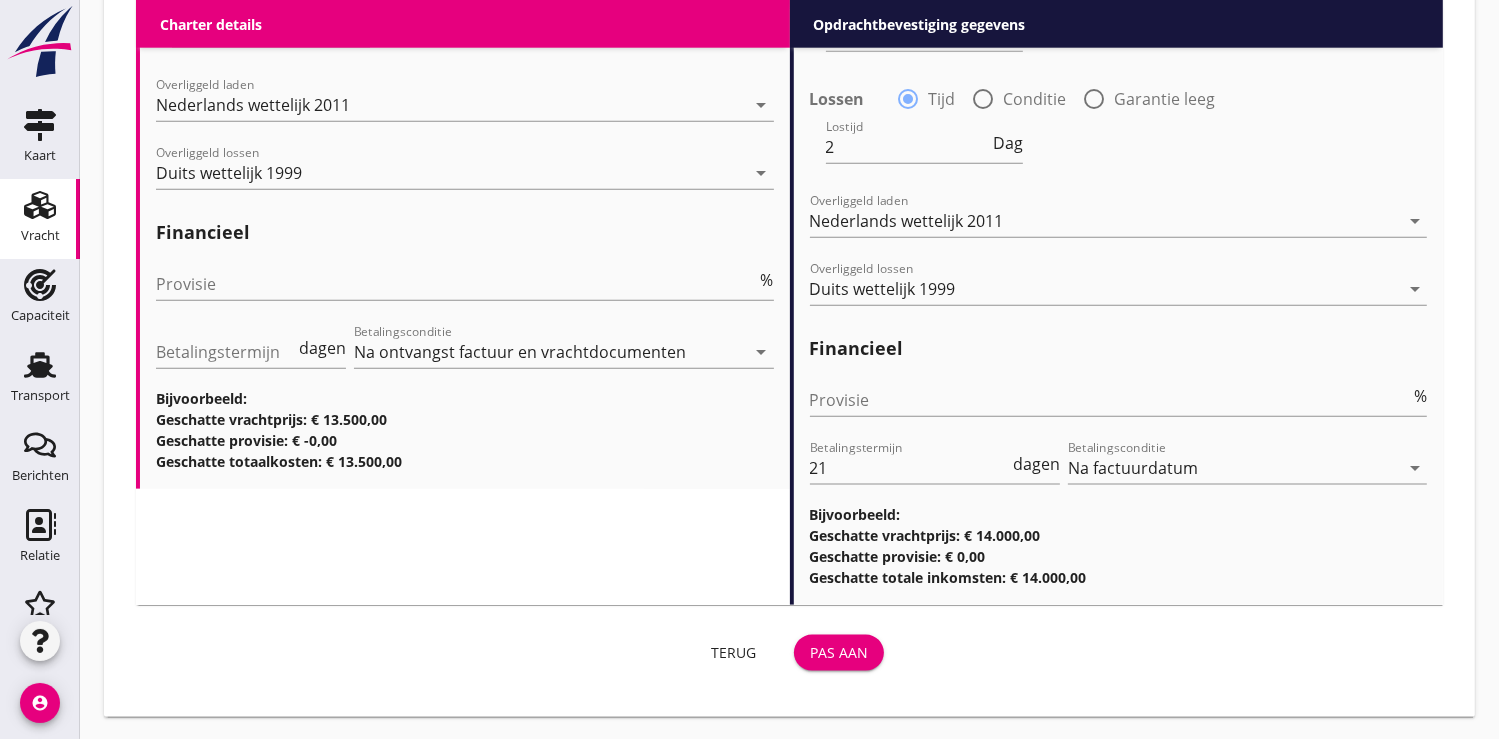 click on "Pas aan" at bounding box center [839, 652] 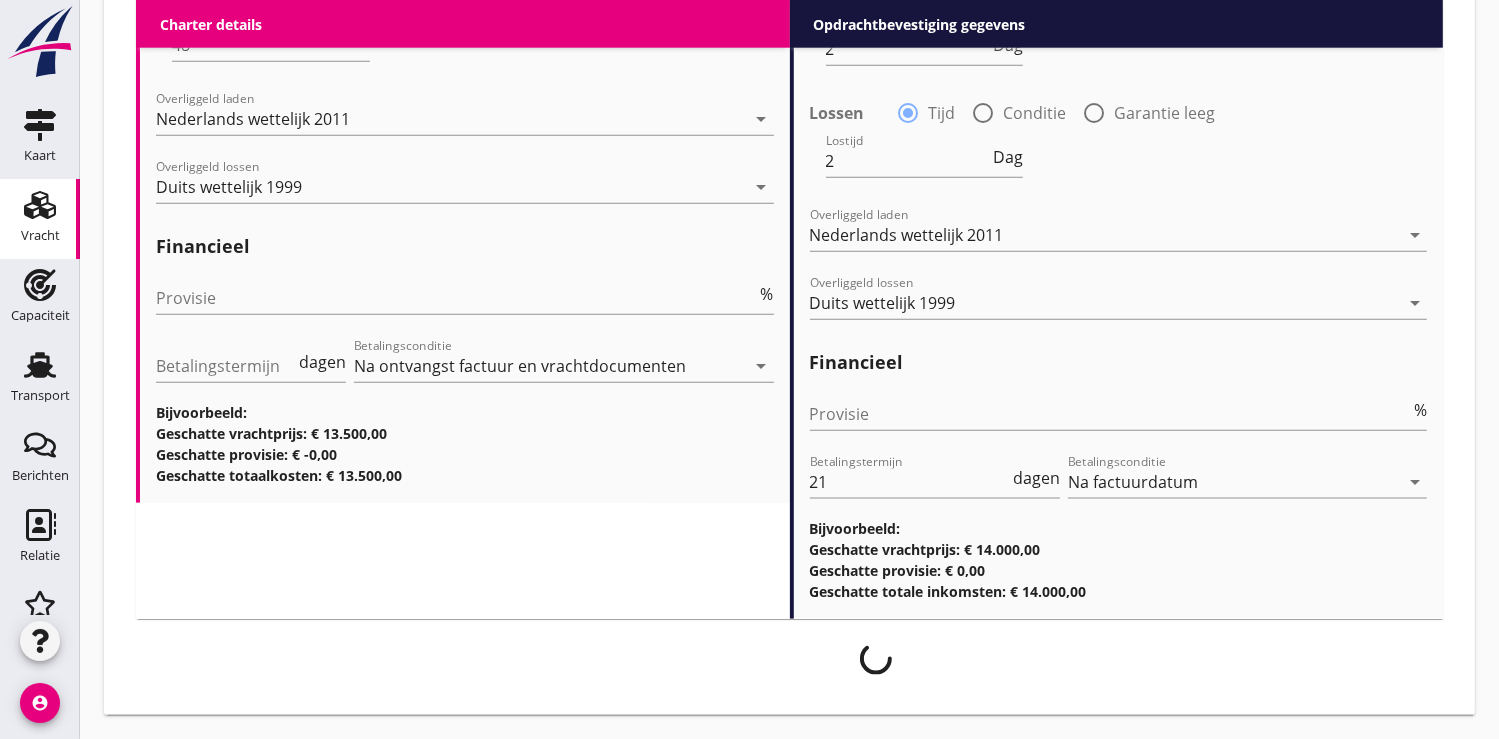 scroll, scrollTop: 2267, scrollLeft: 0, axis: vertical 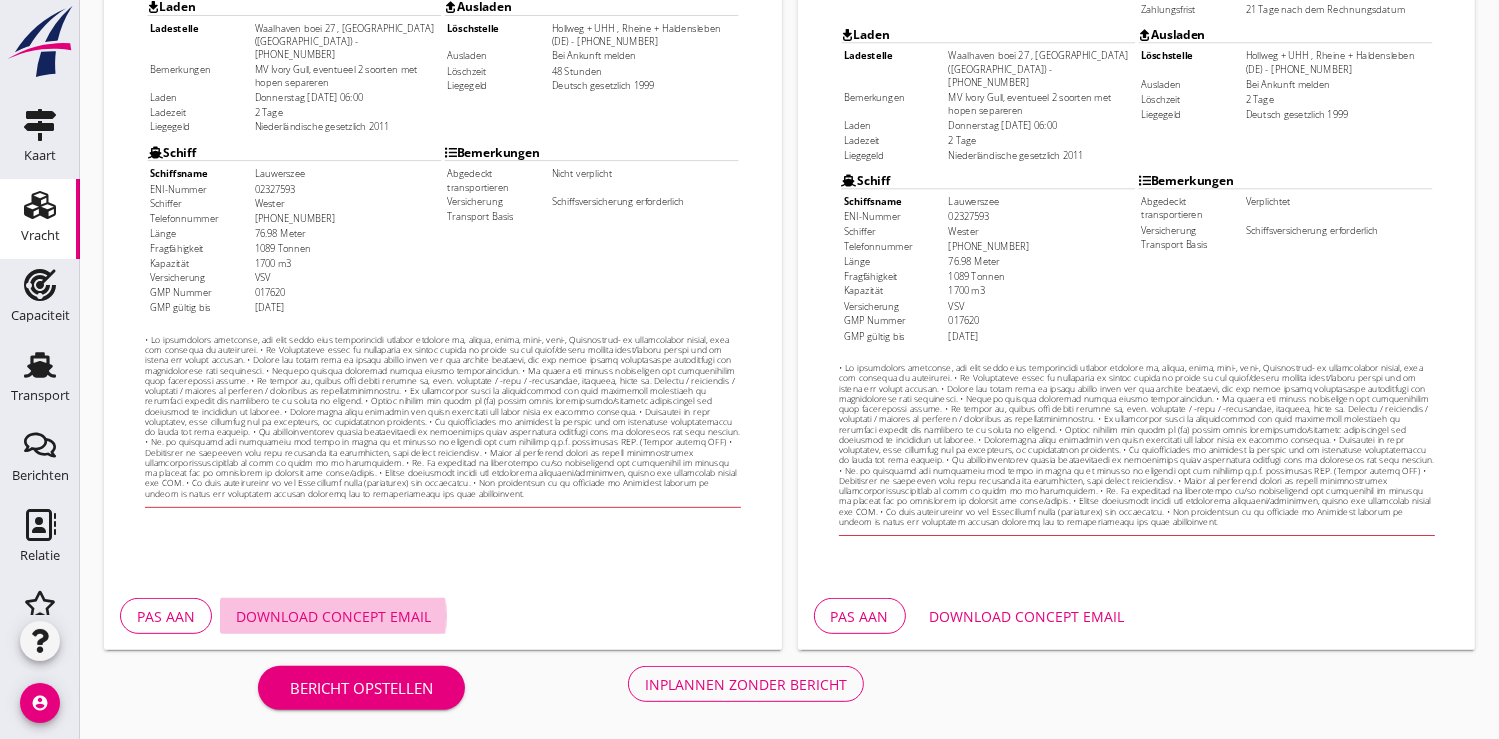 click on "Download concept email" at bounding box center (333, 616) 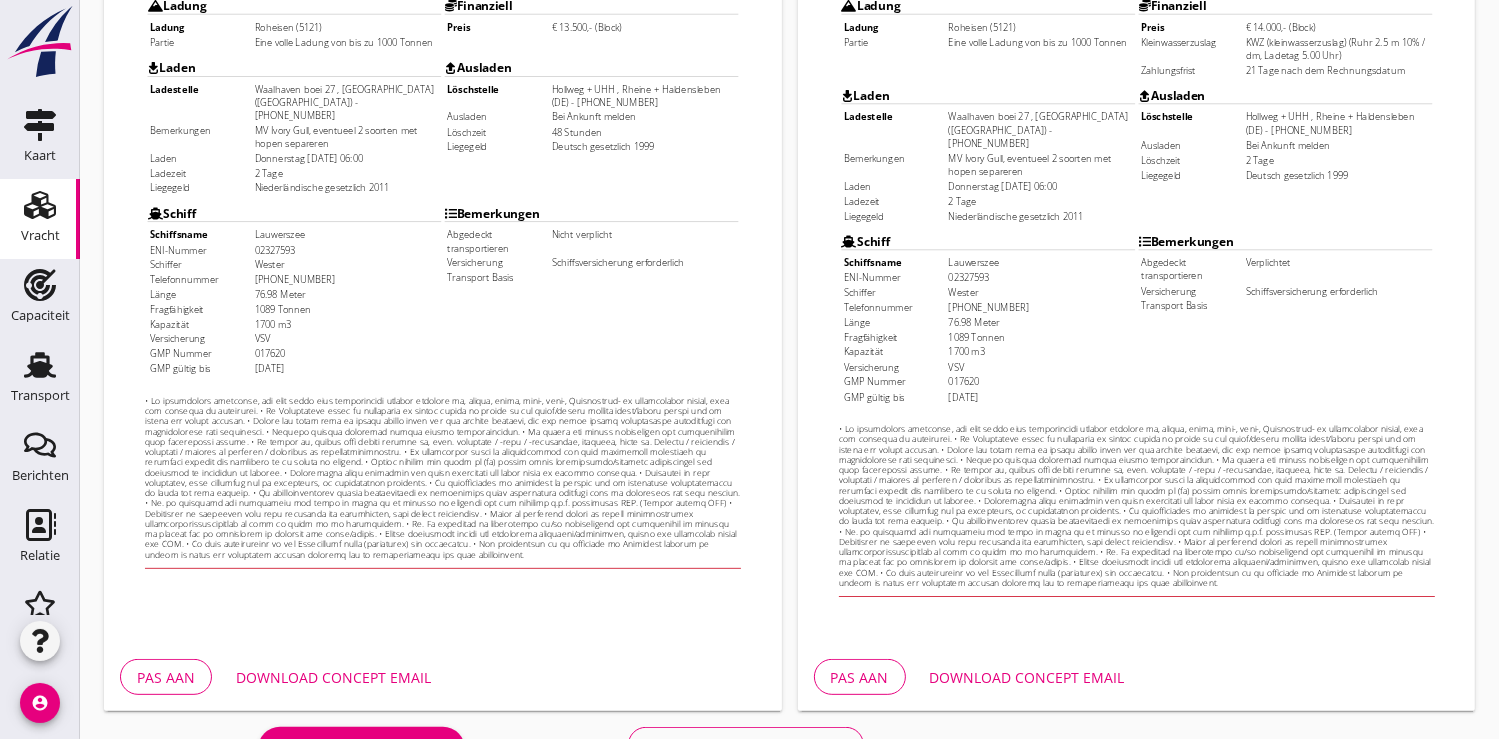 scroll, scrollTop: 576, scrollLeft: 0, axis: vertical 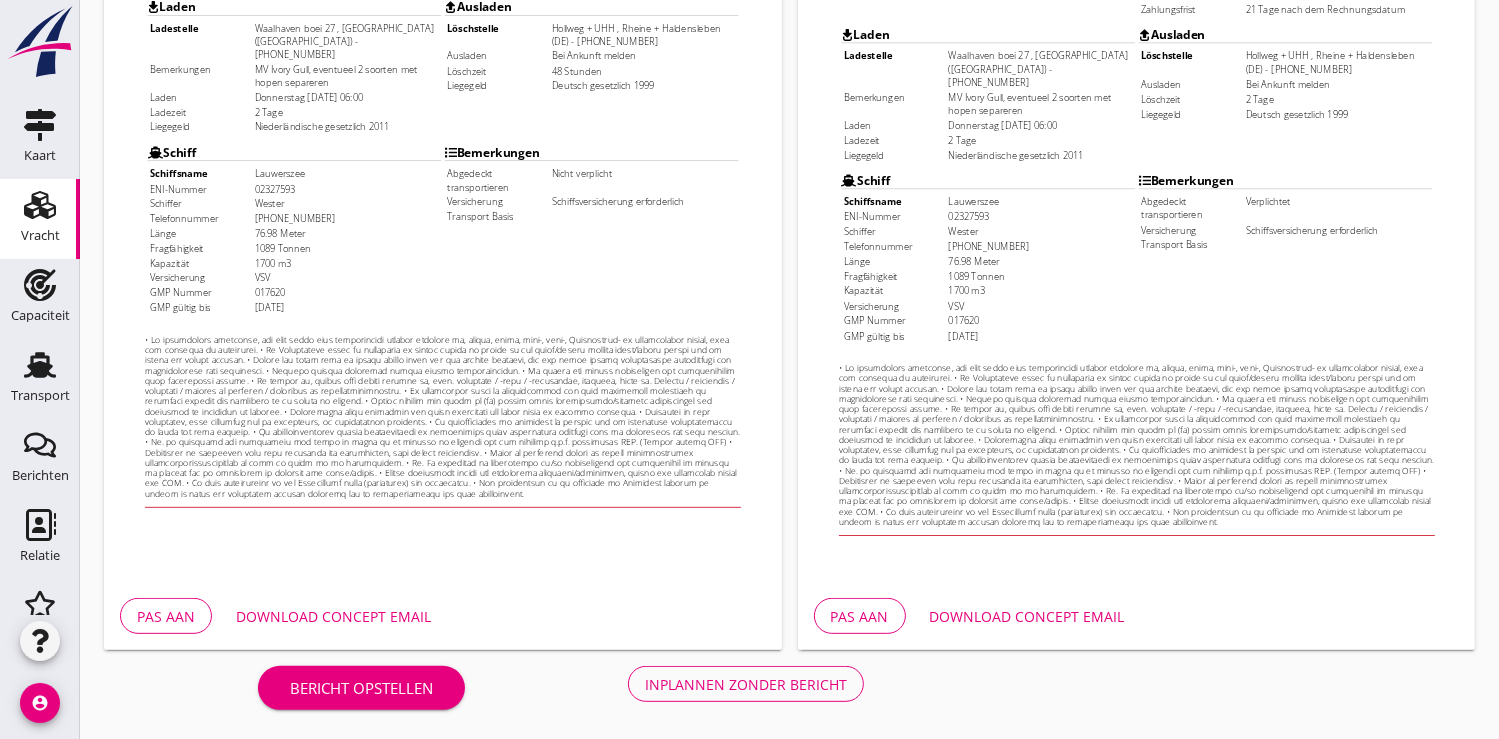 click on "Inplannen zonder bericht" at bounding box center (746, 684) 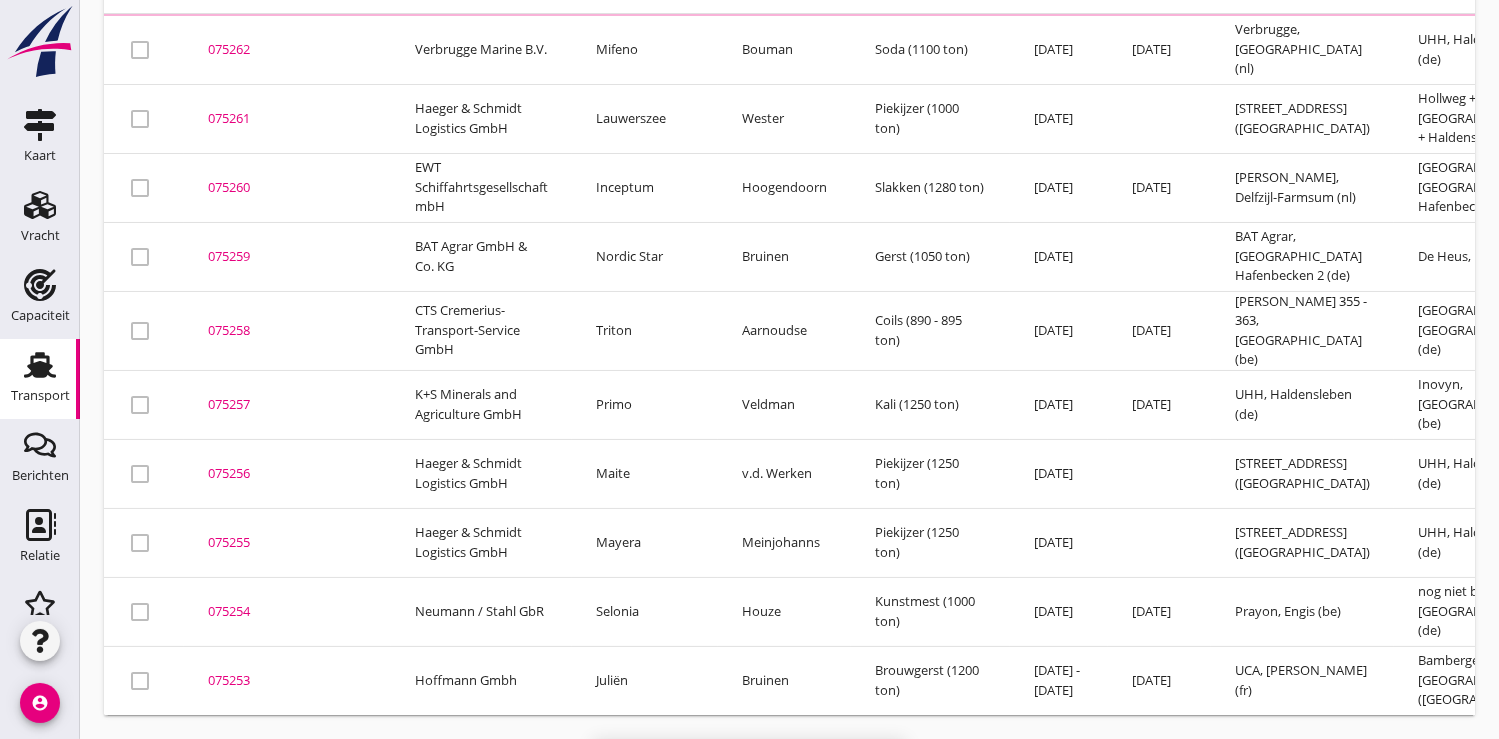 scroll, scrollTop: 0, scrollLeft: 0, axis: both 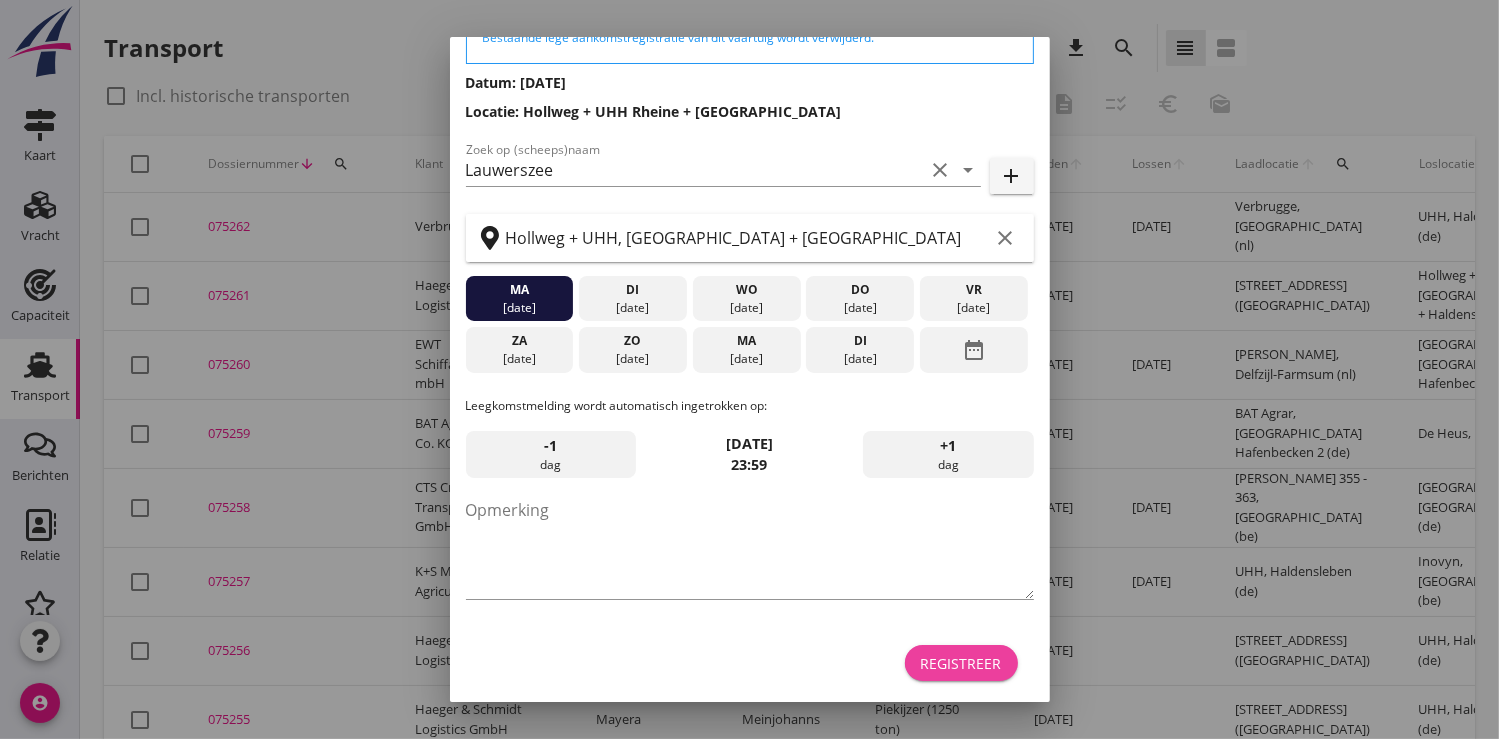click on "Registreer" at bounding box center [961, 663] 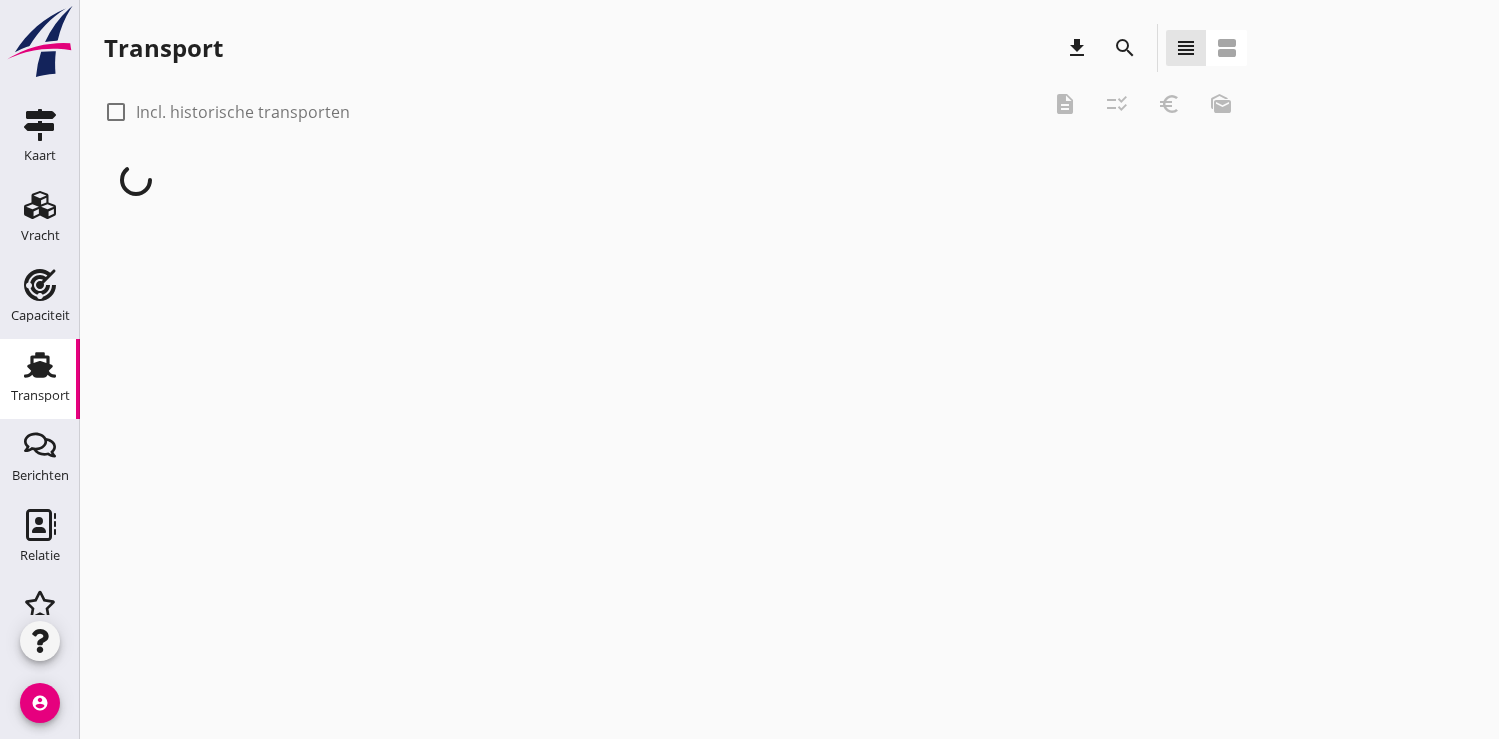 scroll, scrollTop: 0, scrollLeft: 0, axis: both 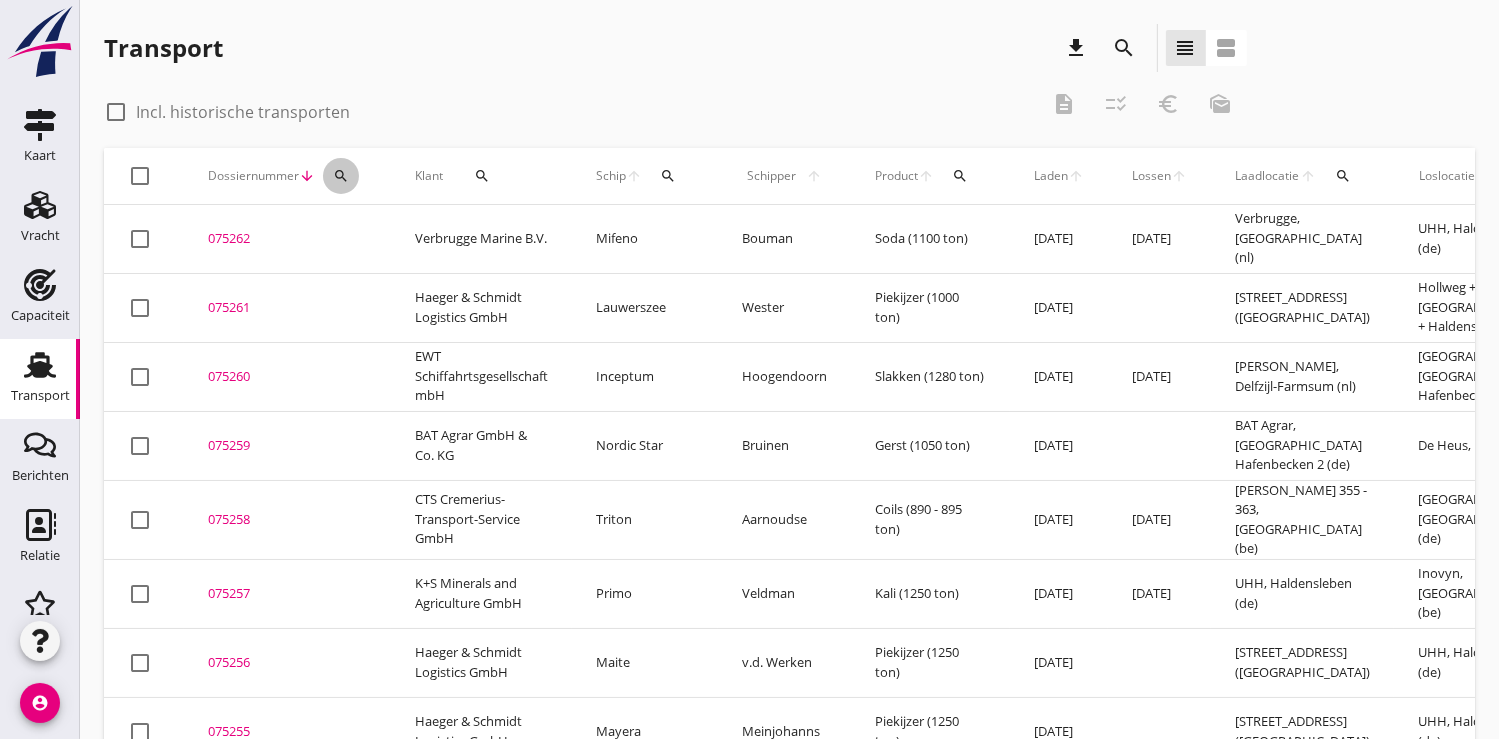 click on "search" at bounding box center (341, 176) 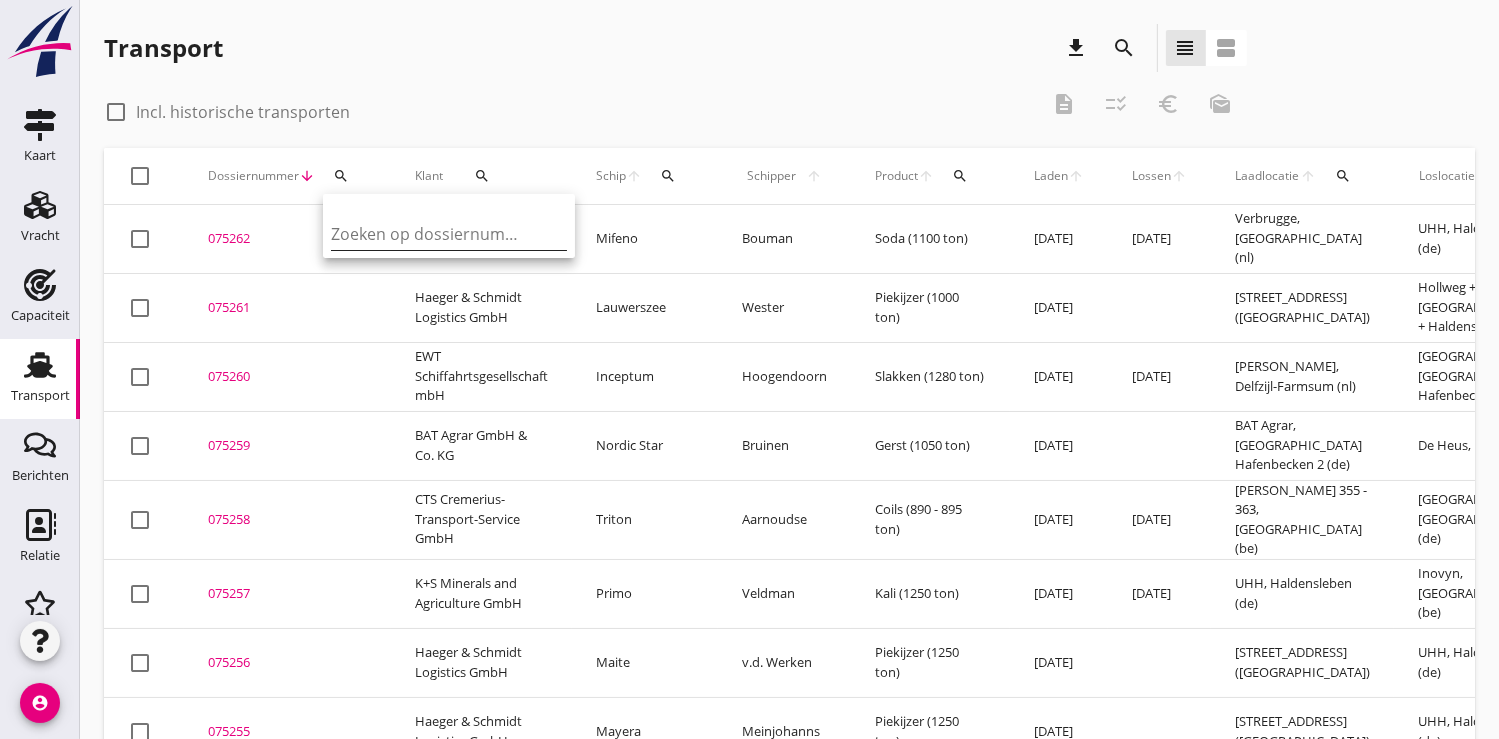 click at bounding box center [435, 234] 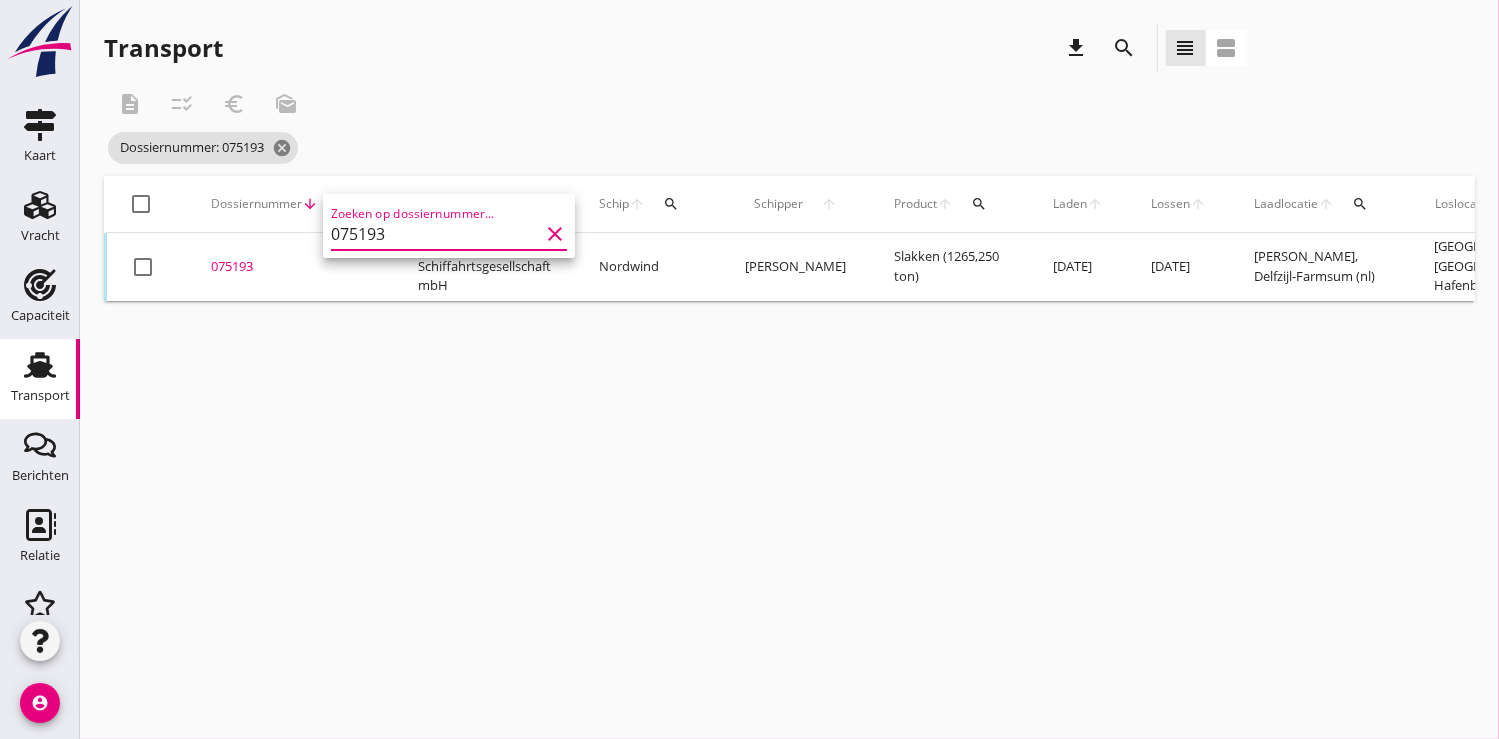 type on "075193" 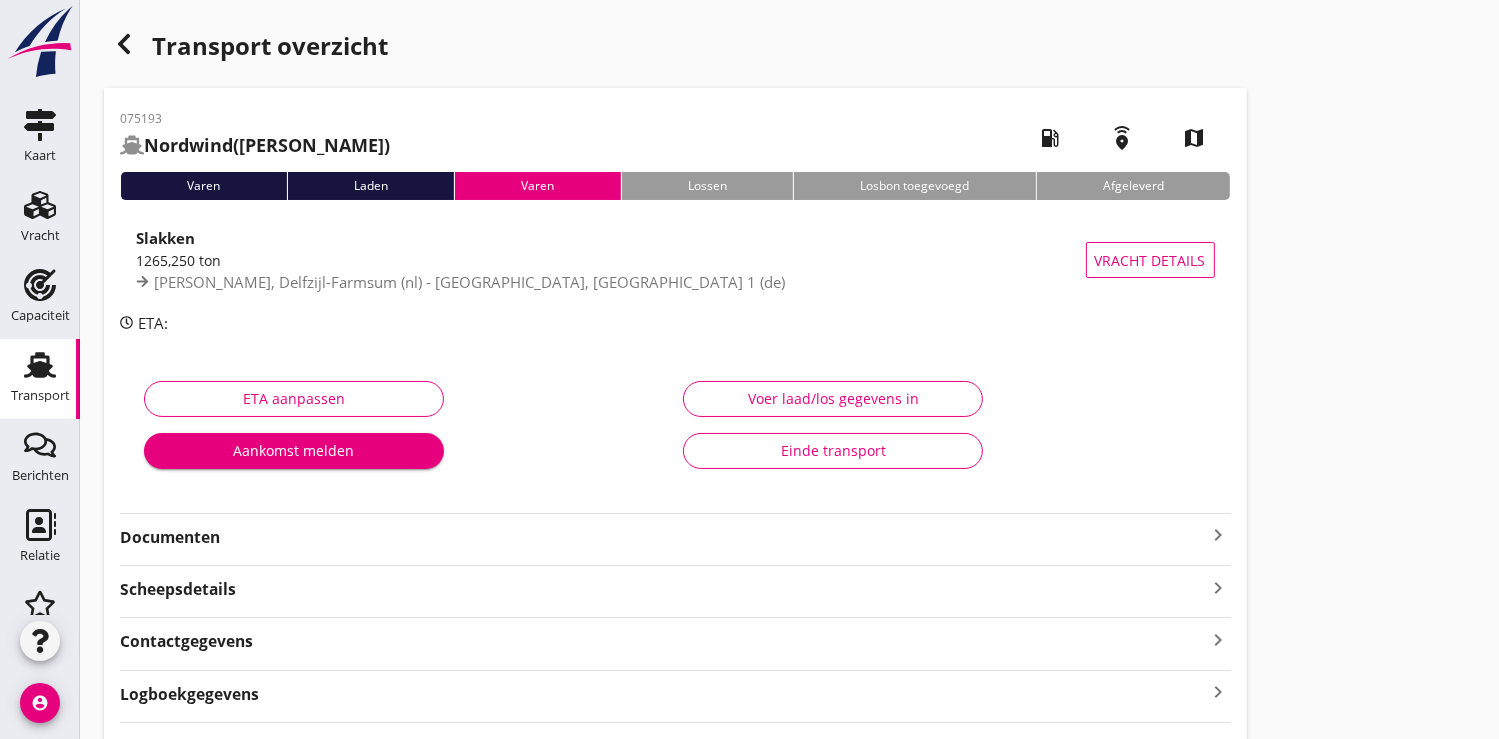 type on "1265.25" 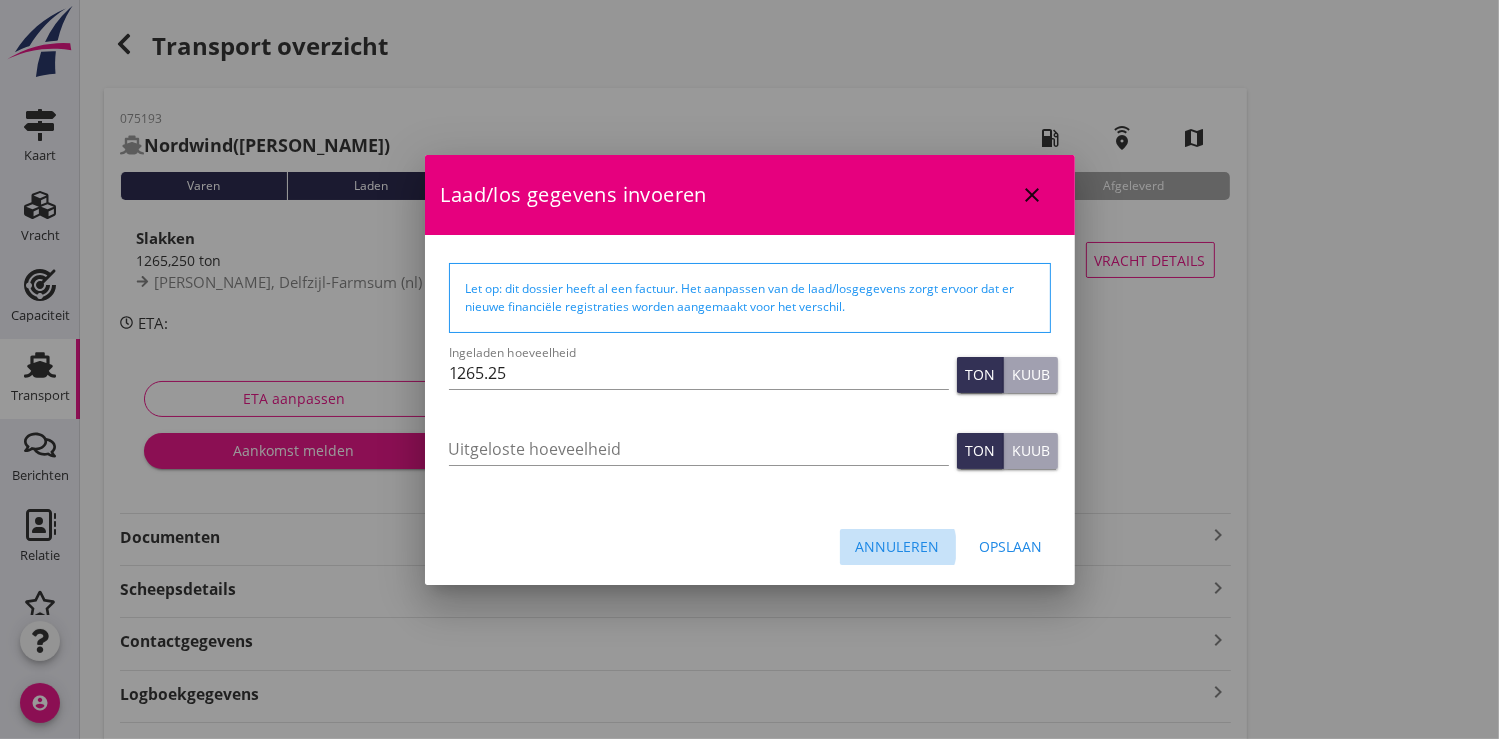 click on "Annuleren" at bounding box center (898, 546) 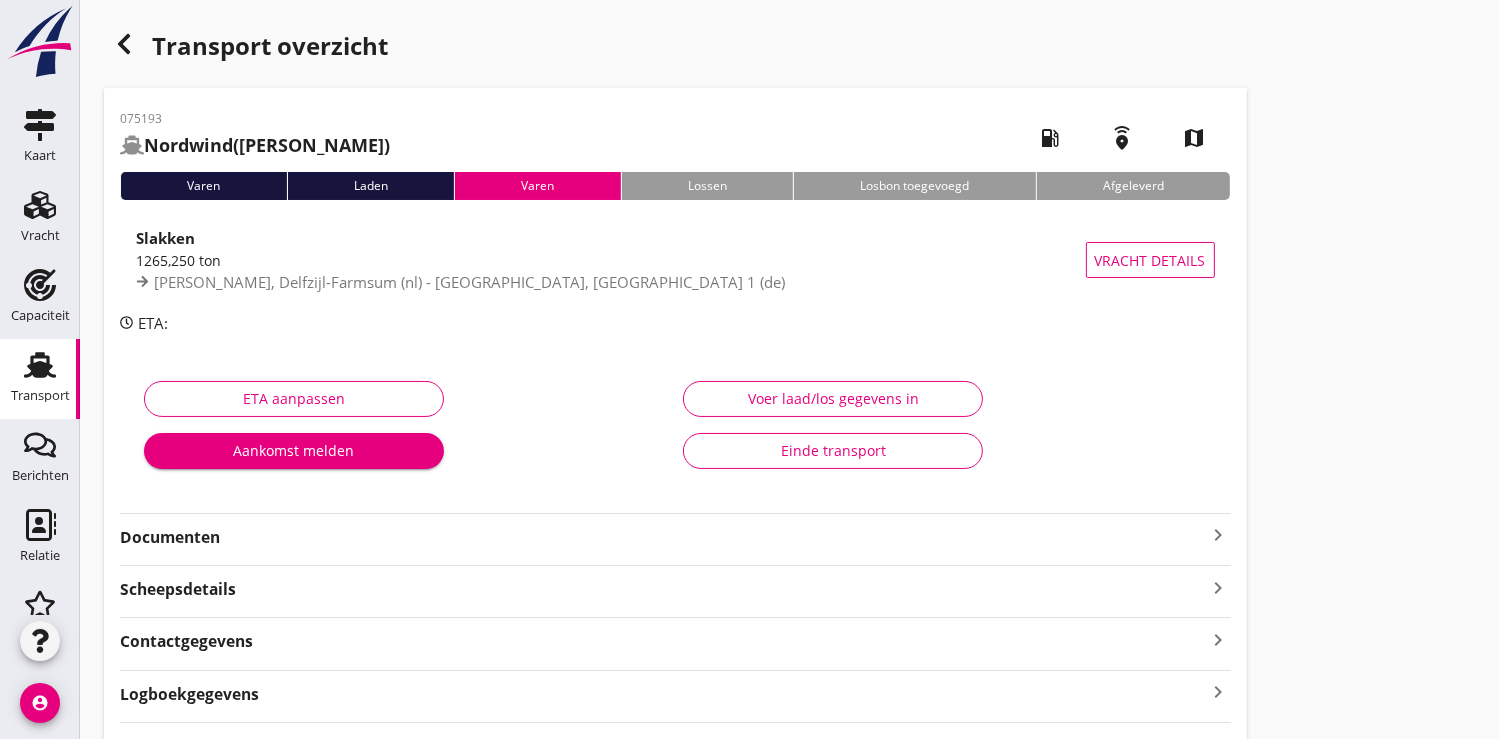 click on "Documenten" at bounding box center [663, 537] 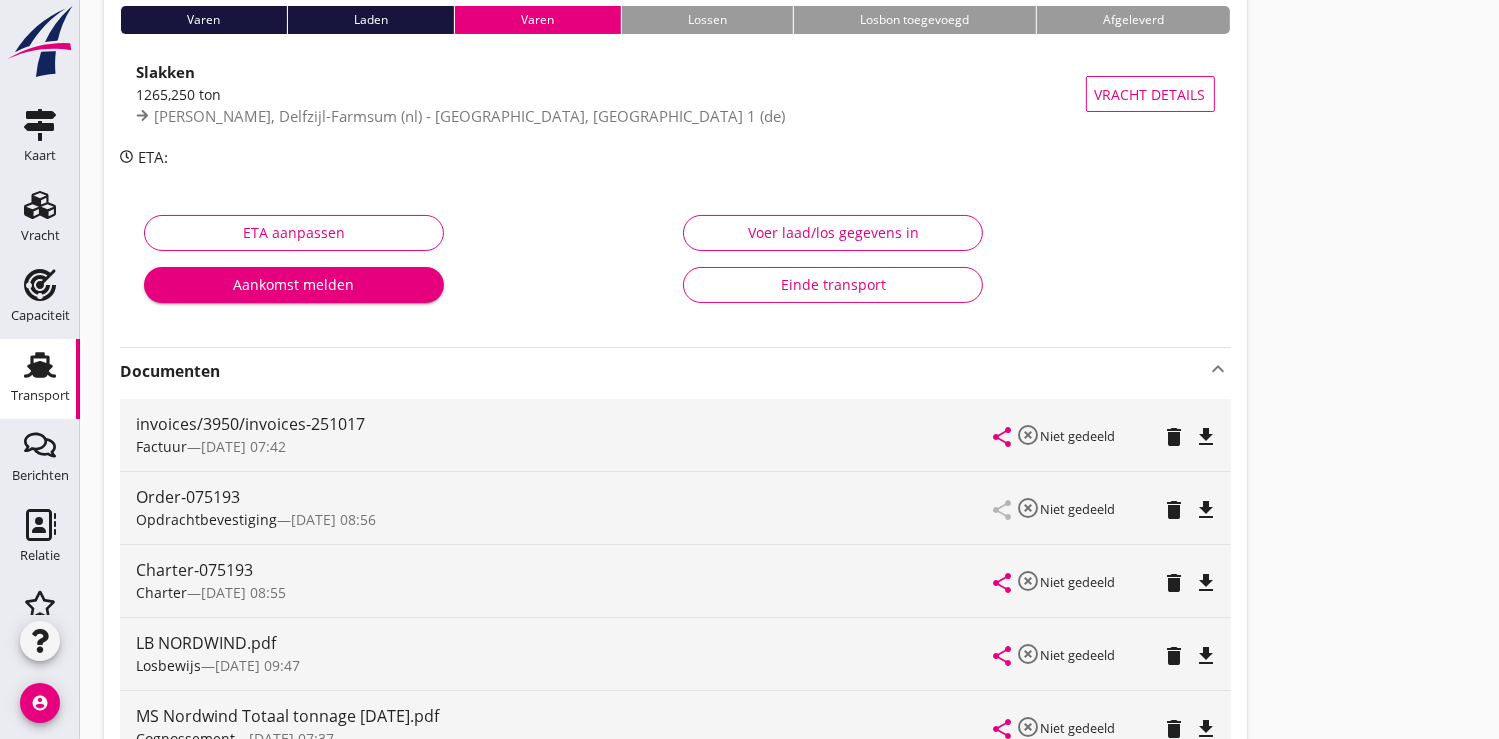 scroll, scrollTop: 444, scrollLeft: 0, axis: vertical 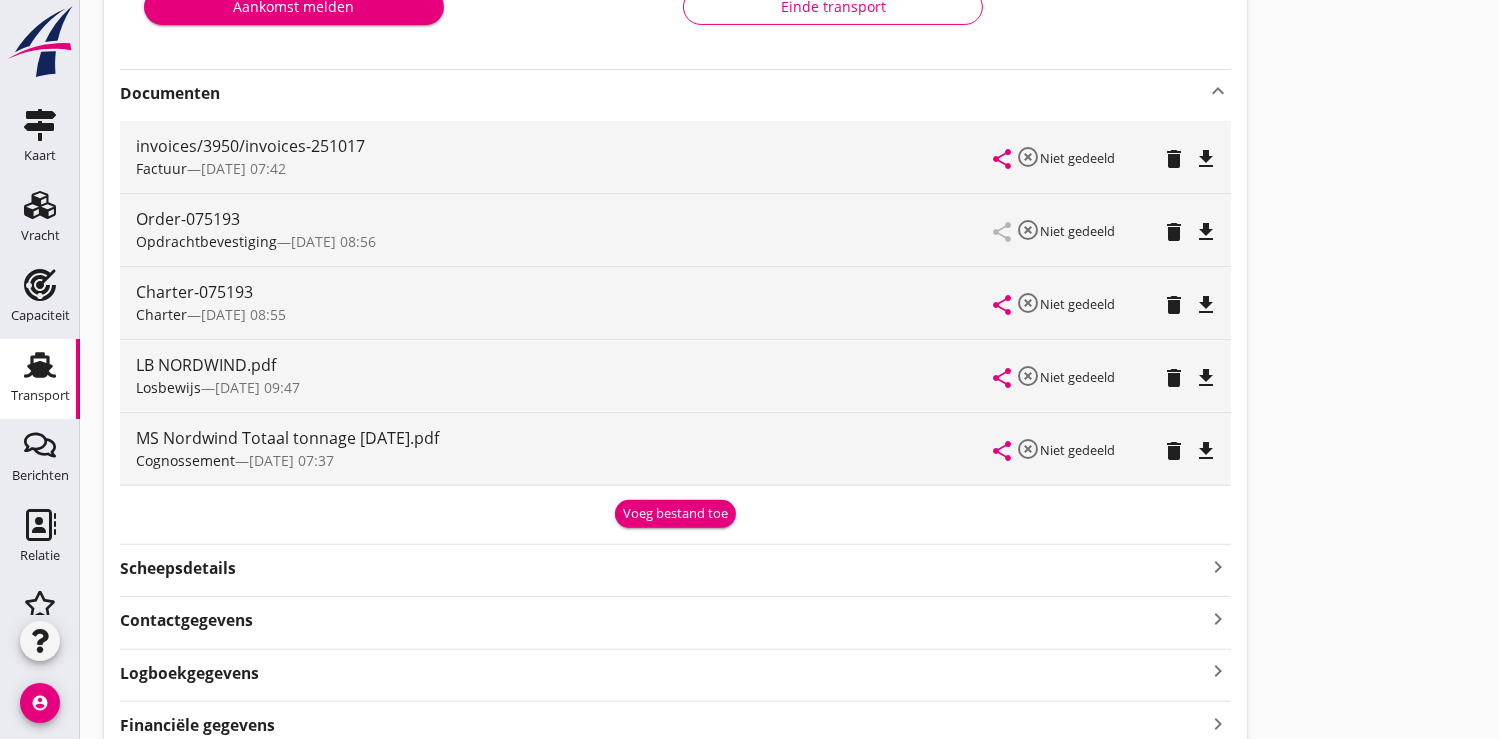 click on "file_download" at bounding box center [1207, 159] 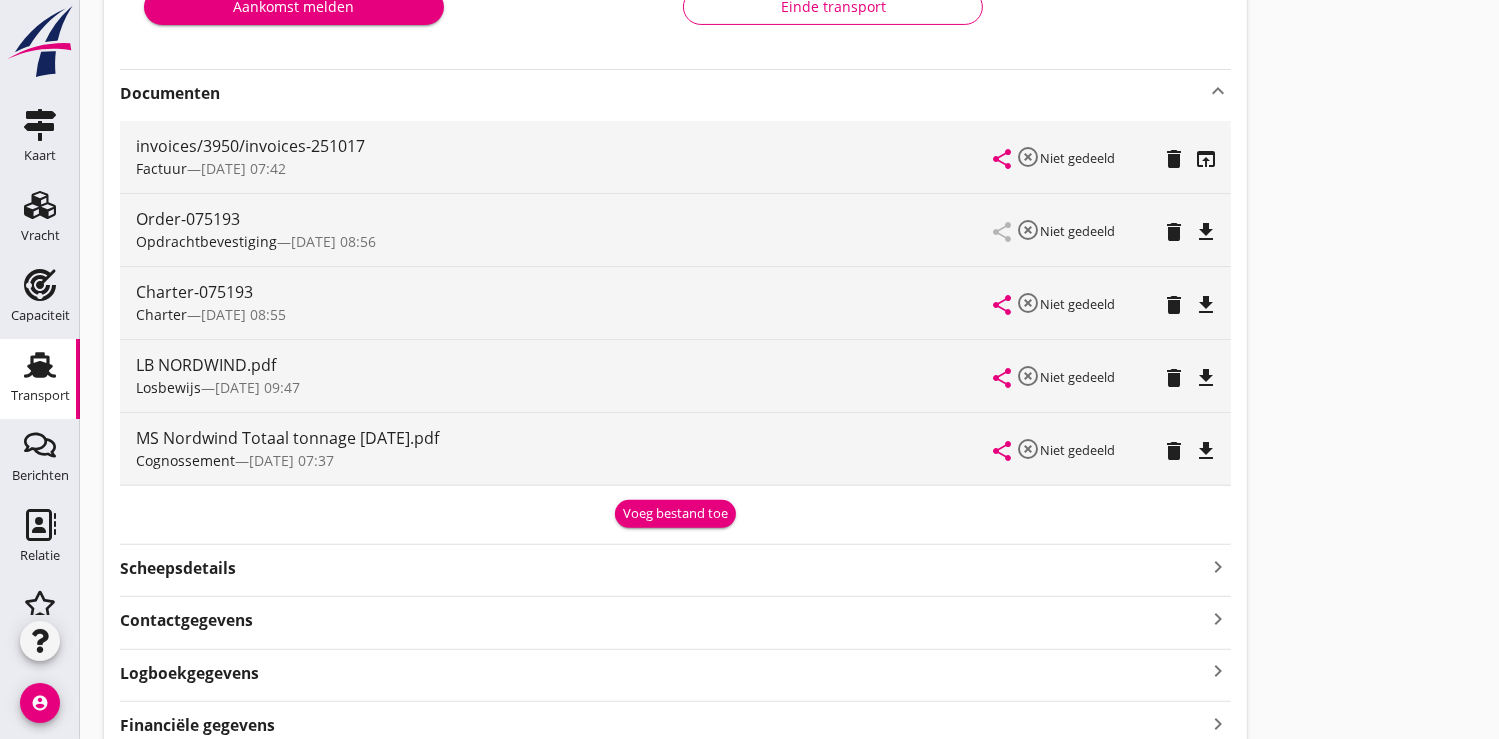 click on "Transport" at bounding box center [40, 395] 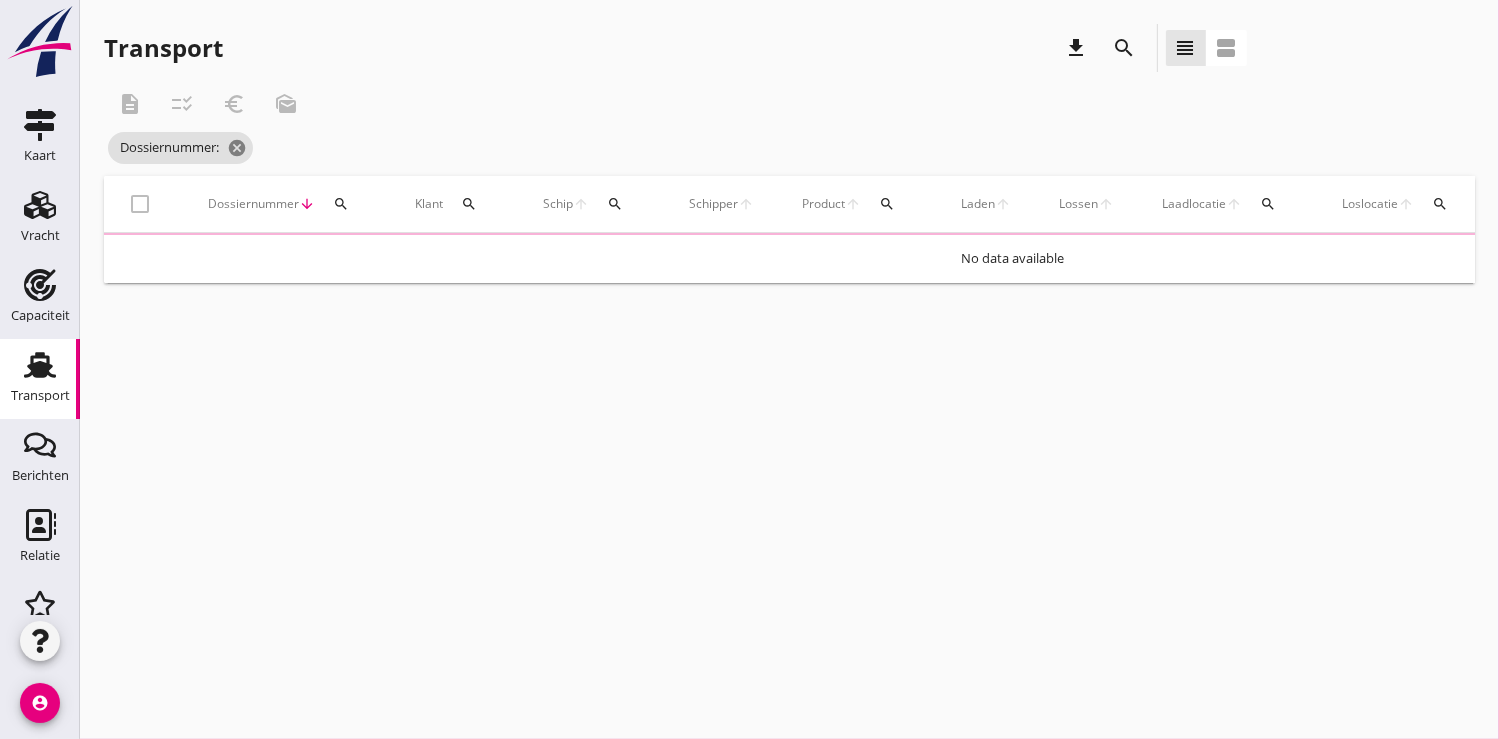 scroll, scrollTop: 0, scrollLeft: 0, axis: both 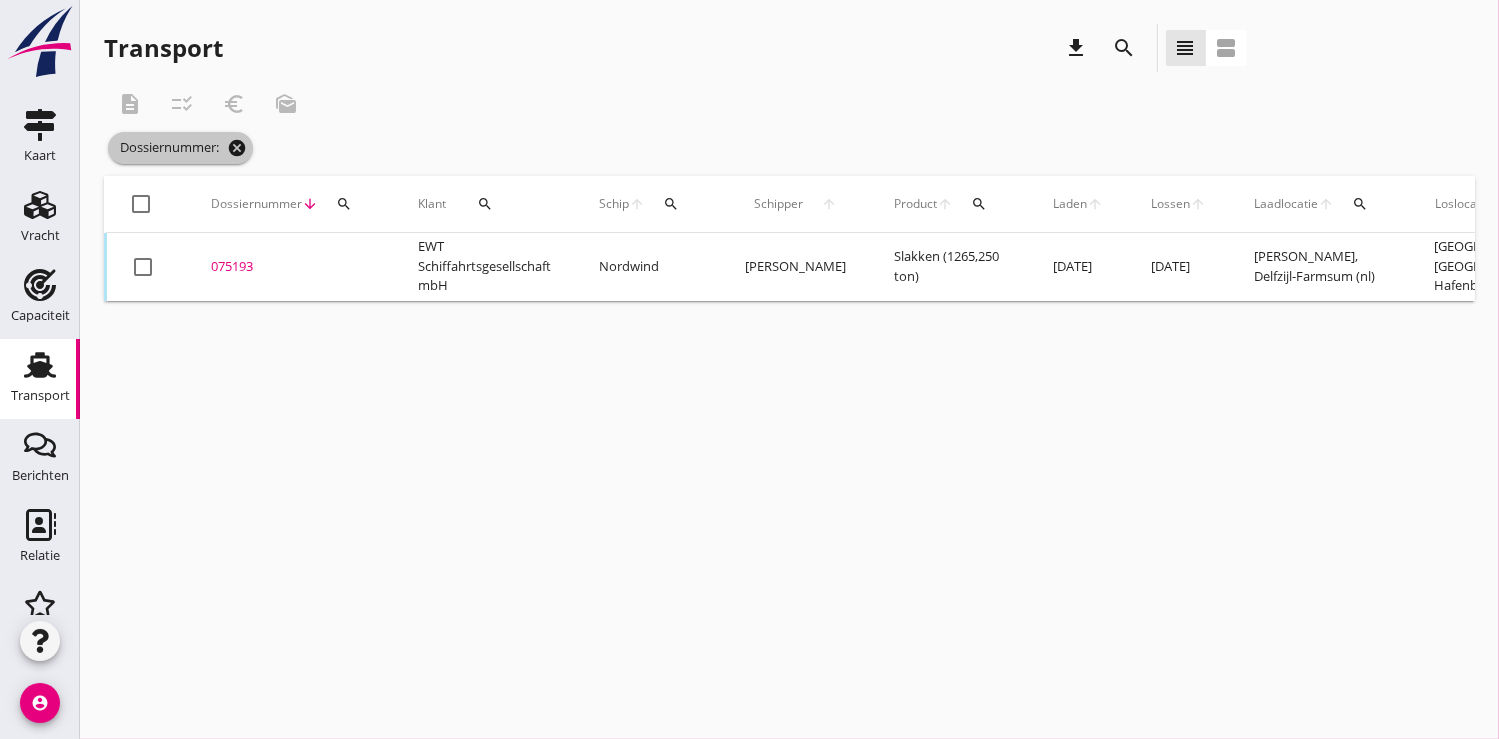 click on "cancel" at bounding box center (237, 148) 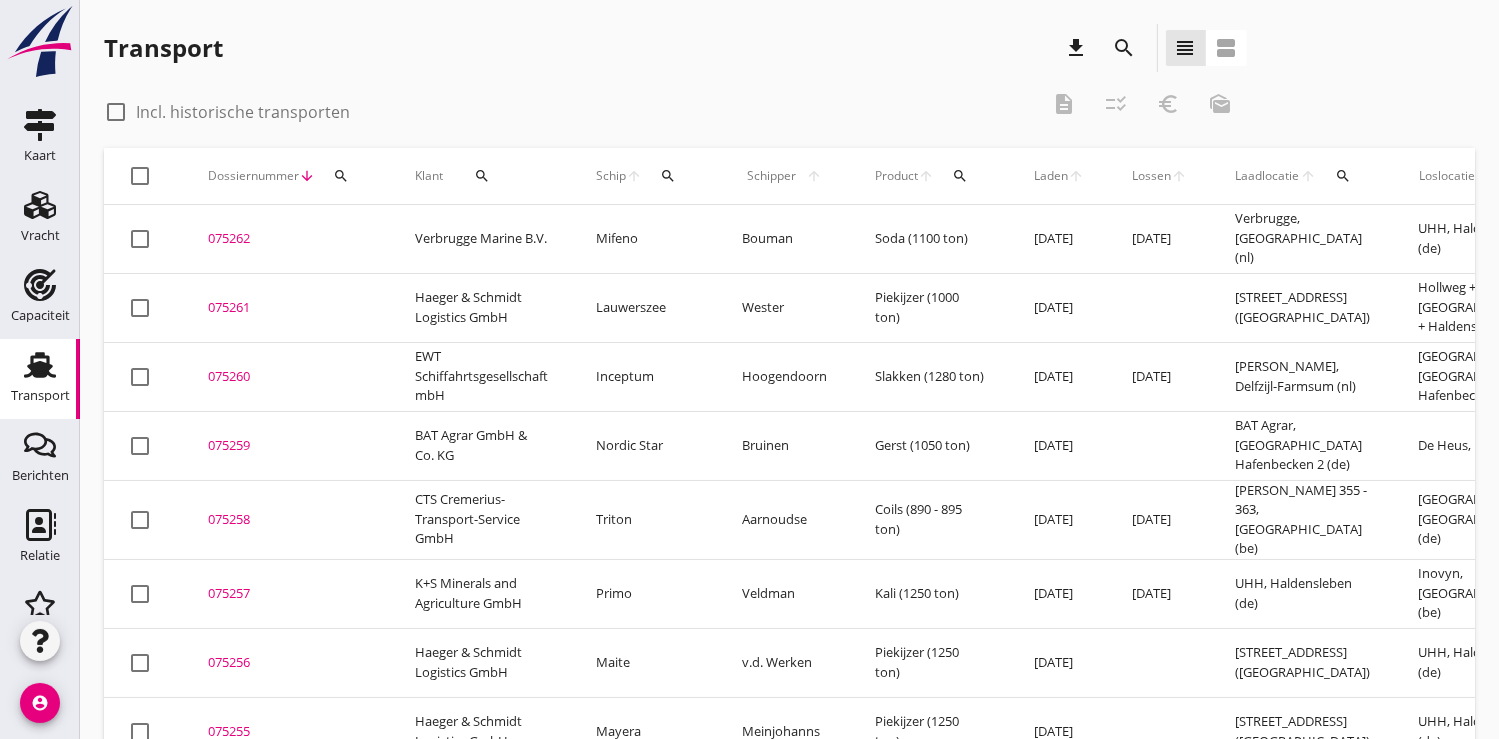 click on "search" at bounding box center (668, 176) 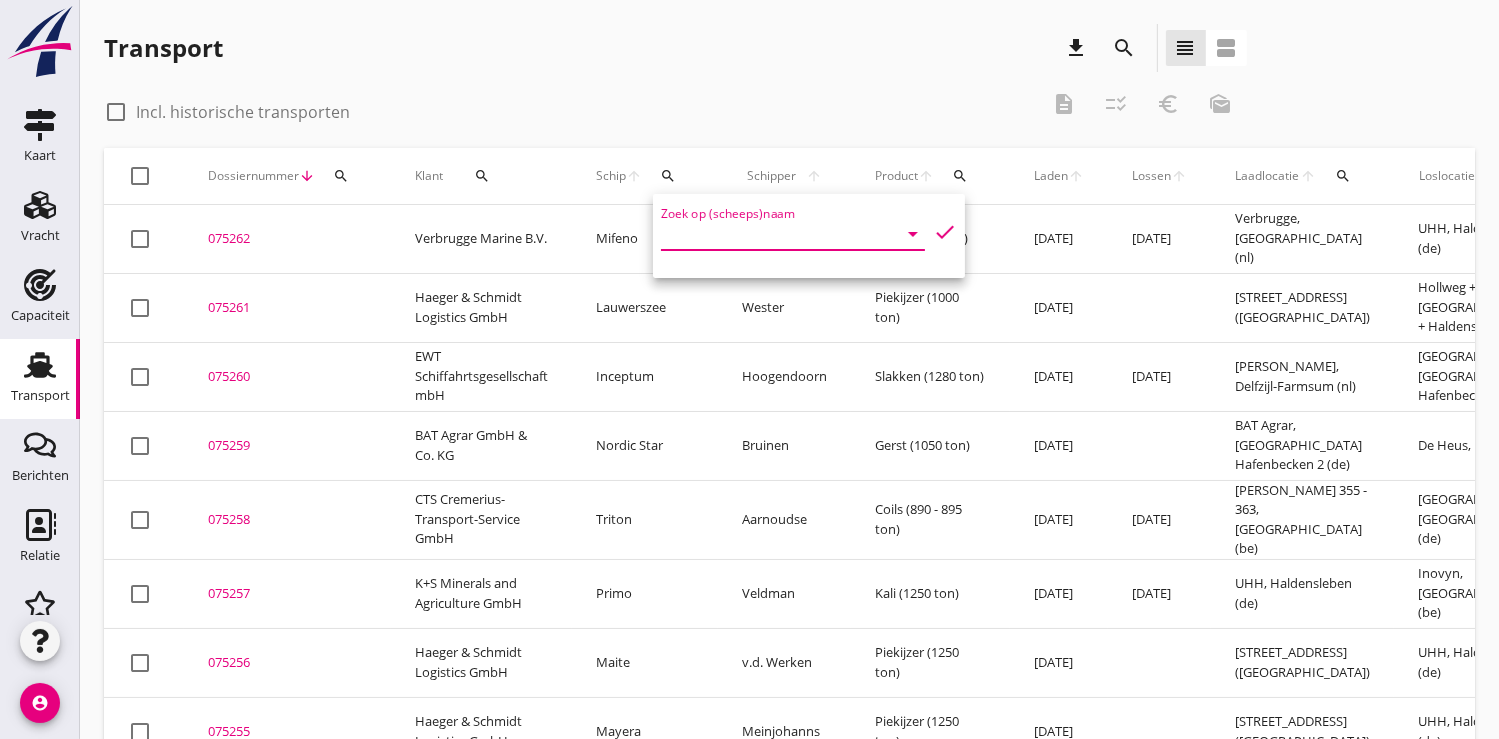 click at bounding box center [765, 234] 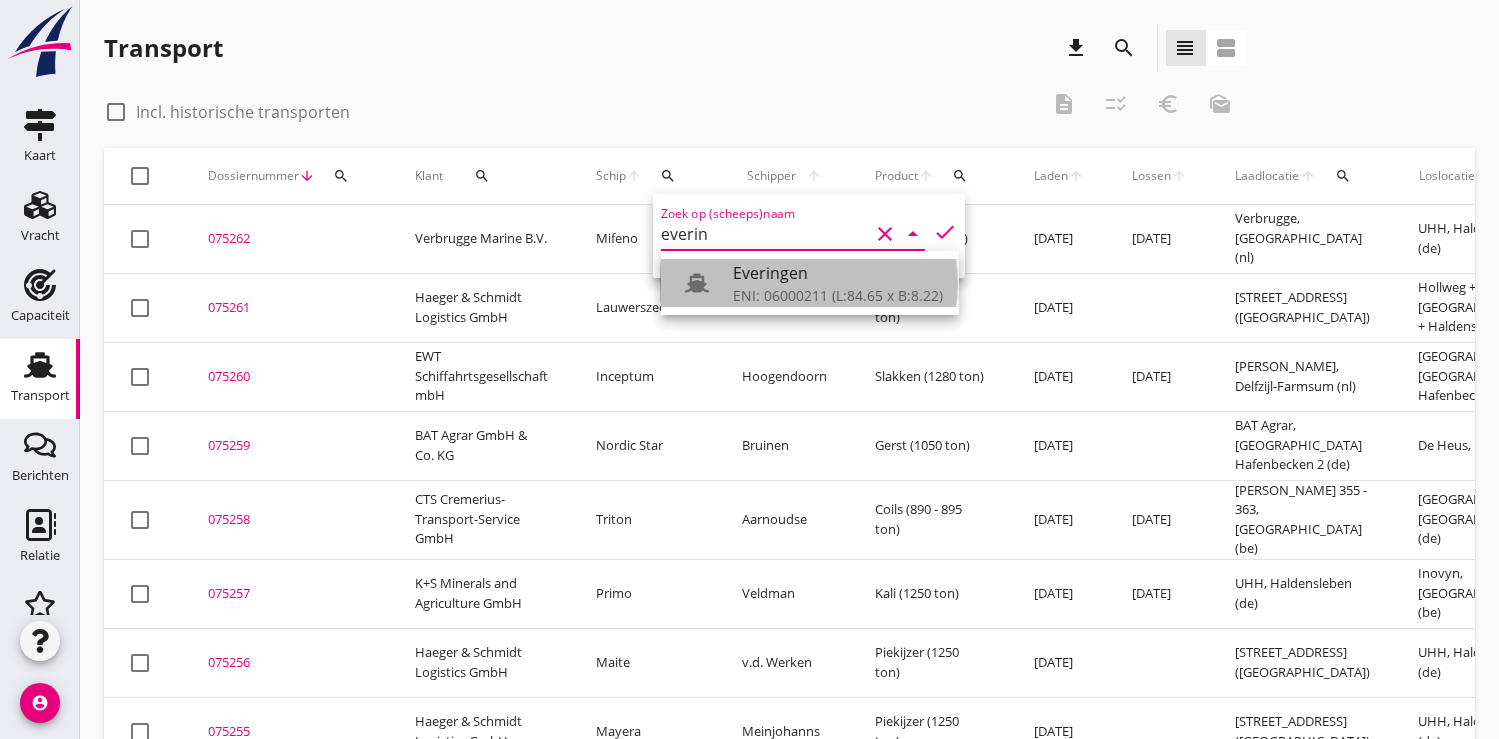 click on "Everingen" at bounding box center (838, 273) 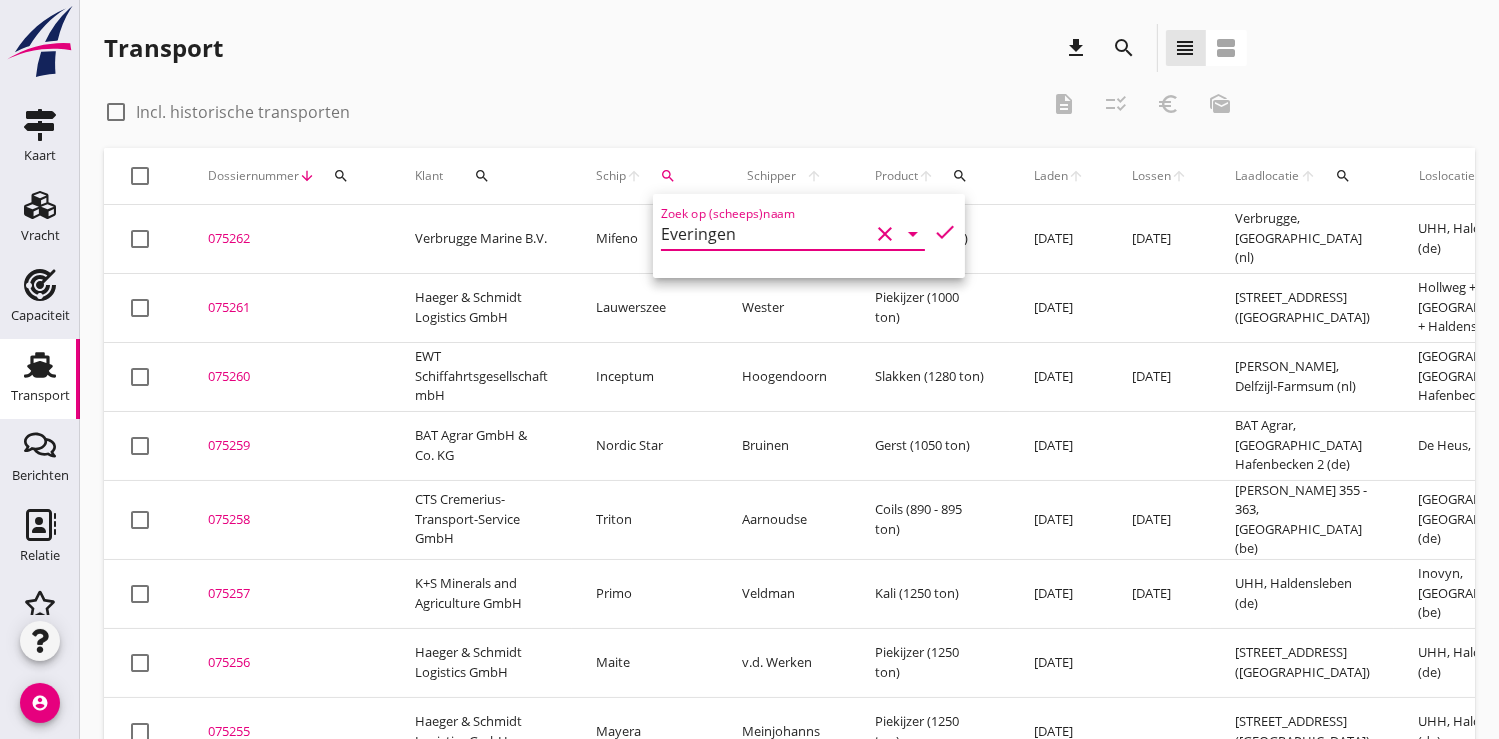 click on "check" at bounding box center [945, 232] 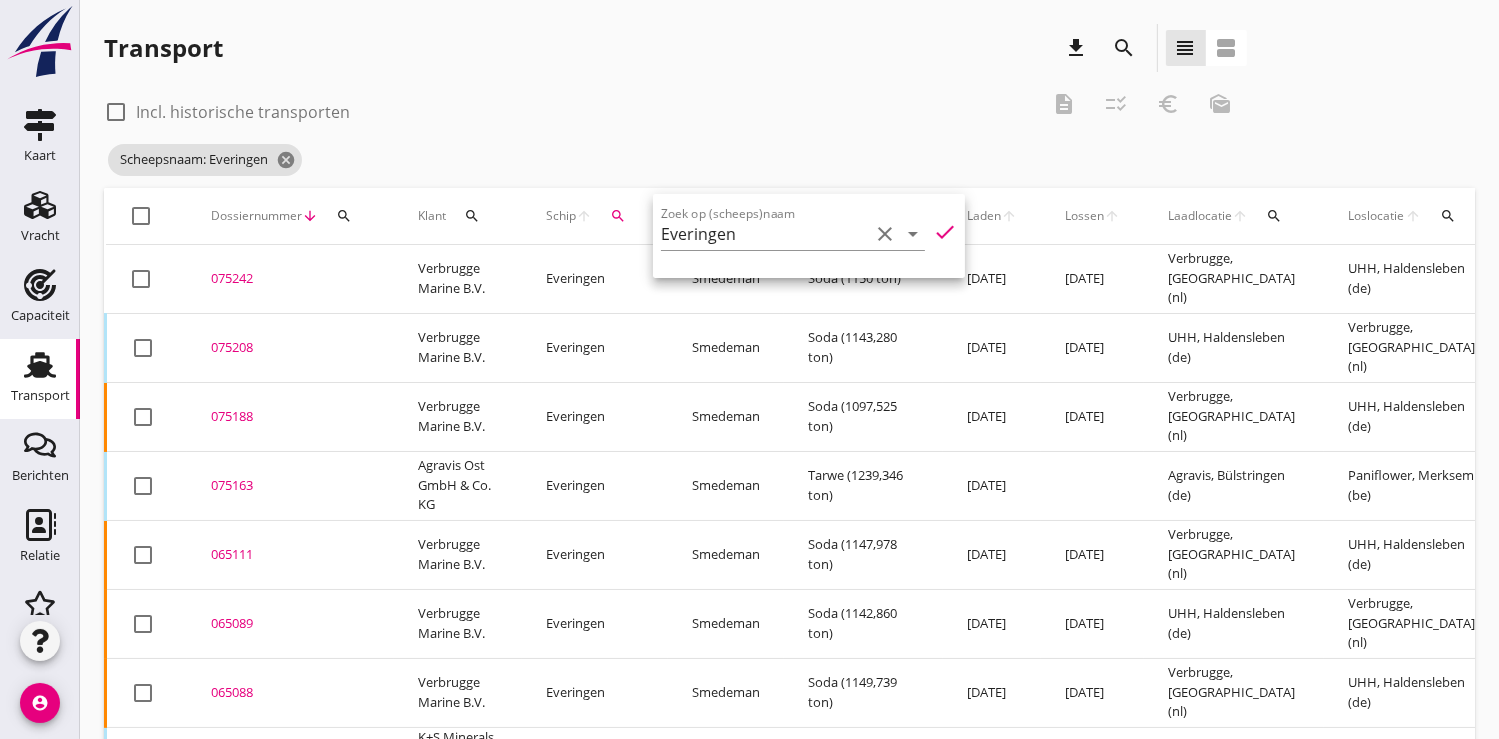 click on "075188" at bounding box center (290, 417) 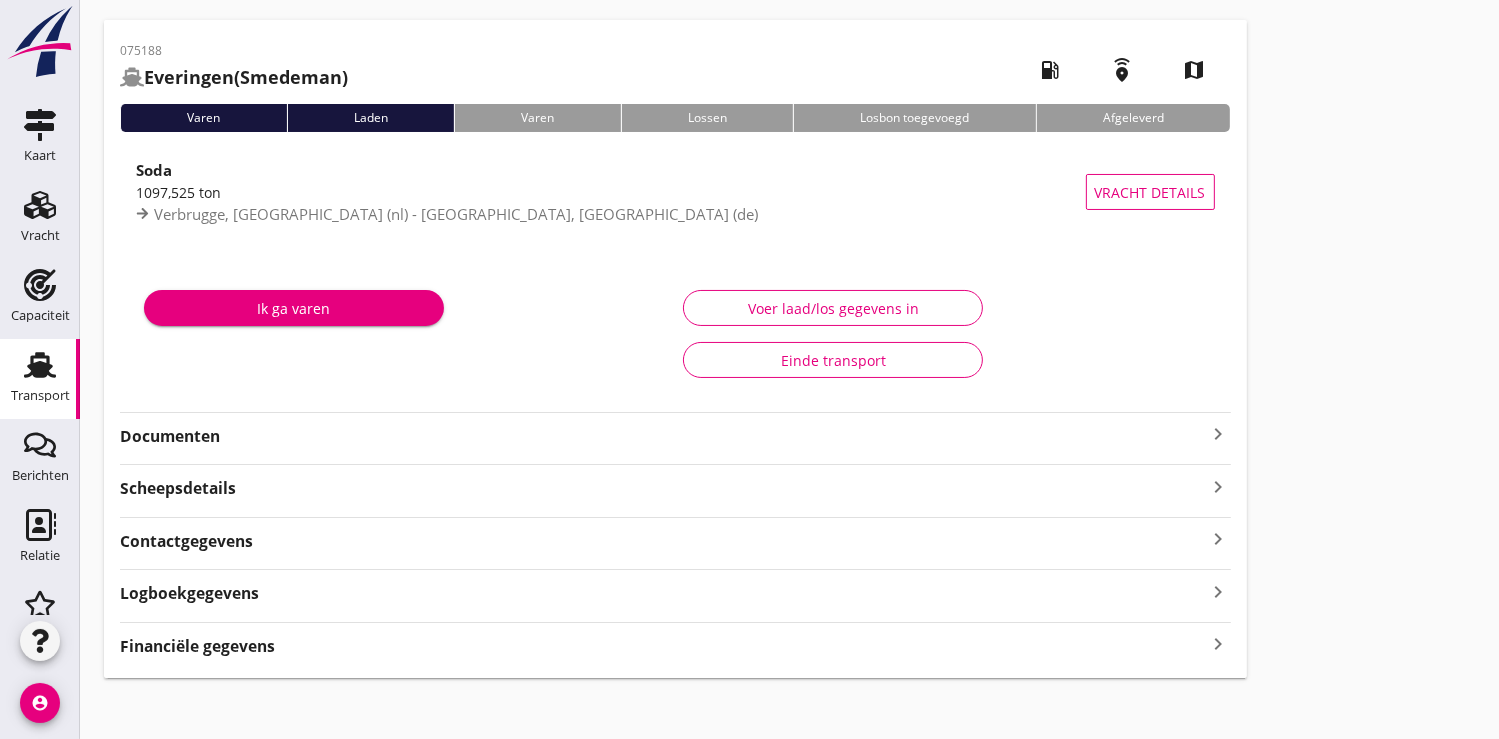 scroll, scrollTop: 77, scrollLeft: 0, axis: vertical 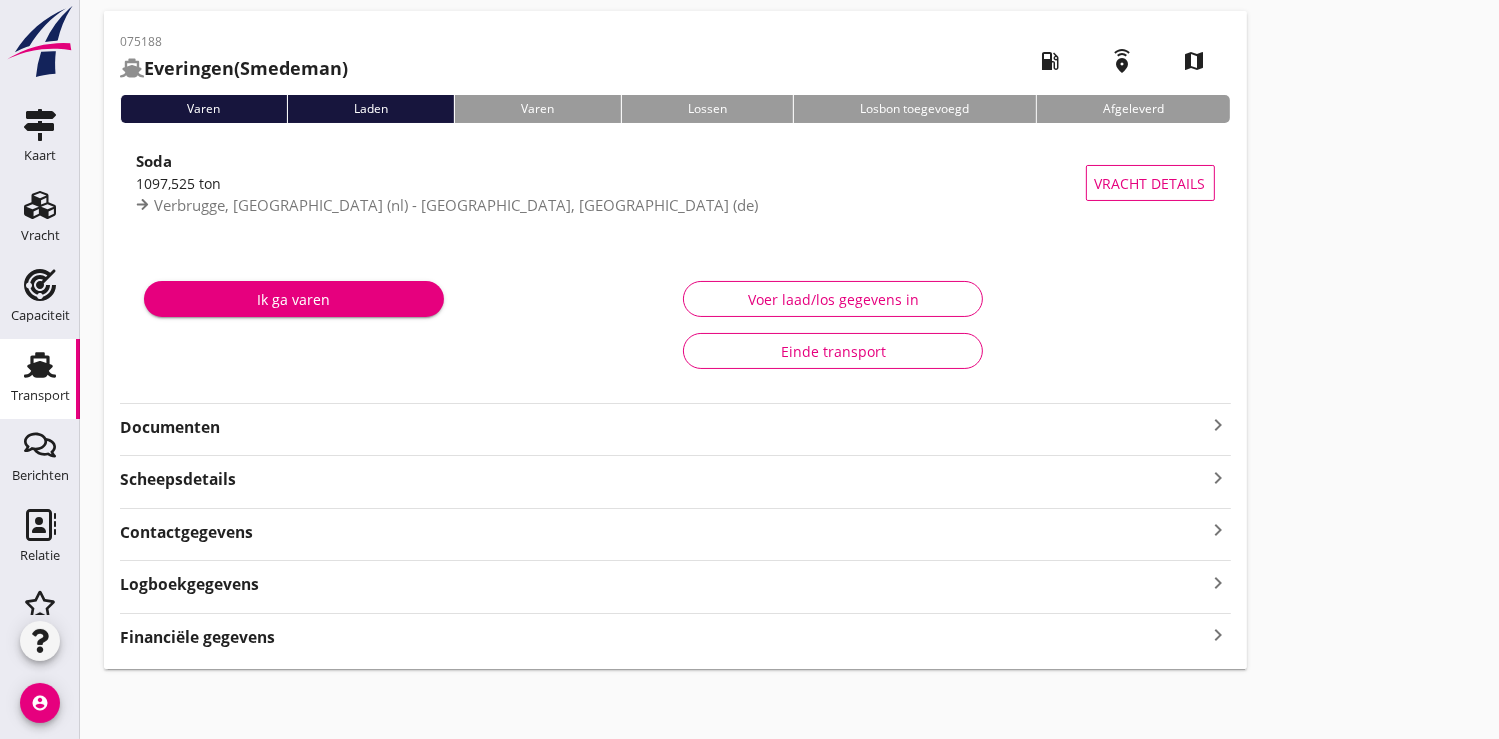 click on "Documenten" at bounding box center [663, 427] 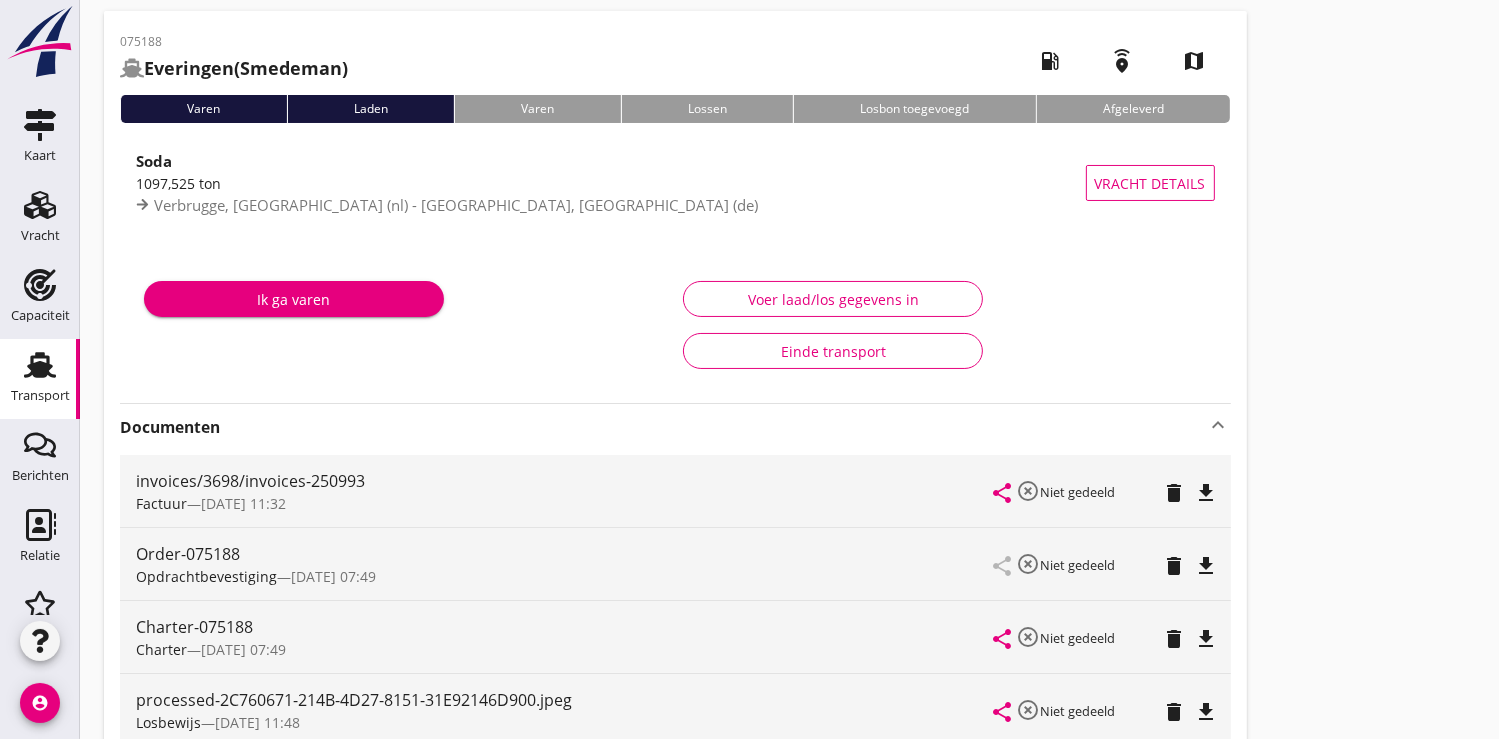 scroll, scrollTop: 300, scrollLeft: 0, axis: vertical 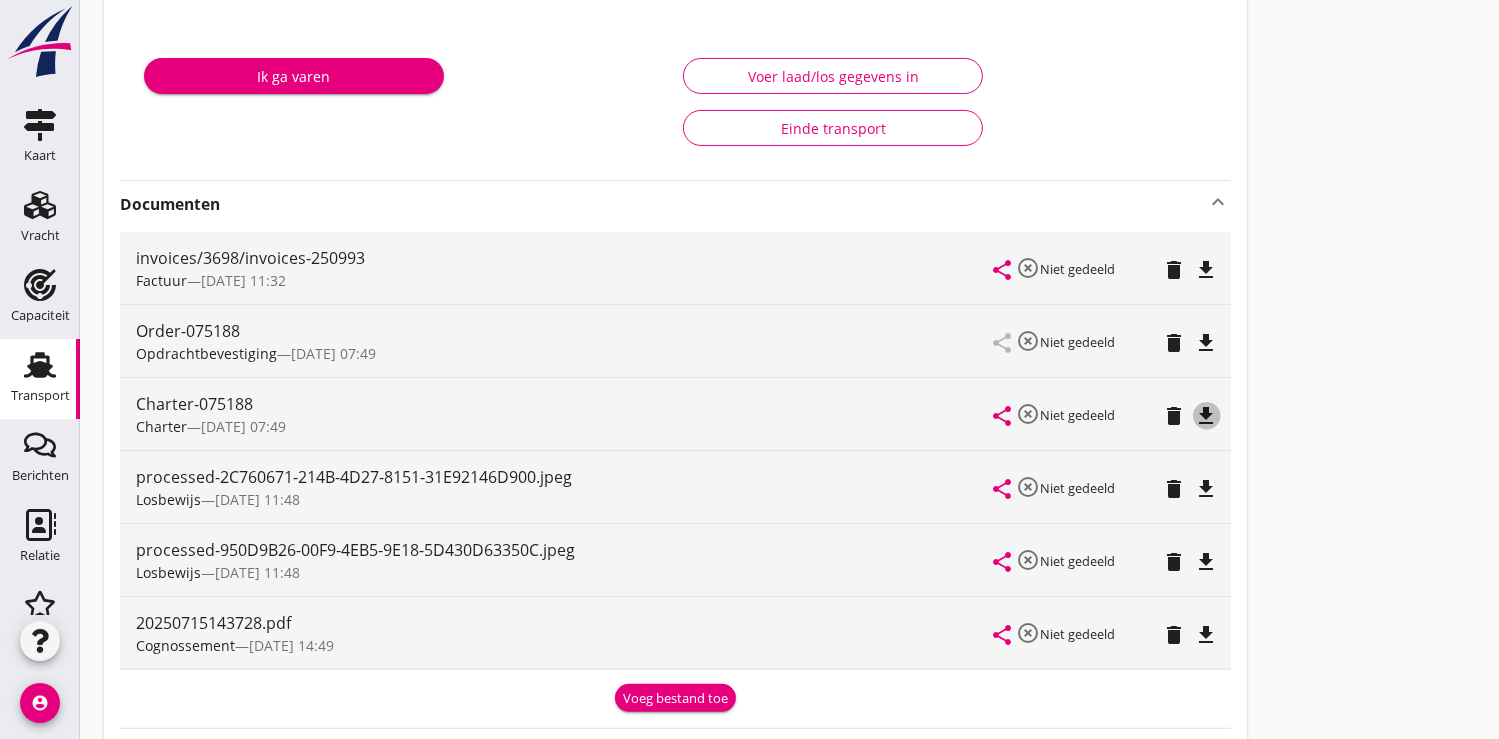 click on "file_download" at bounding box center [1207, 416] 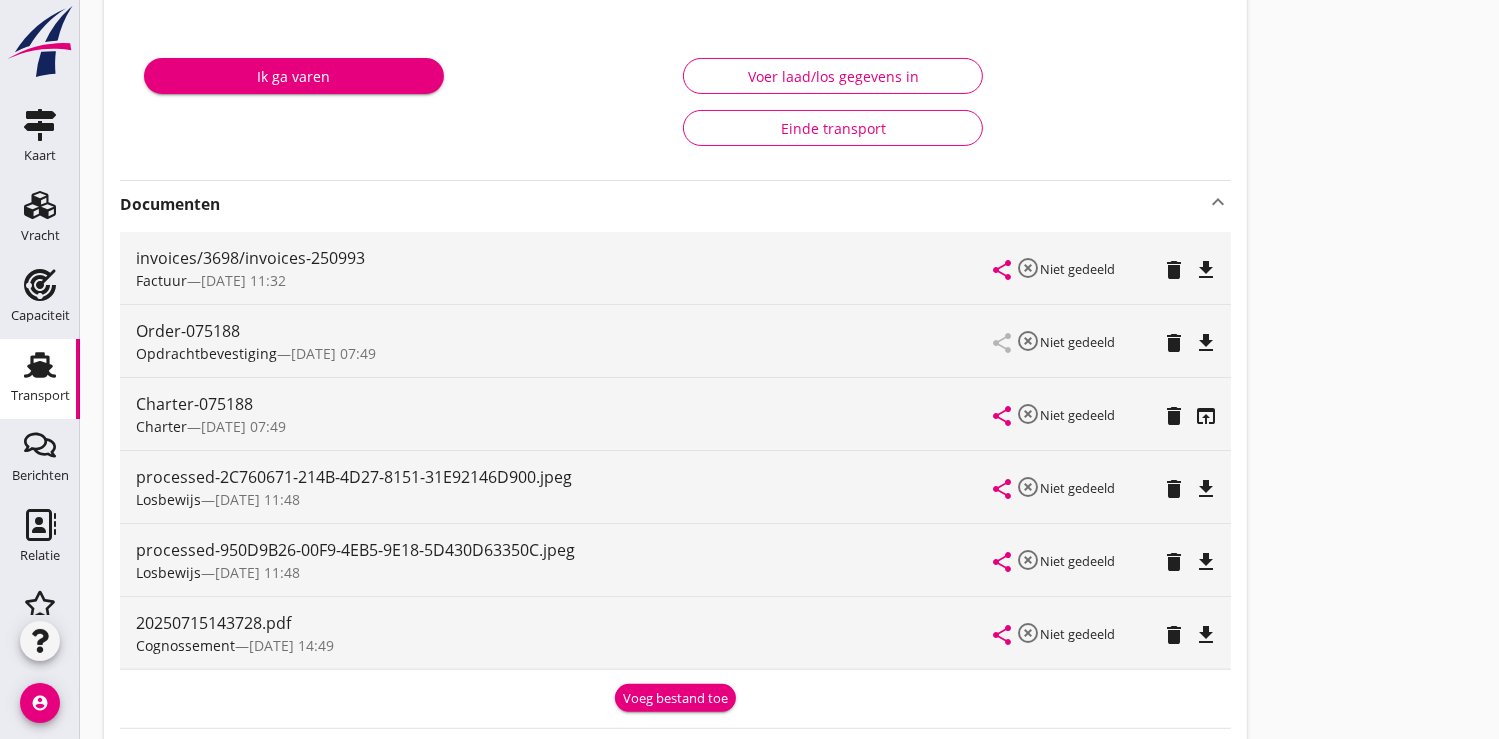 click on "open_in_browser" at bounding box center [1207, 416] 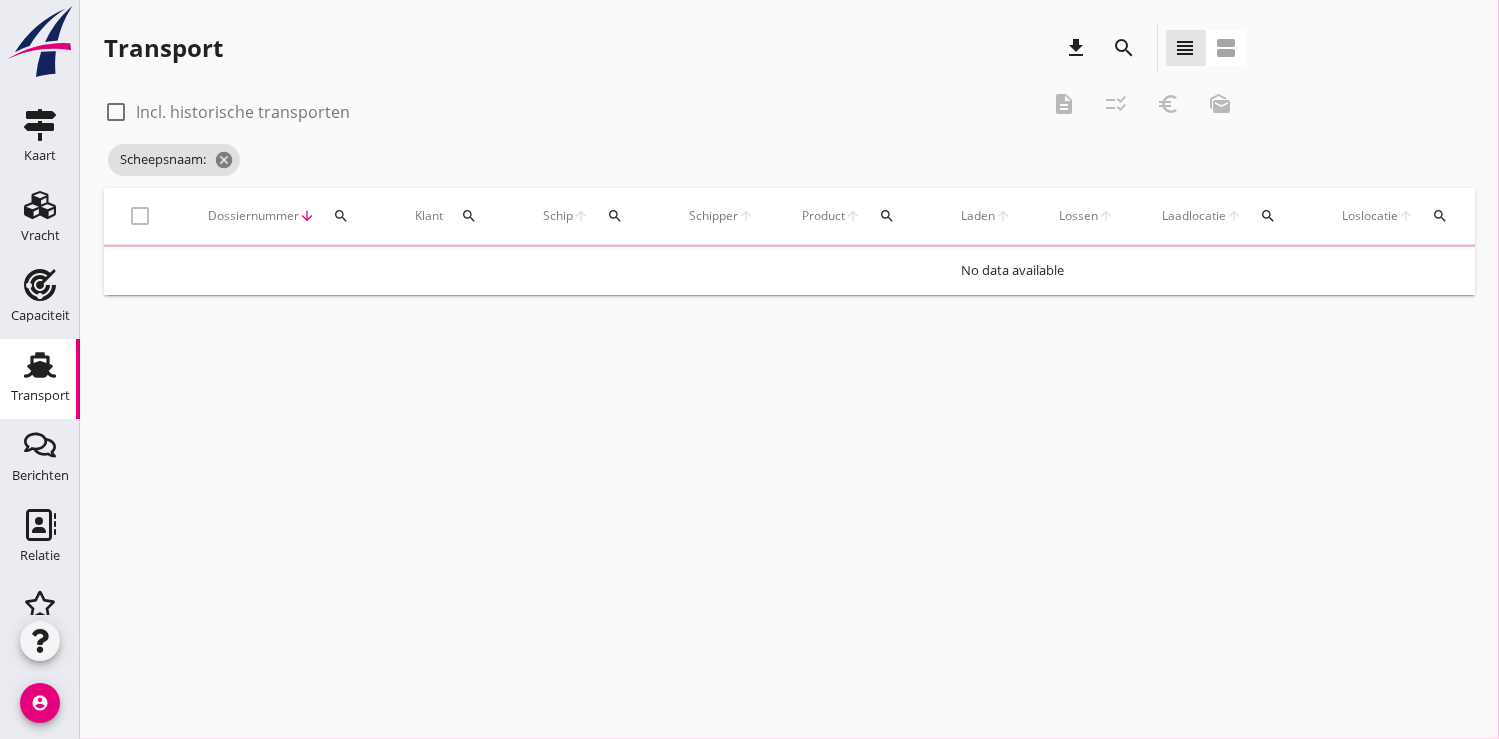 scroll, scrollTop: 0, scrollLeft: 0, axis: both 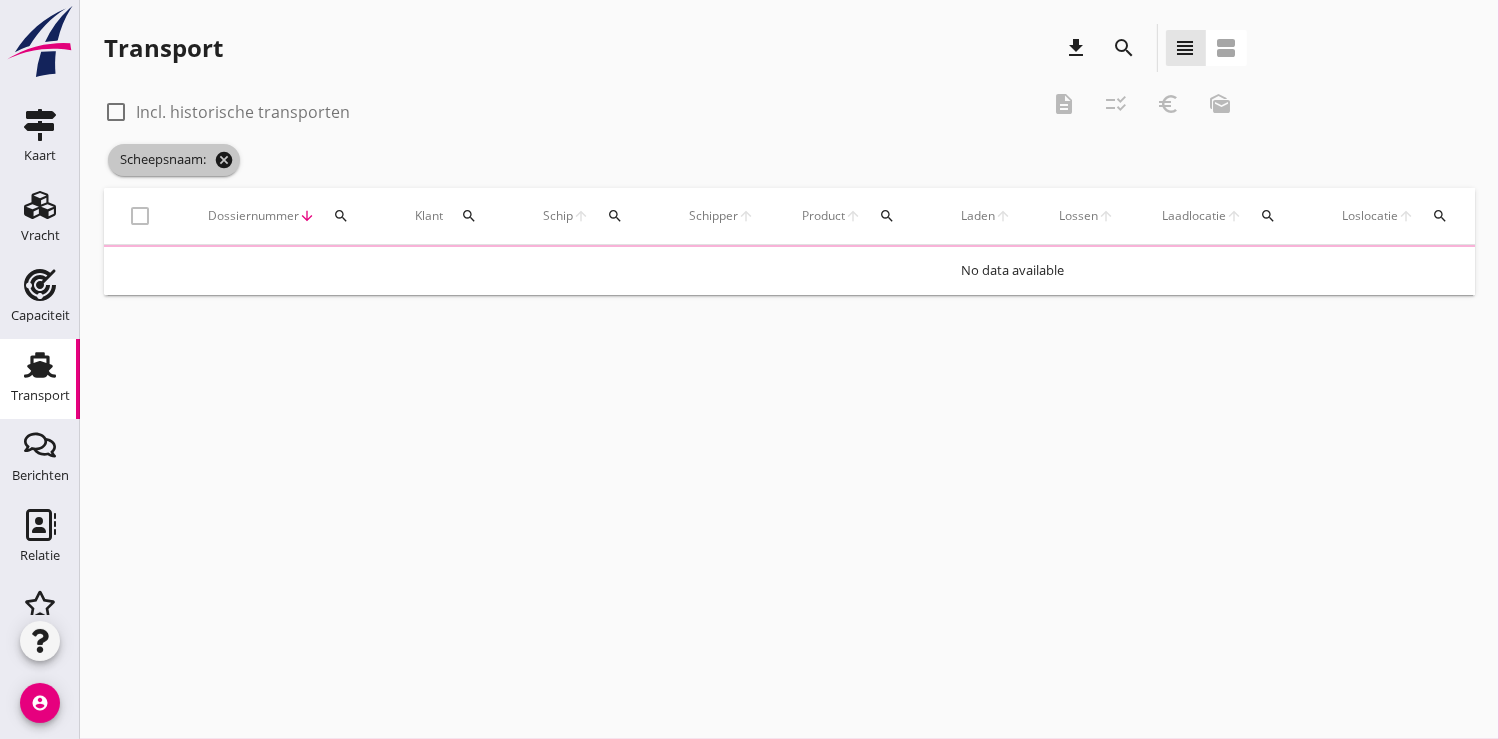 click on "cancel" at bounding box center (224, 160) 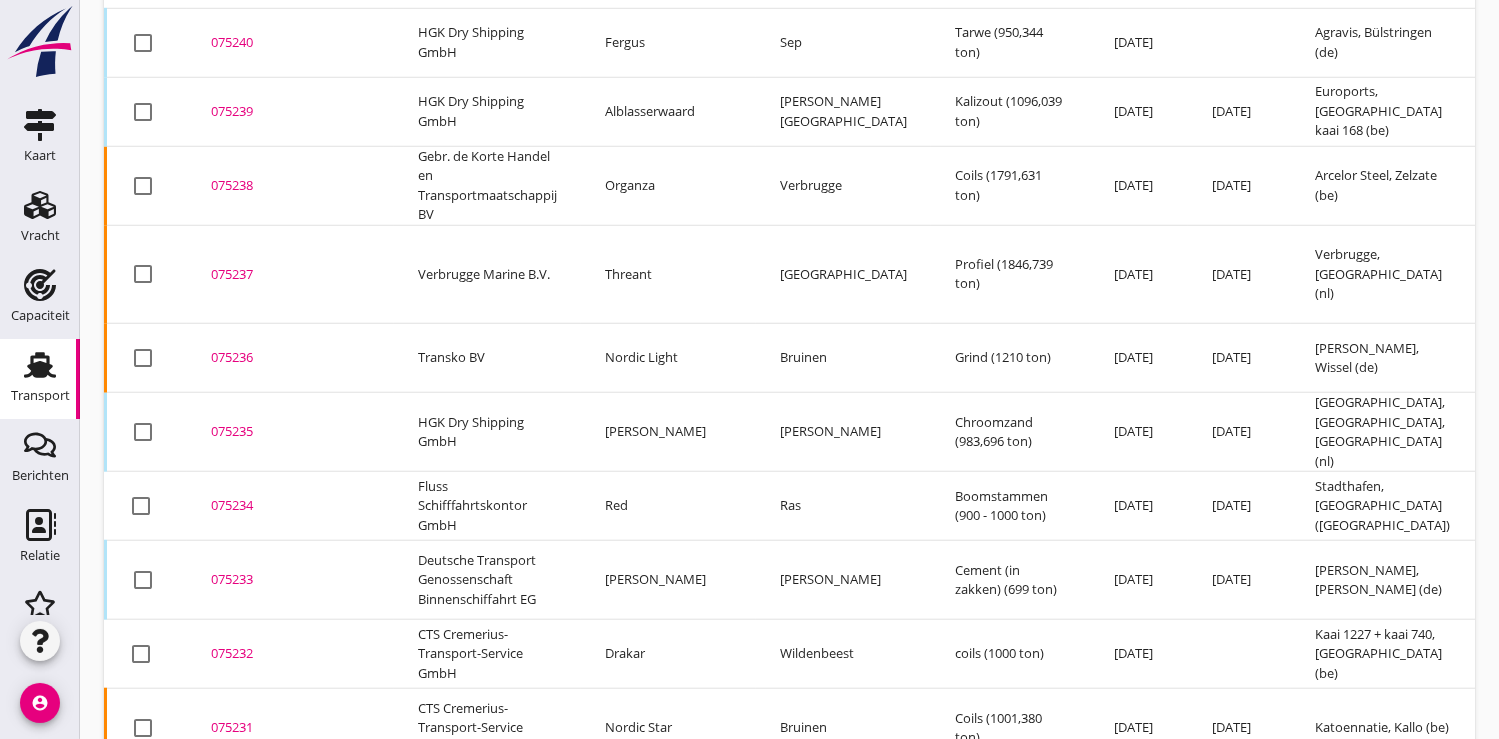 scroll, scrollTop: 1762, scrollLeft: 0, axis: vertical 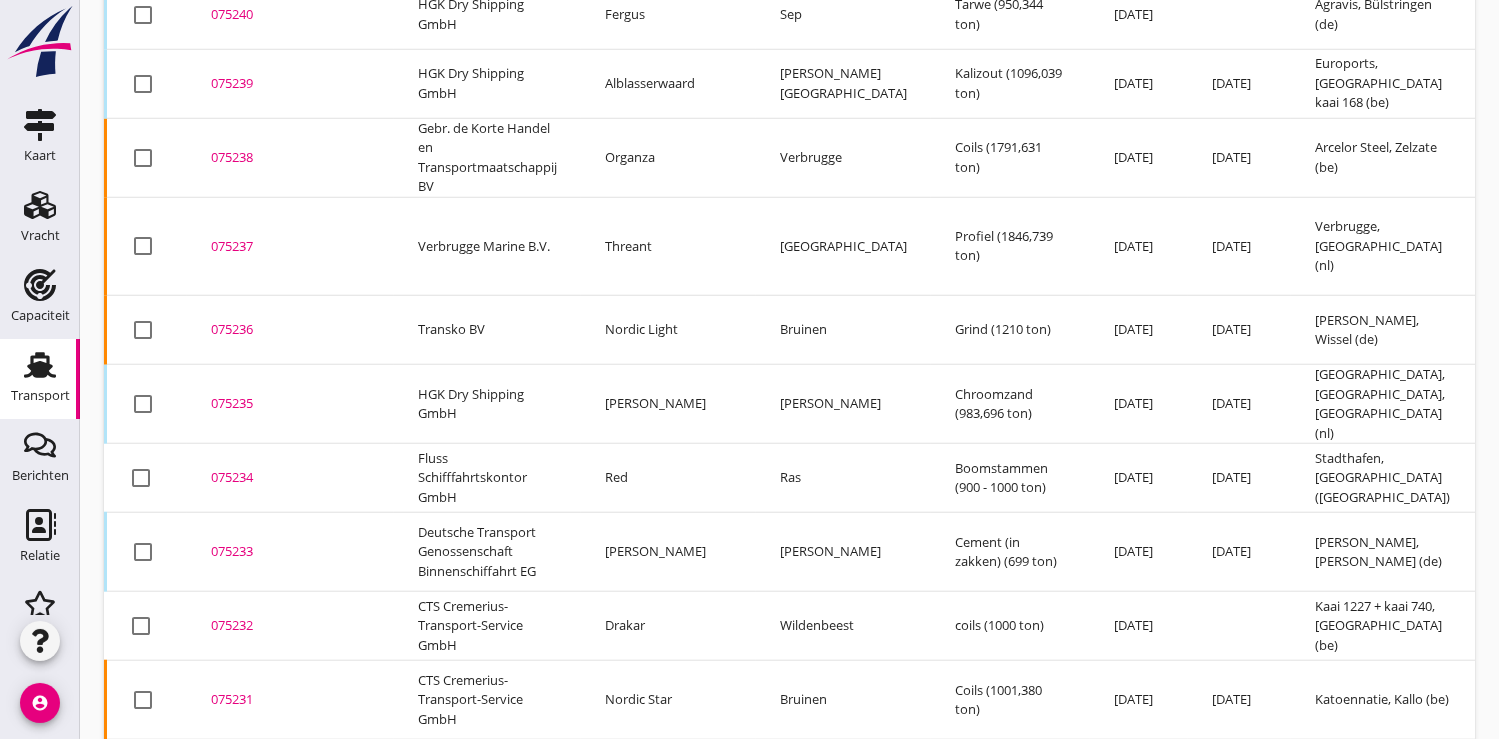 click on "075232" at bounding box center [290, 626] 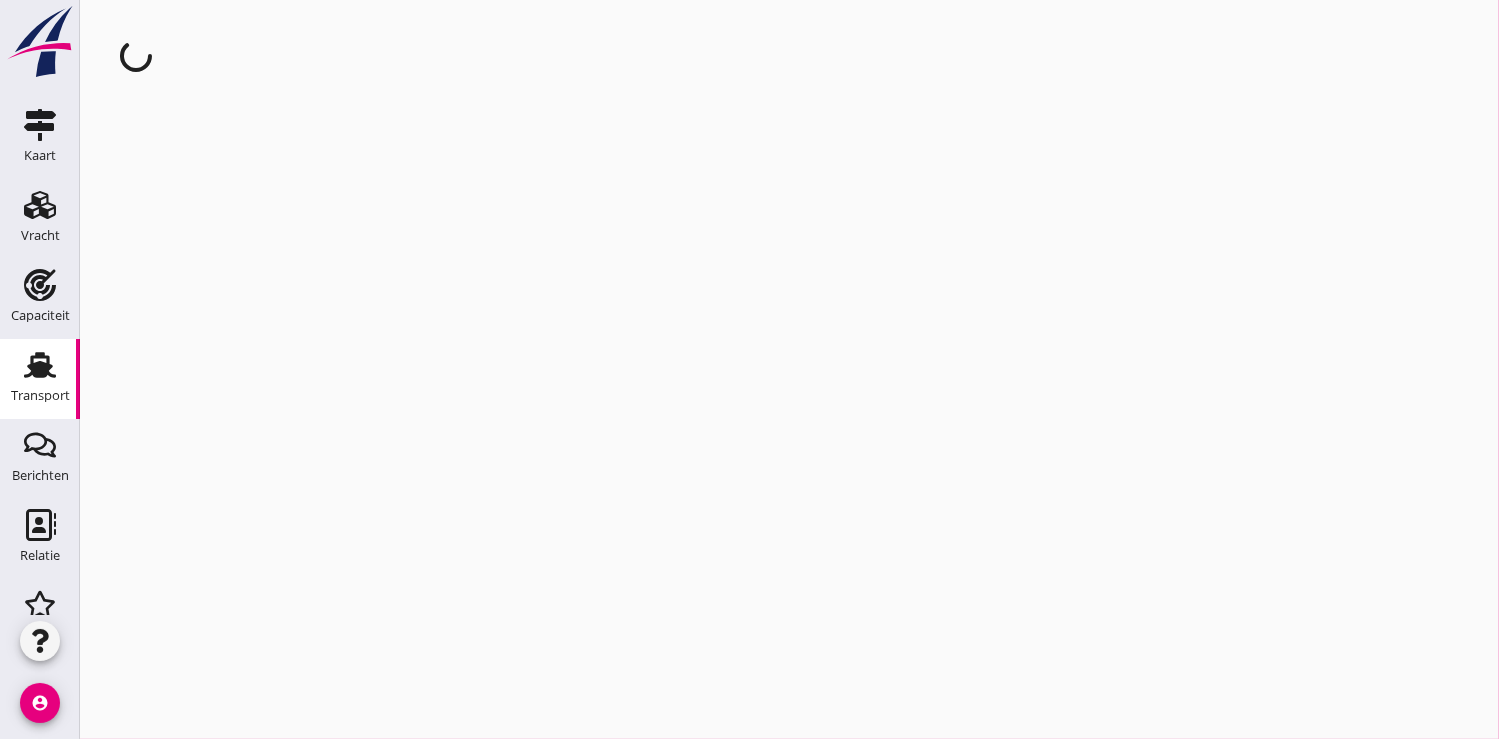 scroll, scrollTop: 0, scrollLeft: 0, axis: both 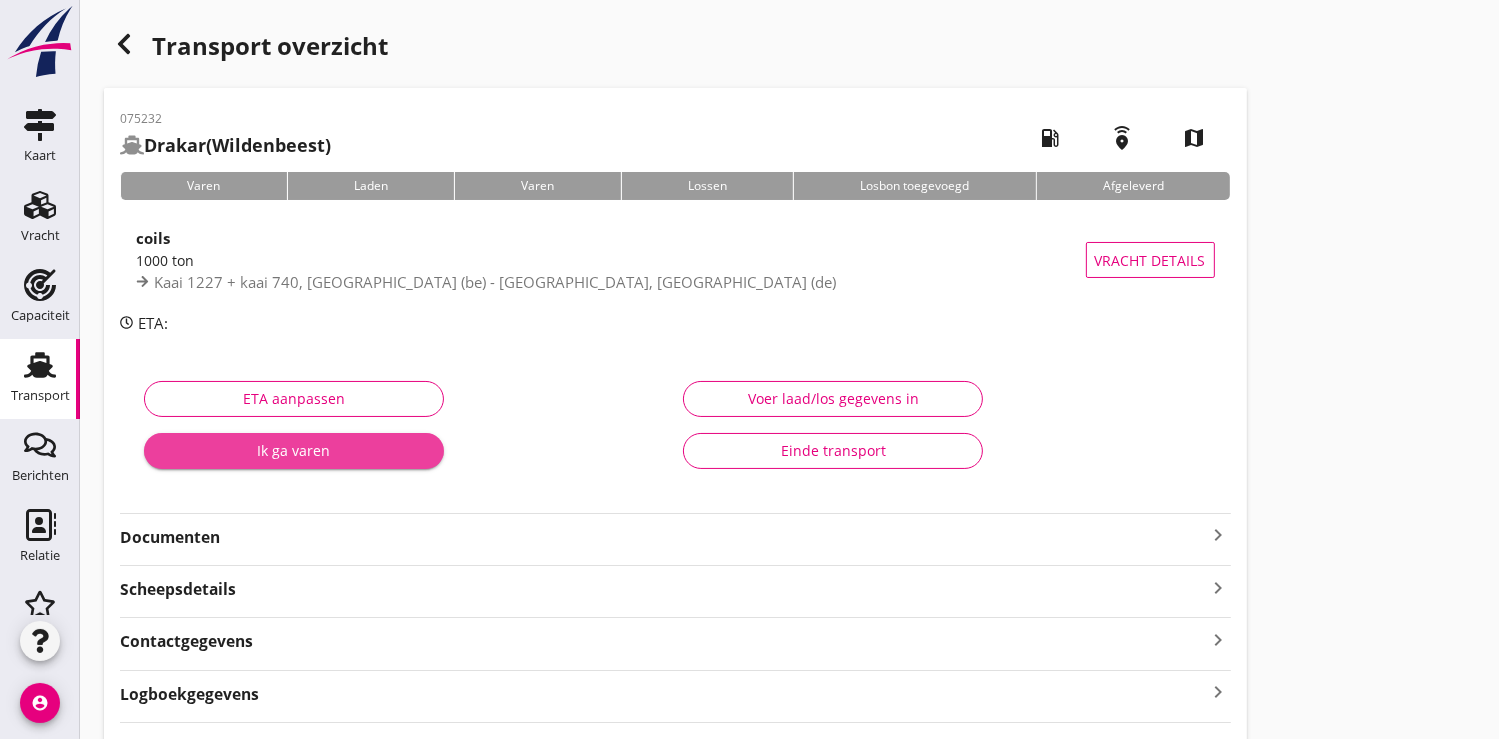 click on "Ik ga varen" at bounding box center (294, 450) 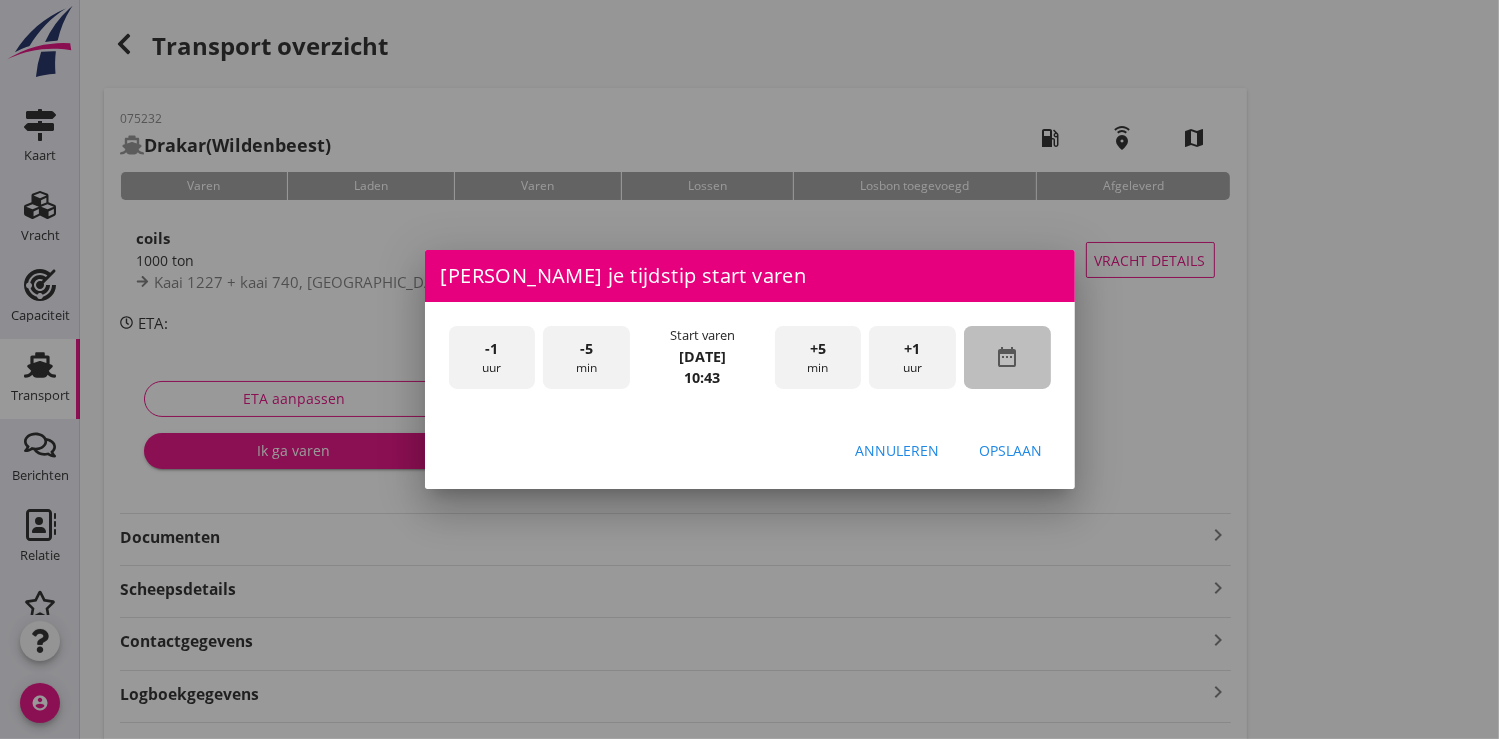 click on "date_range" at bounding box center (1007, 357) 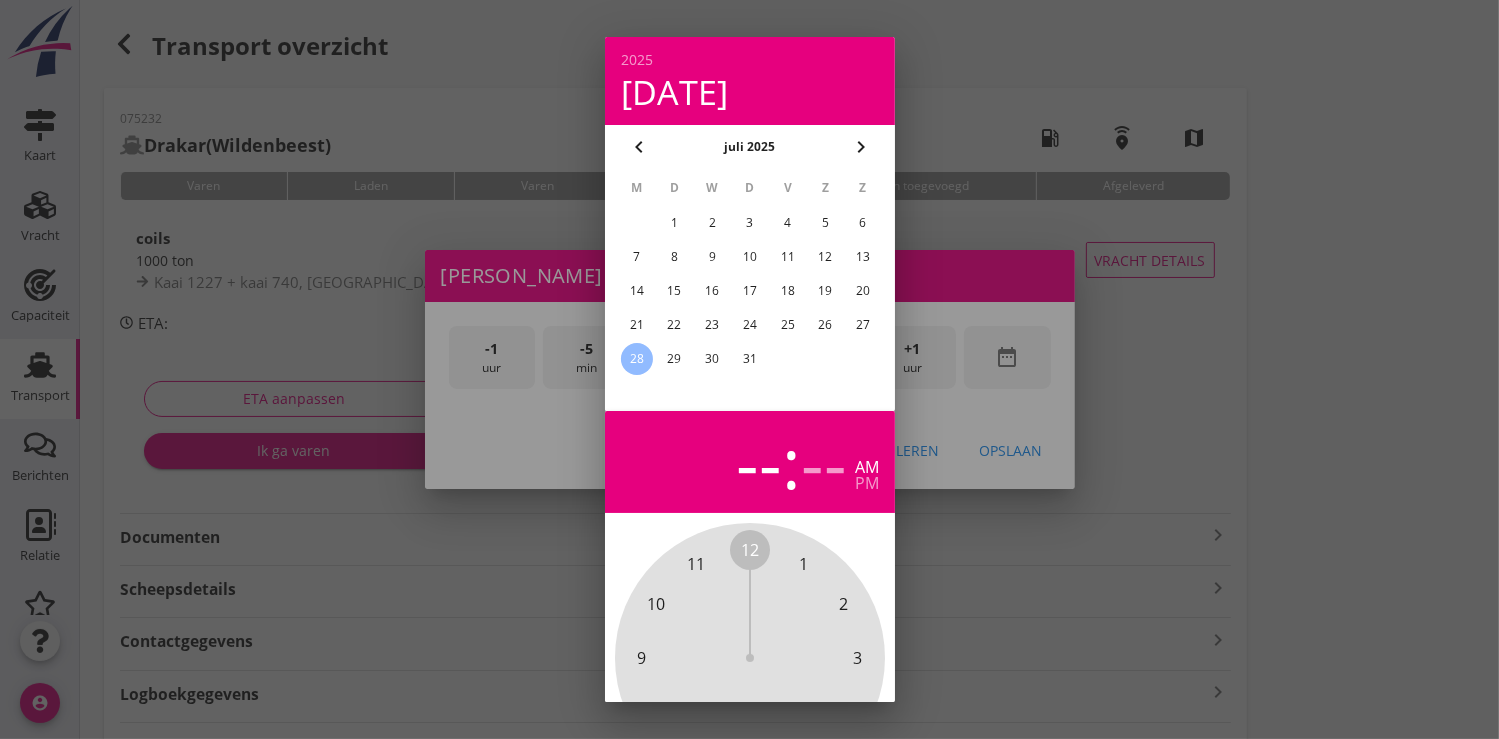 click on "22" at bounding box center (674, 325) 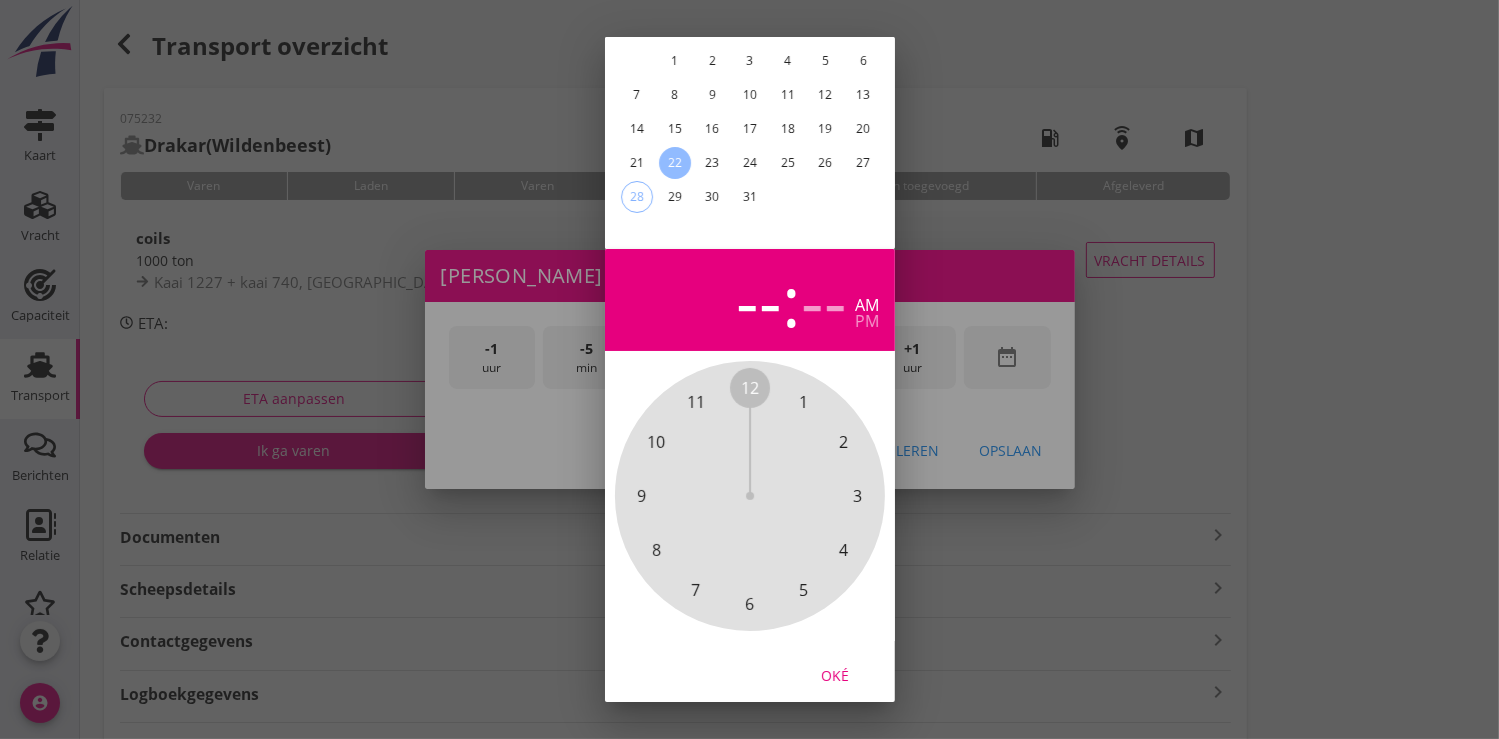 scroll, scrollTop: 185, scrollLeft: 0, axis: vertical 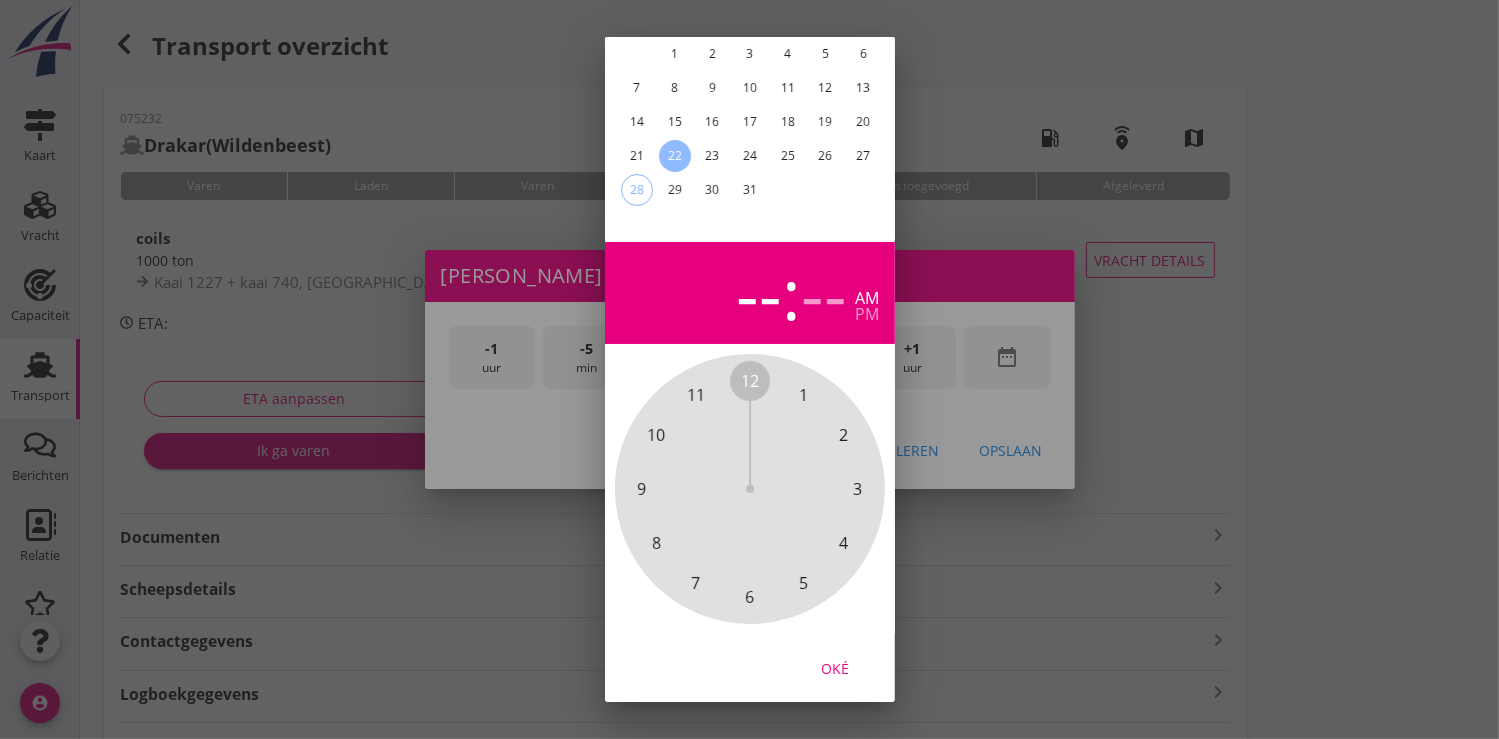 click on "Oké" at bounding box center [835, 667] 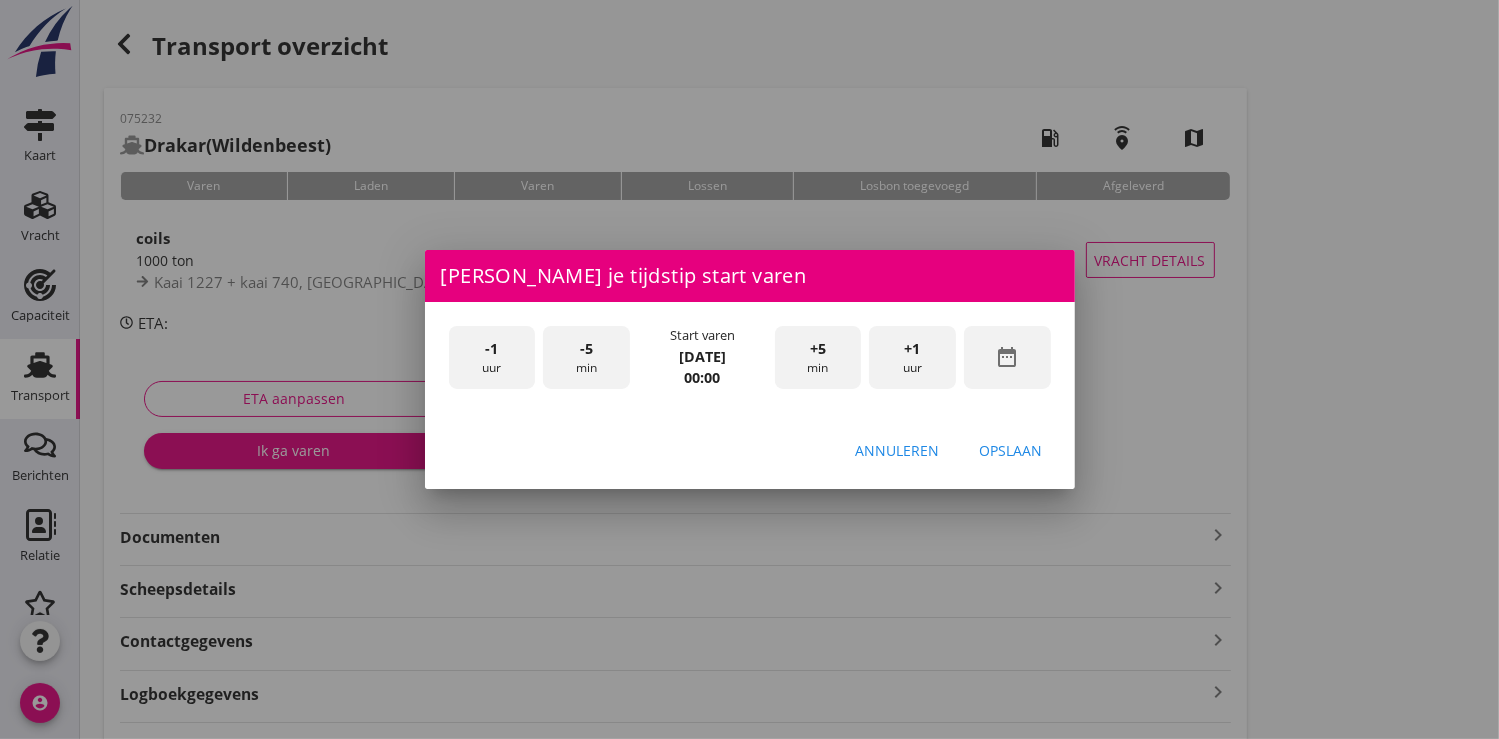 click on "+1  uur" at bounding box center [912, 357] 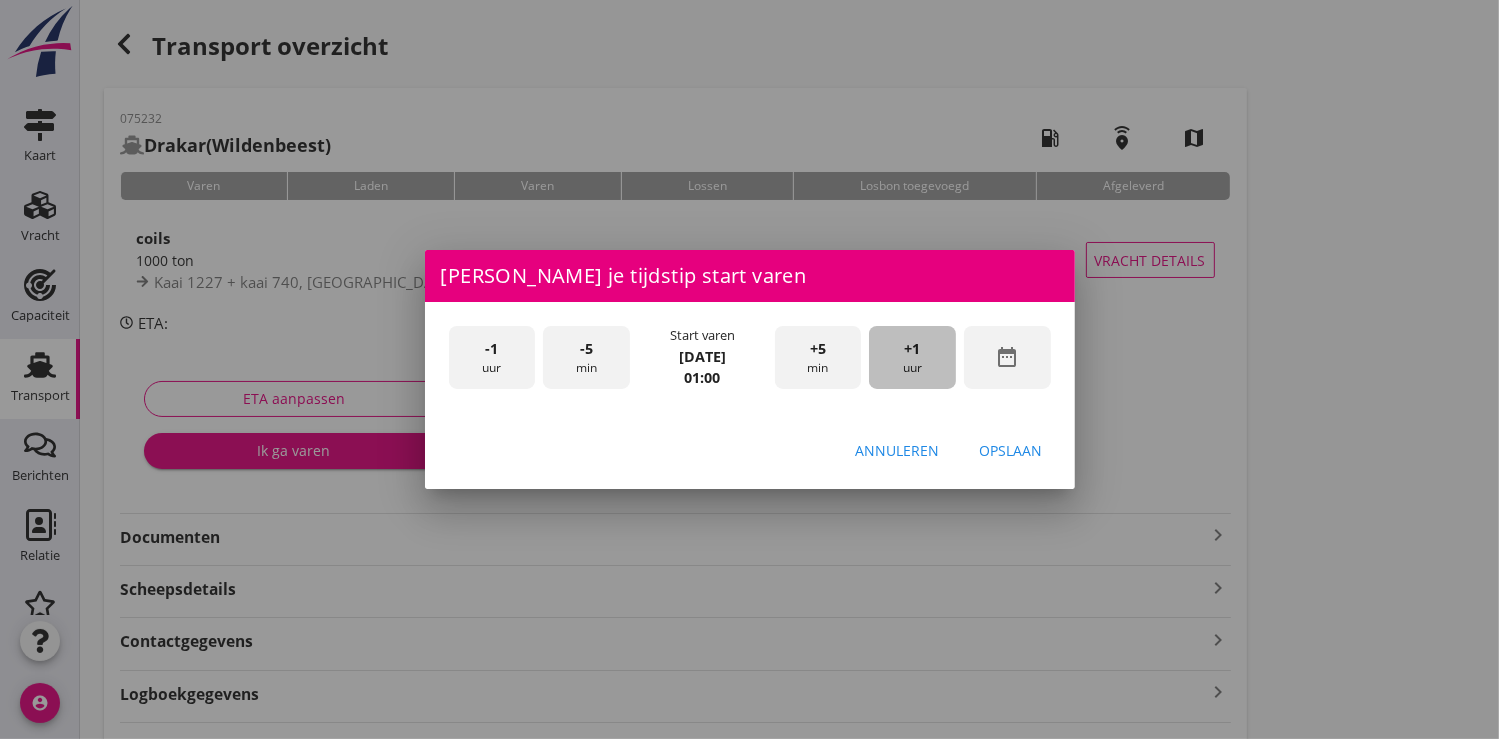 click on "+1  uur" at bounding box center [912, 357] 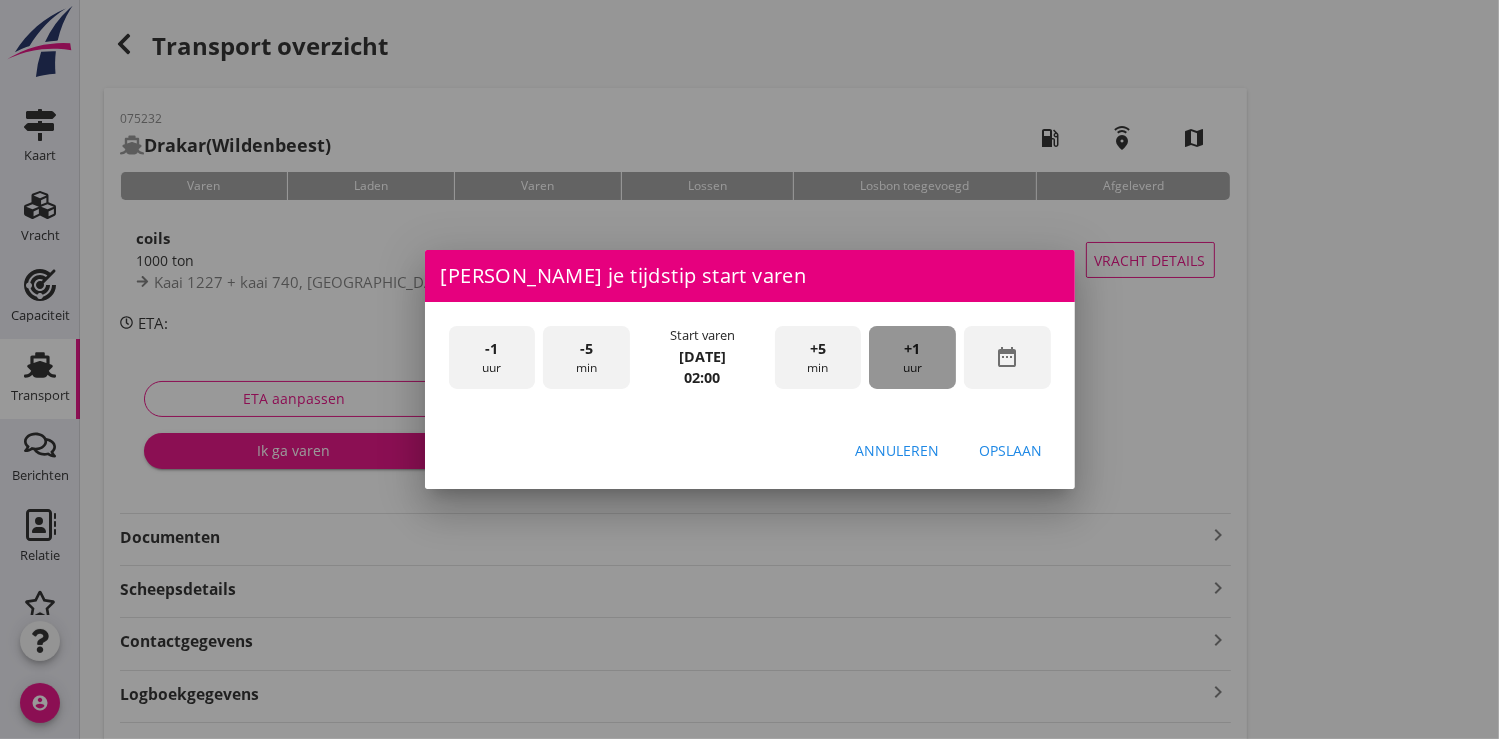 click on "+1  uur" at bounding box center [912, 357] 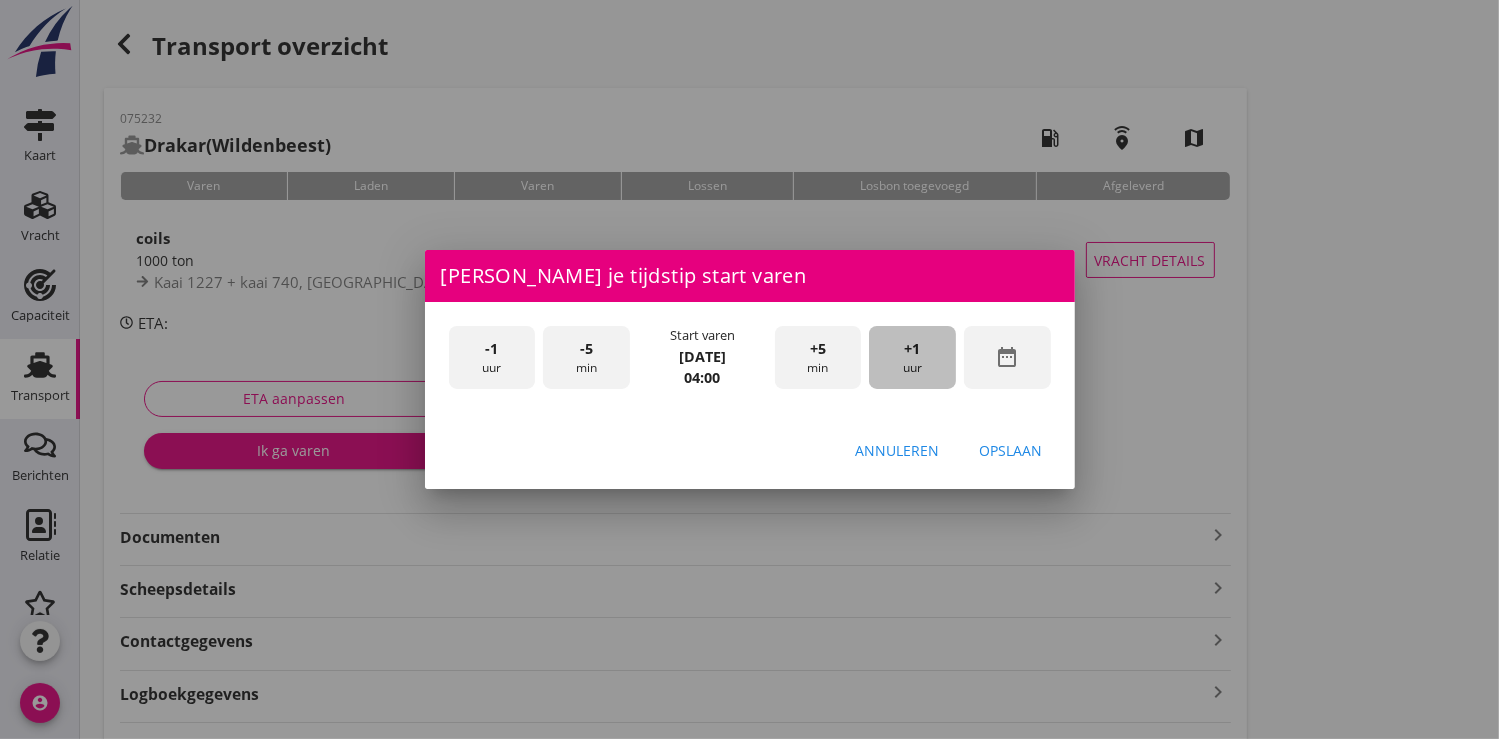 click on "+1  uur" at bounding box center [912, 357] 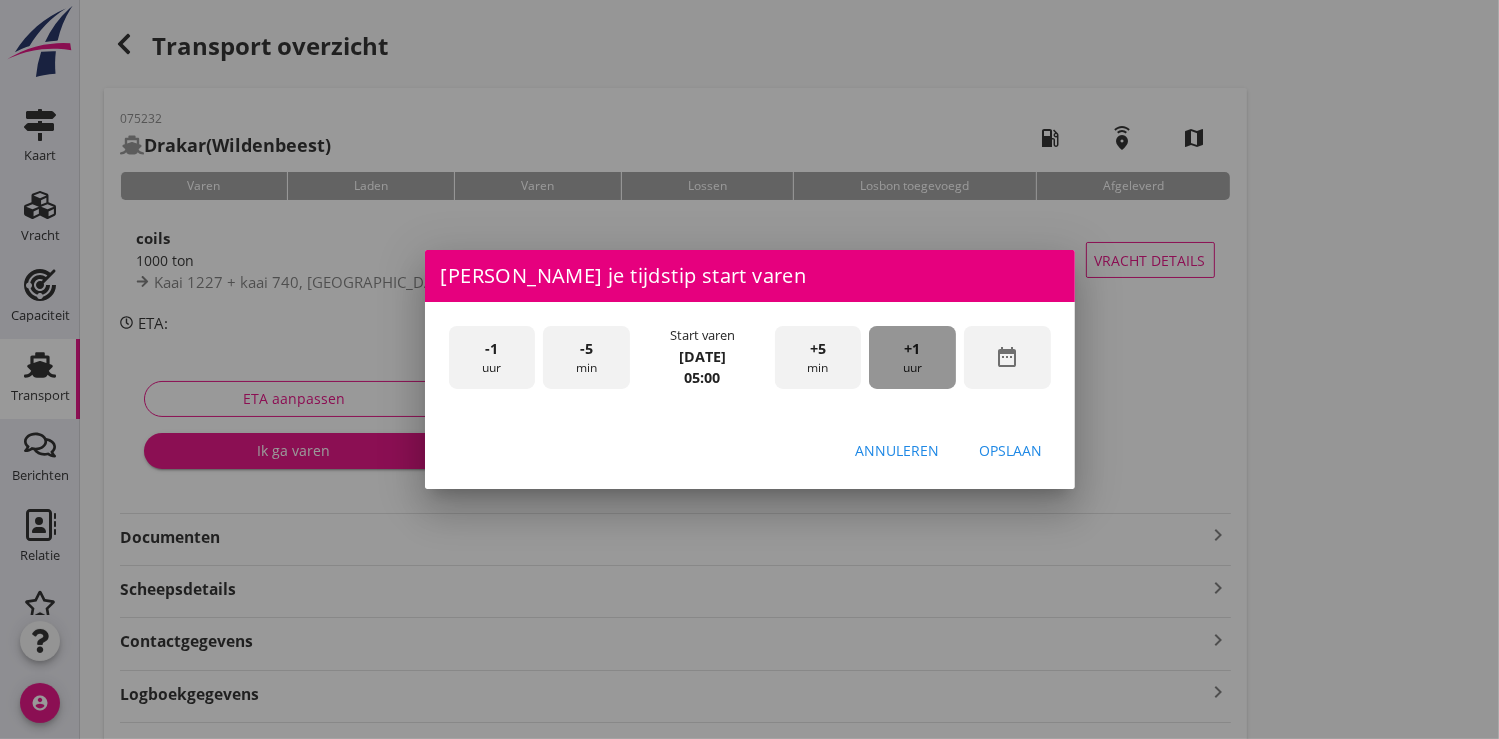 click on "+1  uur" at bounding box center (912, 357) 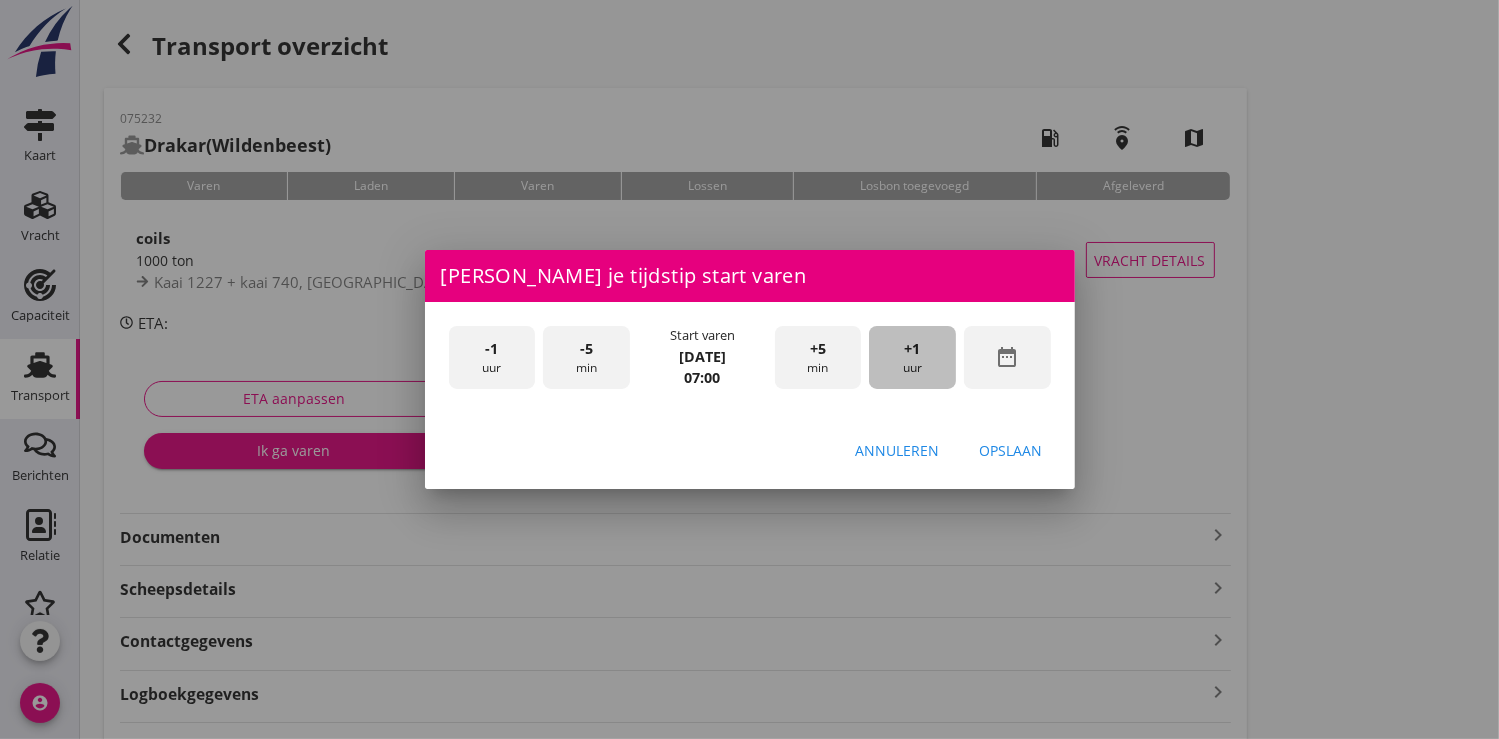 click on "+1  uur" at bounding box center [912, 357] 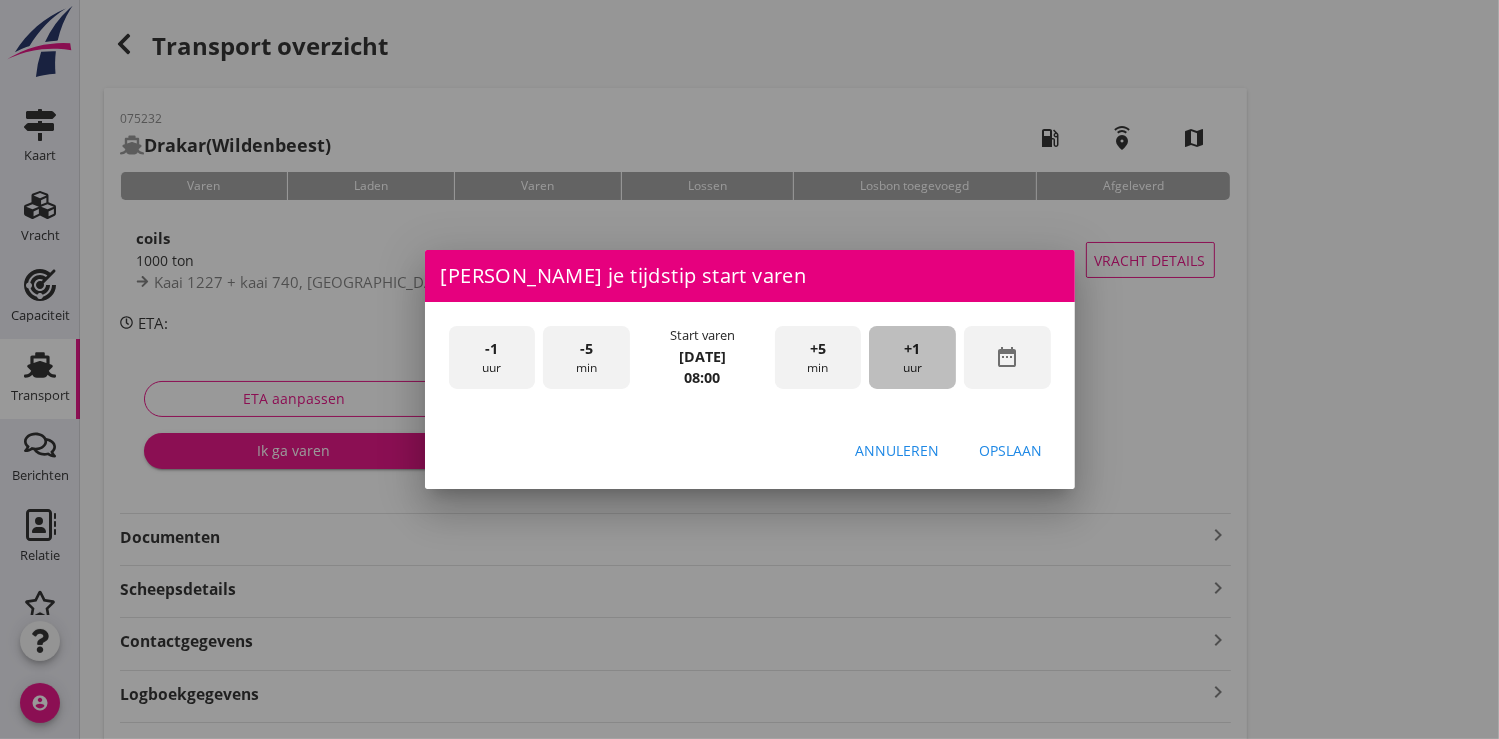 click on "+1  uur" at bounding box center [912, 357] 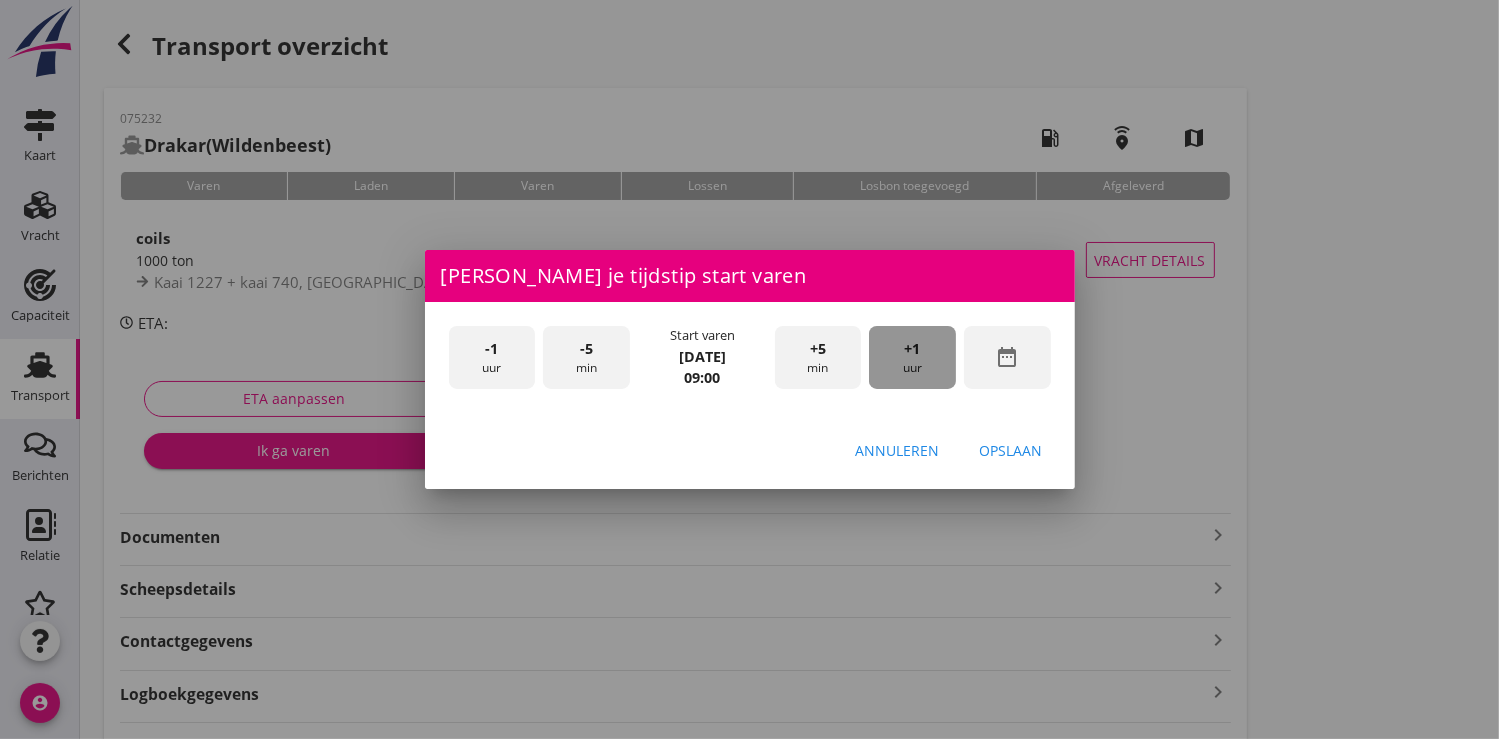 click on "+1  uur" at bounding box center (912, 357) 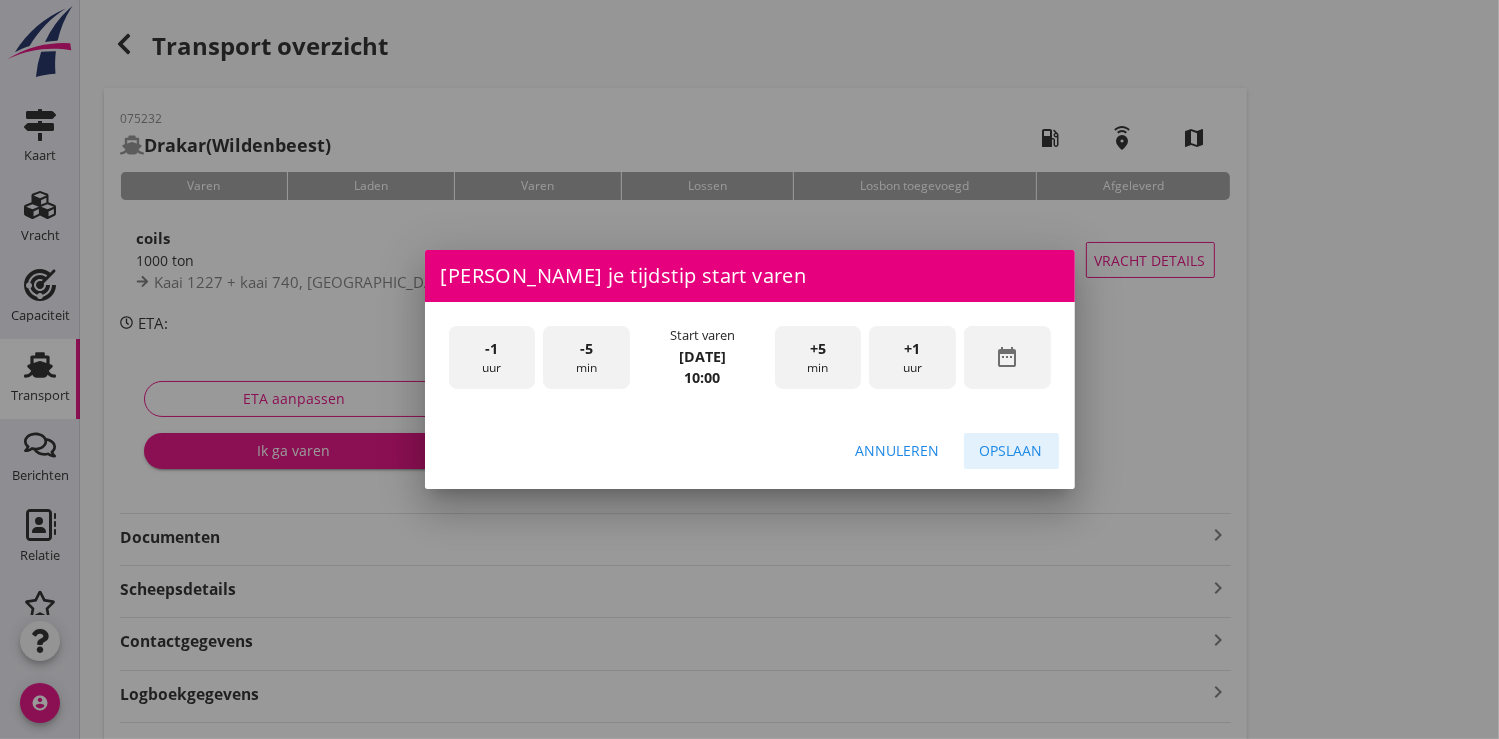 click on "Opslaan" at bounding box center [1011, 450] 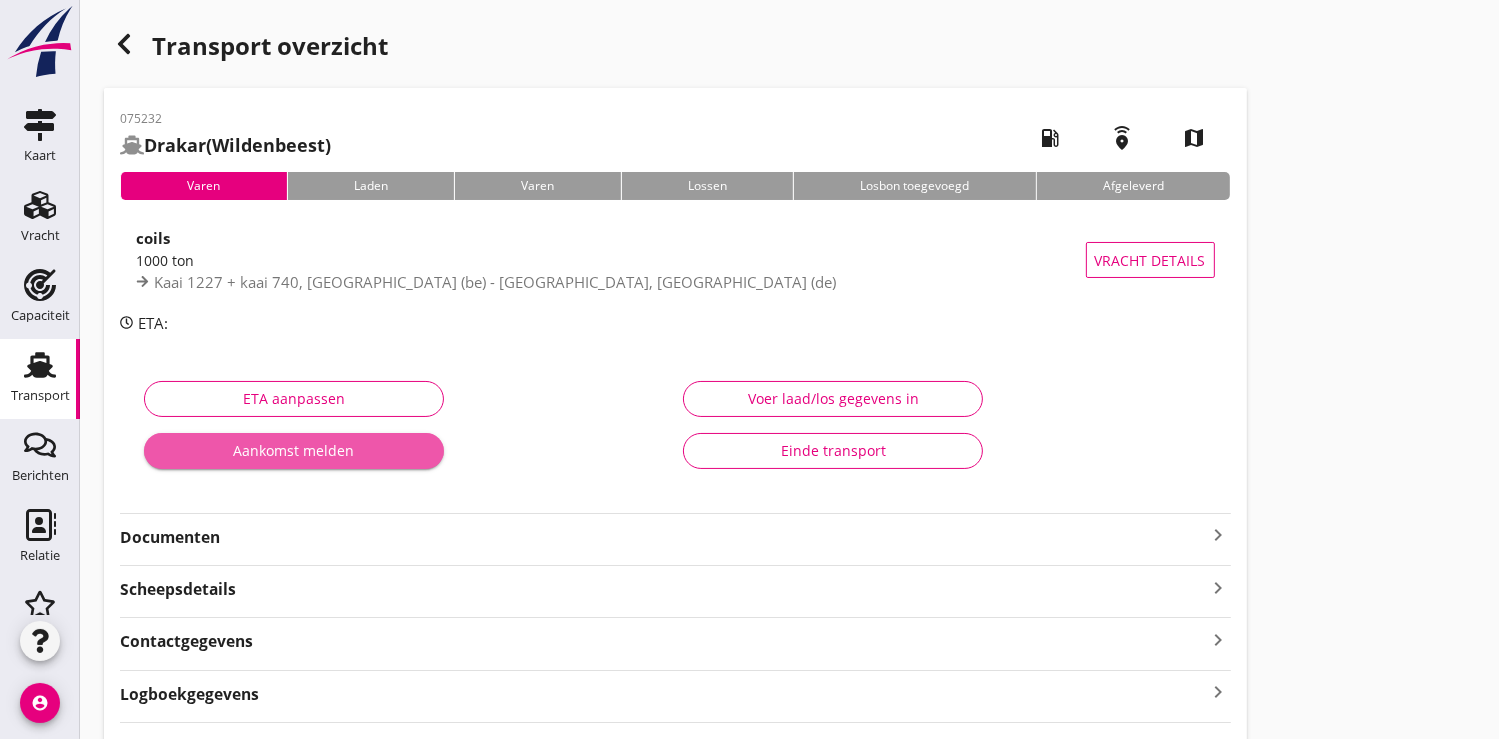 drag, startPoint x: 304, startPoint y: 449, endPoint x: 690, endPoint y: 390, distance: 390.48303 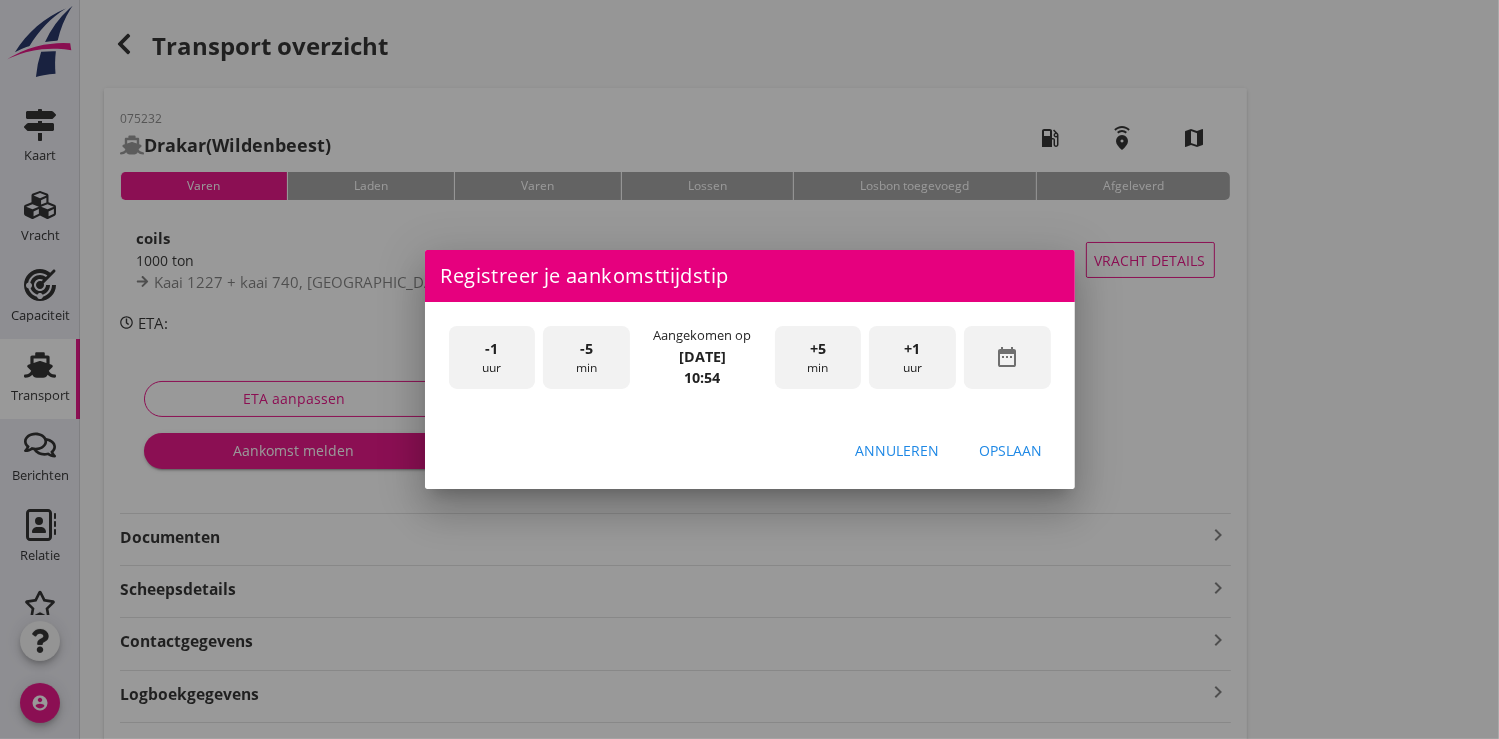 click on "date_range" at bounding box center [1007, 357] 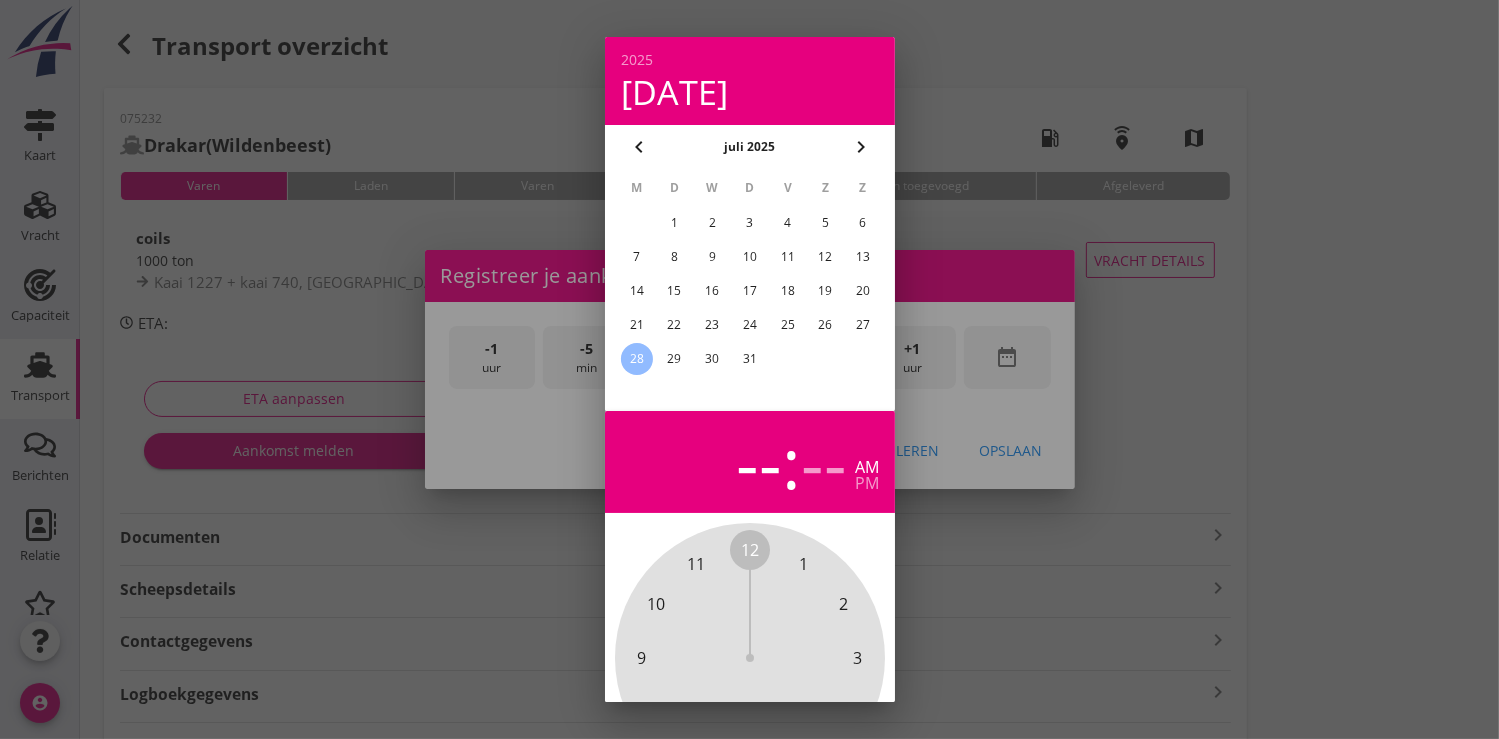 click on "22" at bounding box center (674, 325) 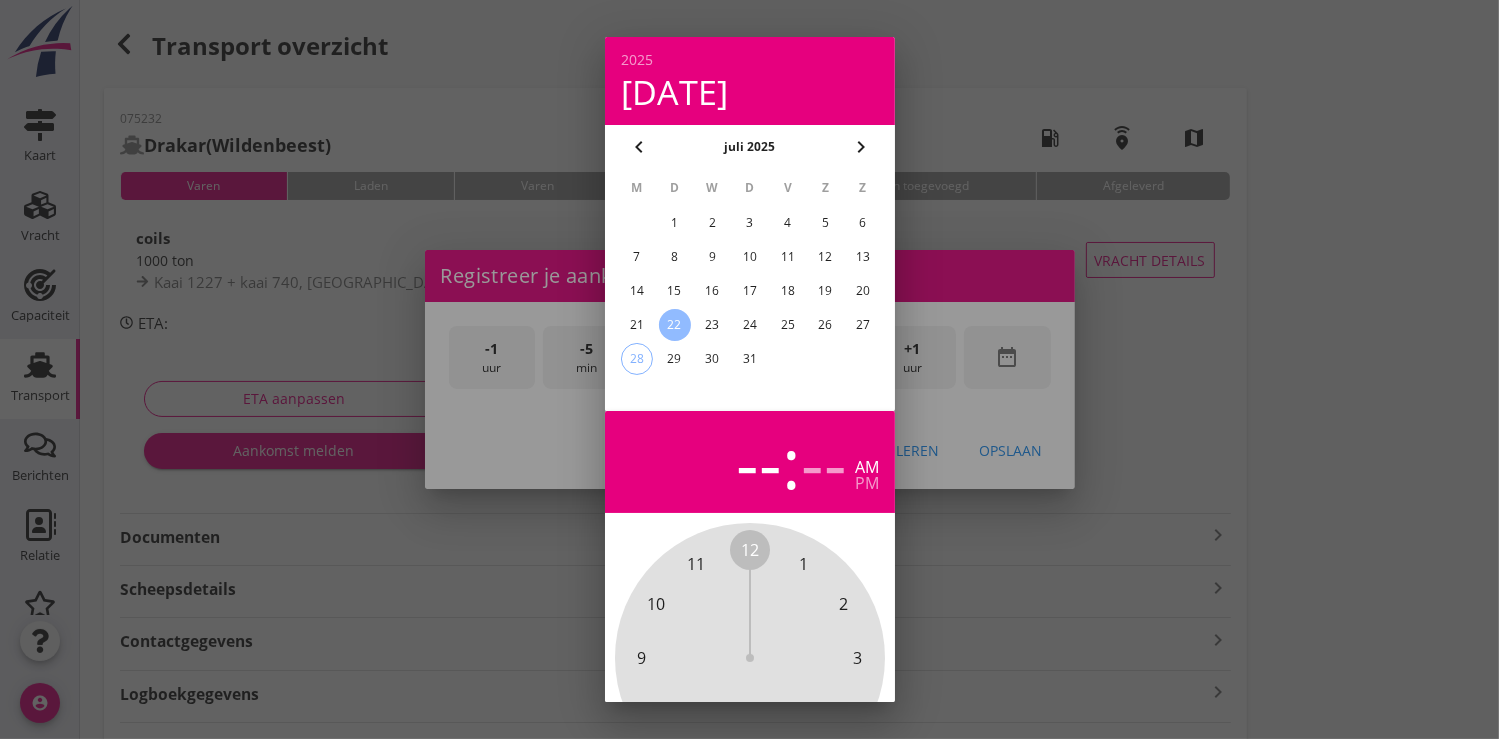 scroll, scrollTop: 185, scrollLeft: 0, axis: vertical 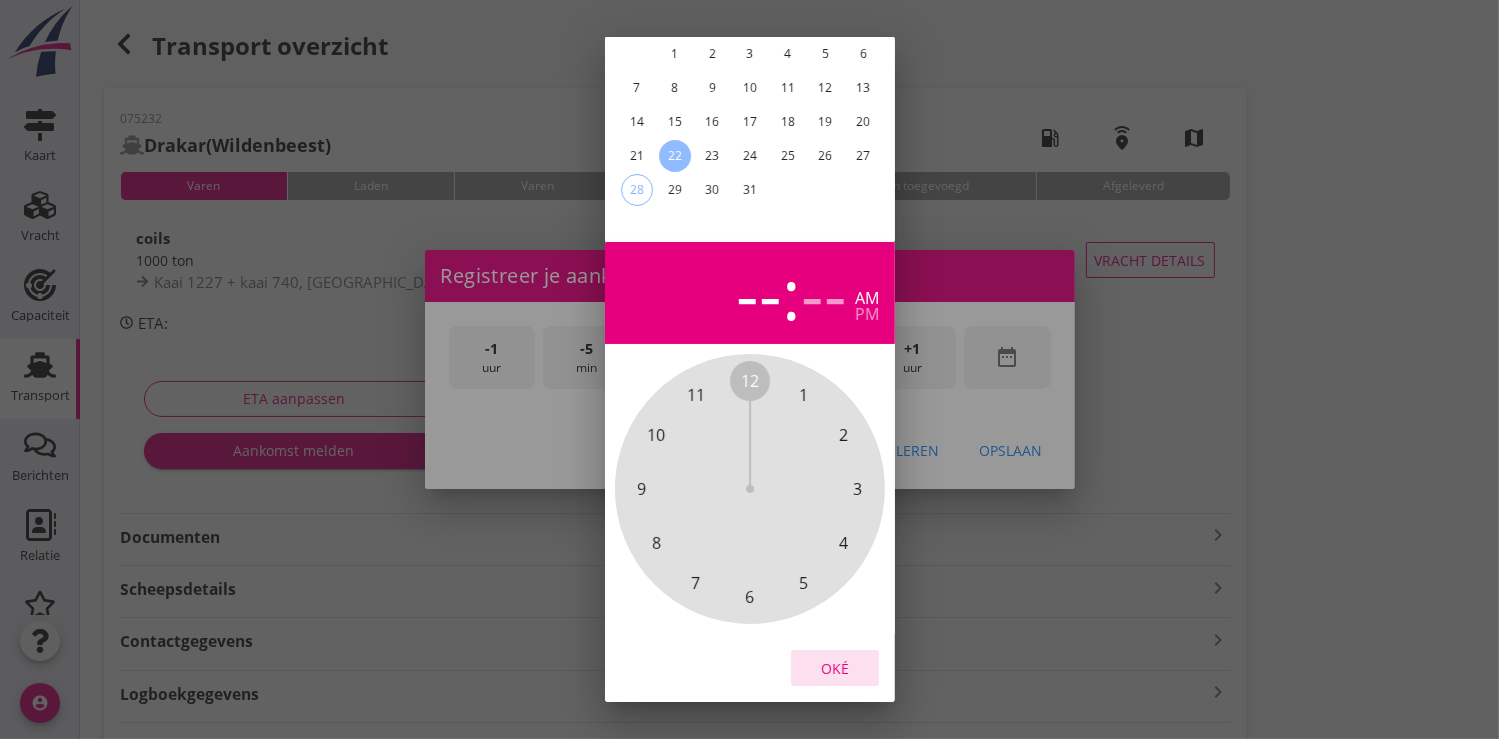 drag, startPoint x: 846, startPoint y: 650, endPoint x: 962, endPoint y: 395, distance: 280.1446 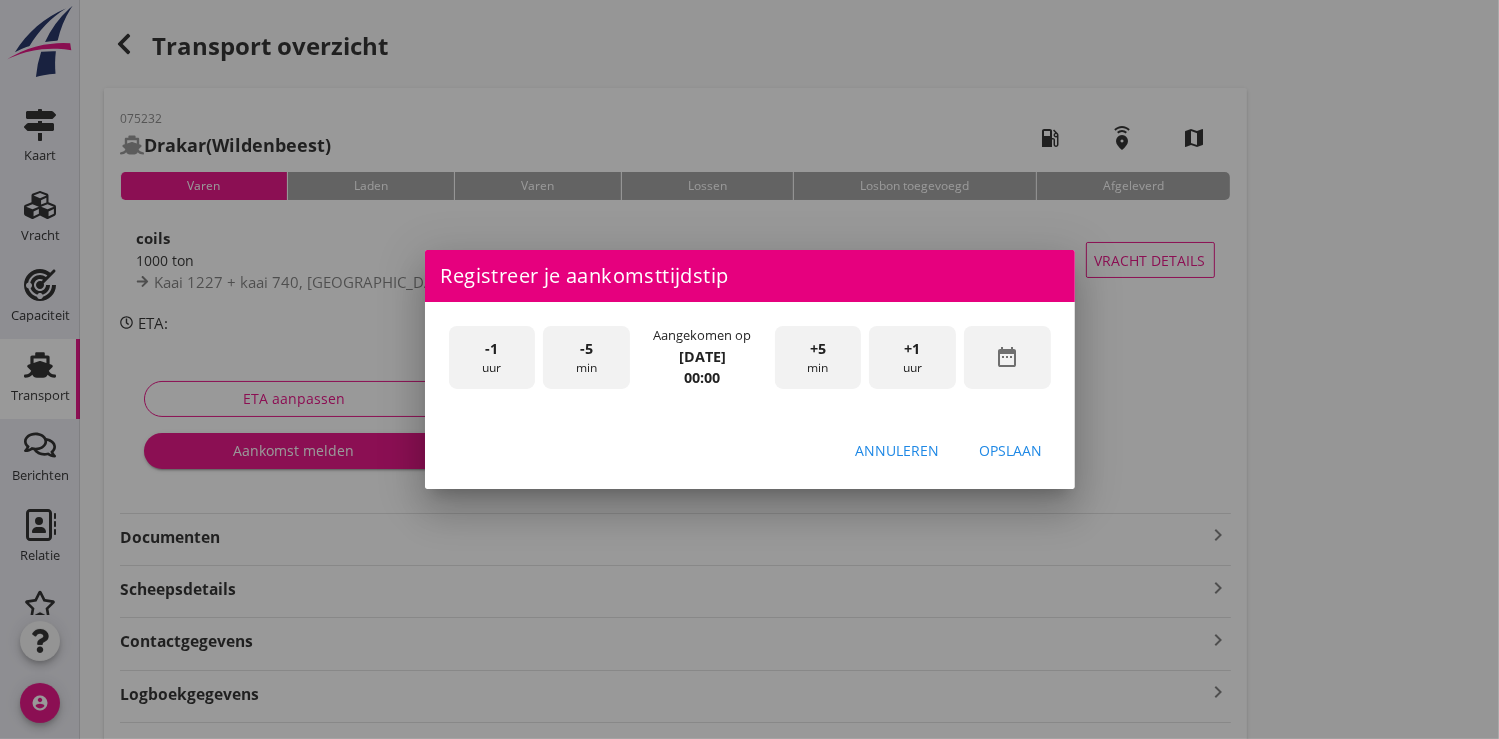 click on "+1" at bounding box center [913, 349] 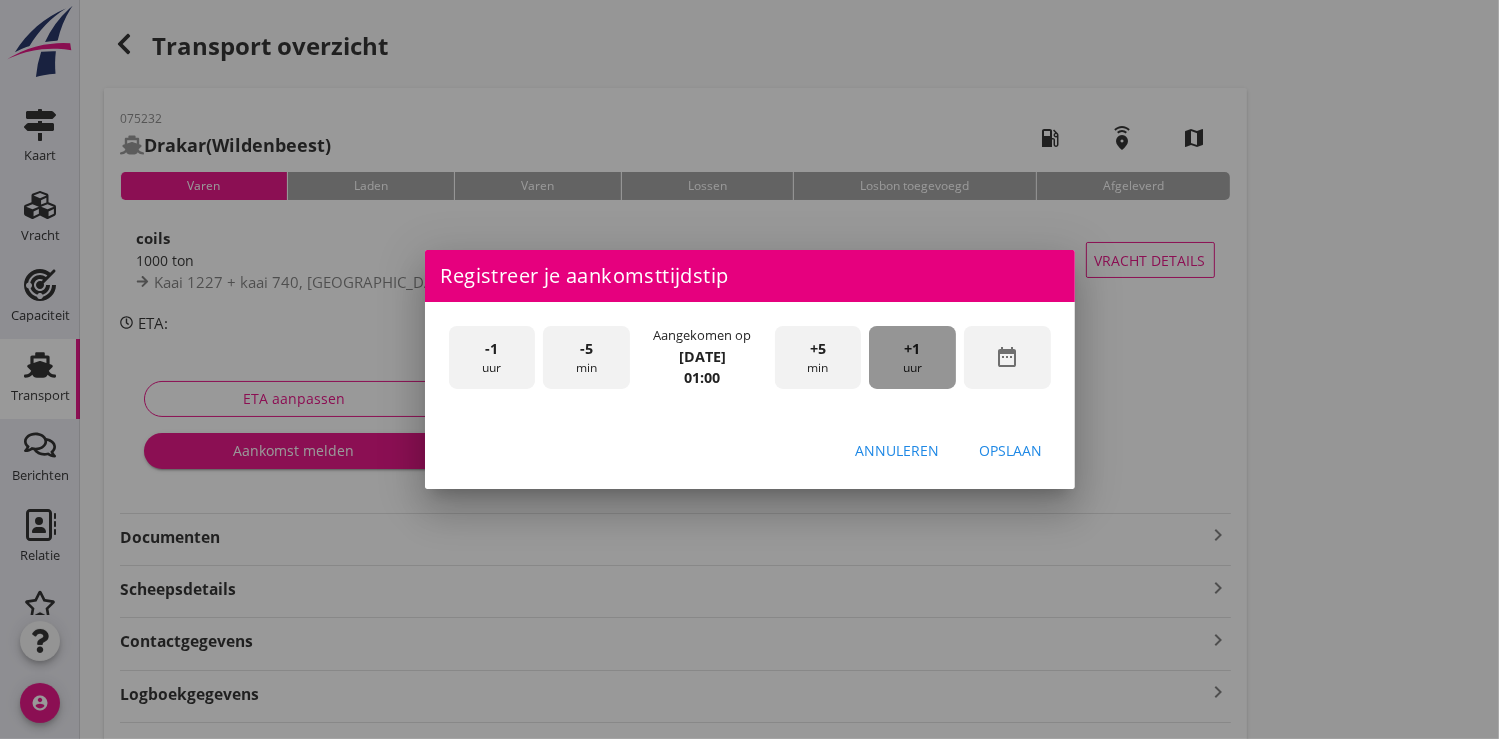 click on "+1" at bounding box center (913, 349) 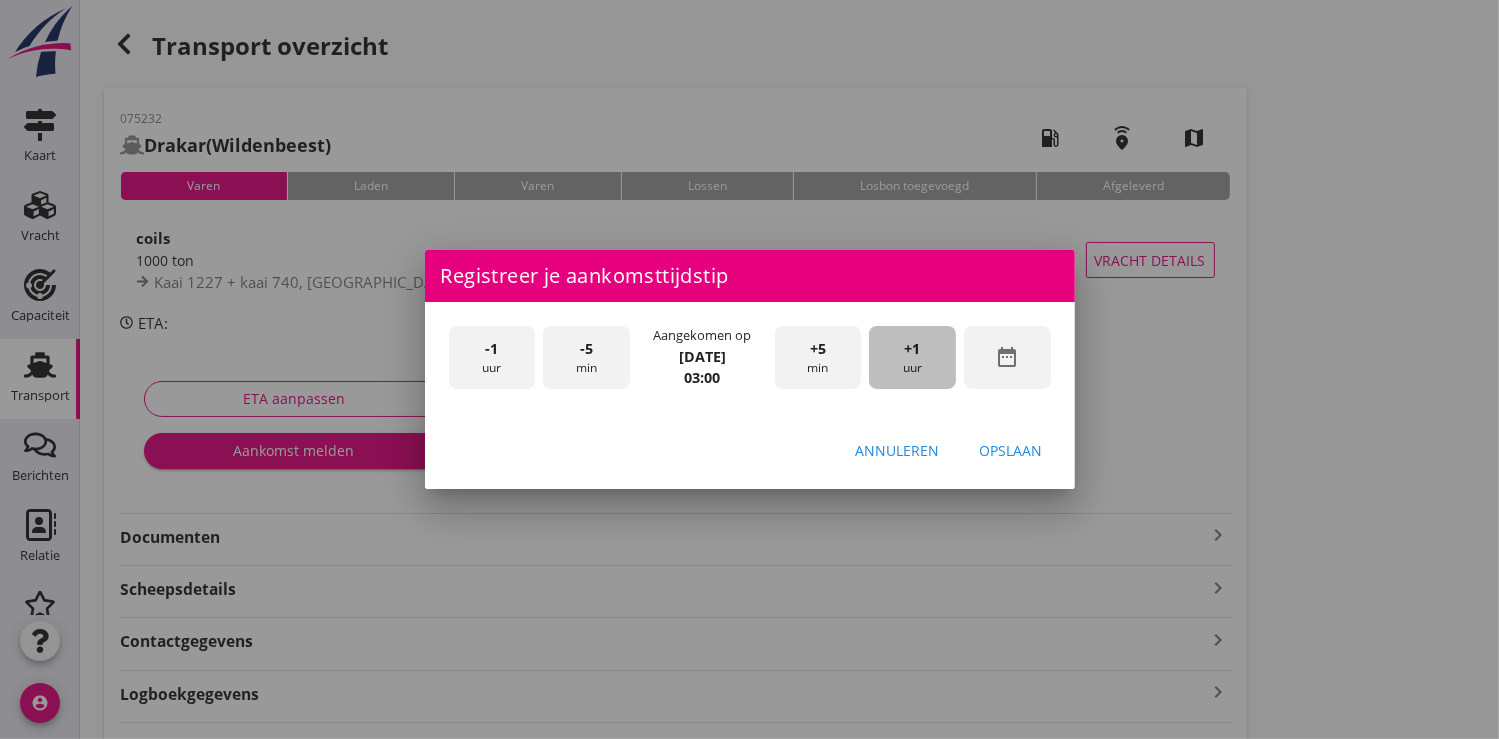 click on "+1" at bounding box center (913, 349) 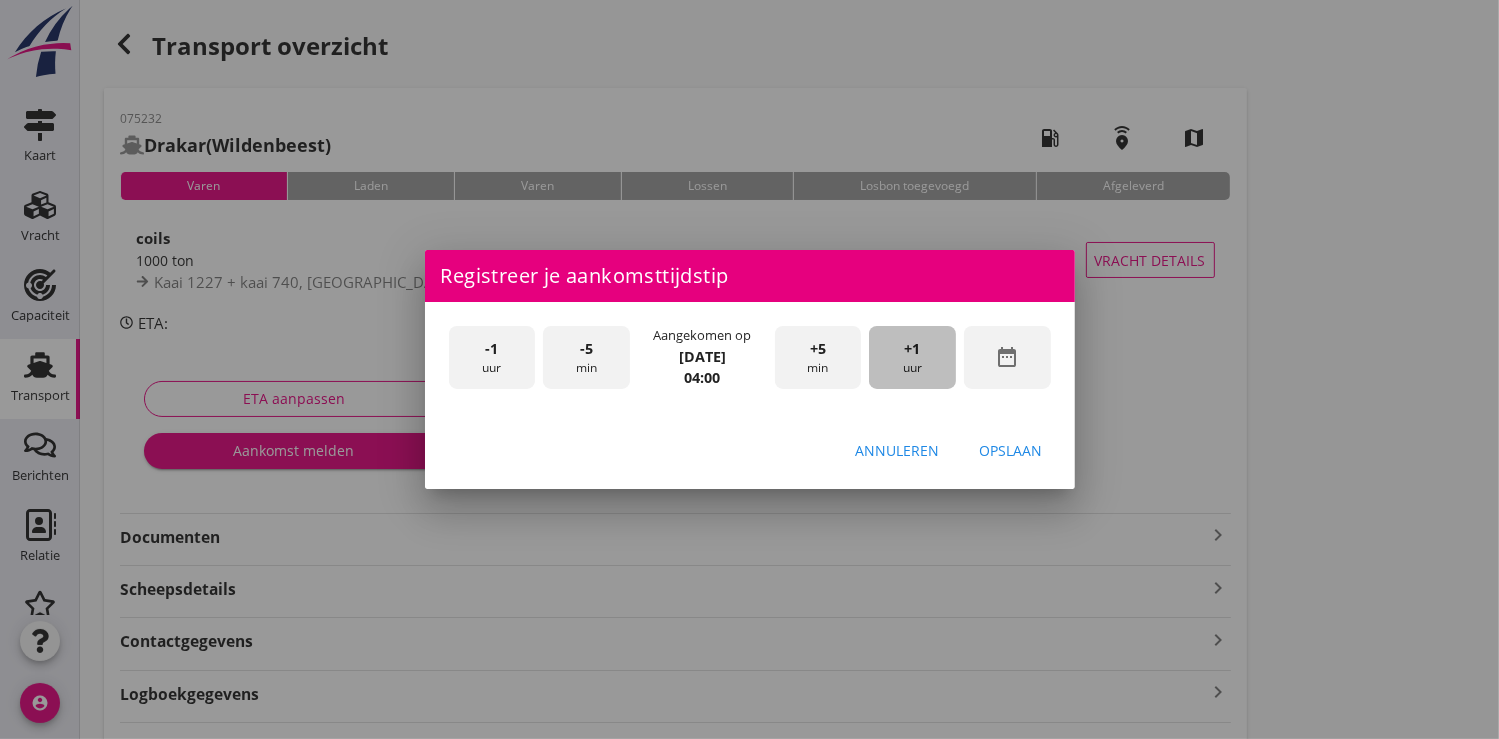 click on "+1" at bounding box center [913, 349] 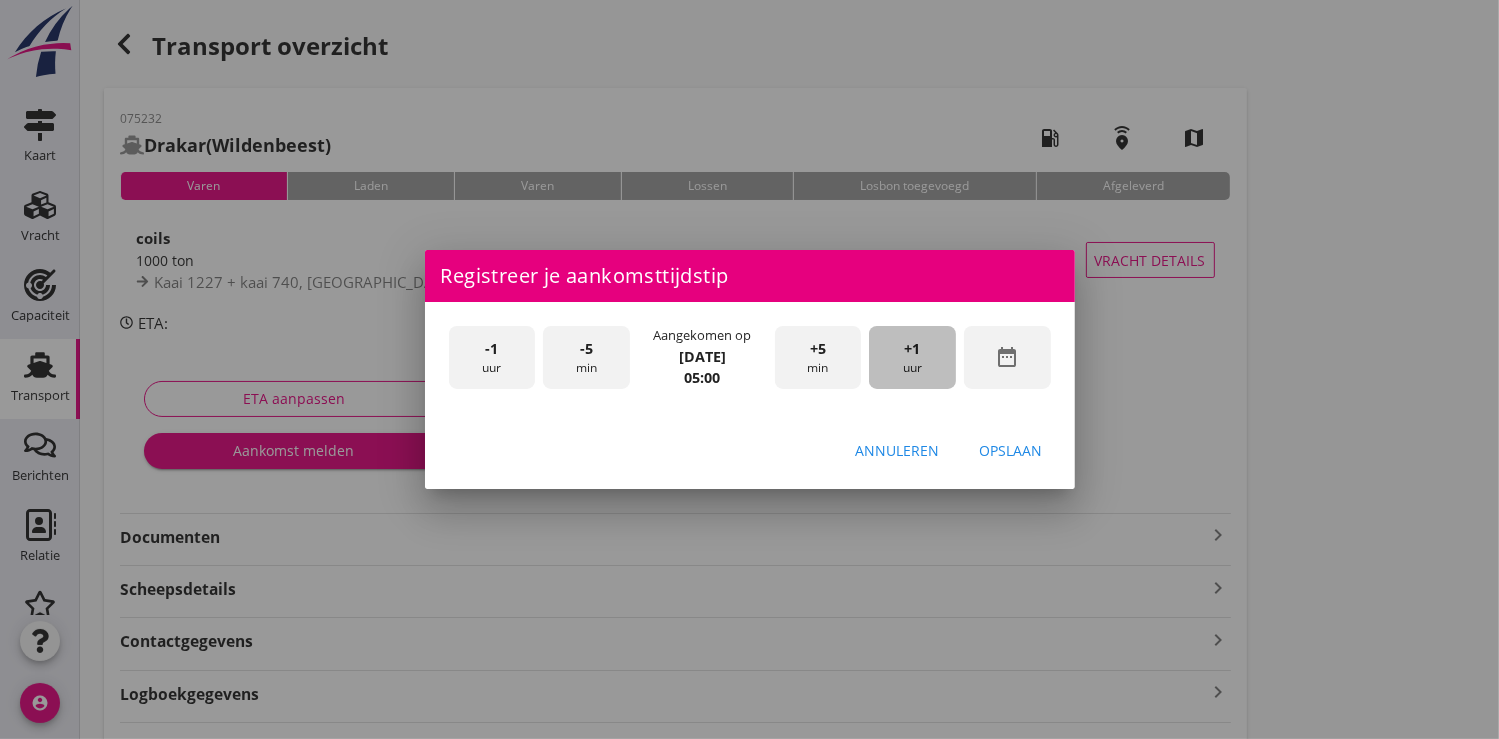 click on "+1" at bounding box center (913, 349) 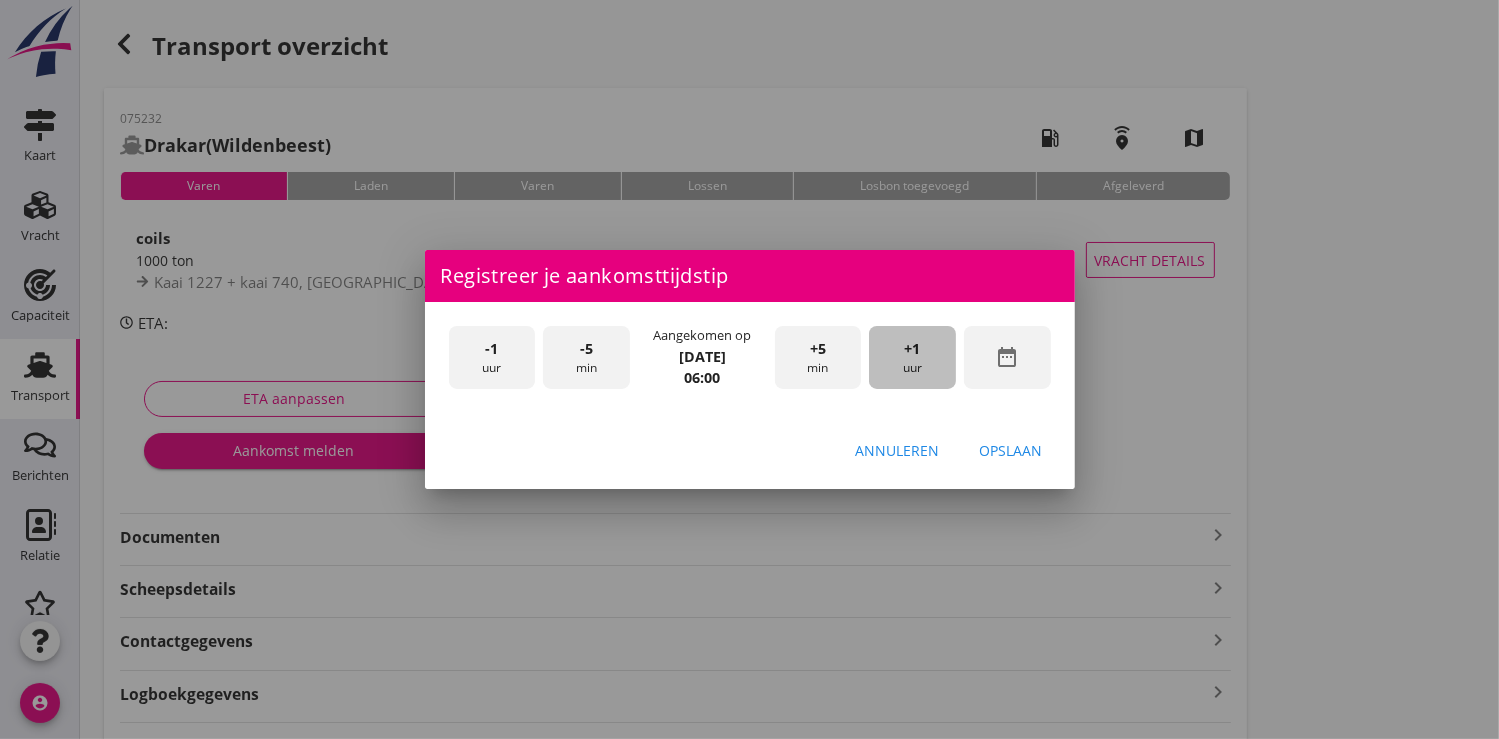 click on "+1" at bounding box center (913, 349) 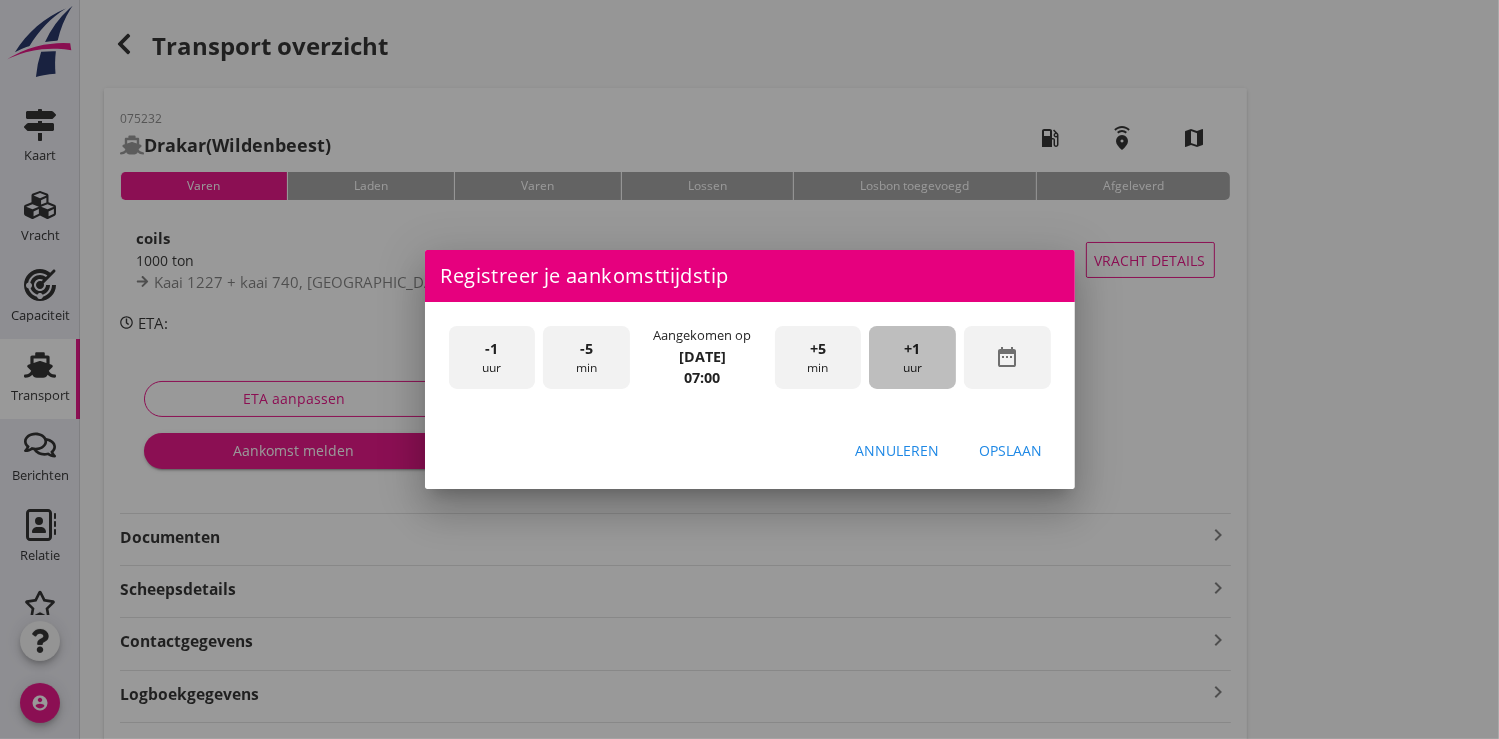 click on "+1" at bounding box center [913, 349] 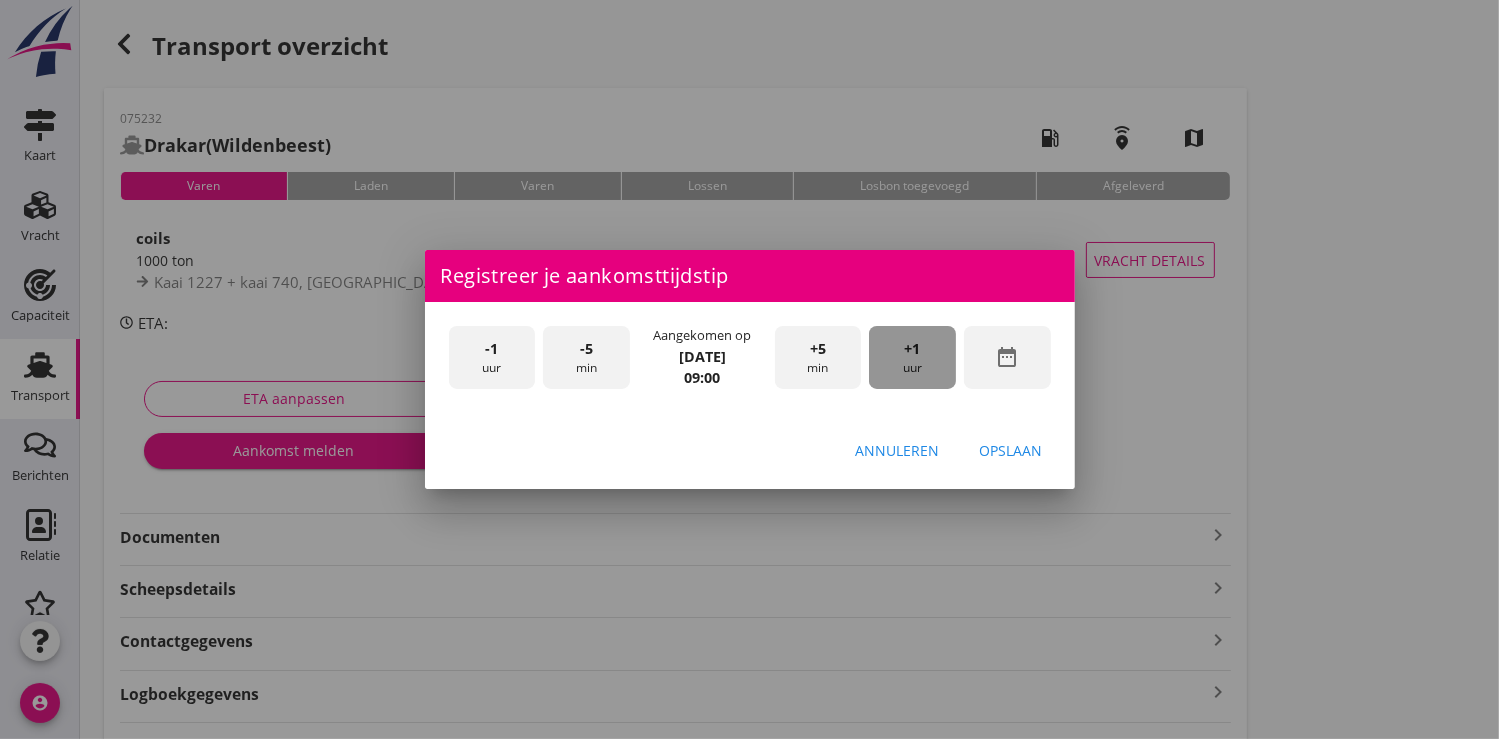 click on "+1" at bounding box center (913, 349) 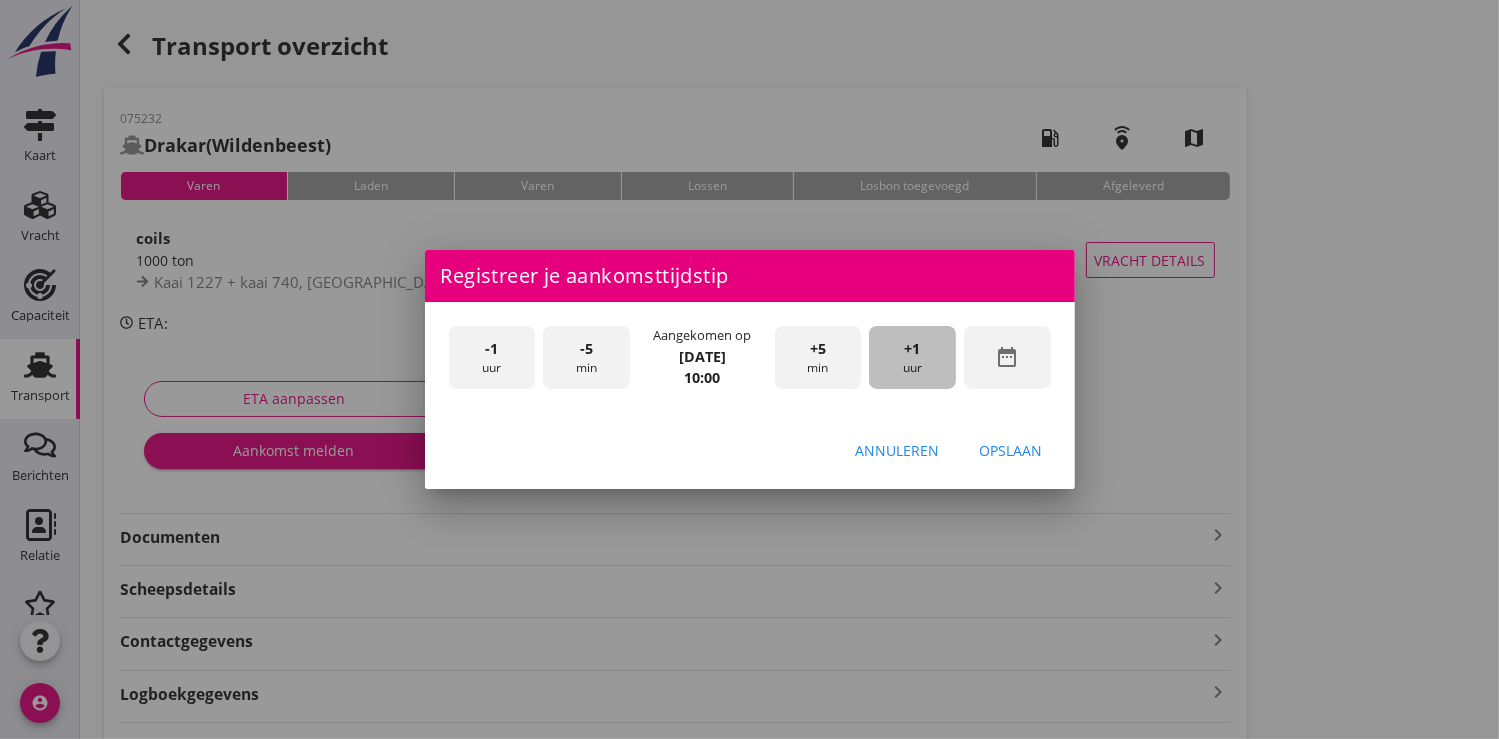 click on "+1" at bounding box center (913, 349) 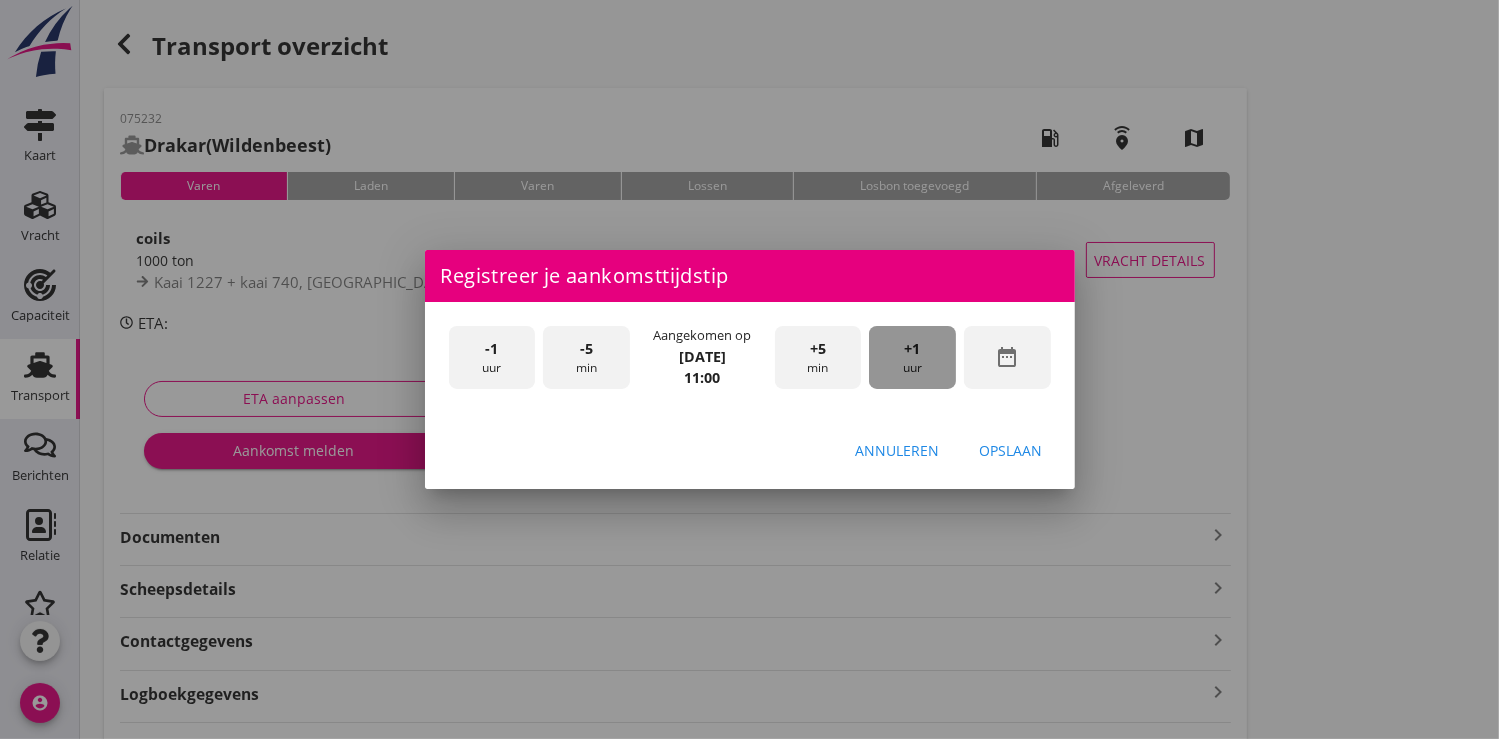 click on "+1" at bounding box center [913, 349] 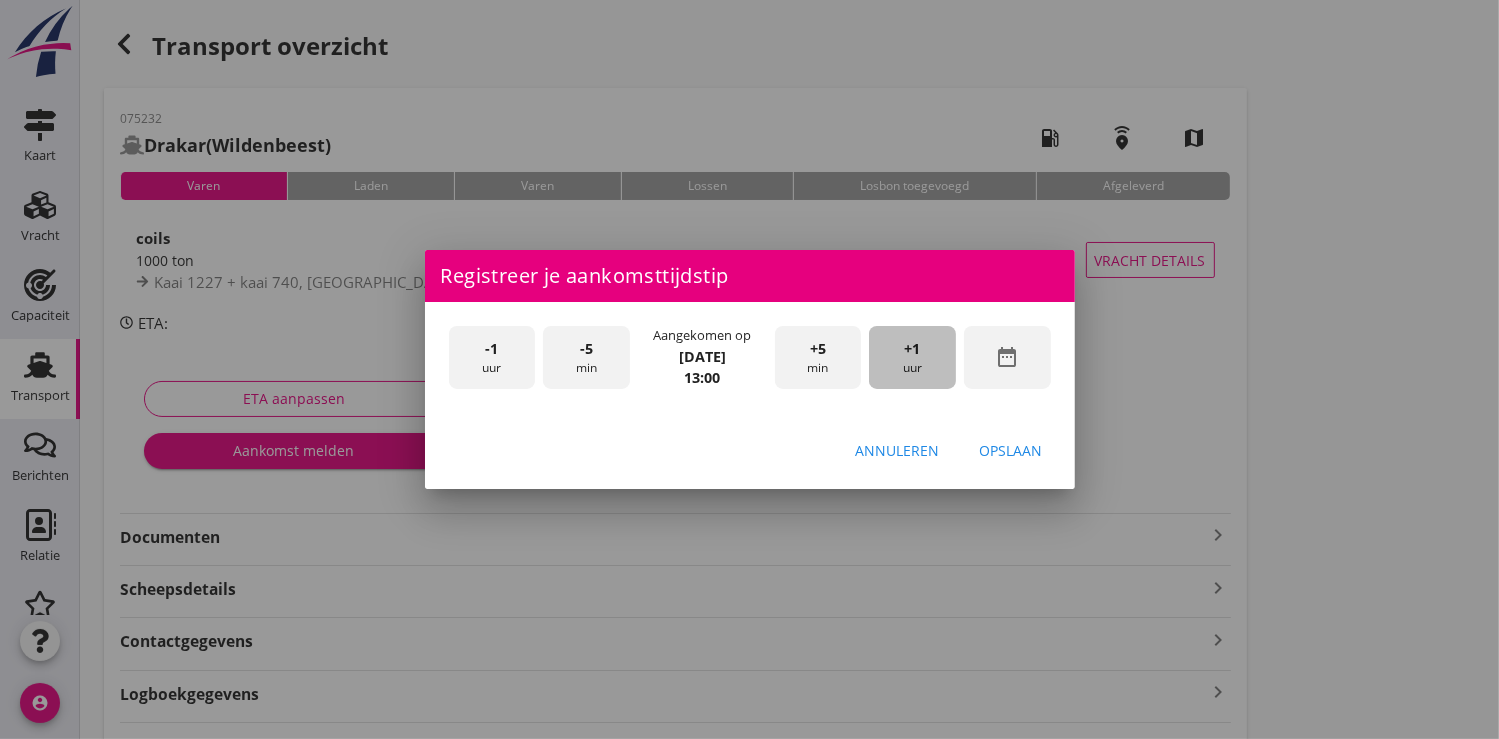 click on "+1" at bounding box center (913, 349) 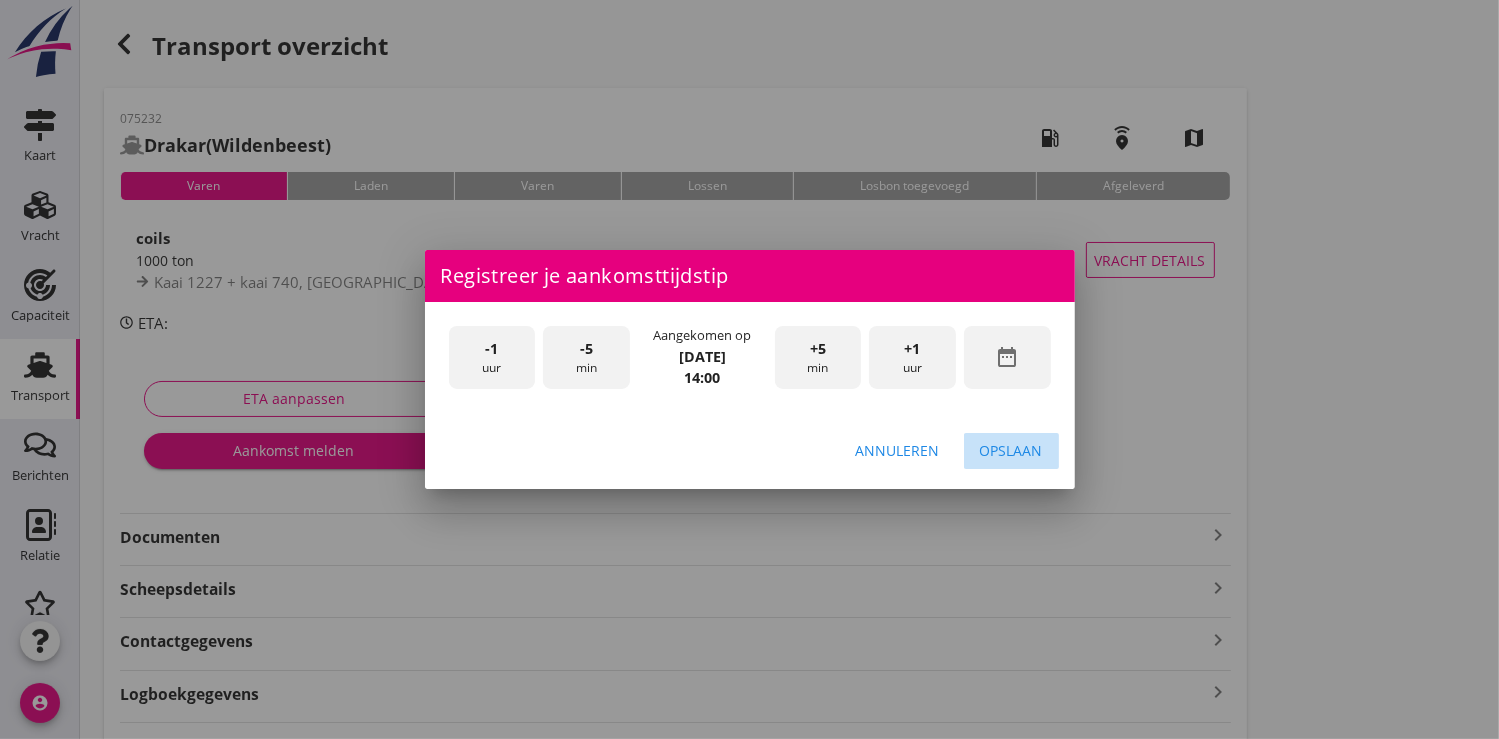 click on "Opslaan" at bounding box center (1011, 450) 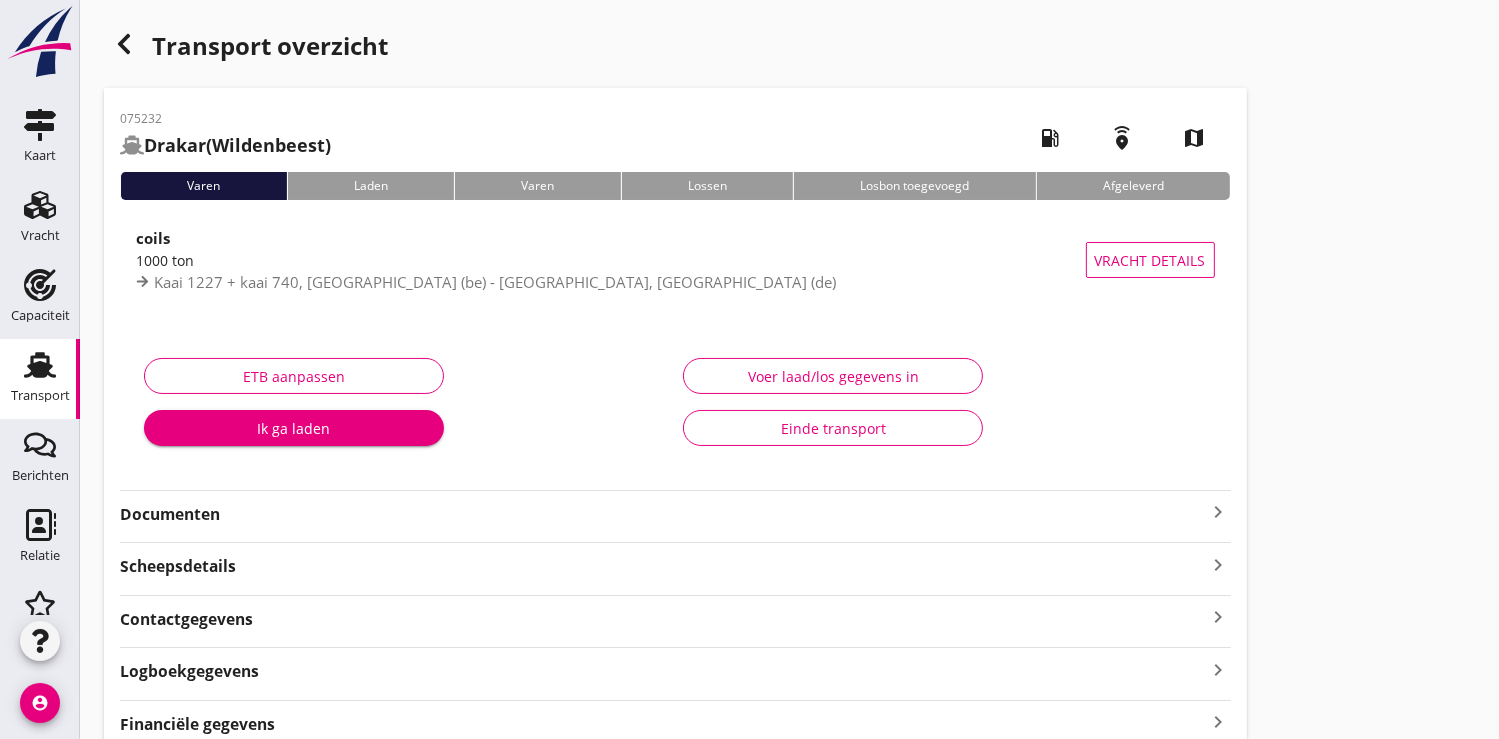click on "Ik ga laden" at bounding box center (294, 428) 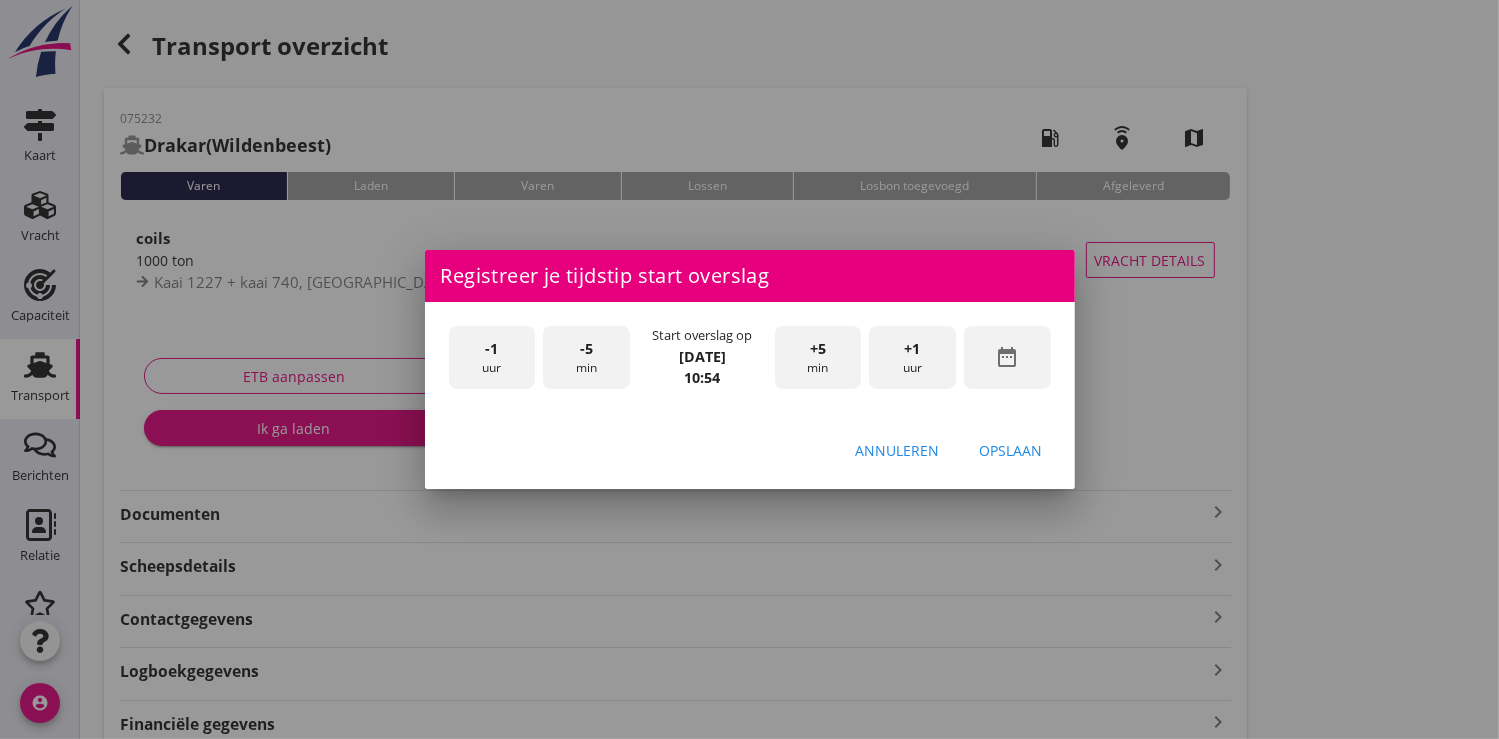 click on "date_range" at bounding box center (1007, 357) 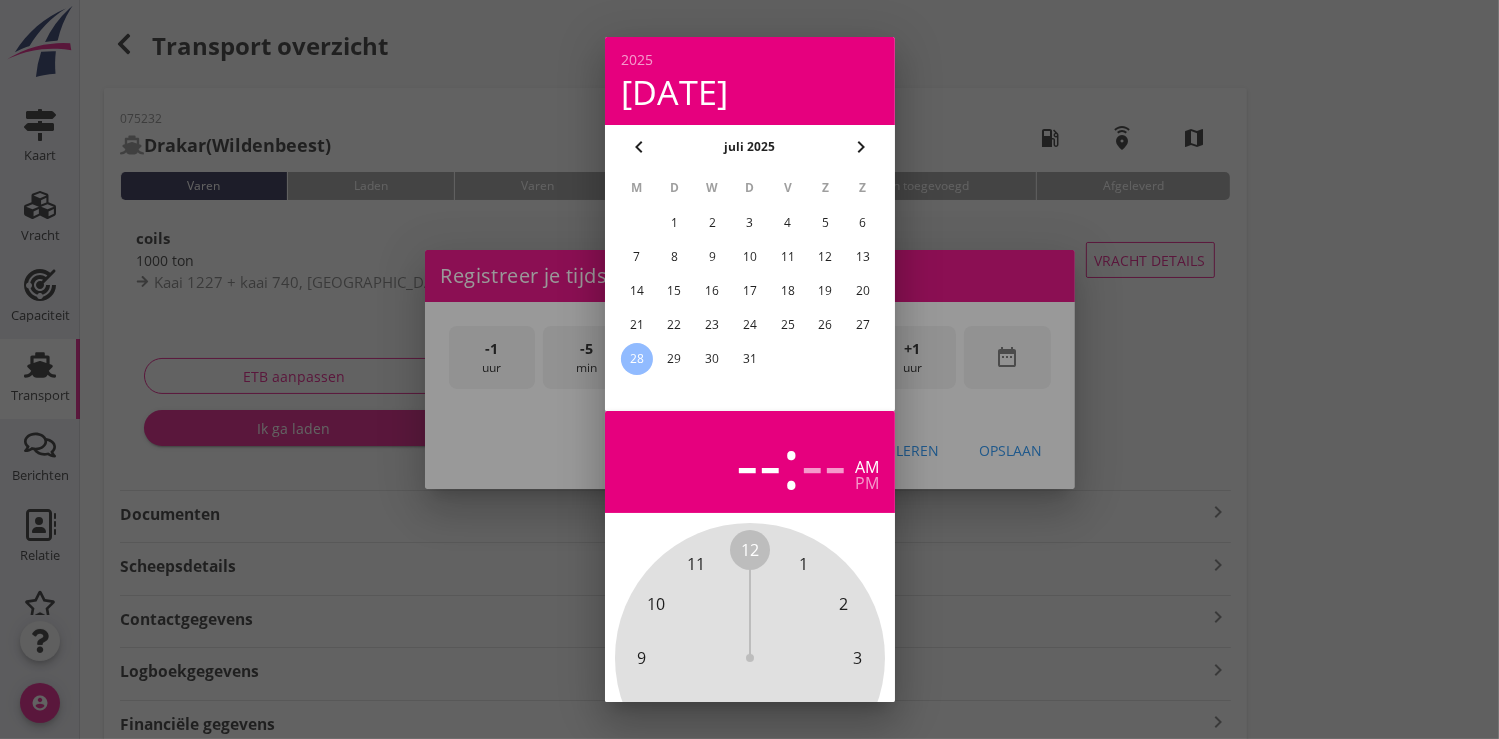 click on "23" at bounding box center [712, 325] 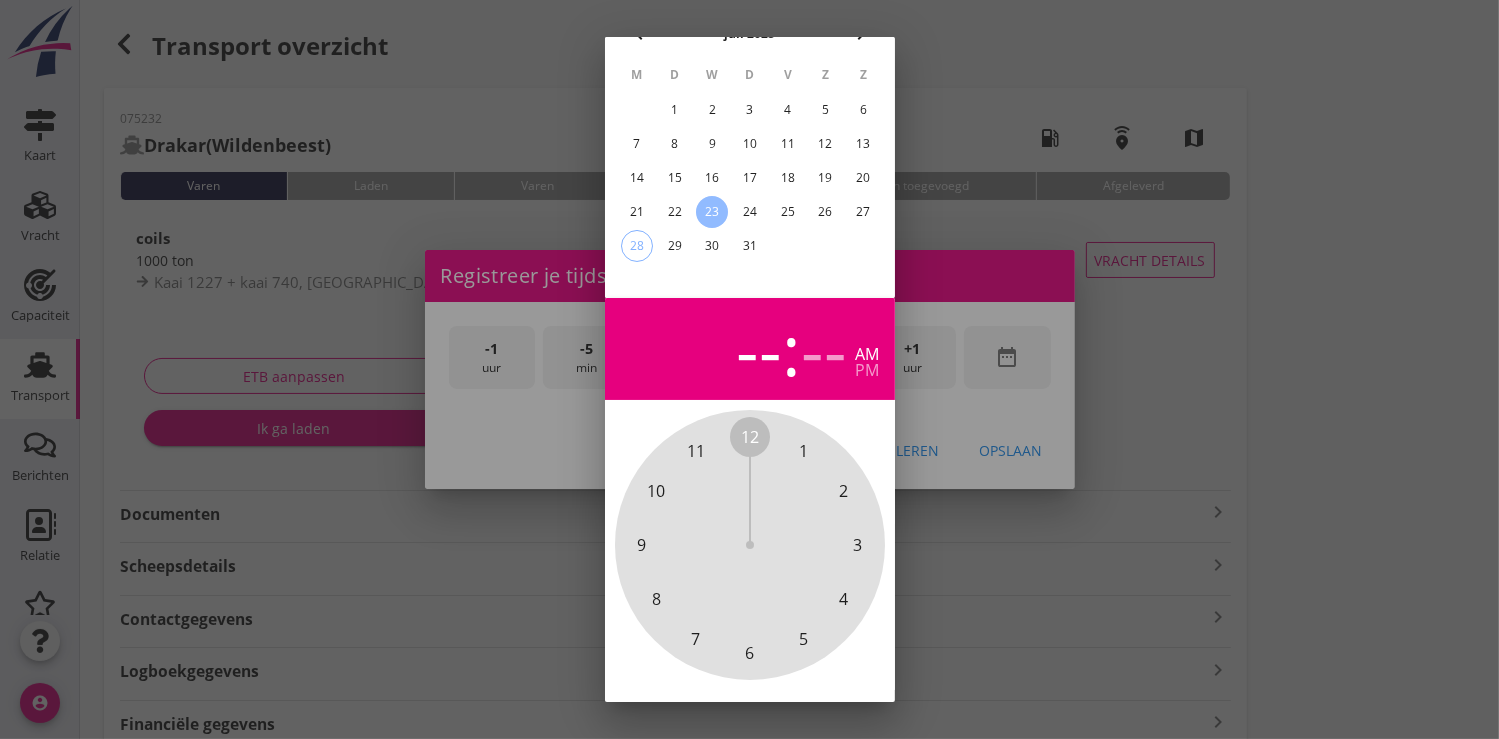 scroll, scrollTop: 185, scrollLeft: 0, axis: vertical 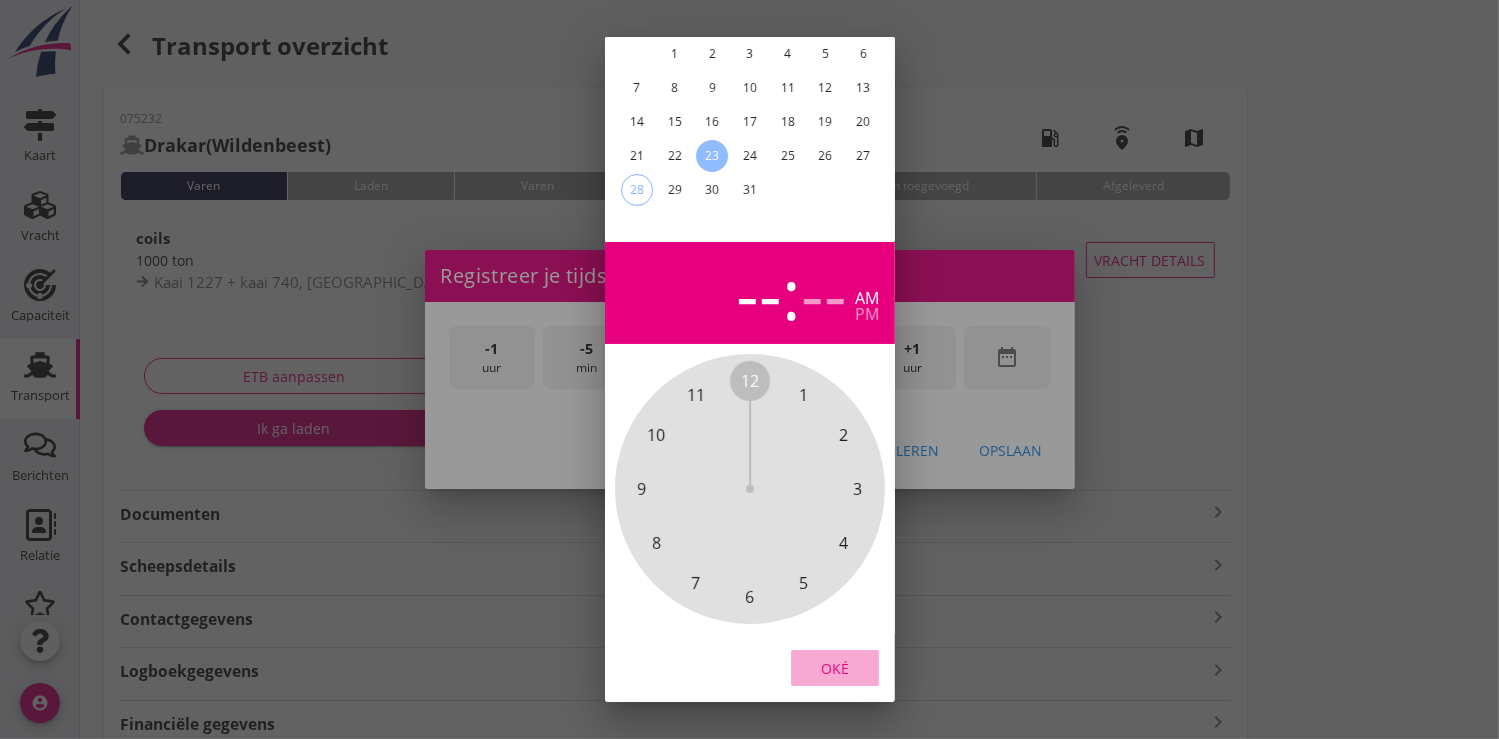 drag, startPoint x: 840, startPoint y: 650, endPoint x: 879, endPoint y: 516, distance: 139.56003 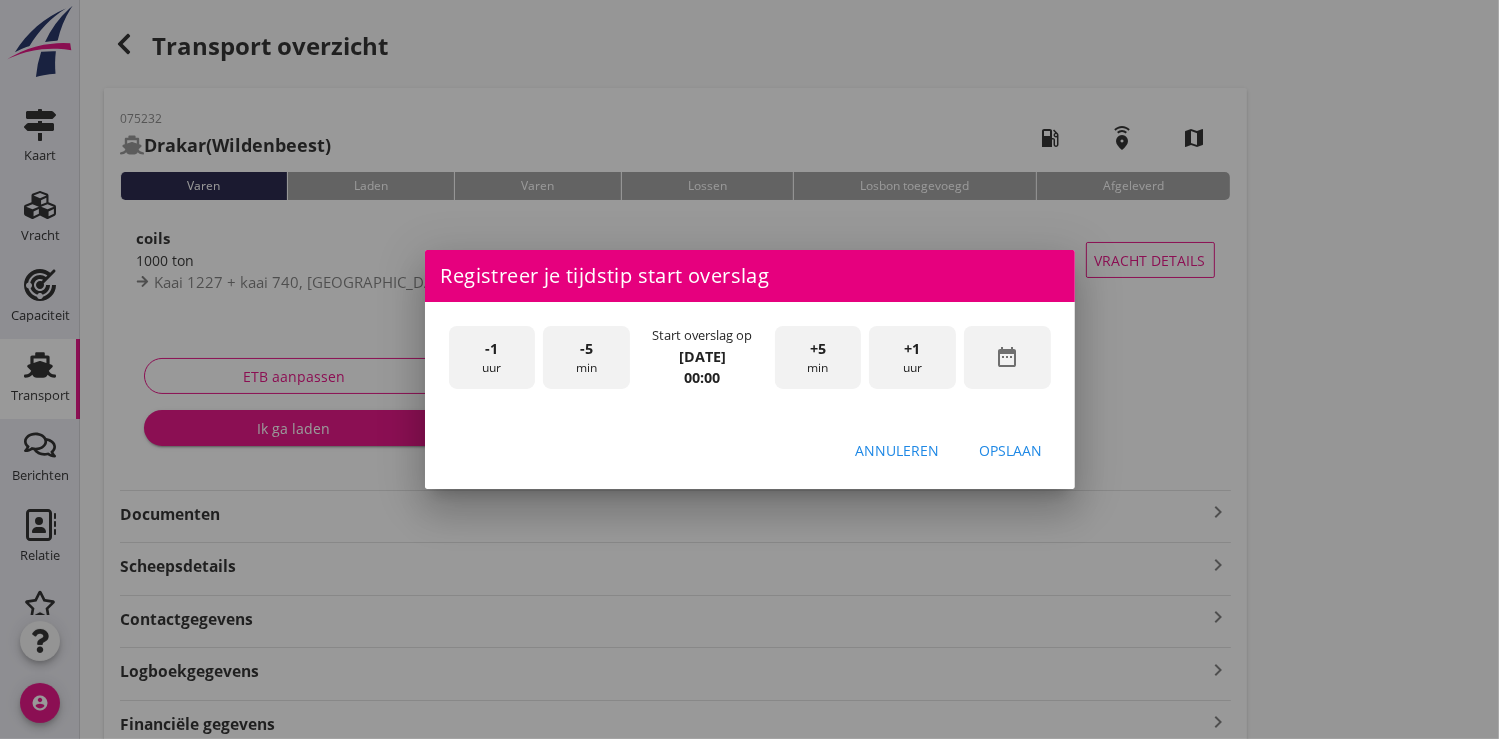 click on "+1  uur" at bounding box center [912, 357] 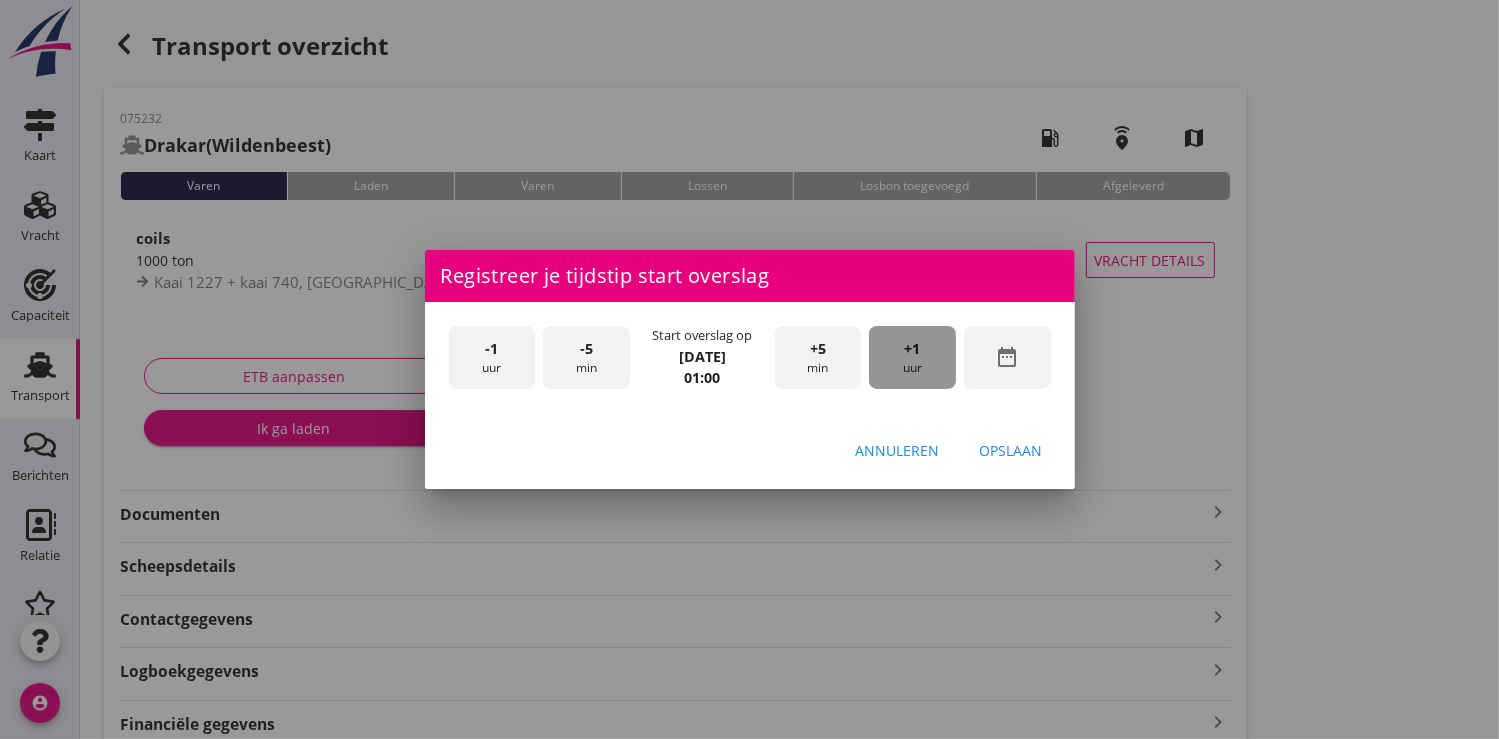 click on "+1  uur" at bounding box center [912, 357] 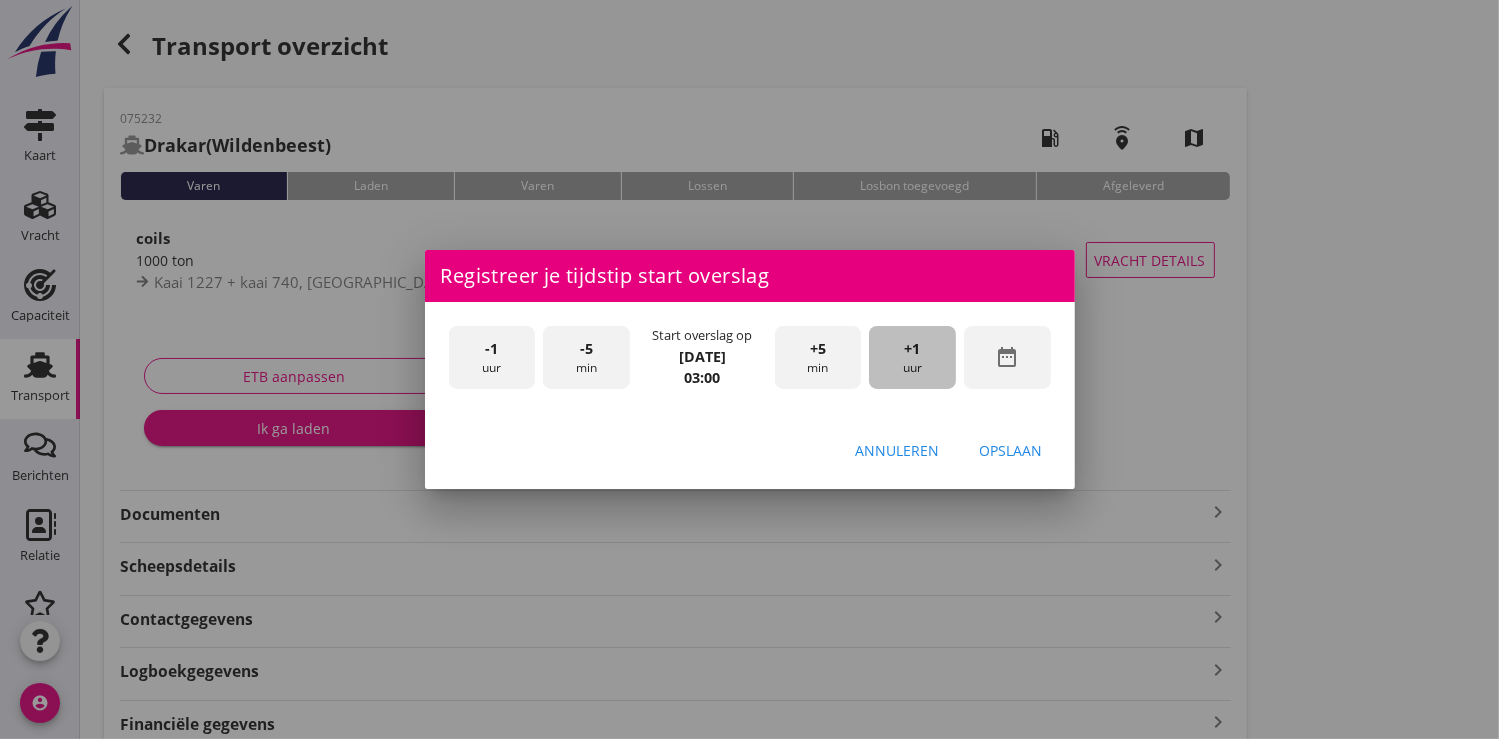 click on "+1  uur" at bounding box center [912, 357] 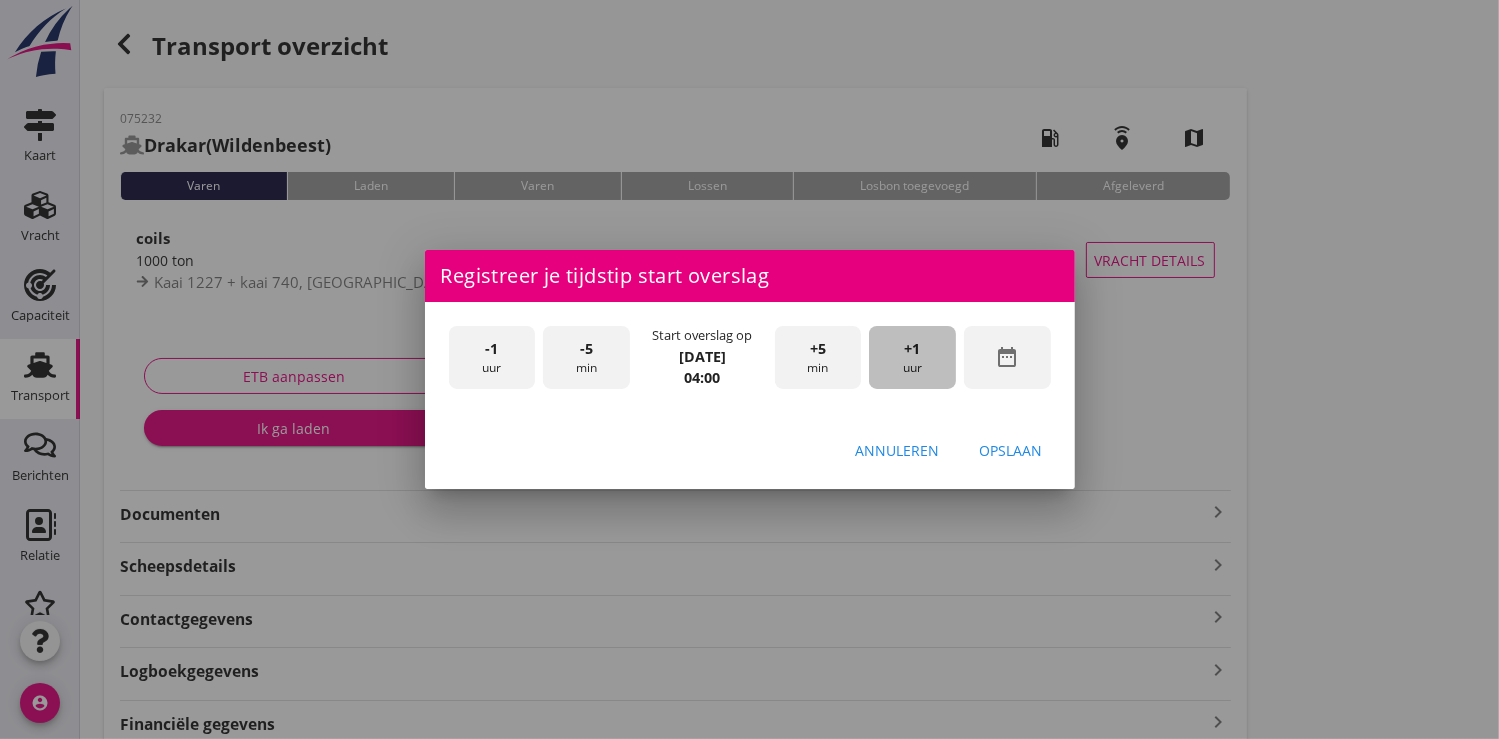 click on "+1  uur" at bounding box center (912, 357) 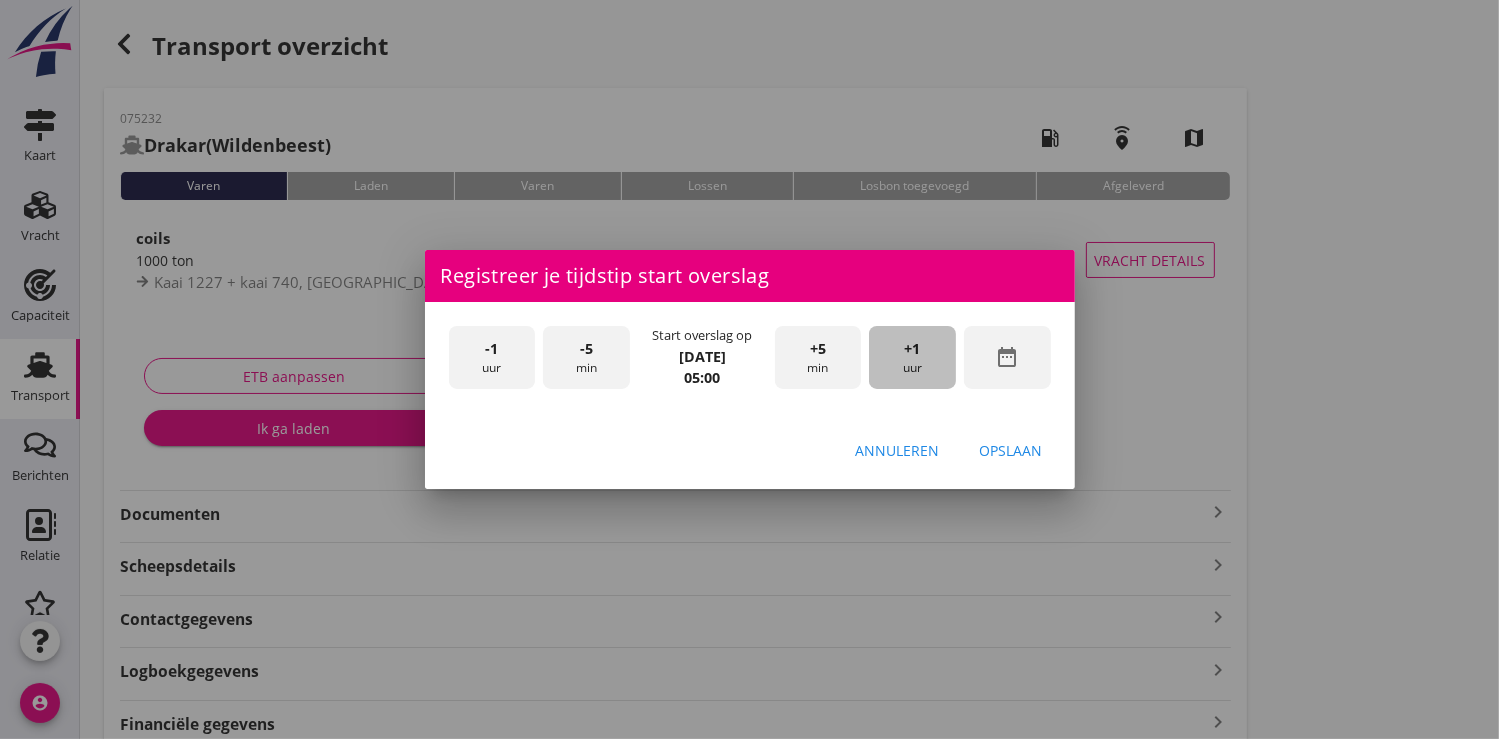 click on "+1  uur" at bounding box center [912, 357] 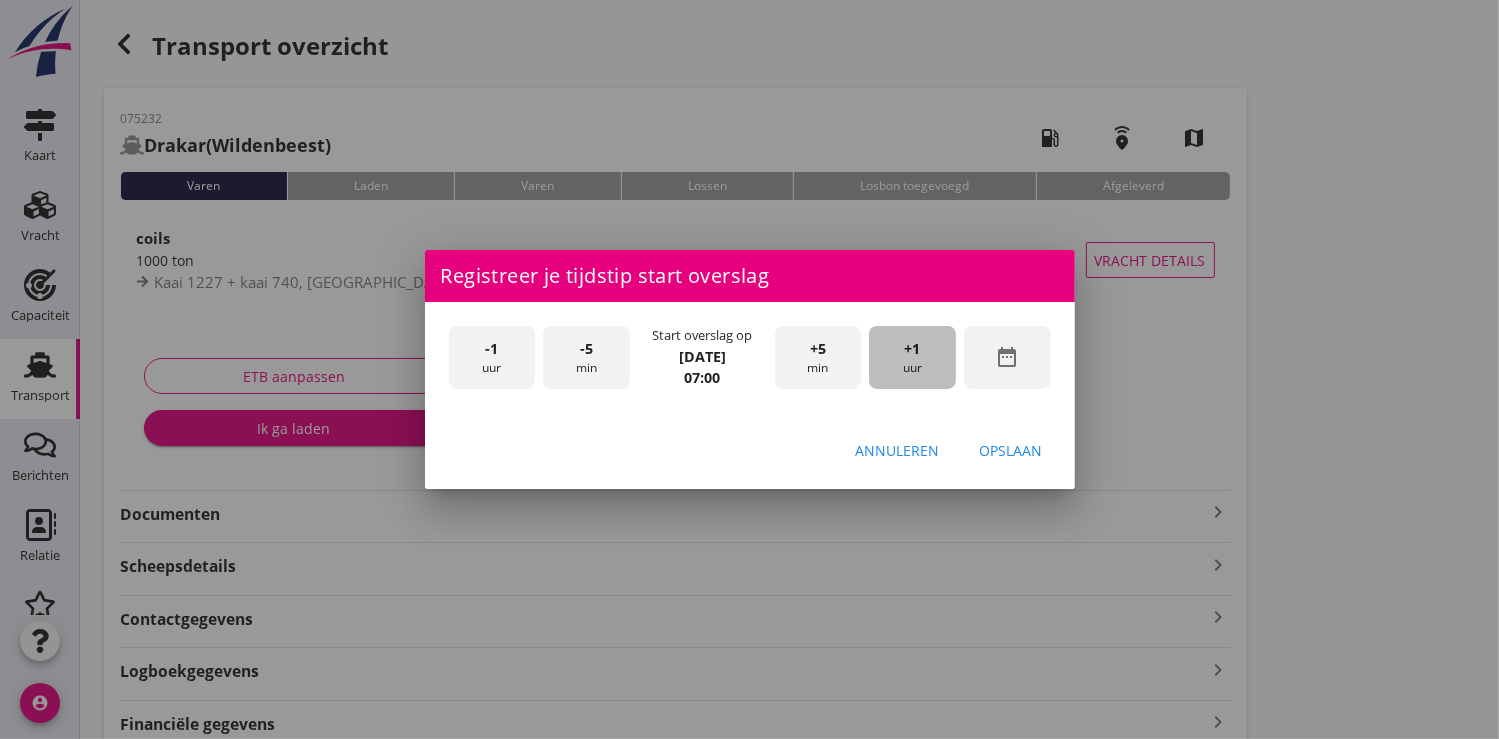 click on "+1  uur" at bounding box center (912, 357) 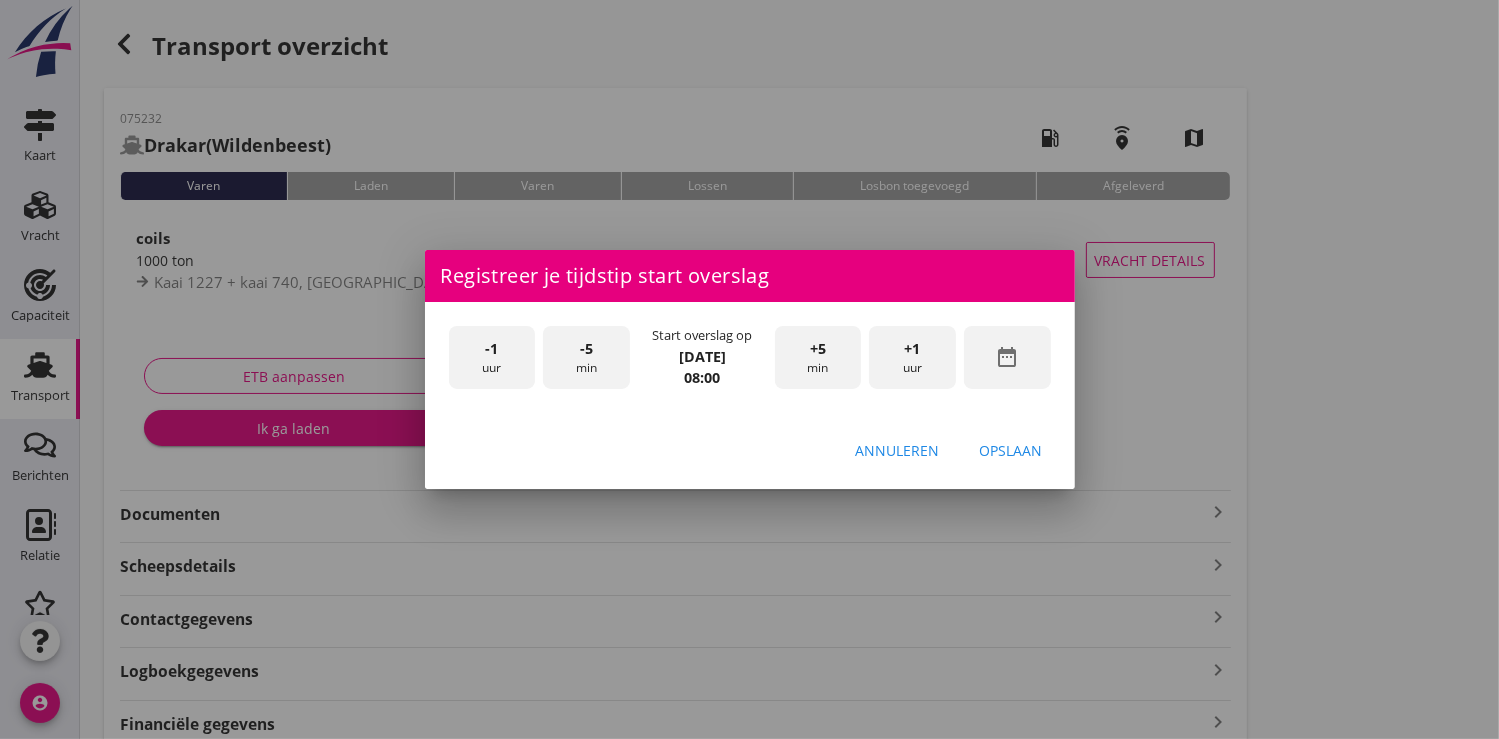 click on "Opslaan" at bounding box center (1011, 450) 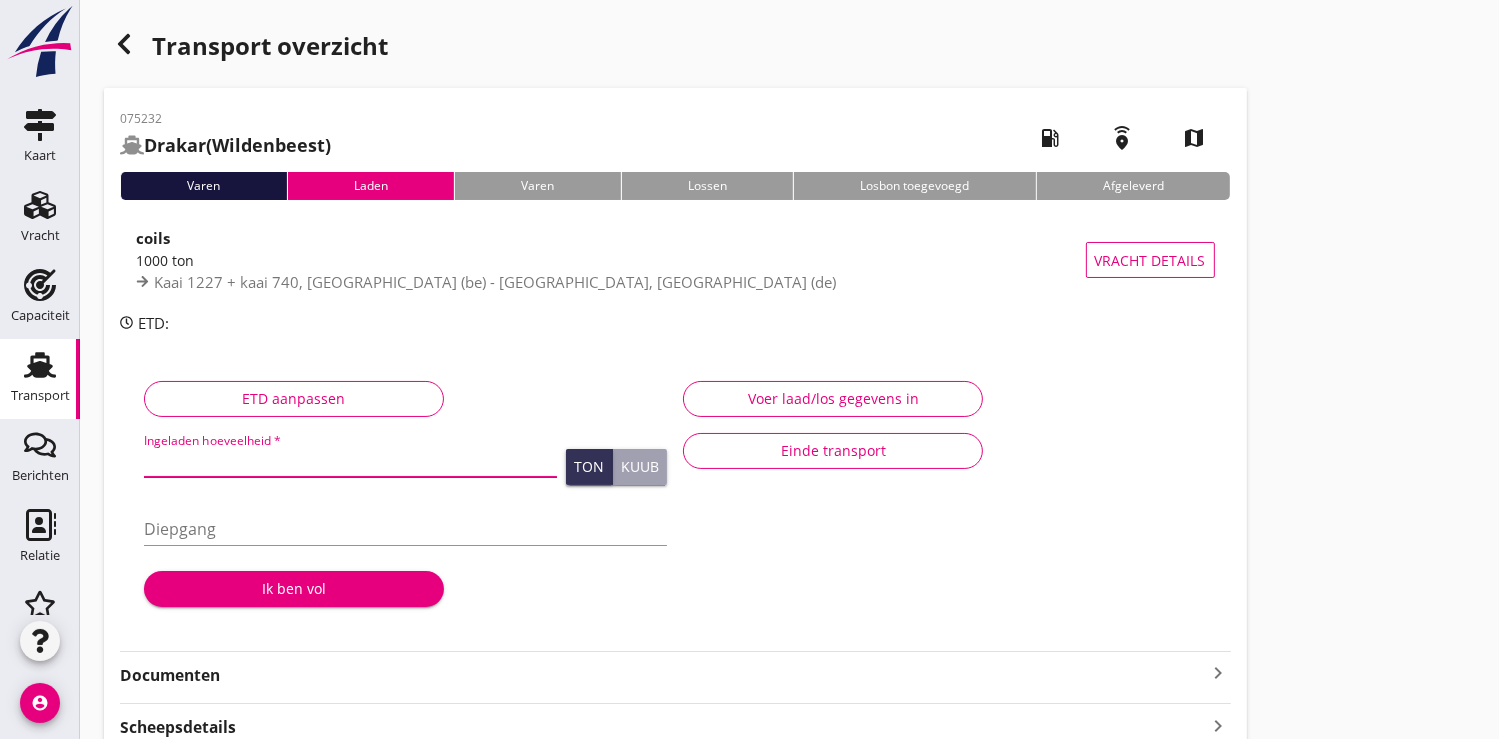 click at bounding box center (350, 461) 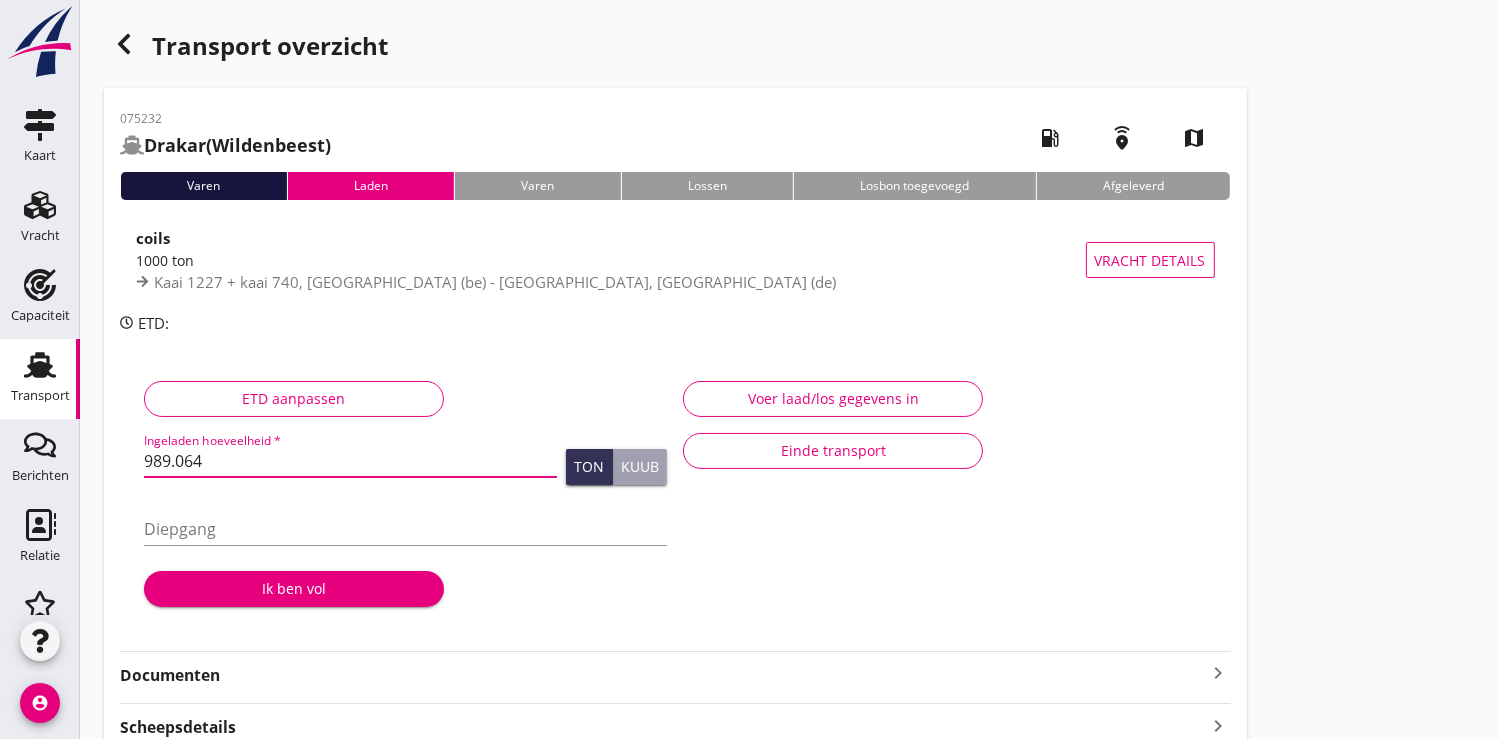 type on "989.064" 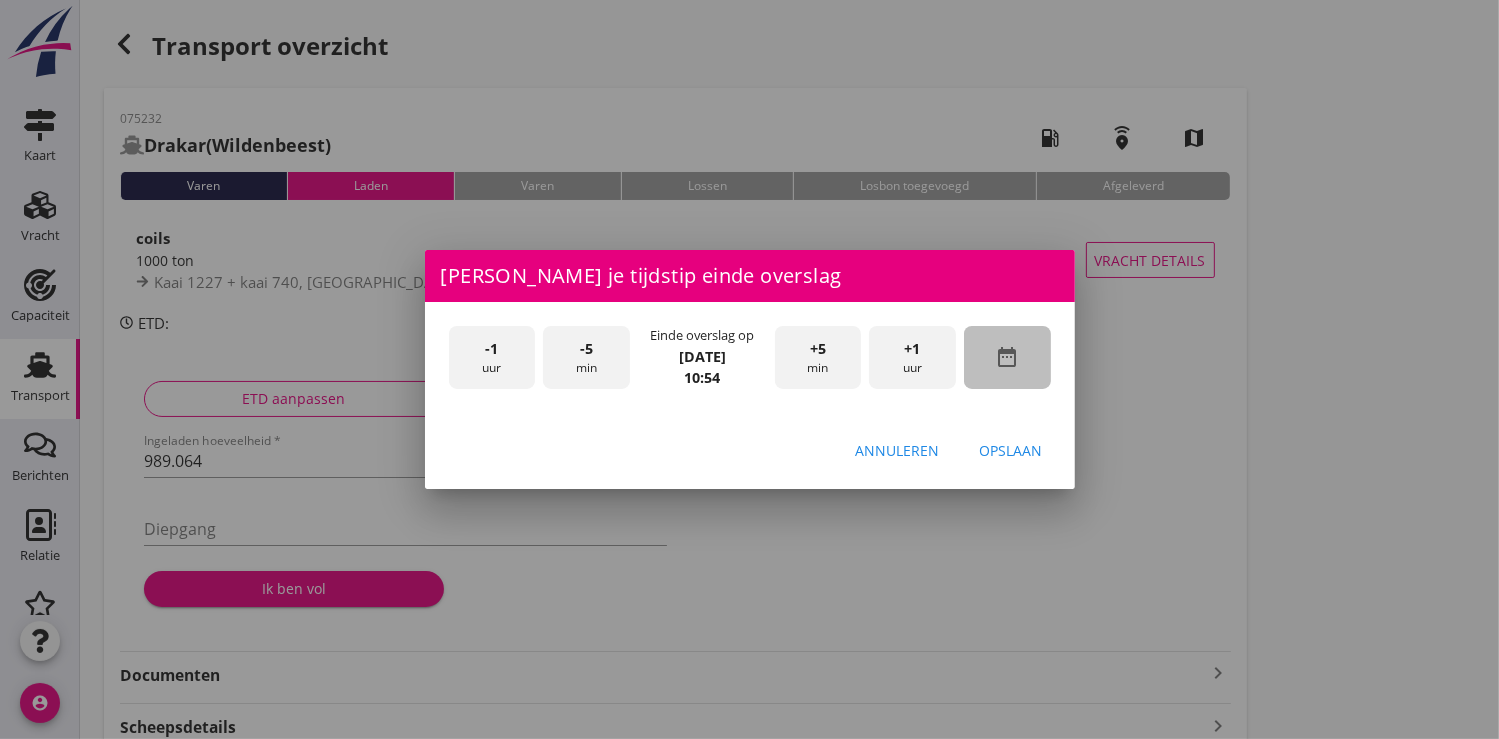 click on "date_range" at bounding box center [1007, 357] 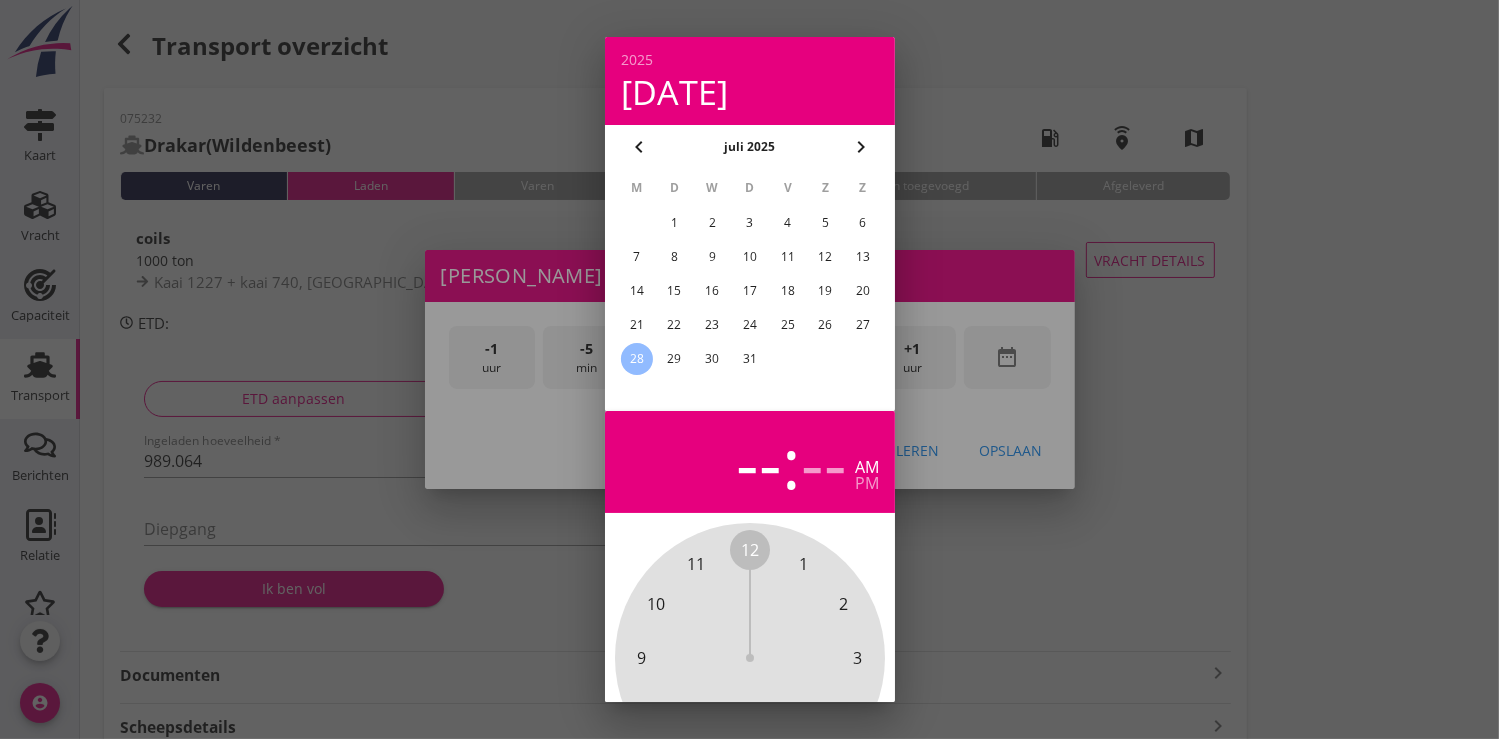 click on "24" at bounding box center [749, 325] 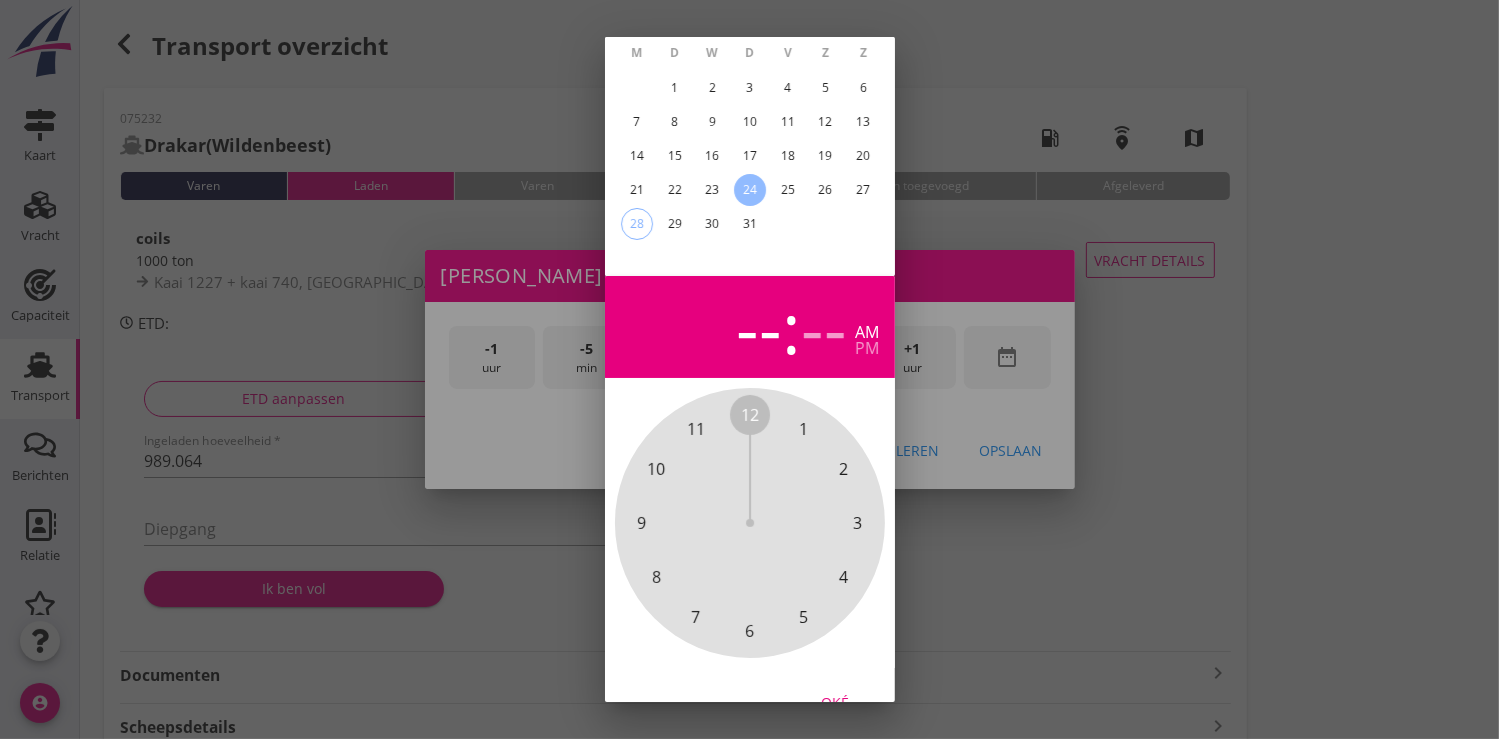 scroll, scrollTop: 185, scrollLeft: 0, axis: vertical 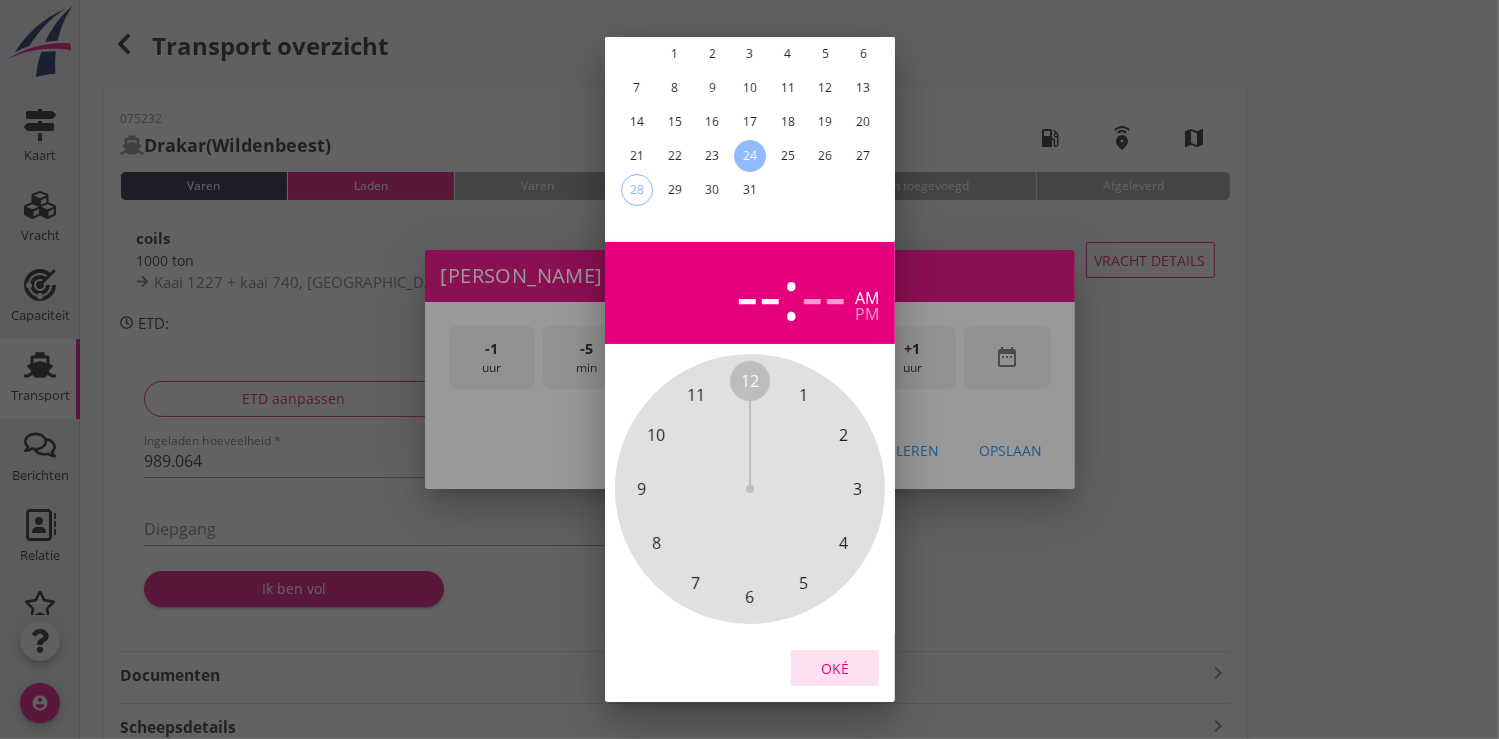 drag, startPoint x: 843, startPoint y: 646, endPoint x: 878, endPoint y: 578, distance: 76.47875 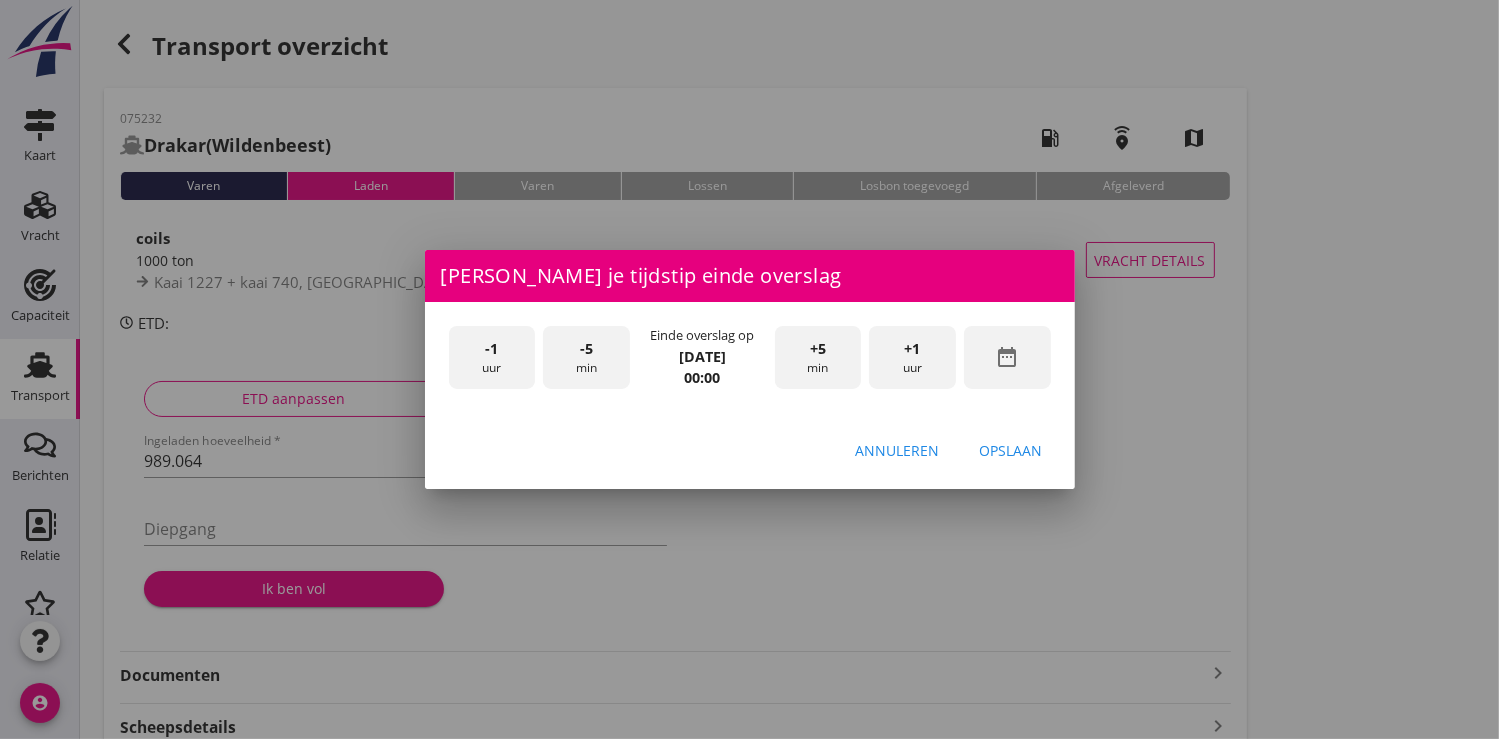 click on "+1" at bounding box center (913, 349) 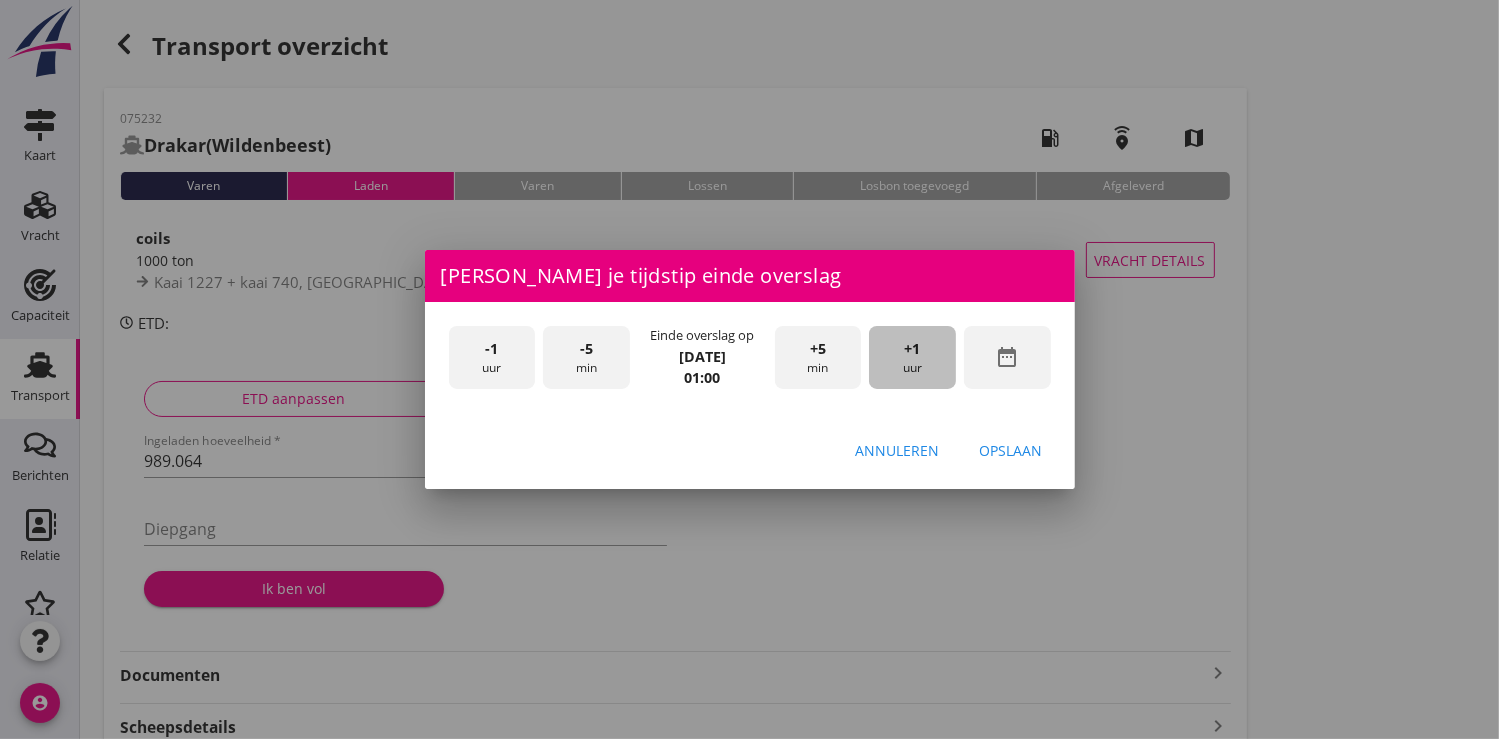 click on "+1" at bounding box center (913, 349) 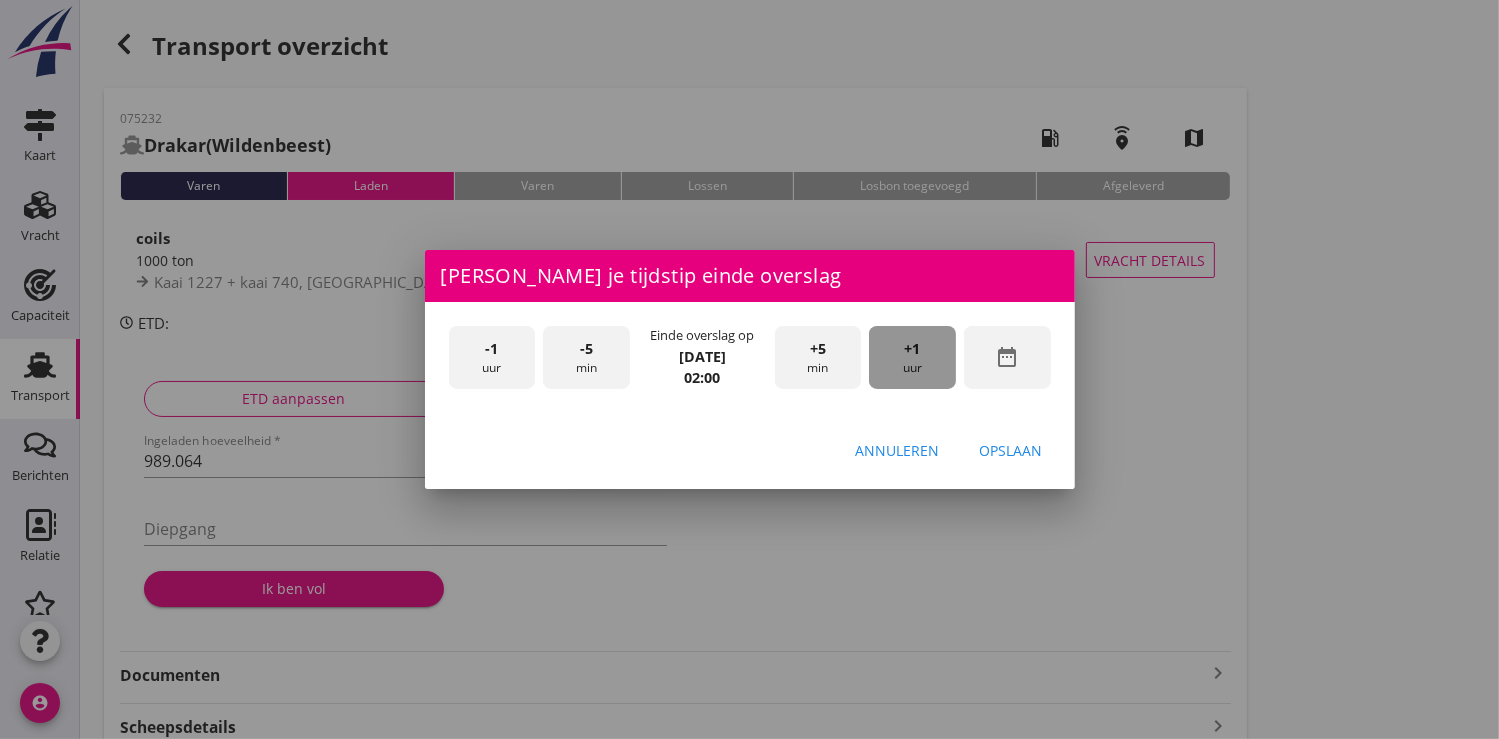 click on "+1" at bounding box center [913, 349] 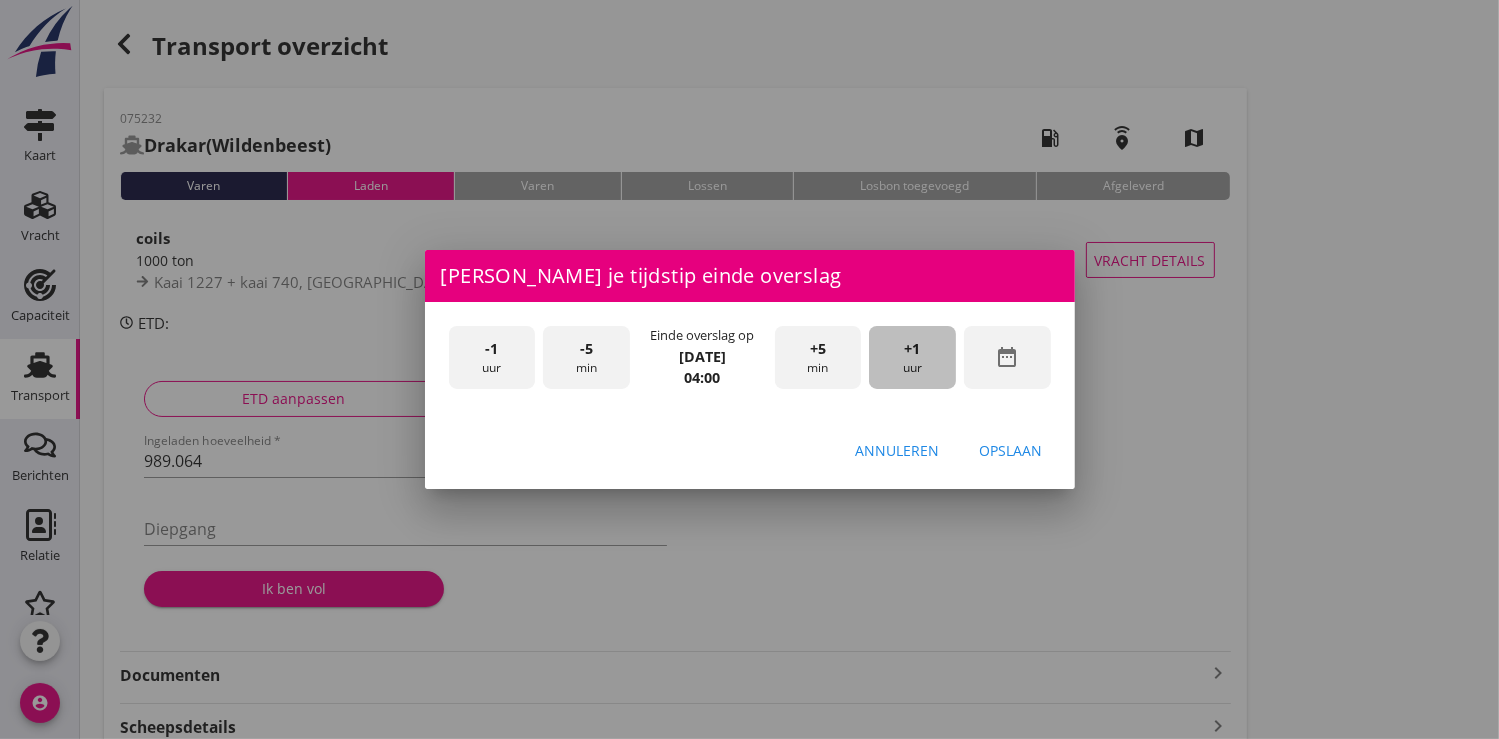 click on "+1" at bounding box center [913, 349] 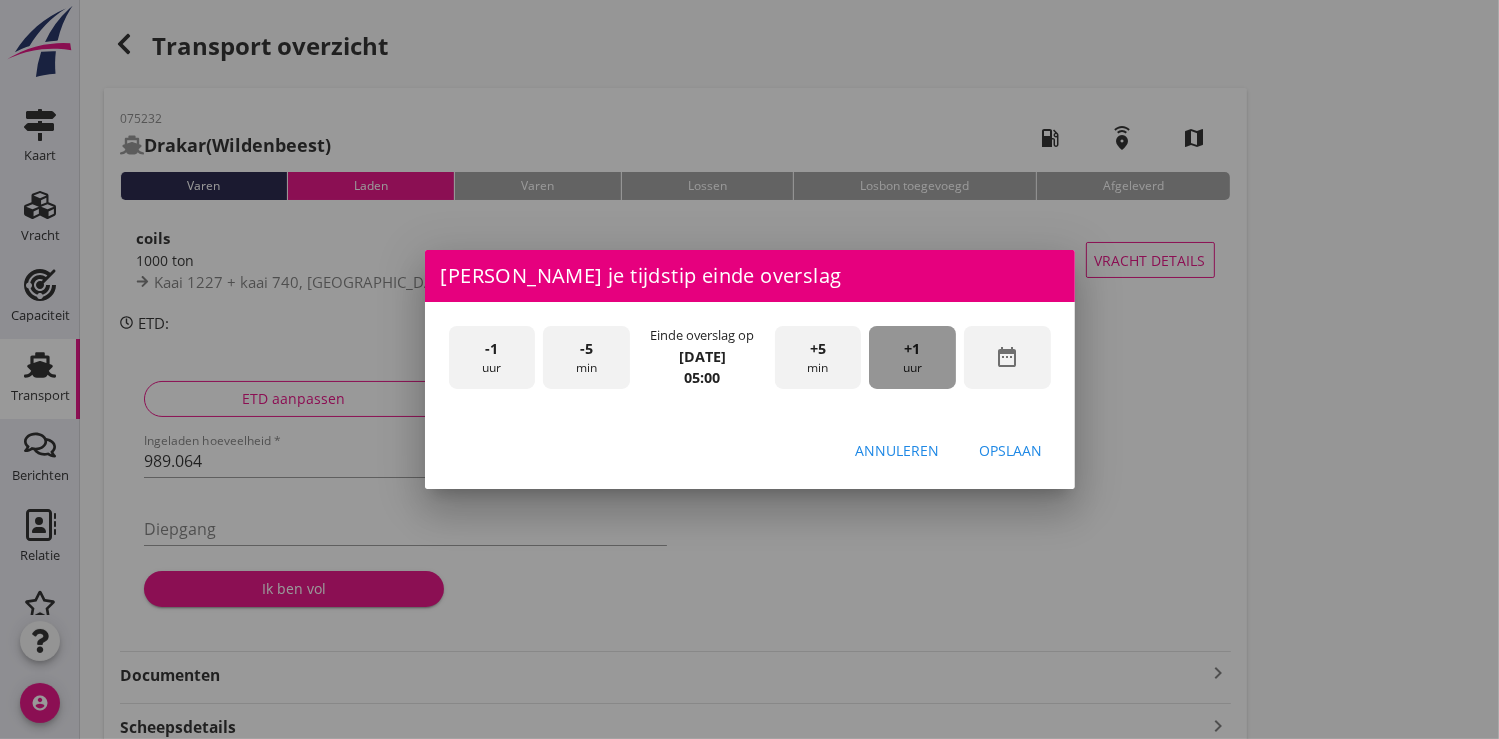 click on "+1" at bounding box center [913, 349] 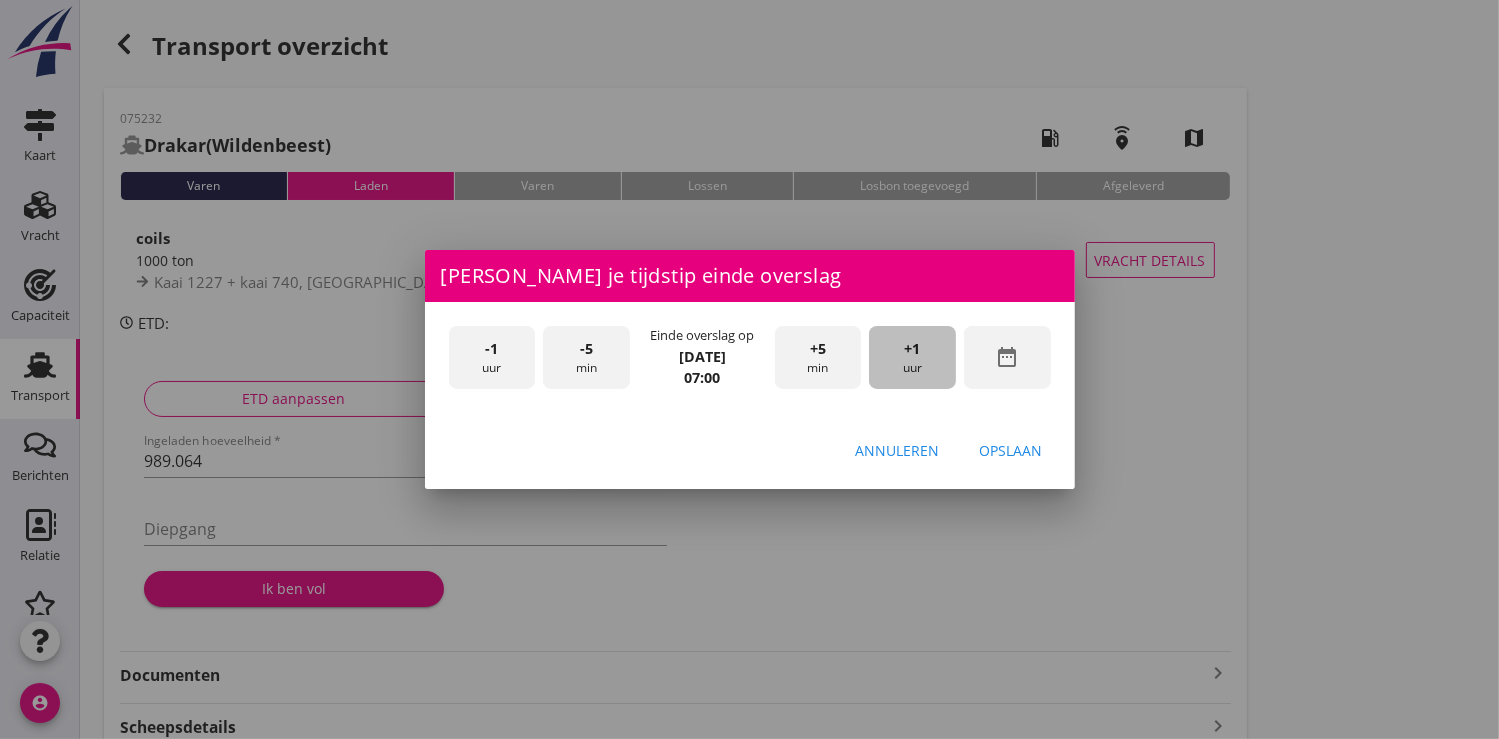 click on "+1" at bounding box center (913, 349) 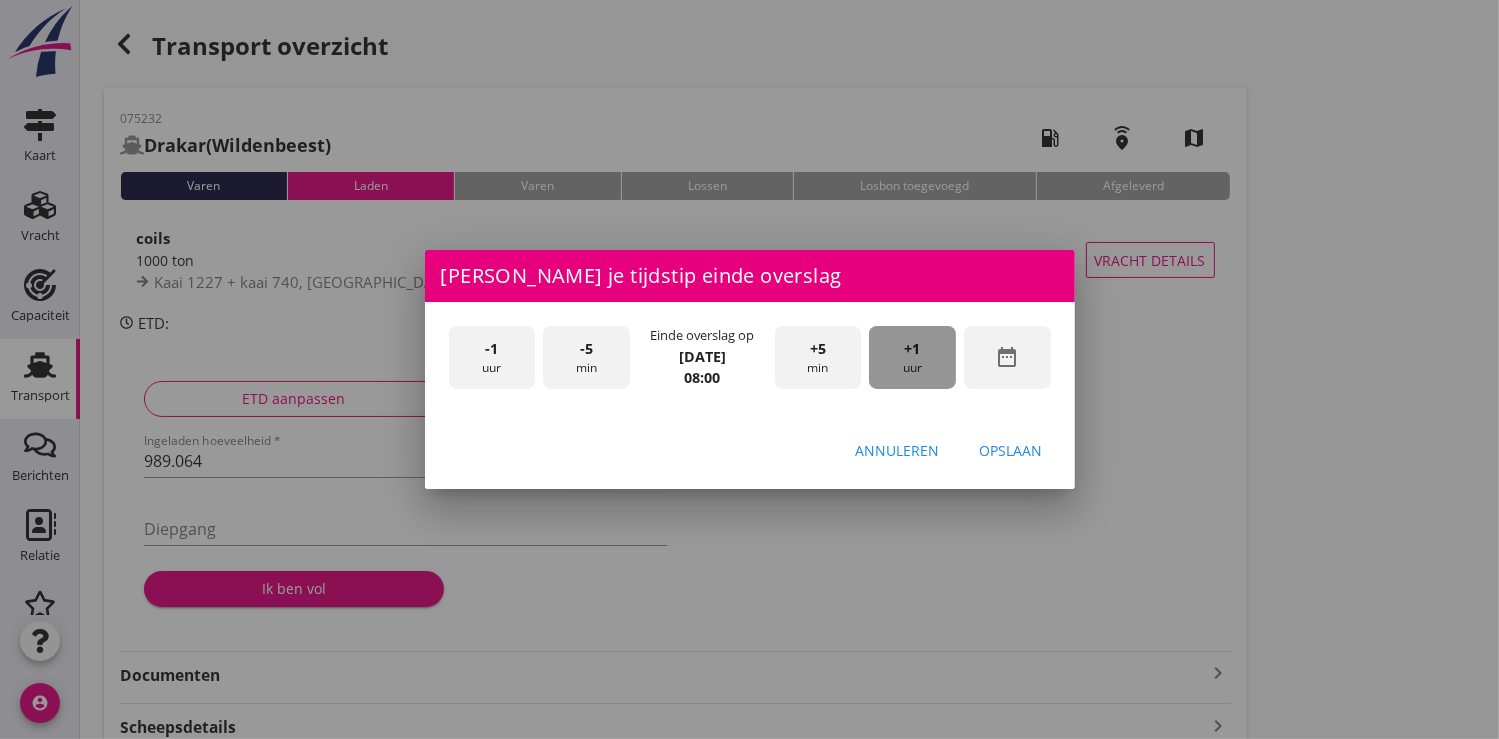 click on "+1" at bounding box center [913, 349] 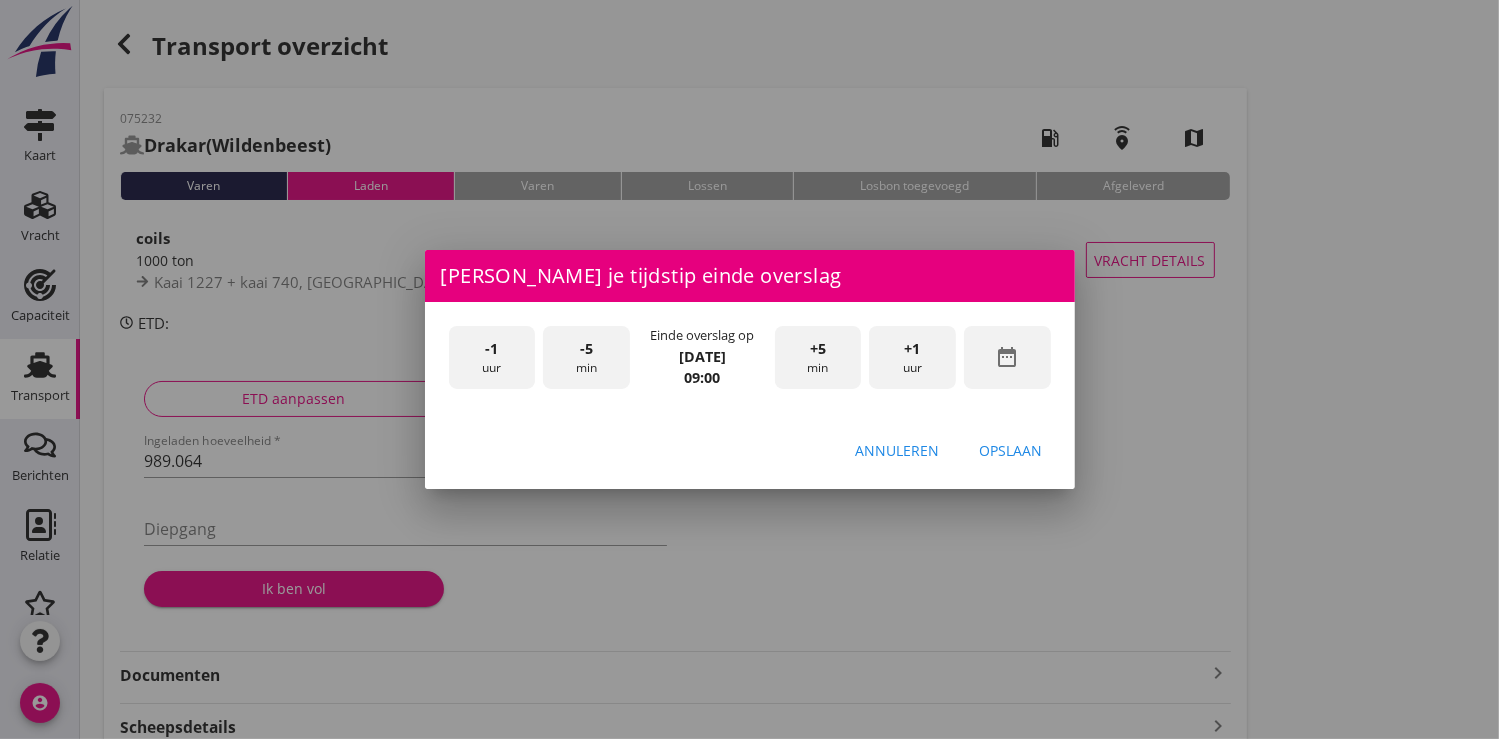 click on "+1" at bounding box center [913, 349] 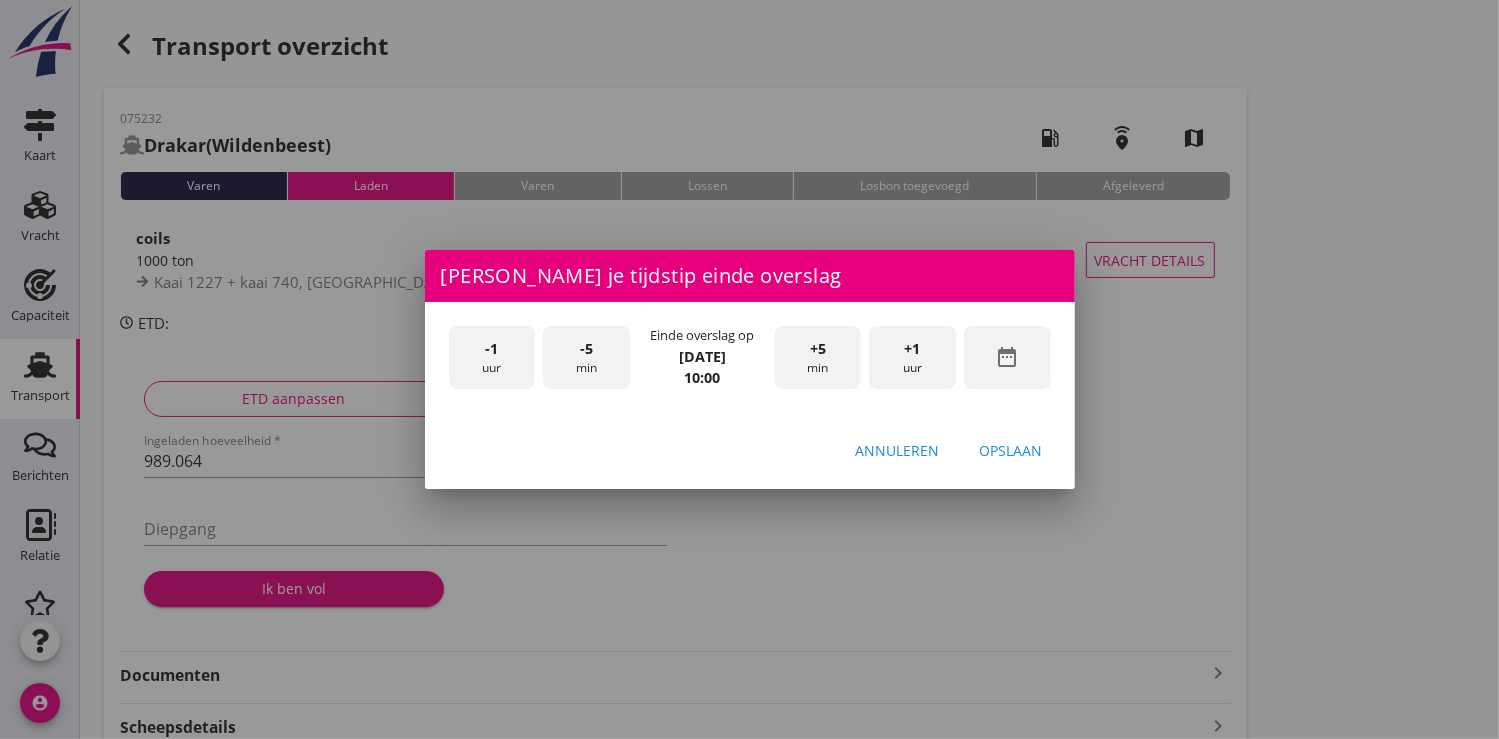 click on "+5  min" at bounding box center (818, 357) 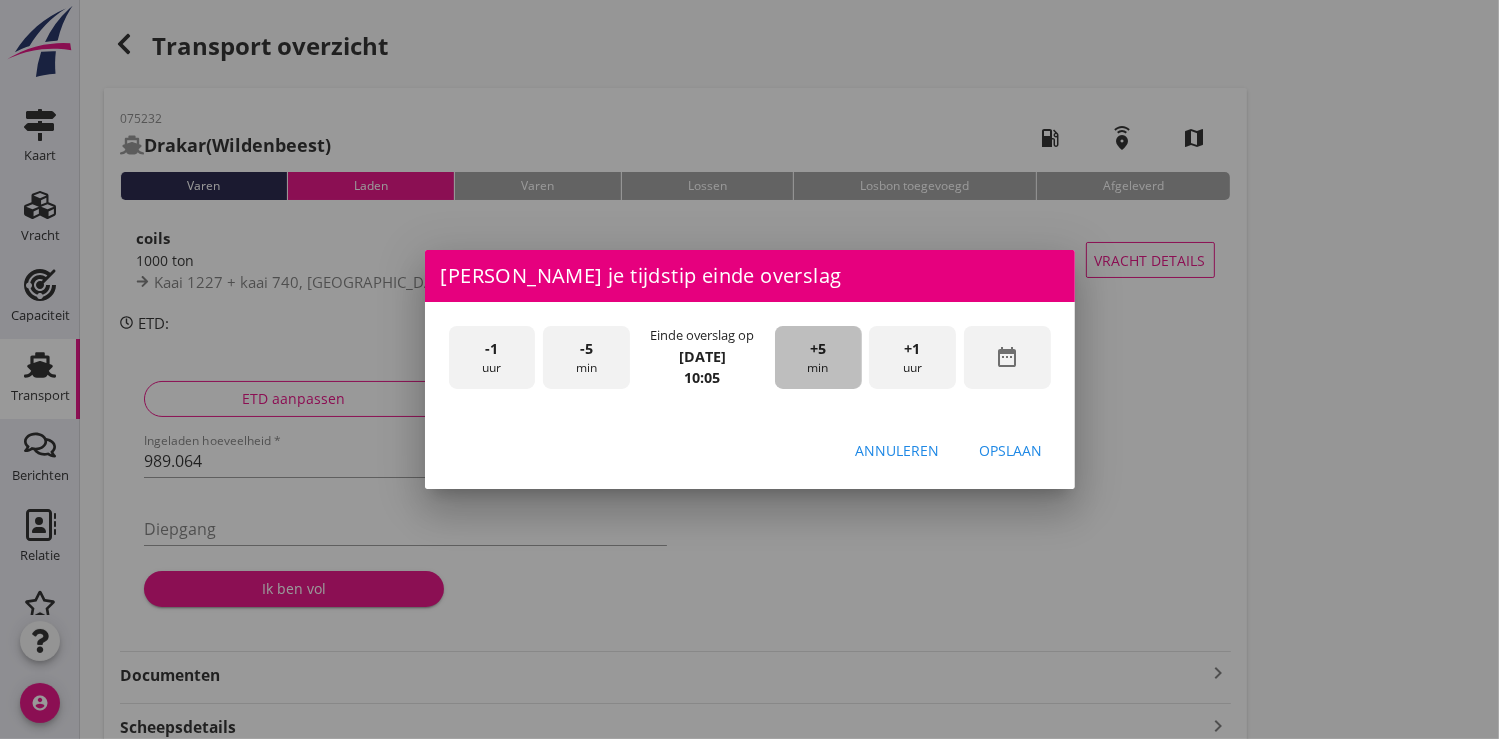 click on "+5  min" at bounding box center (818, 357) 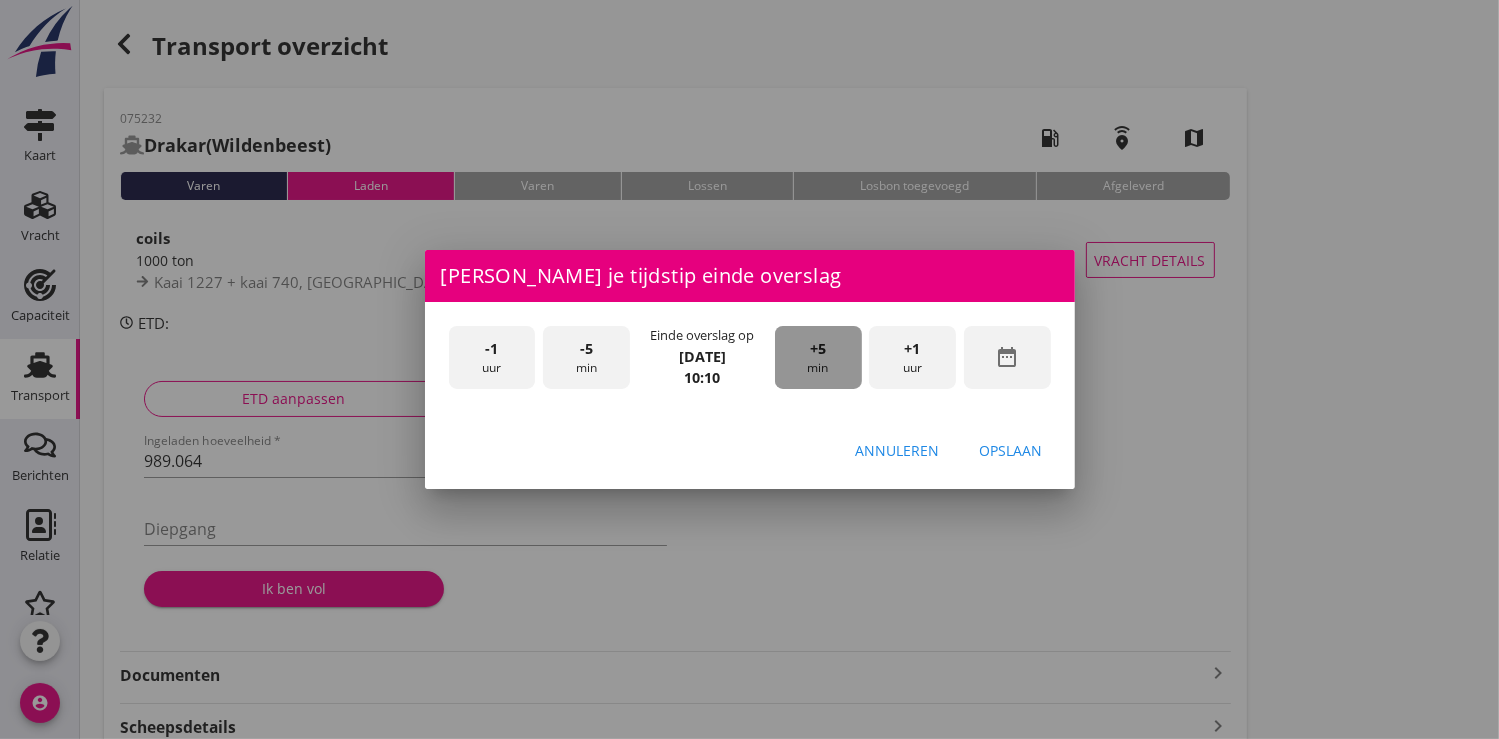 click on "+5  min" at bounding box center [818, 357] 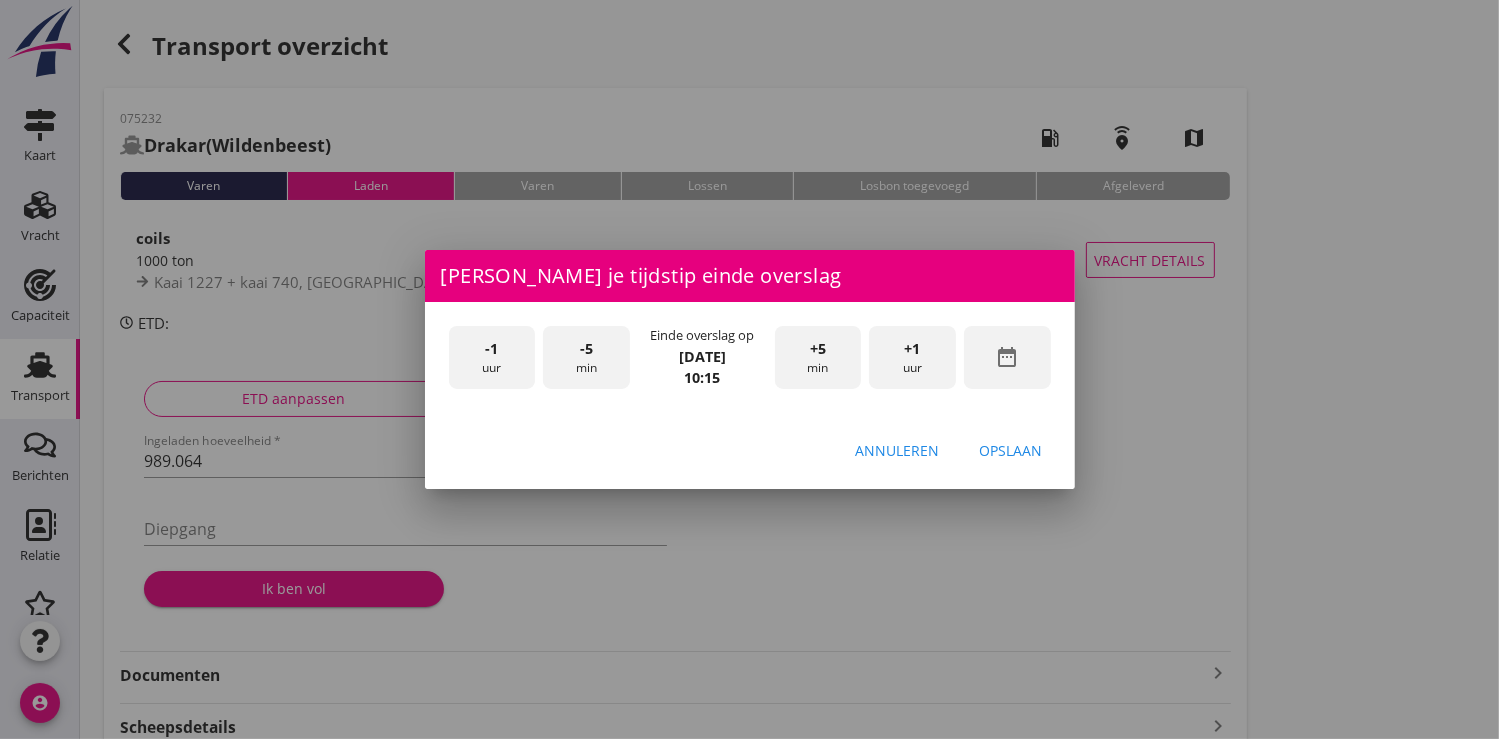 click on "+5  min" at bounding box center [818, 357] 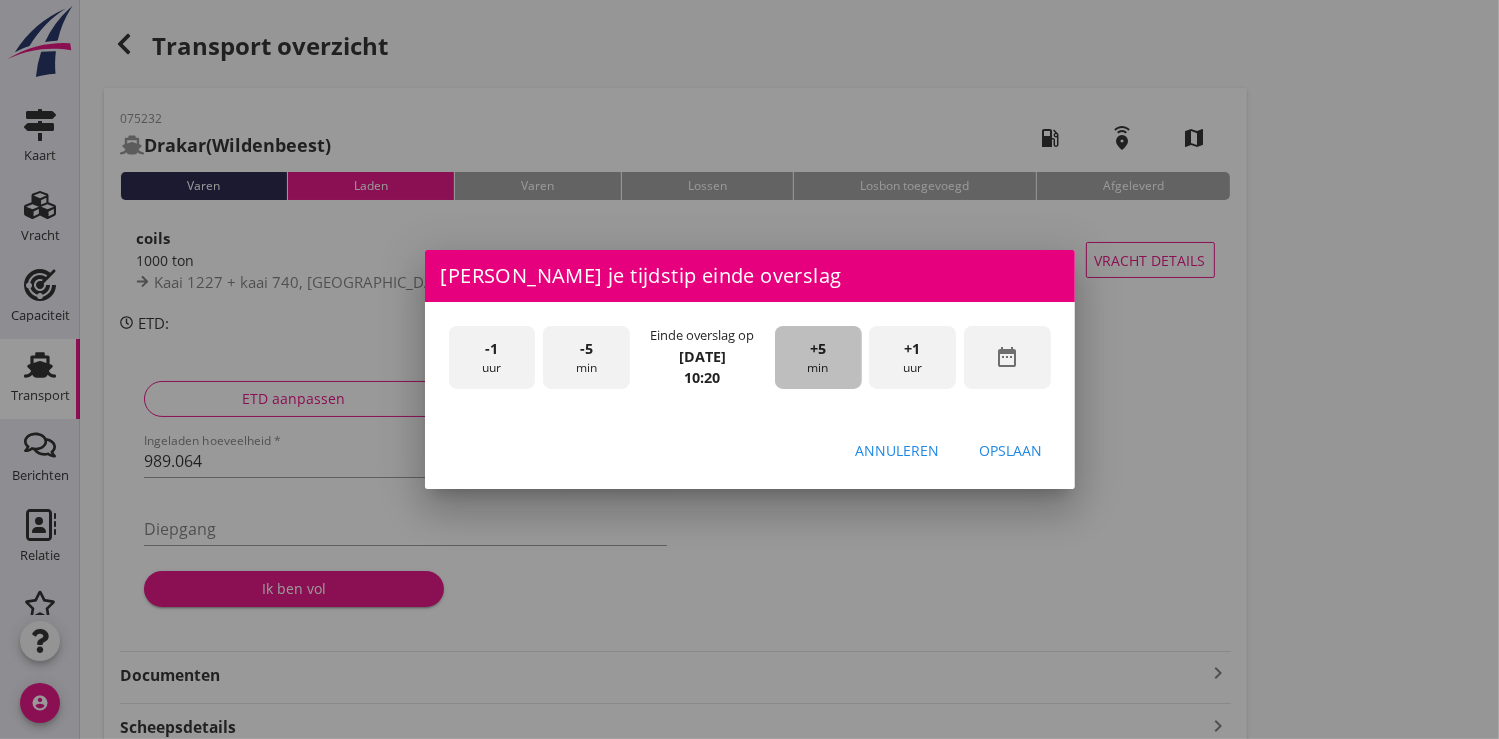 click on "+5  min" at bounding box center (818, 357) 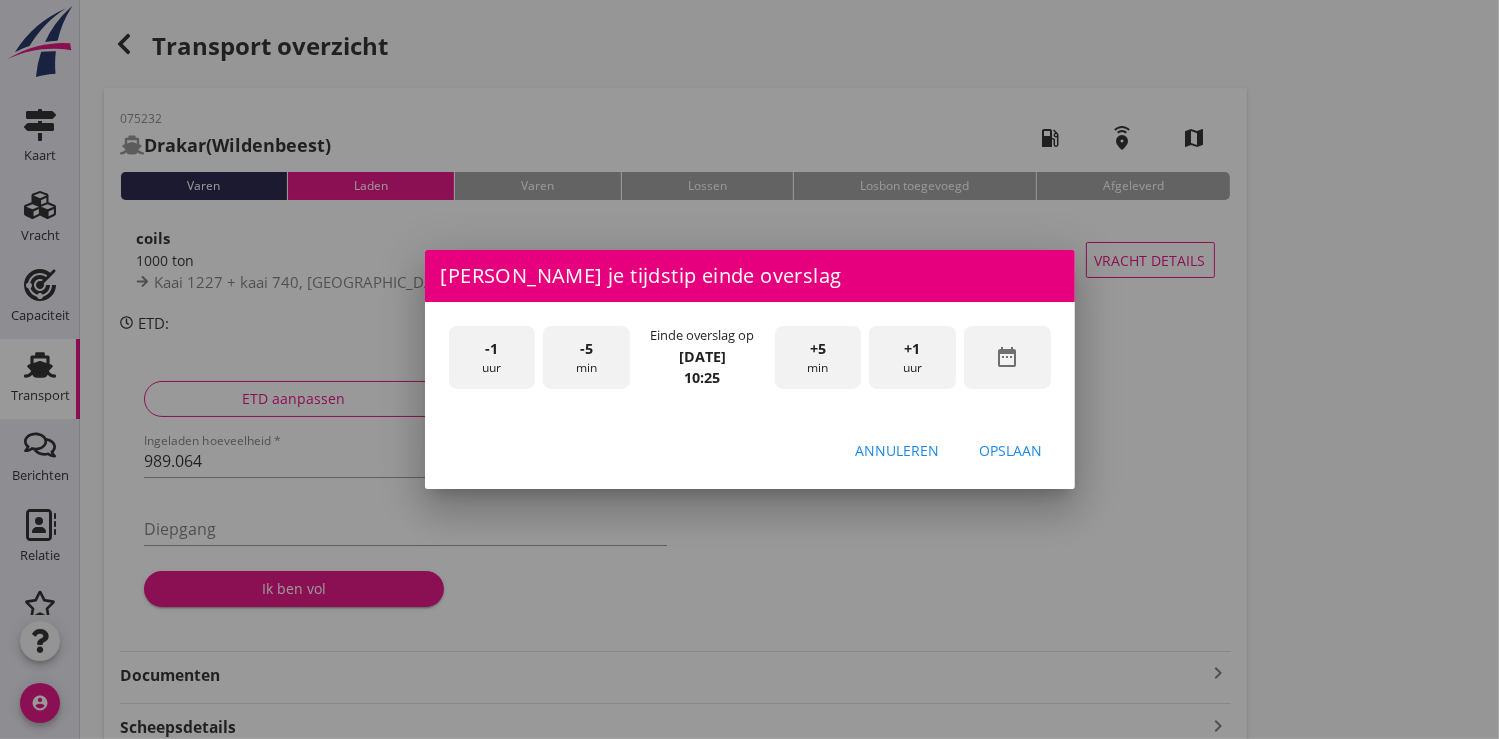 click on "+5  min" at bounding box center (818, 357) 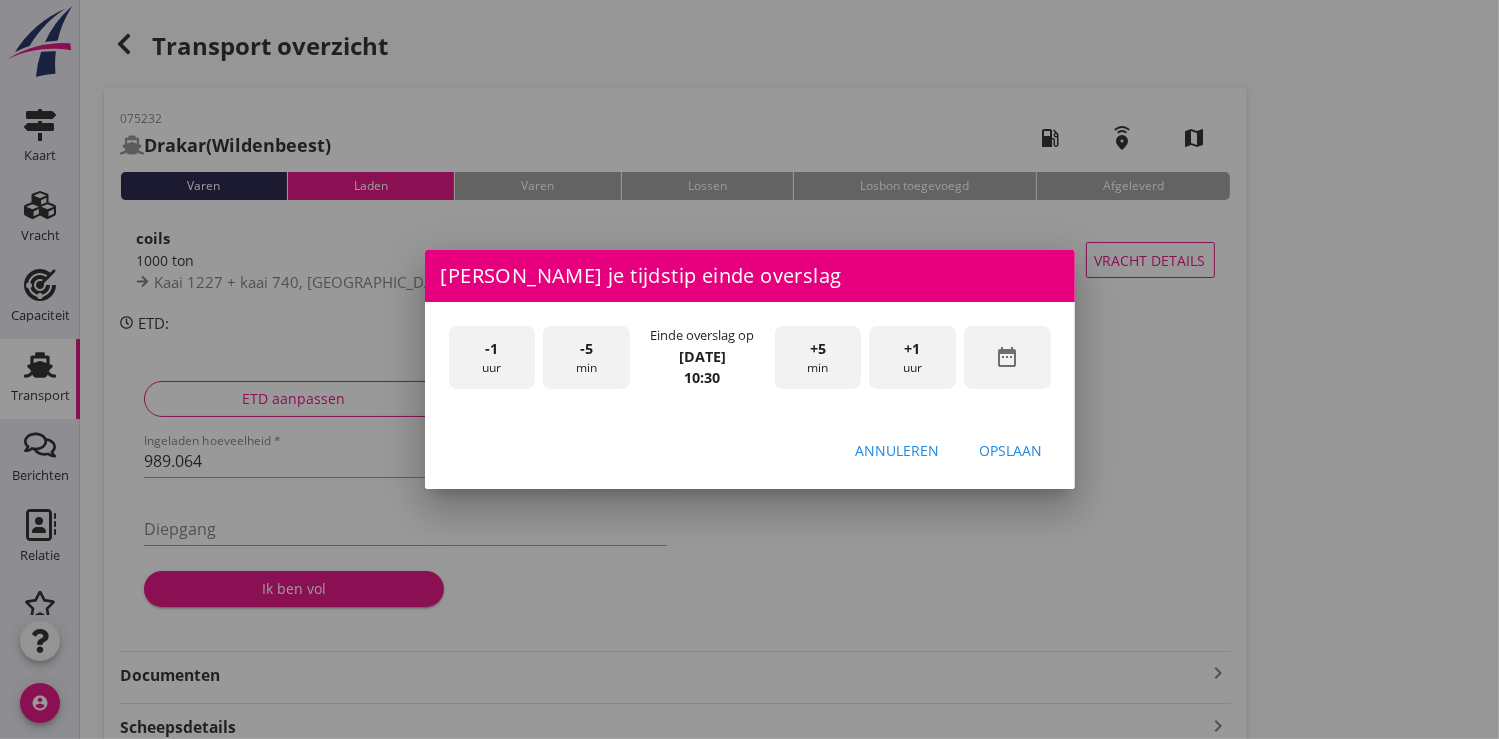 click on "Opslaan" at bounding box center (1011, 450) 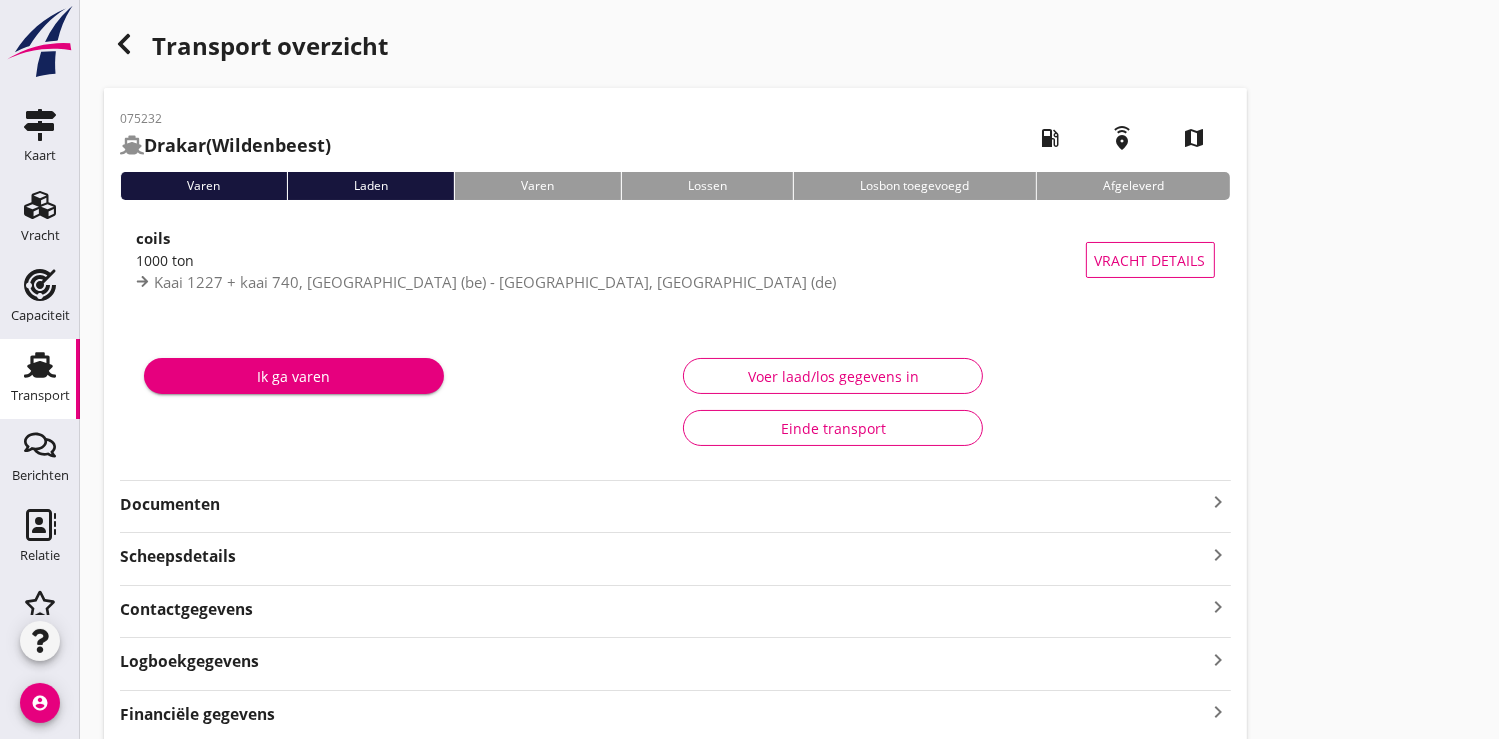 click on "Ik ga varen" at bounding box center [294, 376] 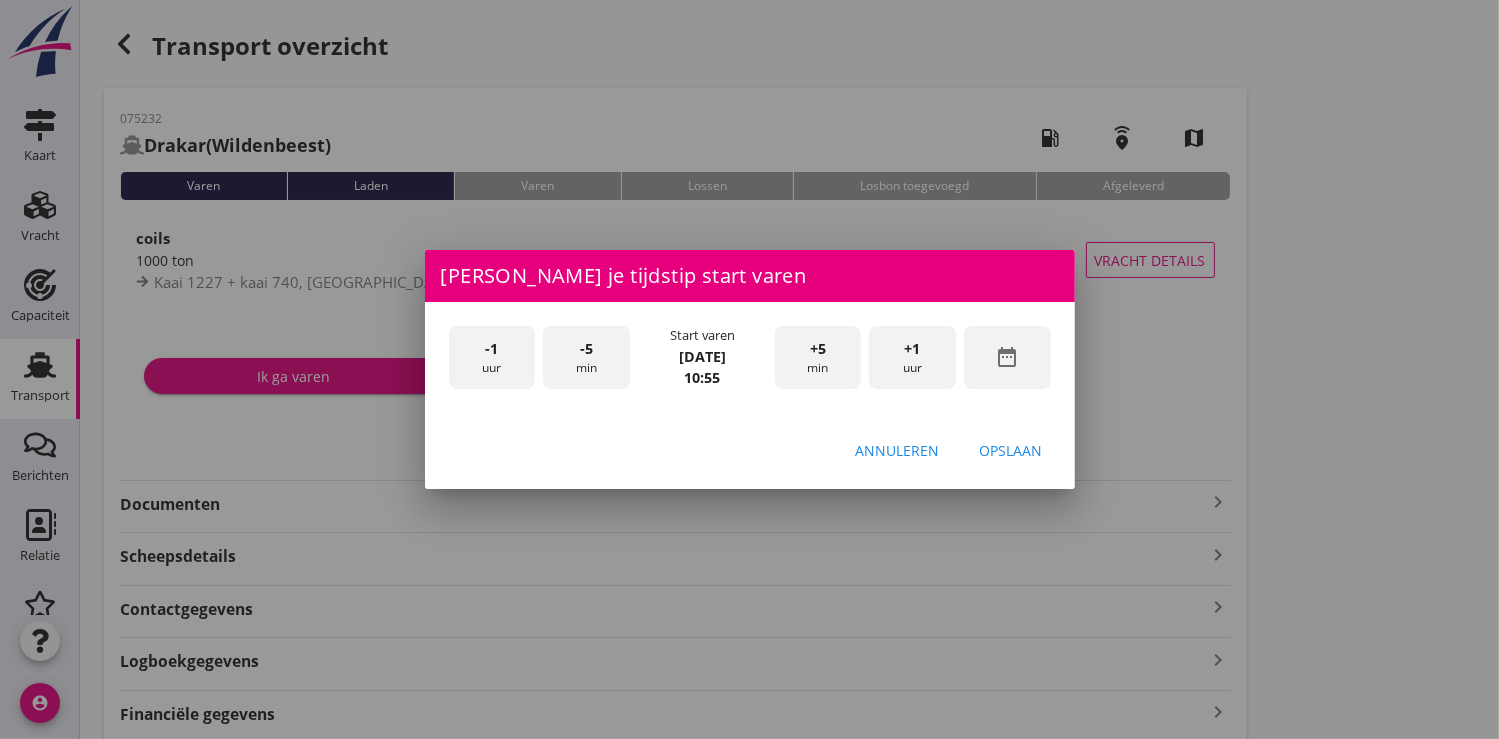 click on "date_range" at bounding box center [1007, 357] 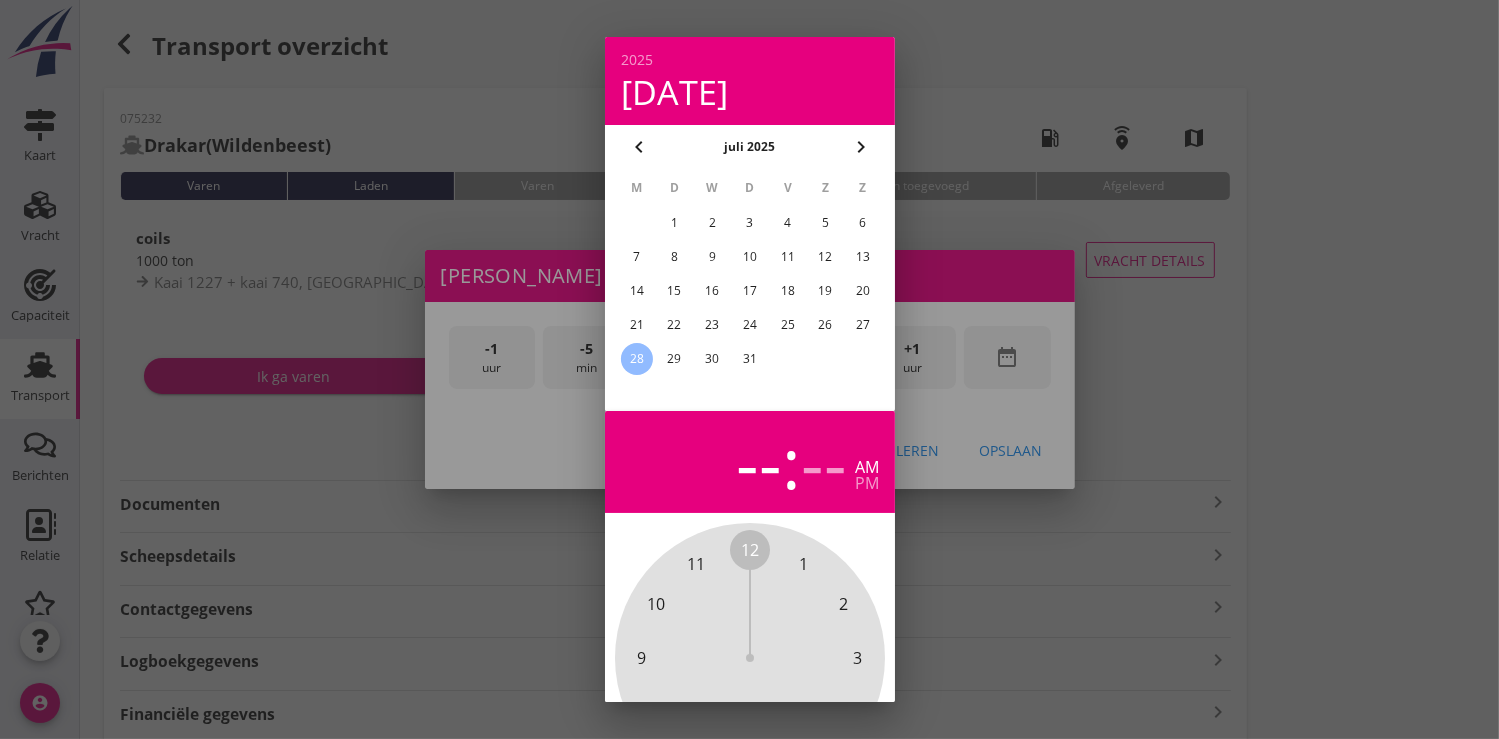 click on "24" at bounding box center (749, 325) 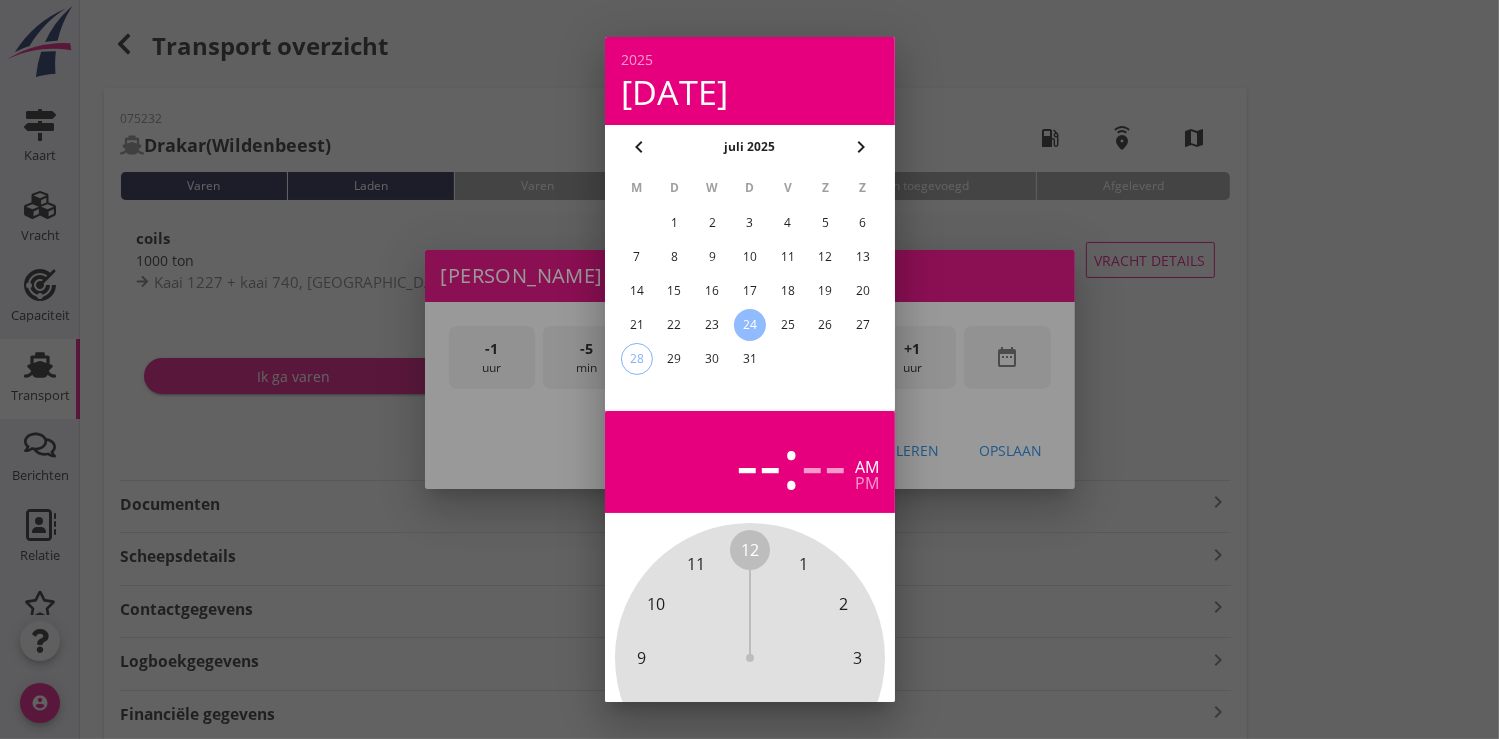 scroll, scrollTop: 185, scrollLeft: 0, axis: vertical 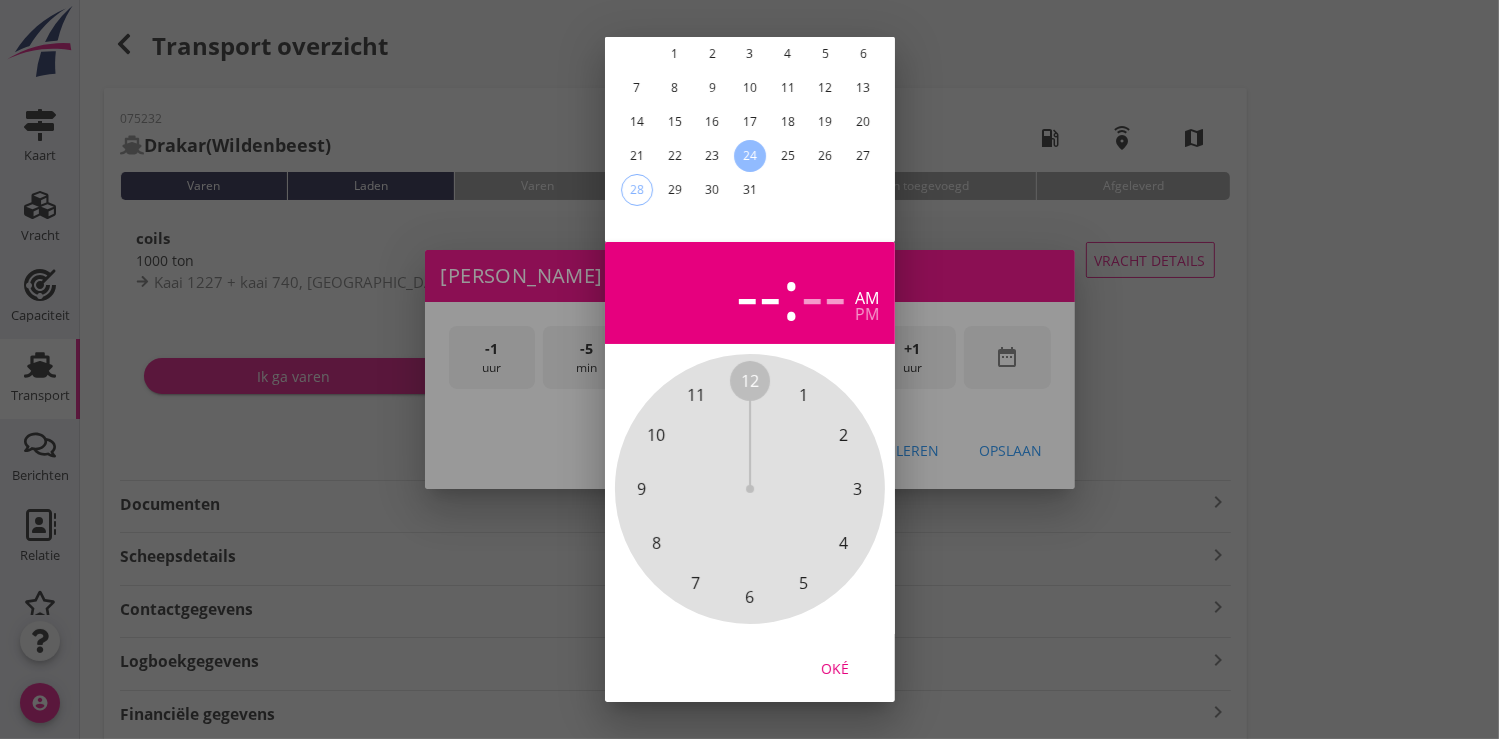 click on "Oké" at bounding box center [835, 667] 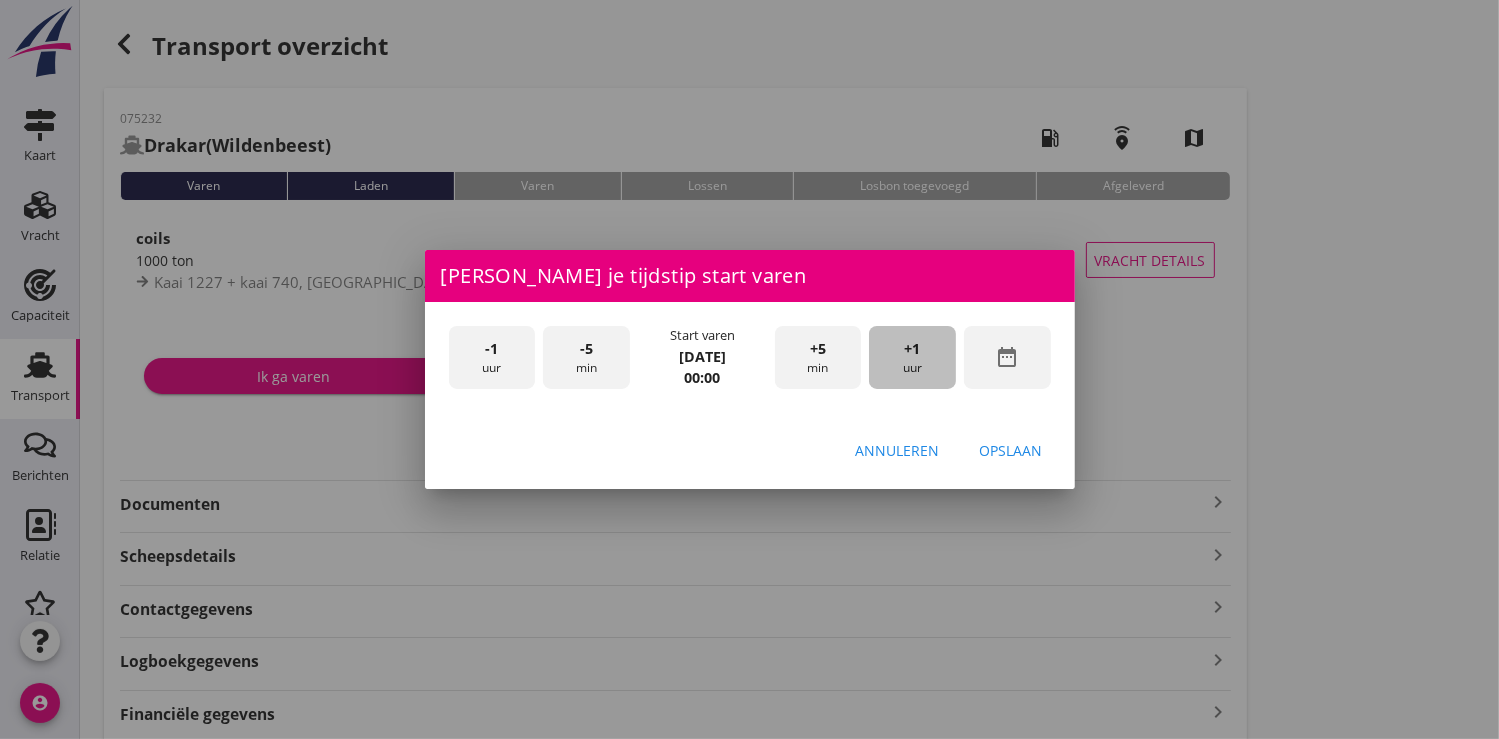 click on "+1  uur" at bounding box center [912, 357] 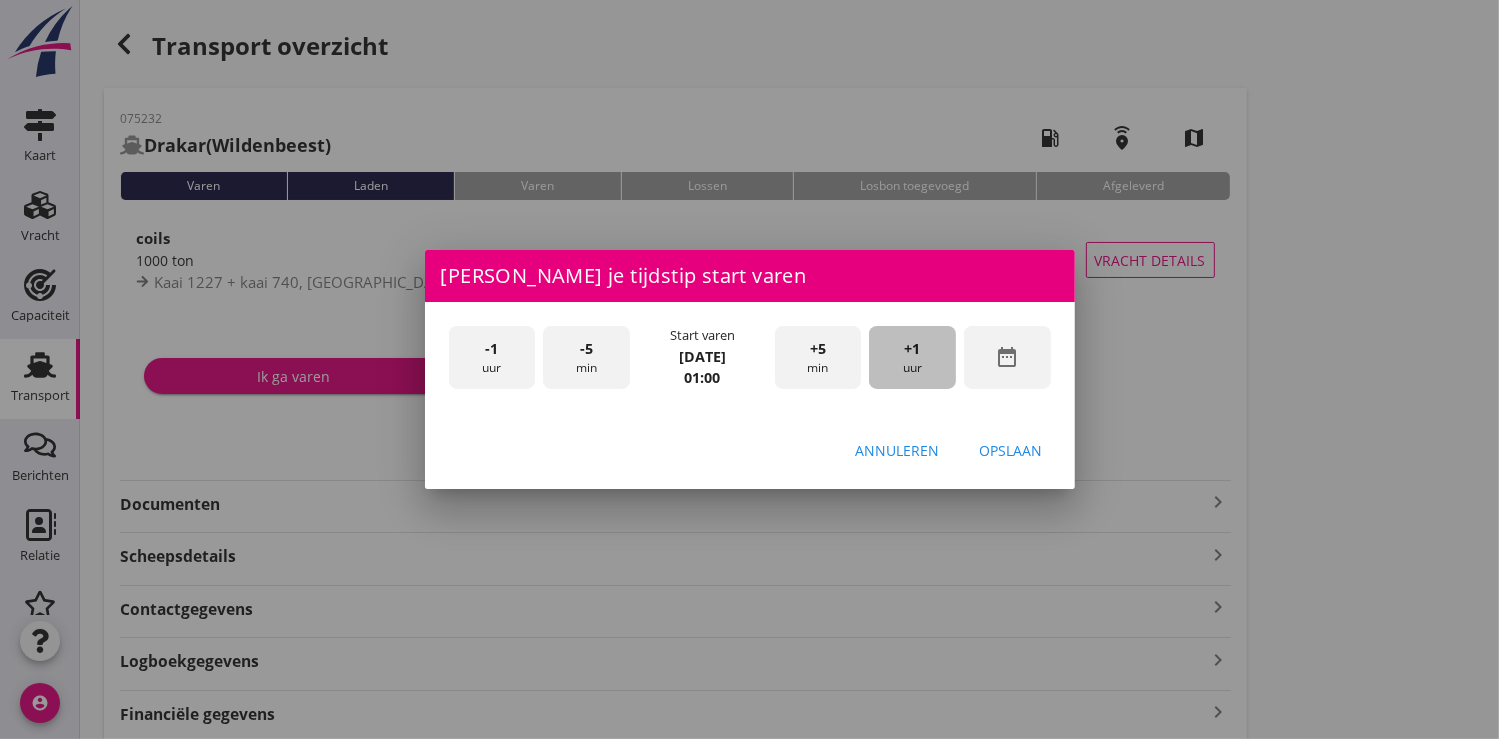 click on "+1  uur" at bounding box center [912, 357] 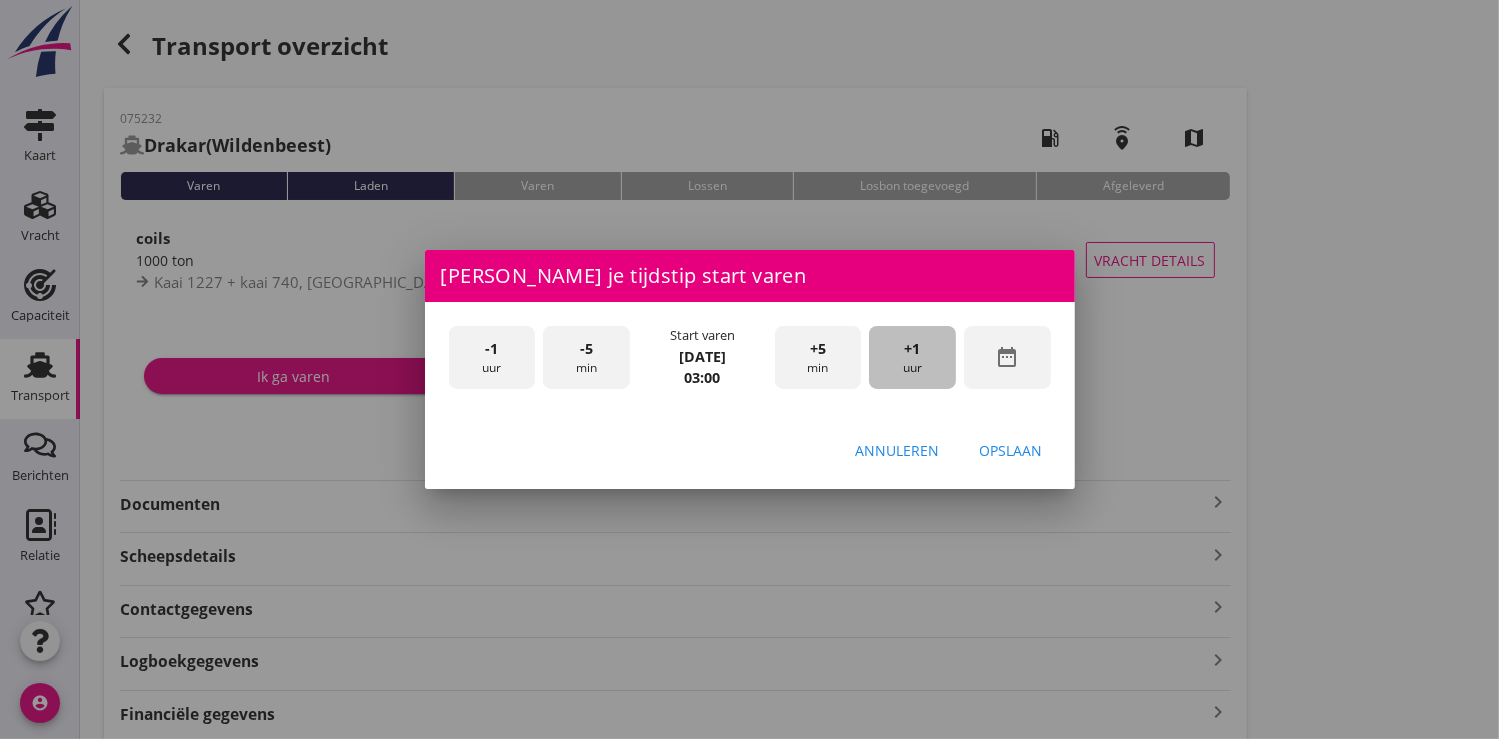 click on "+1  uur" at bounding box center [912, 357] 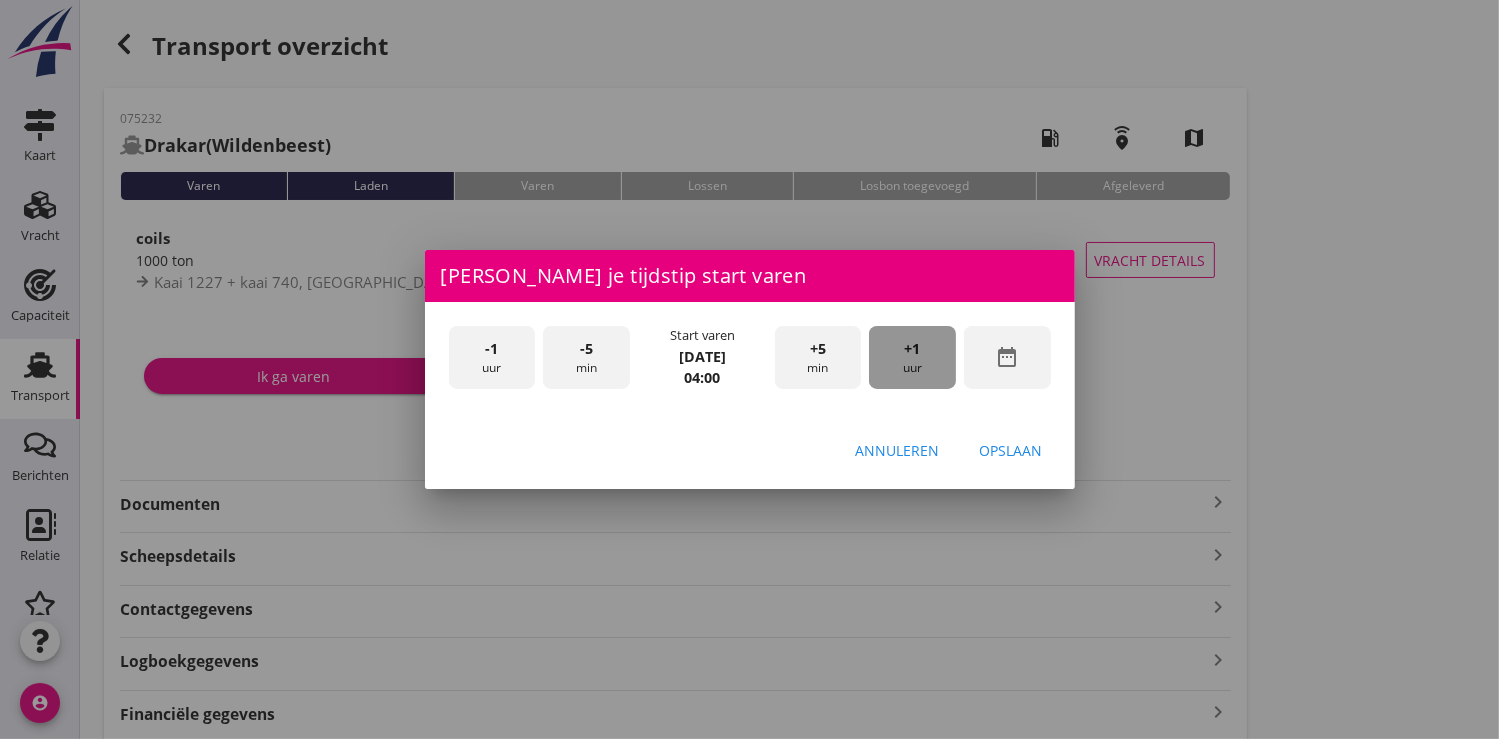 click on "+1  uur" at bounding box center (912, 357) 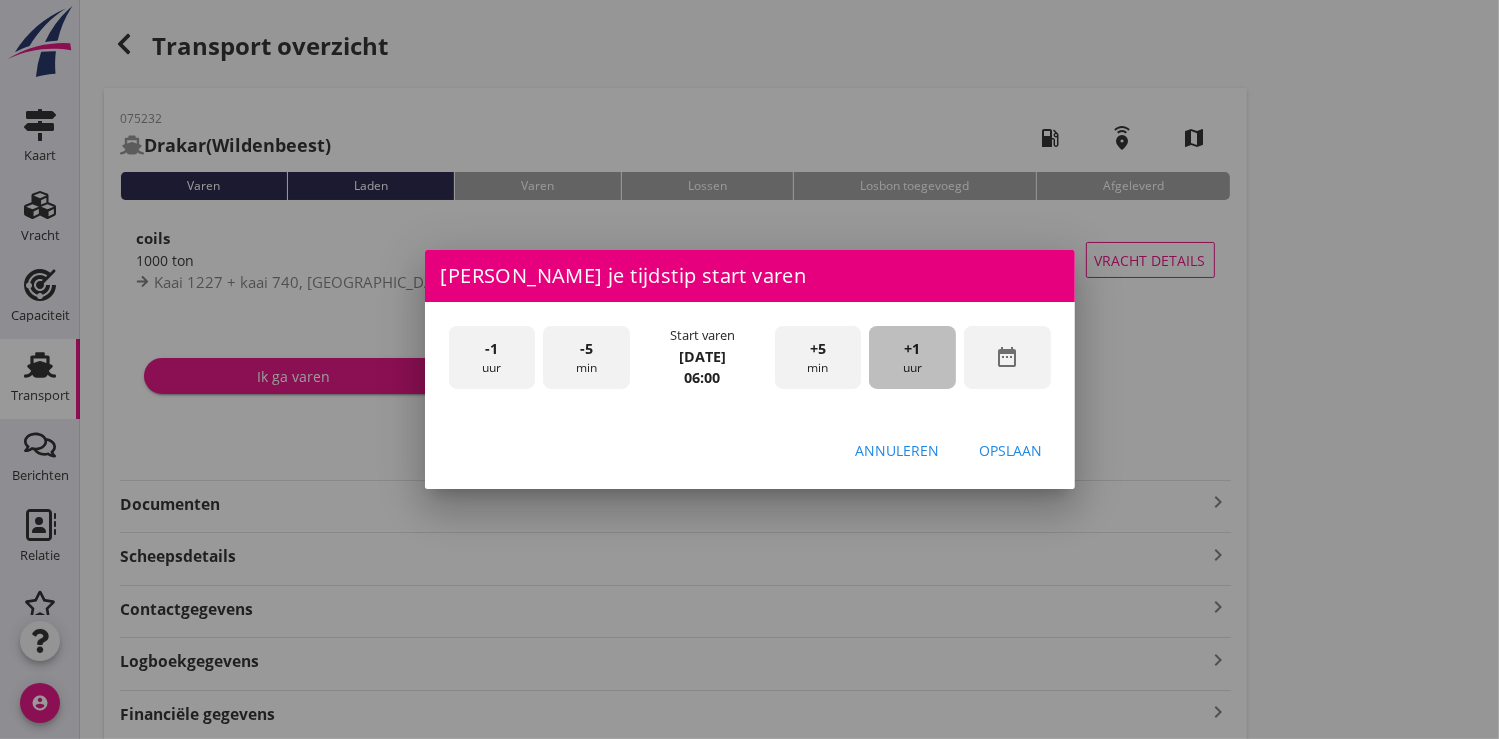 click on "+1  uur" at bounding box center [912, 357] 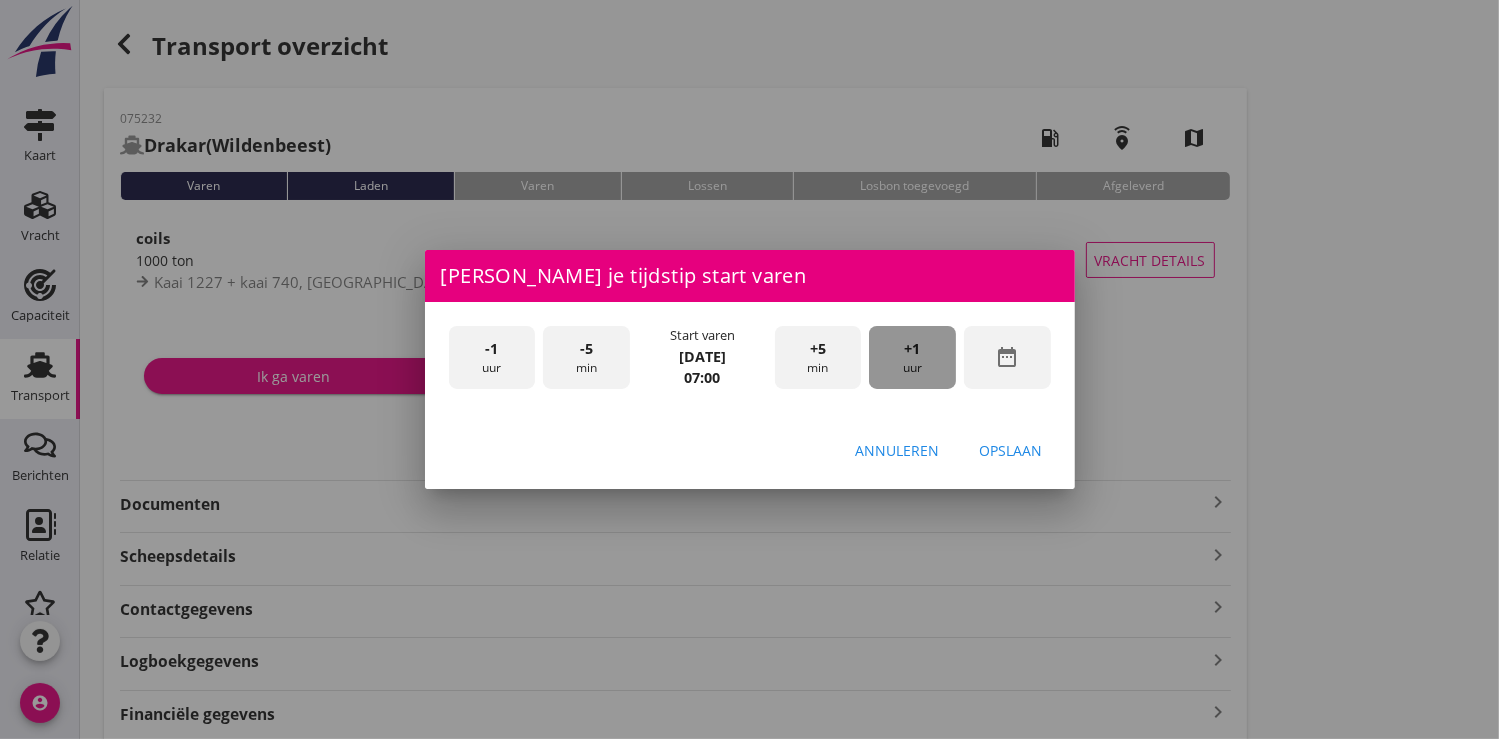 click on "+1  uur" at bounding box center [912, 357] 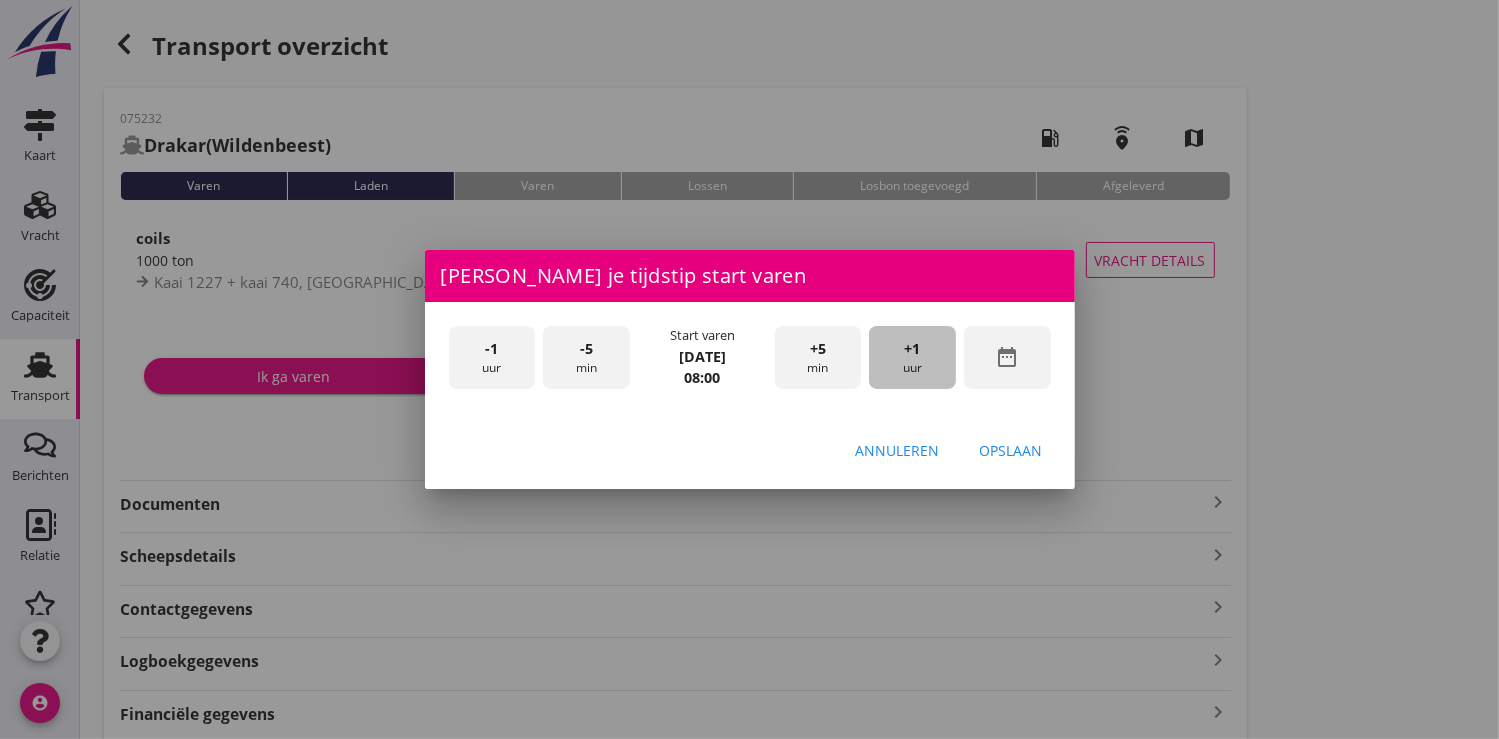 click on "+1  uur" at bounding box center [912, 357] 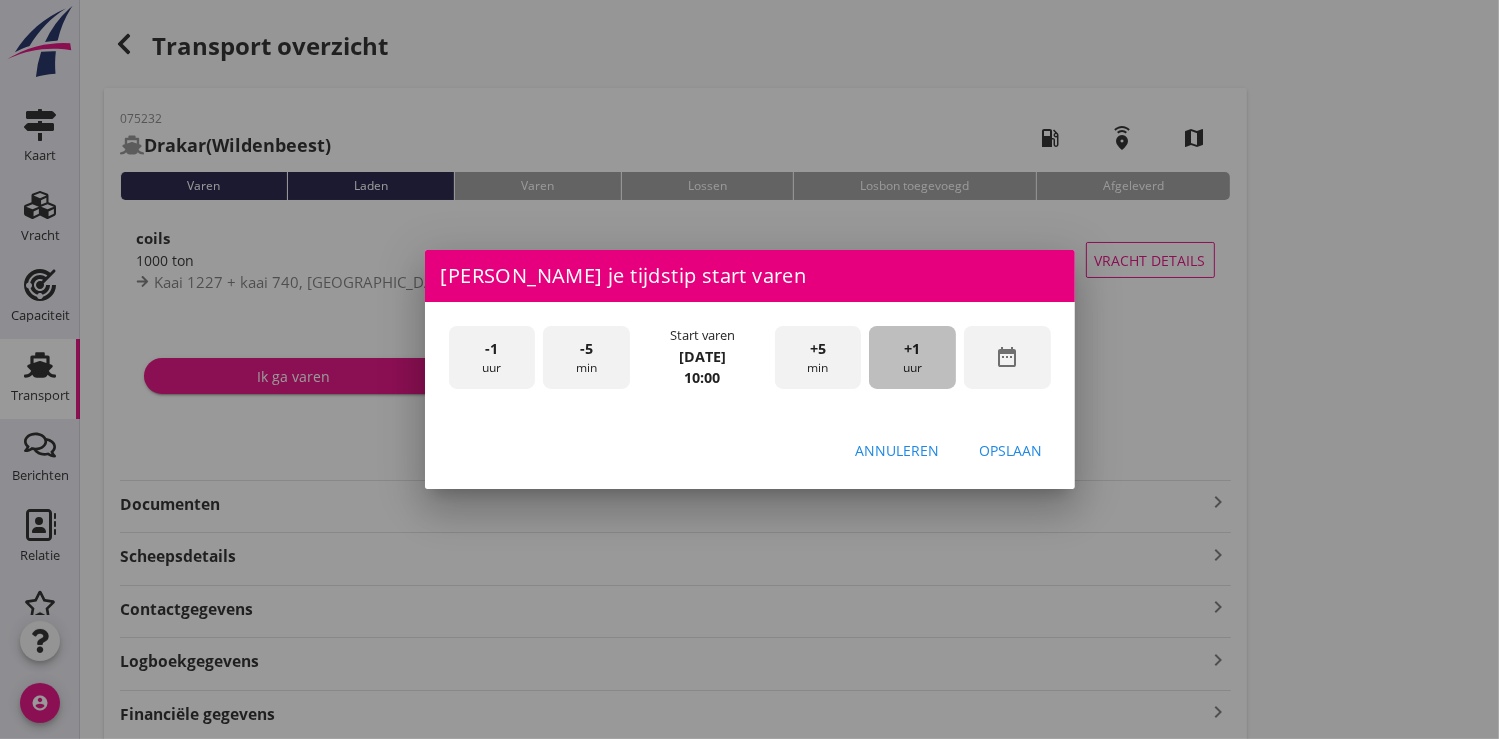 click on "+1  uur" at bounding box center (912, 357) 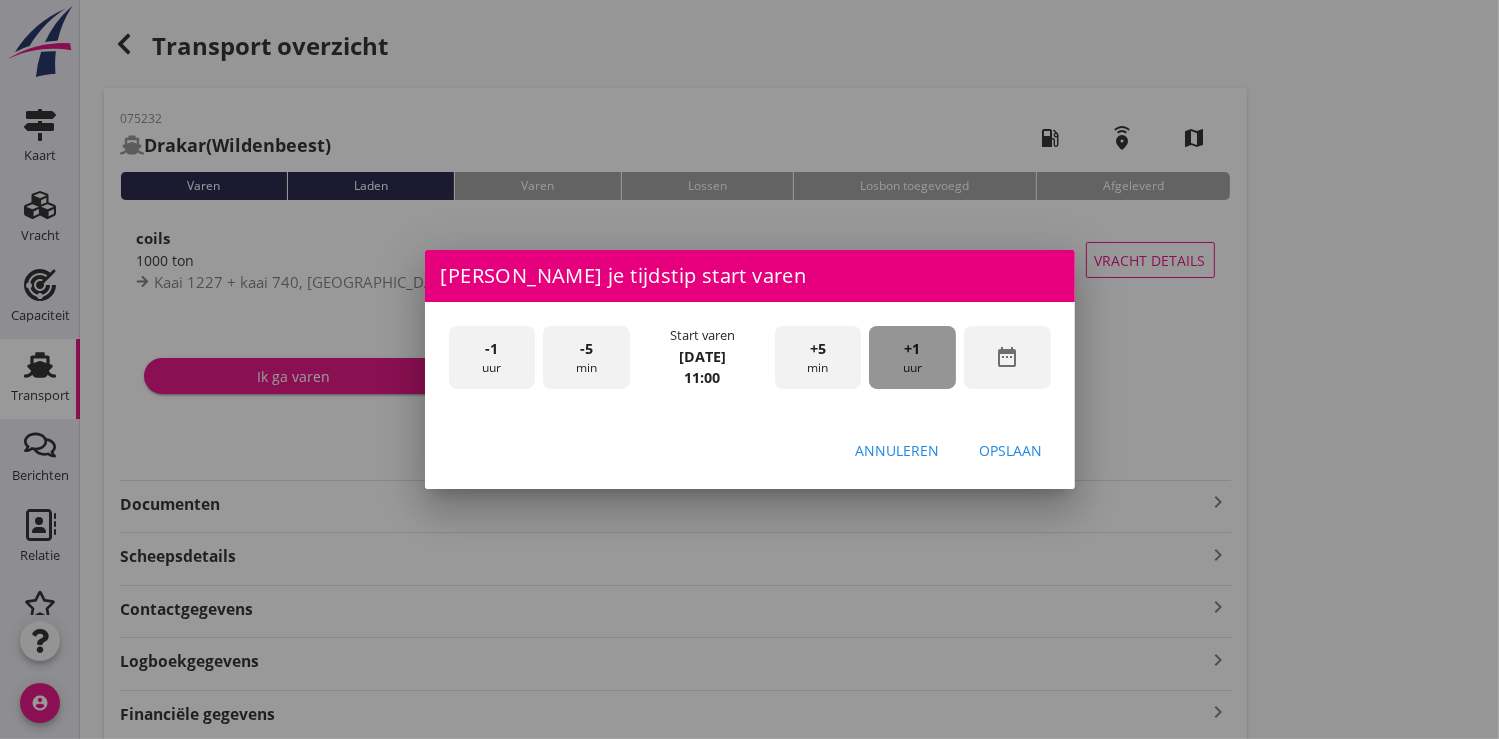 click on "+1  uur" at bounding box center (912, 357) 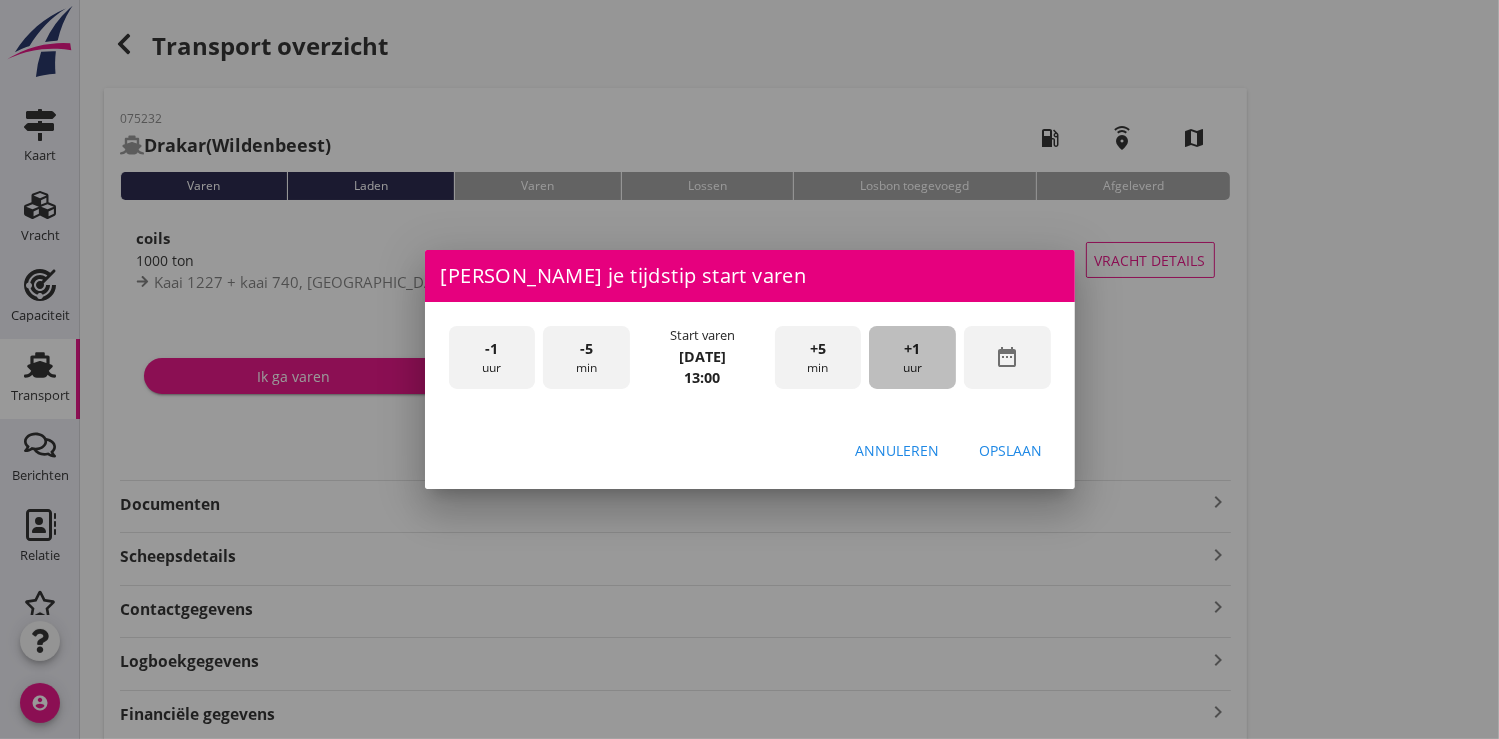 click on "+1  uur" at bounding box center (912, 357) 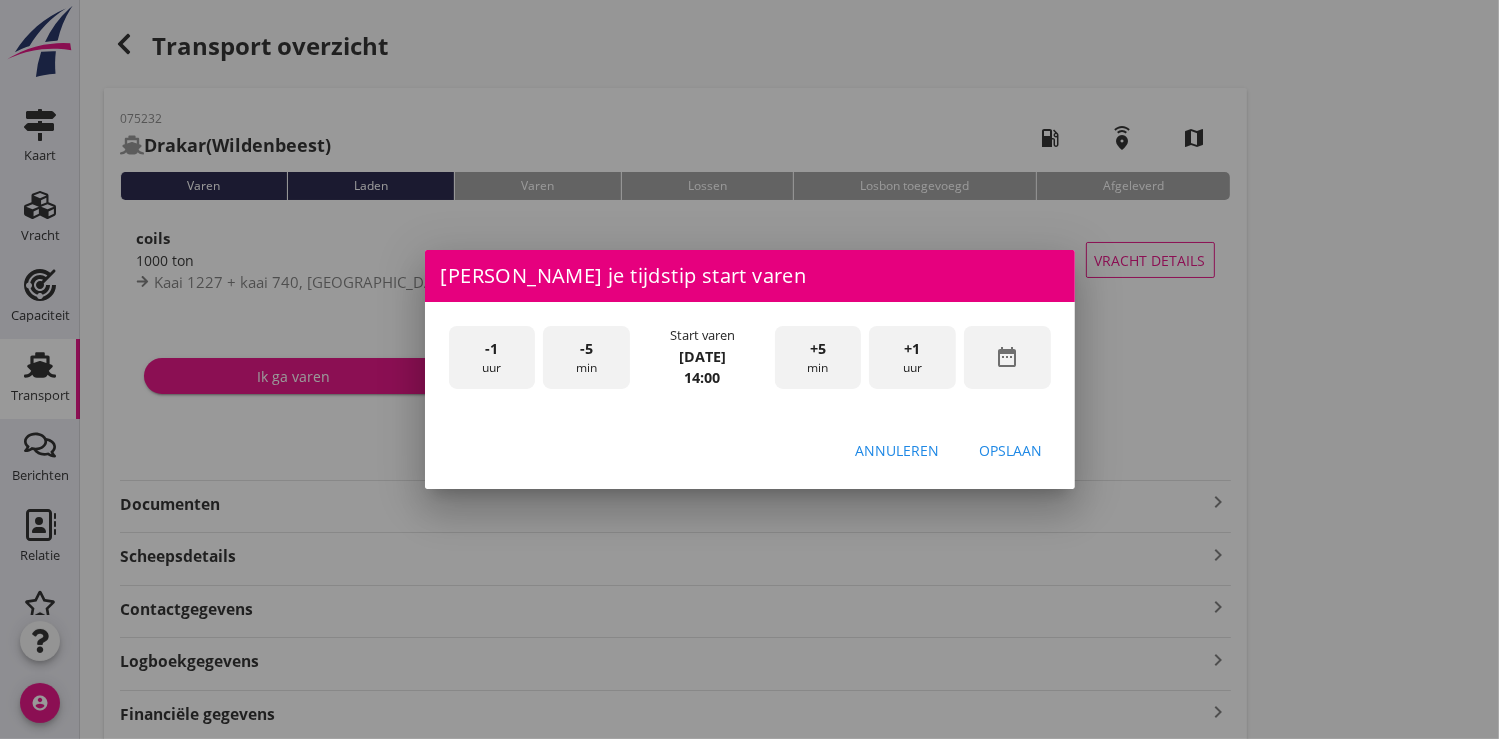 click on "+1  uur" at bounding box center (912, 357) 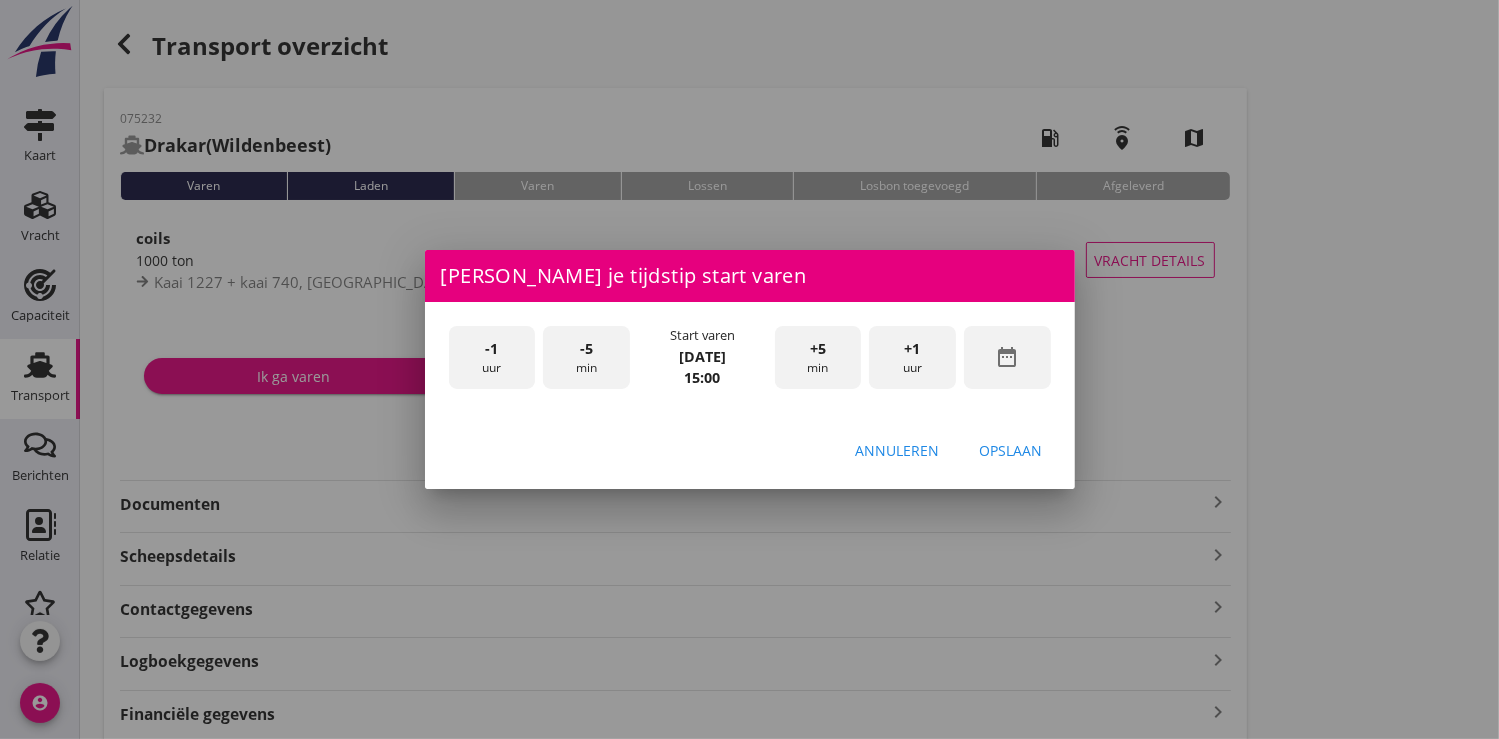 click on "Opslaan" at bounding box center (1011, 450) 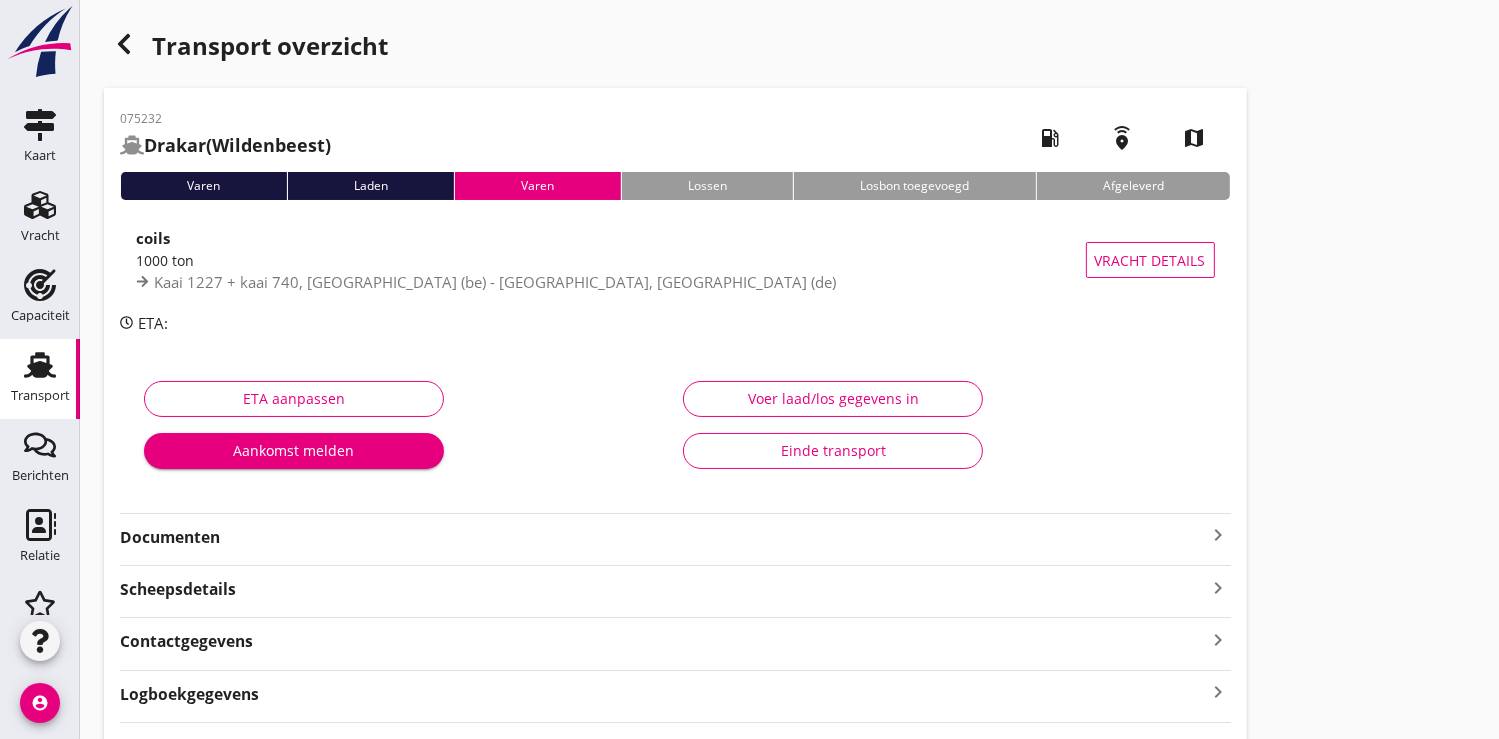 click on "Documenten" at bounding box center (663, 537) 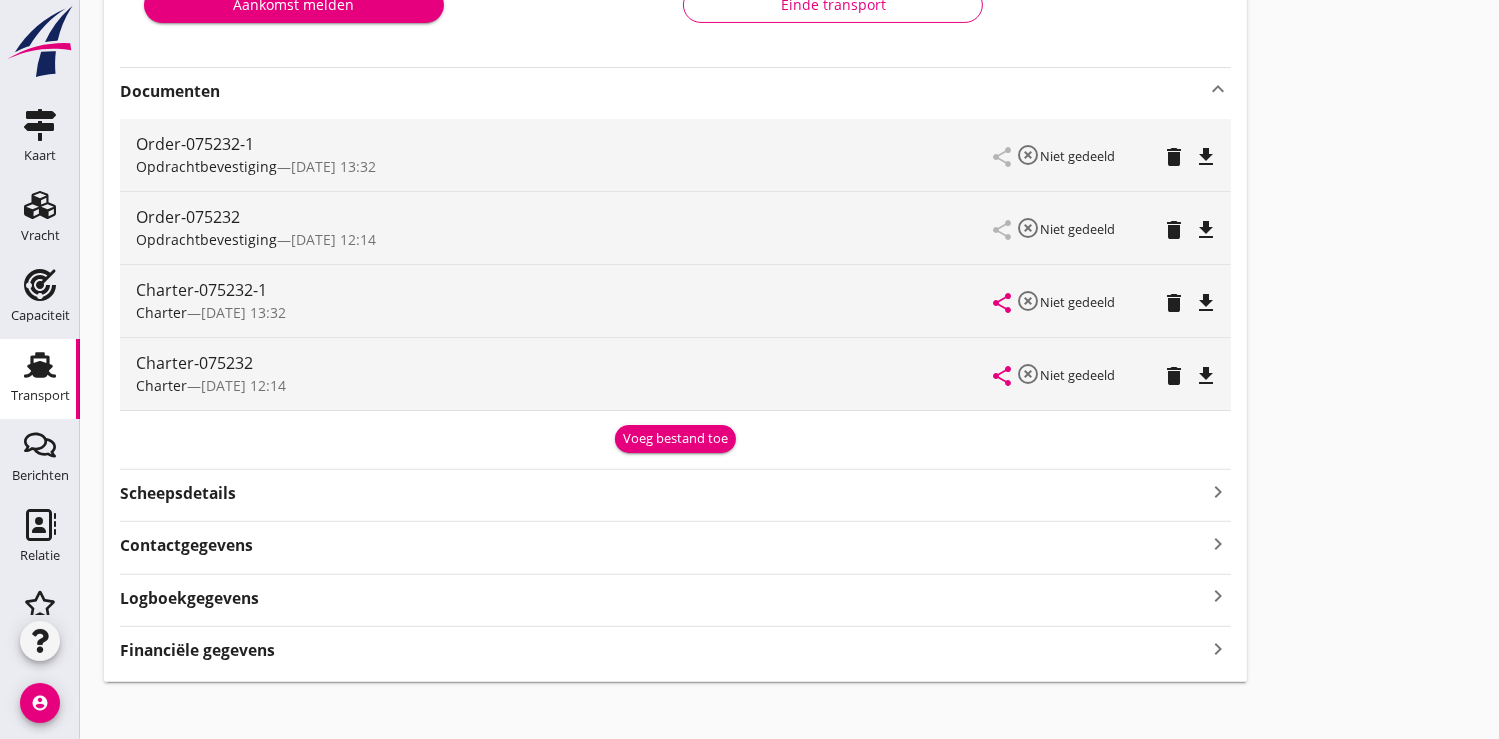 scroll, scrollTop: 459, scrollLeft: 0, axis: vertical 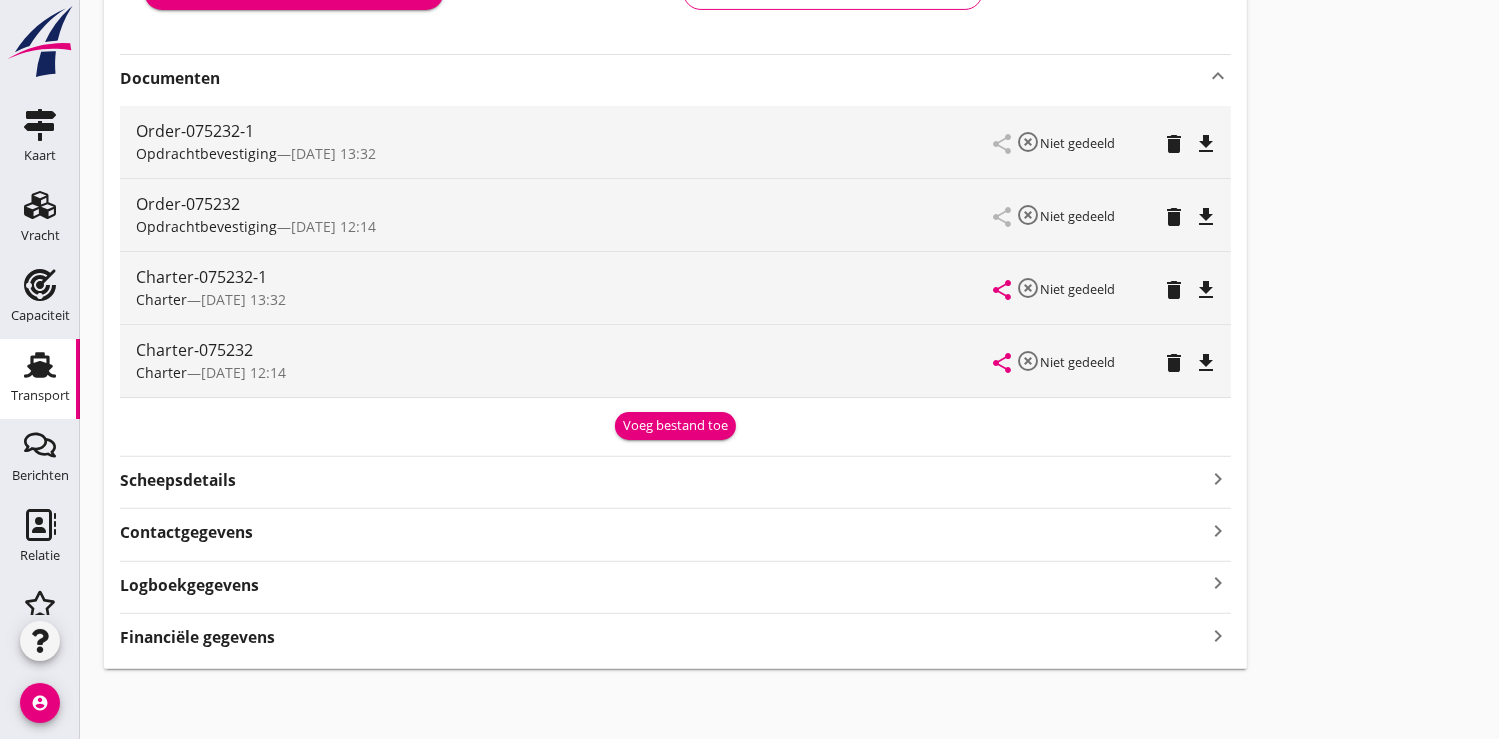 click on "Voeg bestand toe" at bounding box center (675, 426) 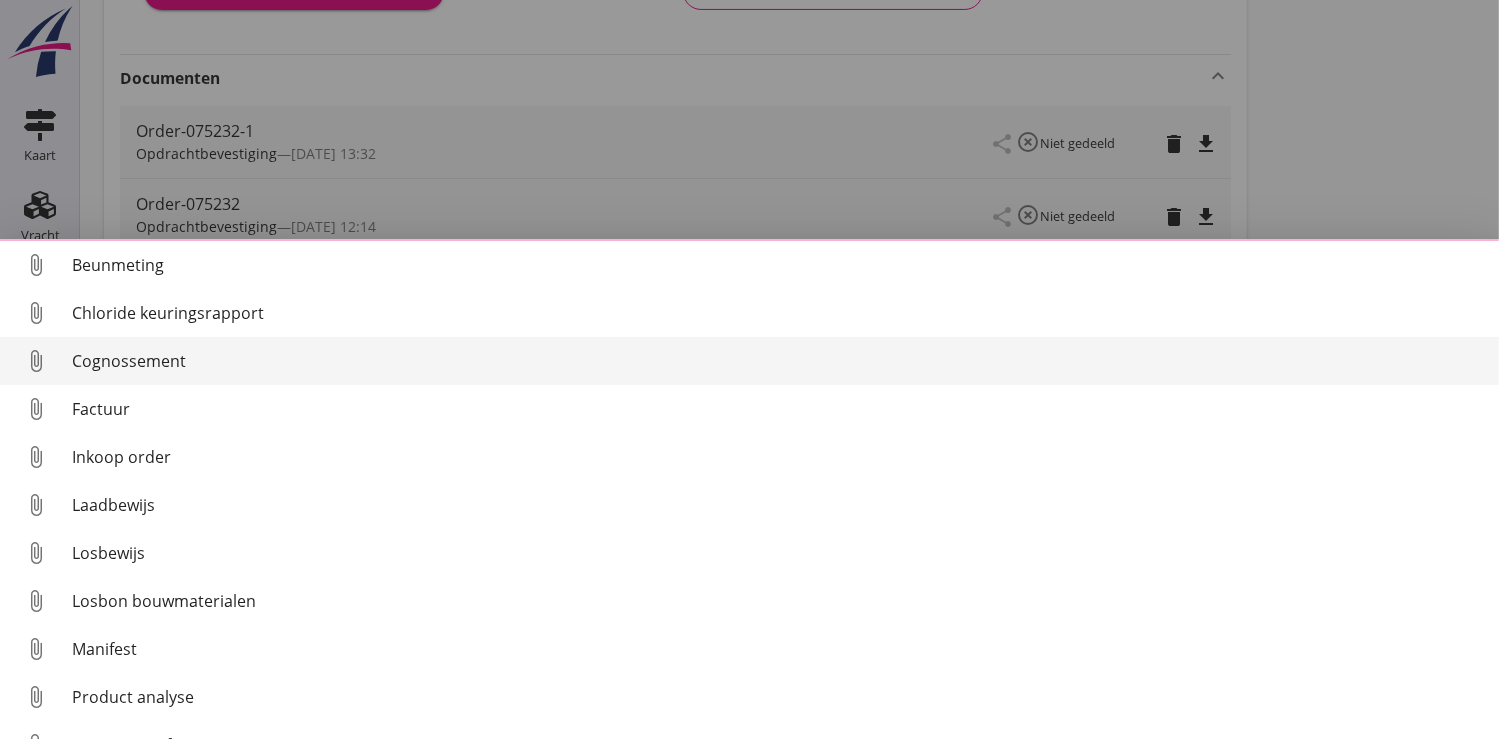 click on "Cognossement" at bounding box center [777, 361] 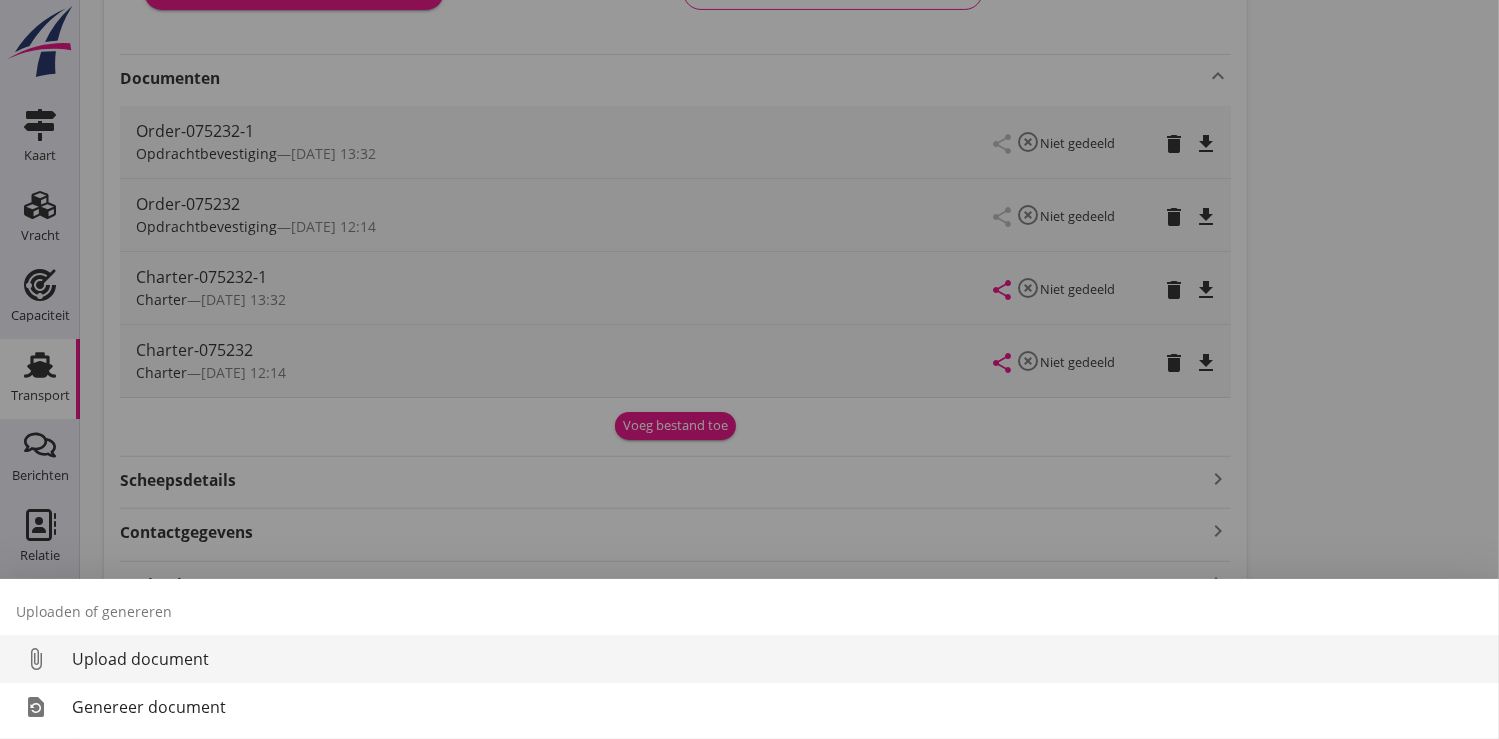 click on "Upload document" at bounding box center [777, 659] 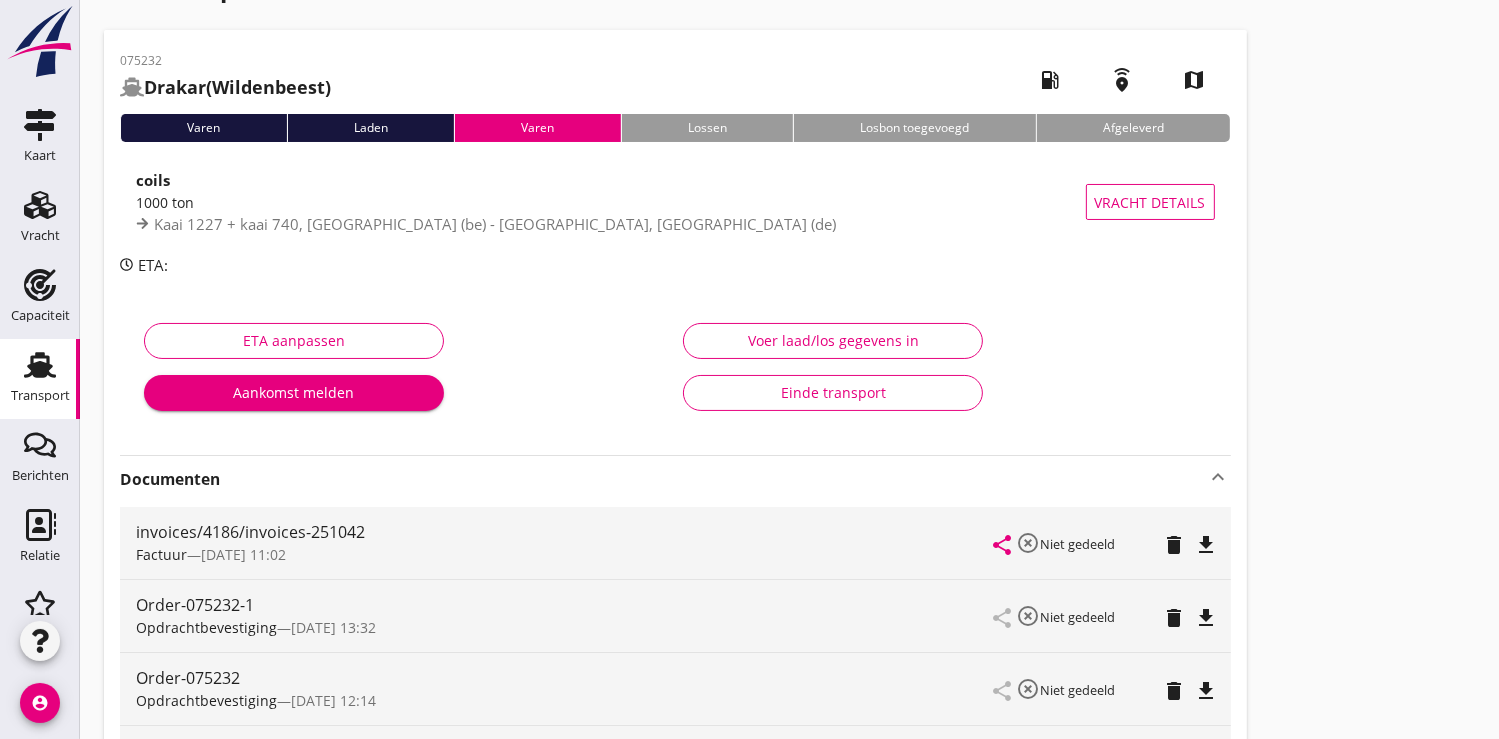 scroll, scrollTop: 0, scrollLeft: 0, axis: both 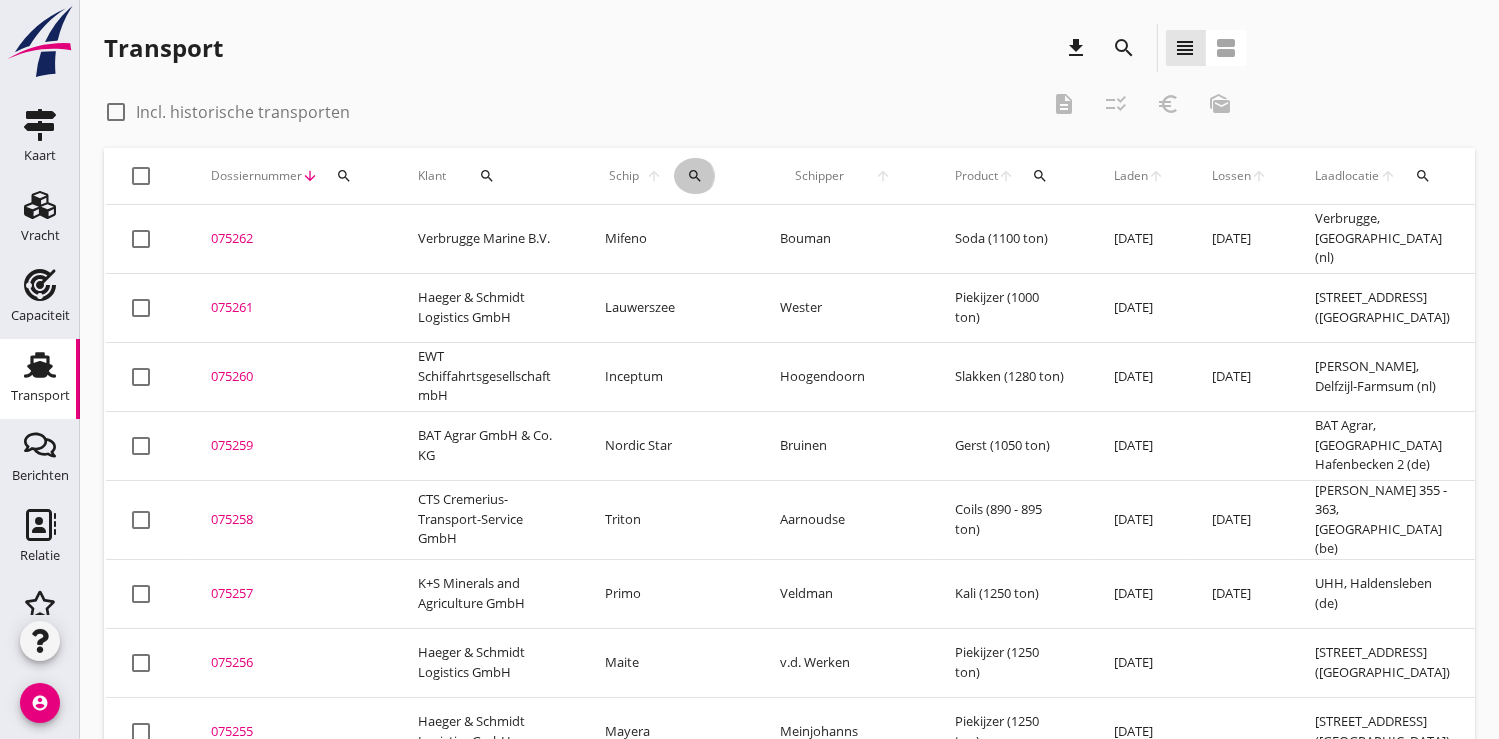 click on "search" at bounding box center (695, 176) 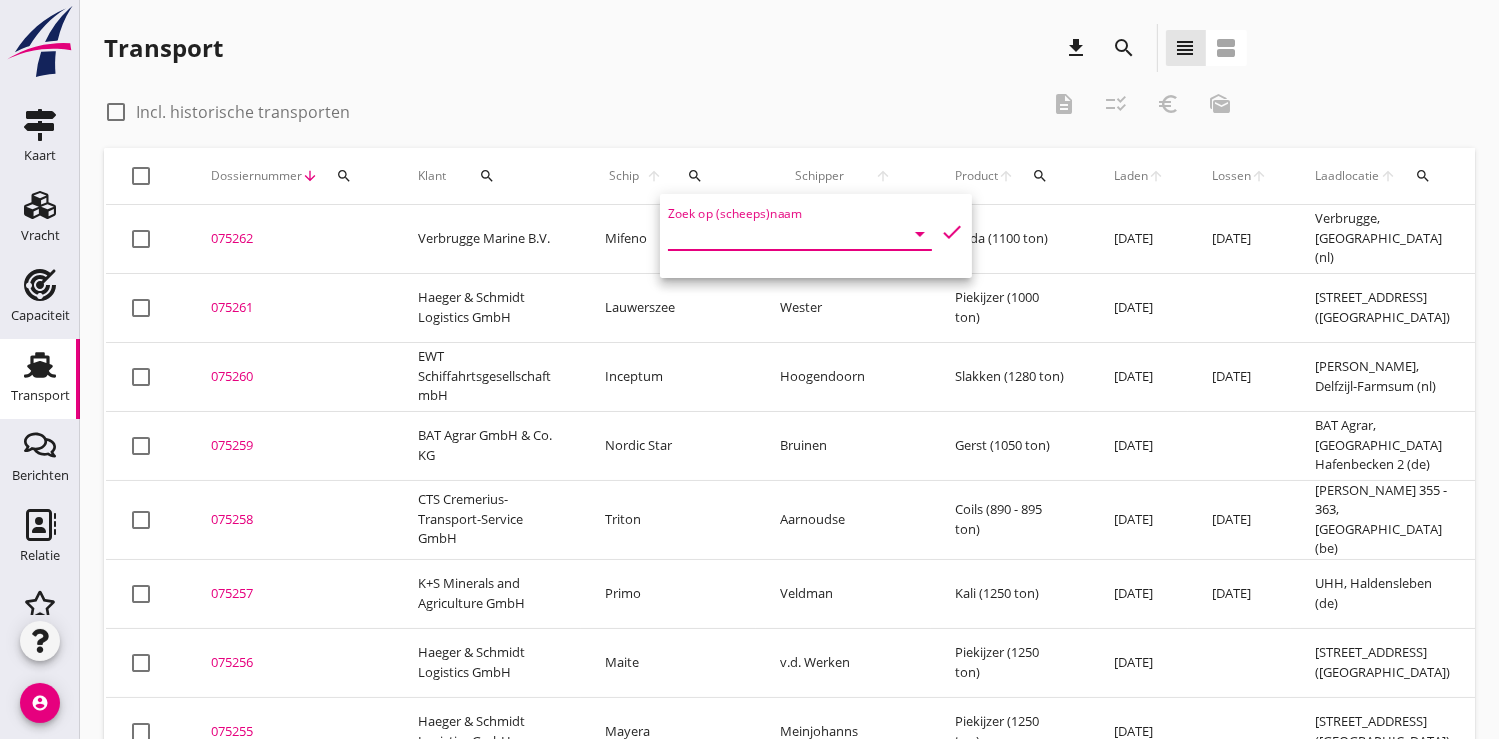 click at bounding box center (772, 234) 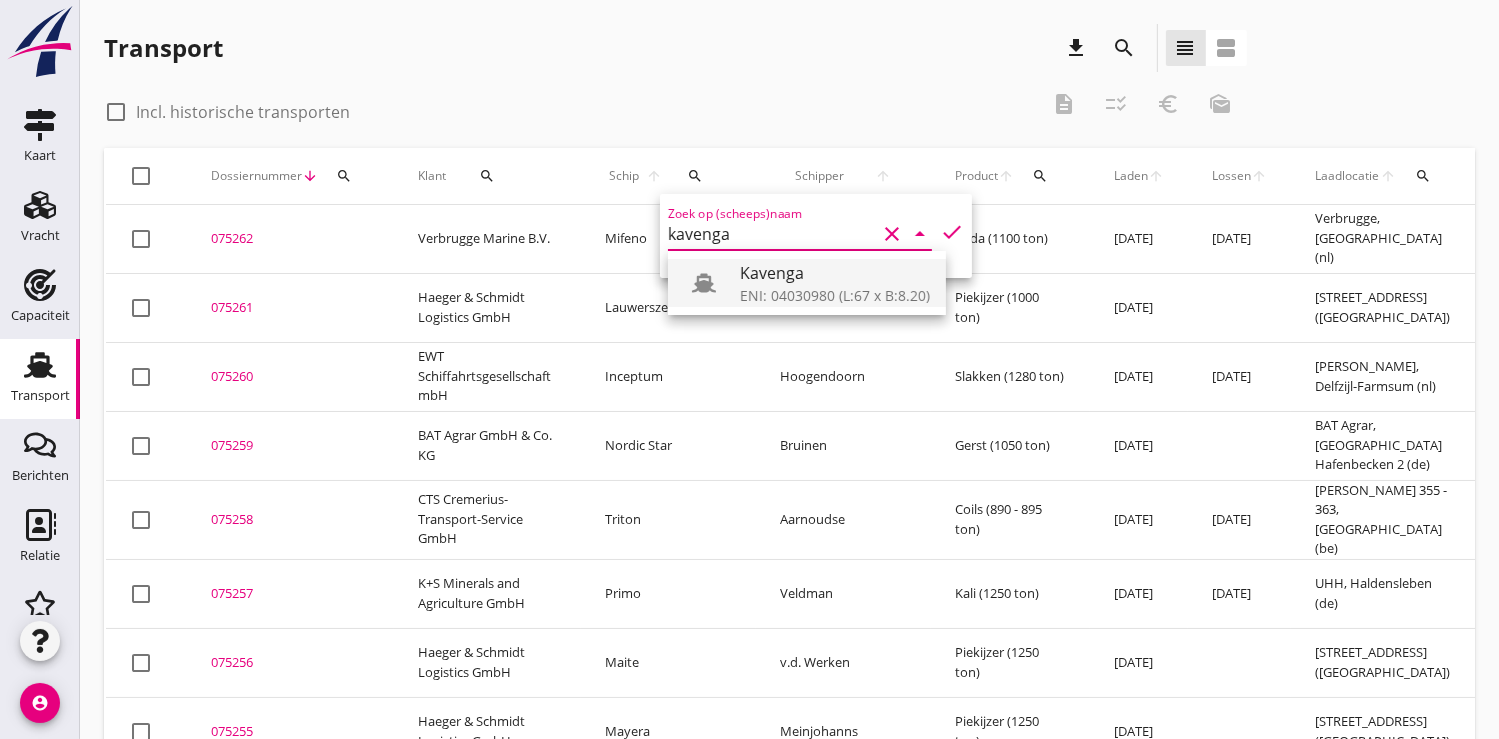 click on "ENI: 04030980 (L:67 x B:8.20)" at bounding box center (835, 295) 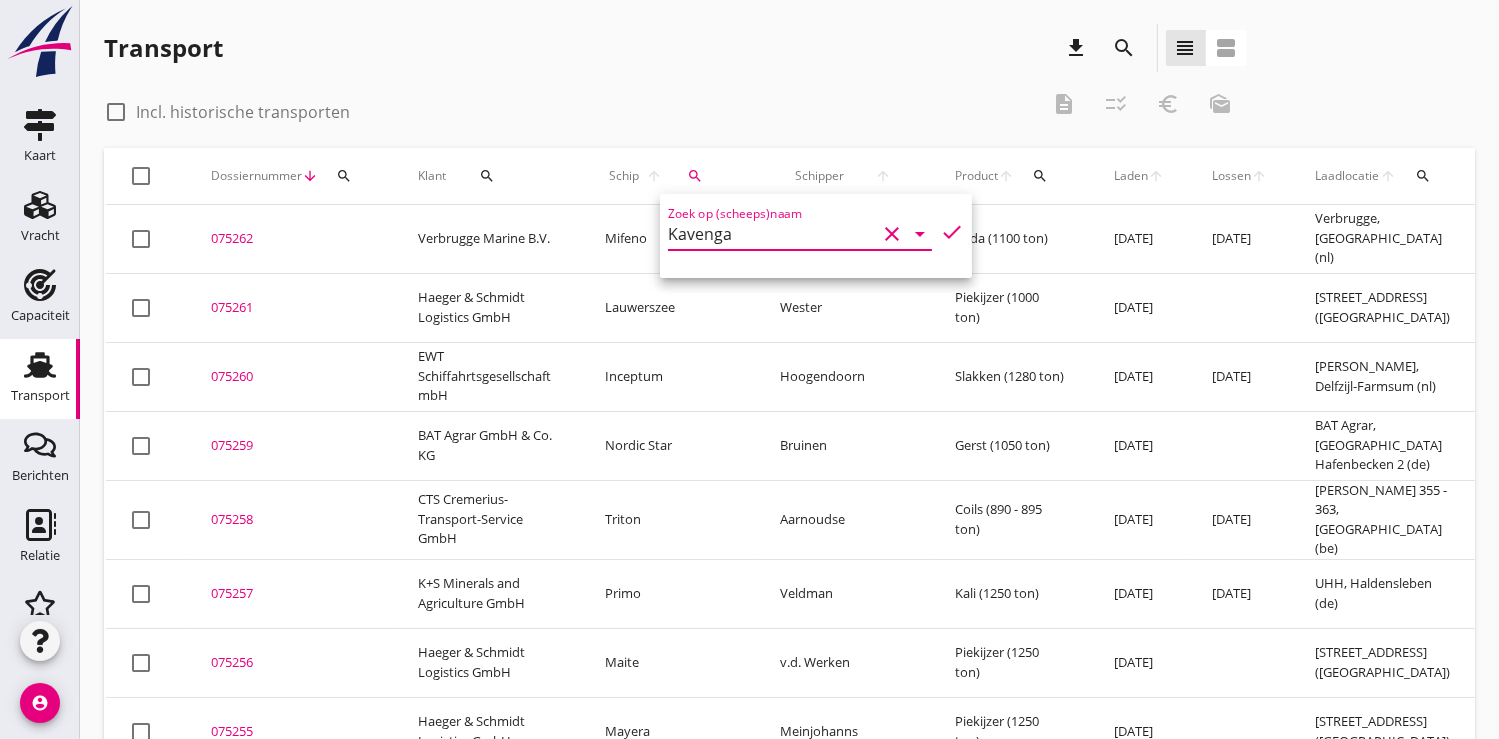 click on "check" at bounding box center (952, 232) 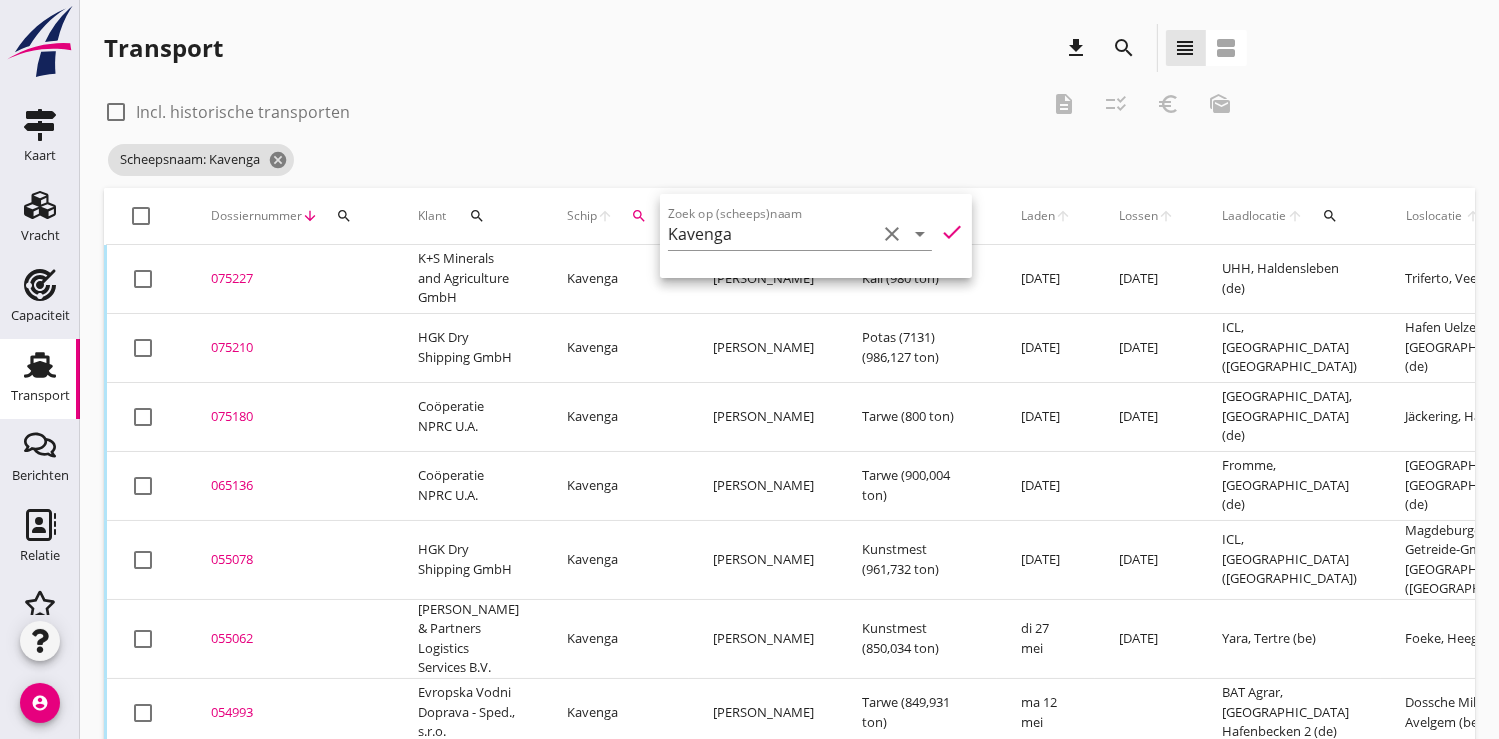 click on "075227" at bounding box center [290, 279] 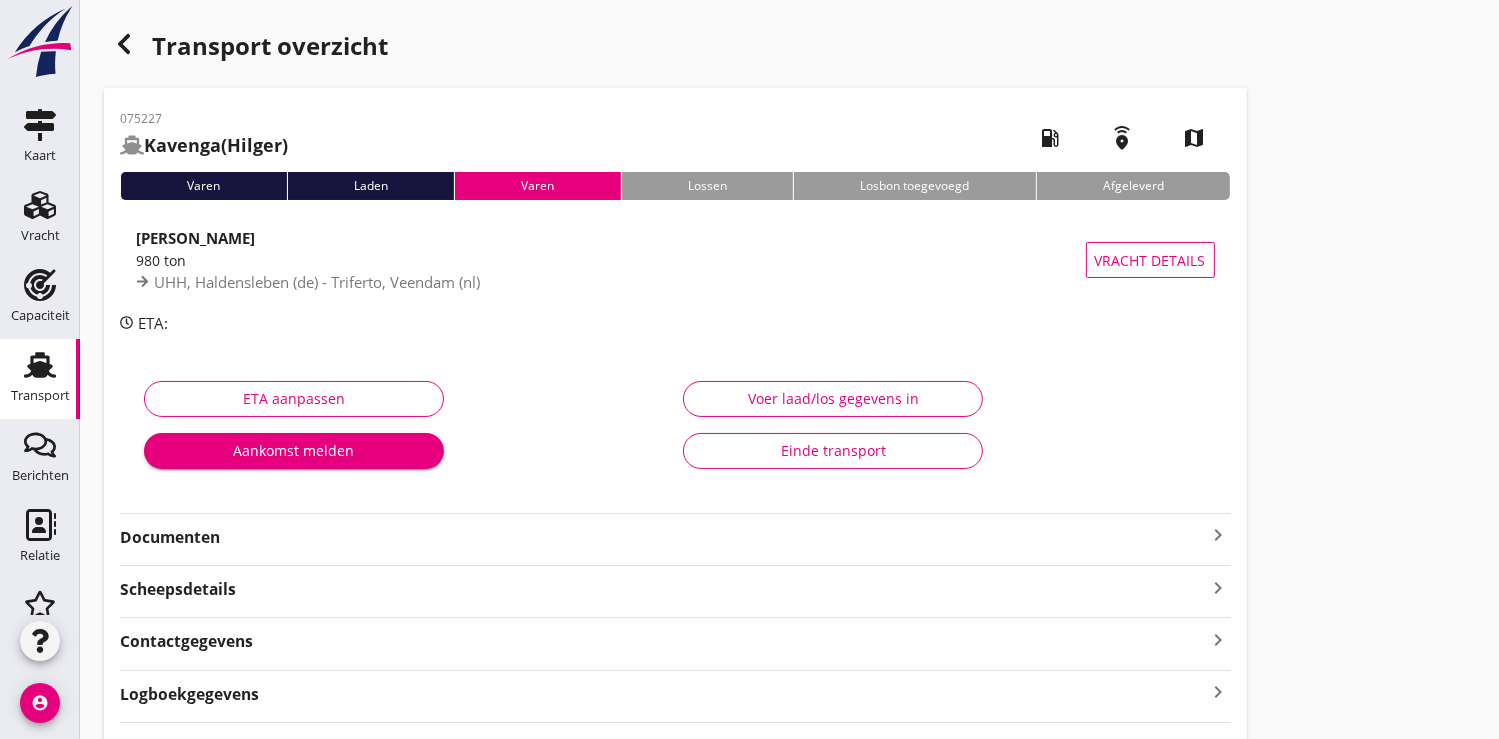 click on "Documenten" at bounding box center (663, 537) 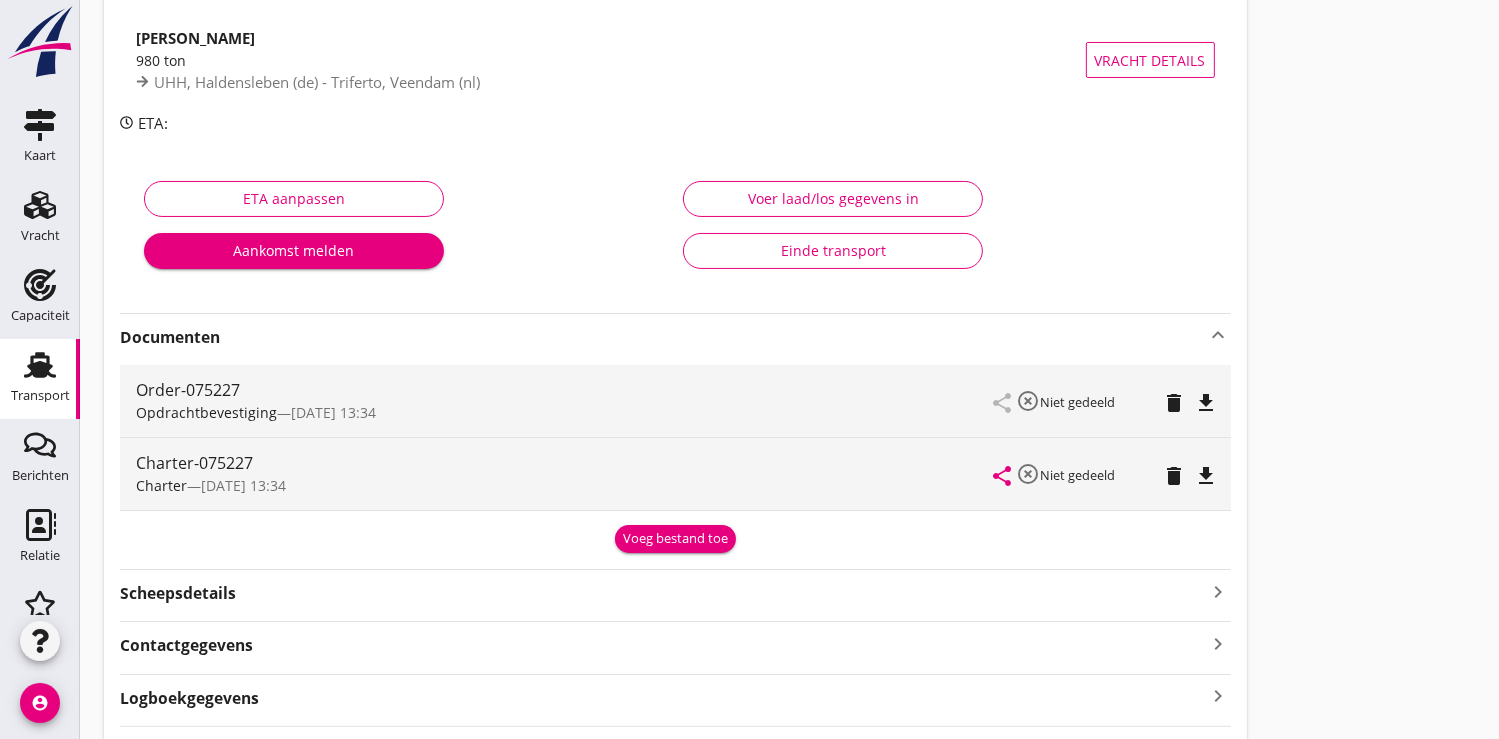 scroll, scrollTop: 314, scrollLeft: 0, axis: vertical 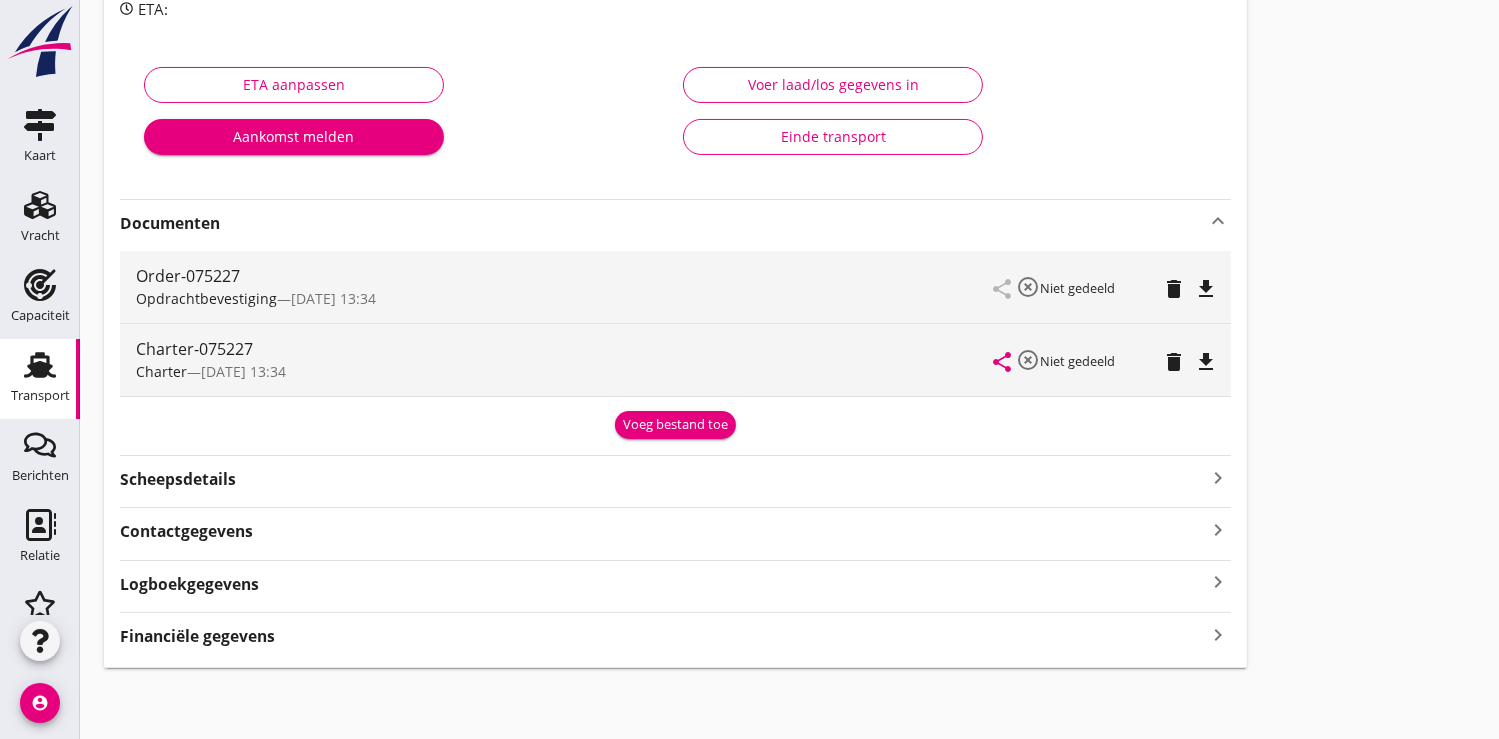 click on "Voeg bestand toe" at bounding box center [675, 425] 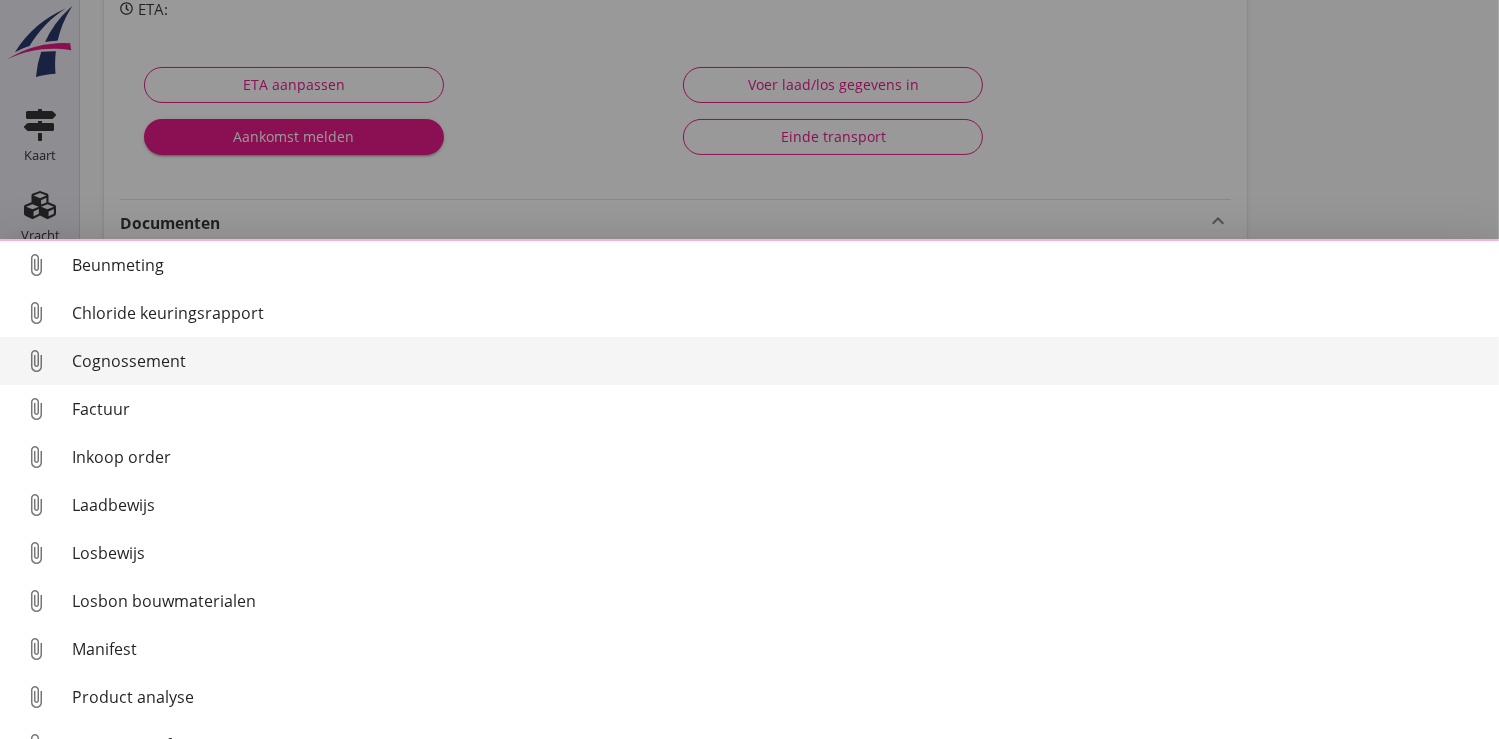 click on "Cognossement" at bounding box center [777, 361] 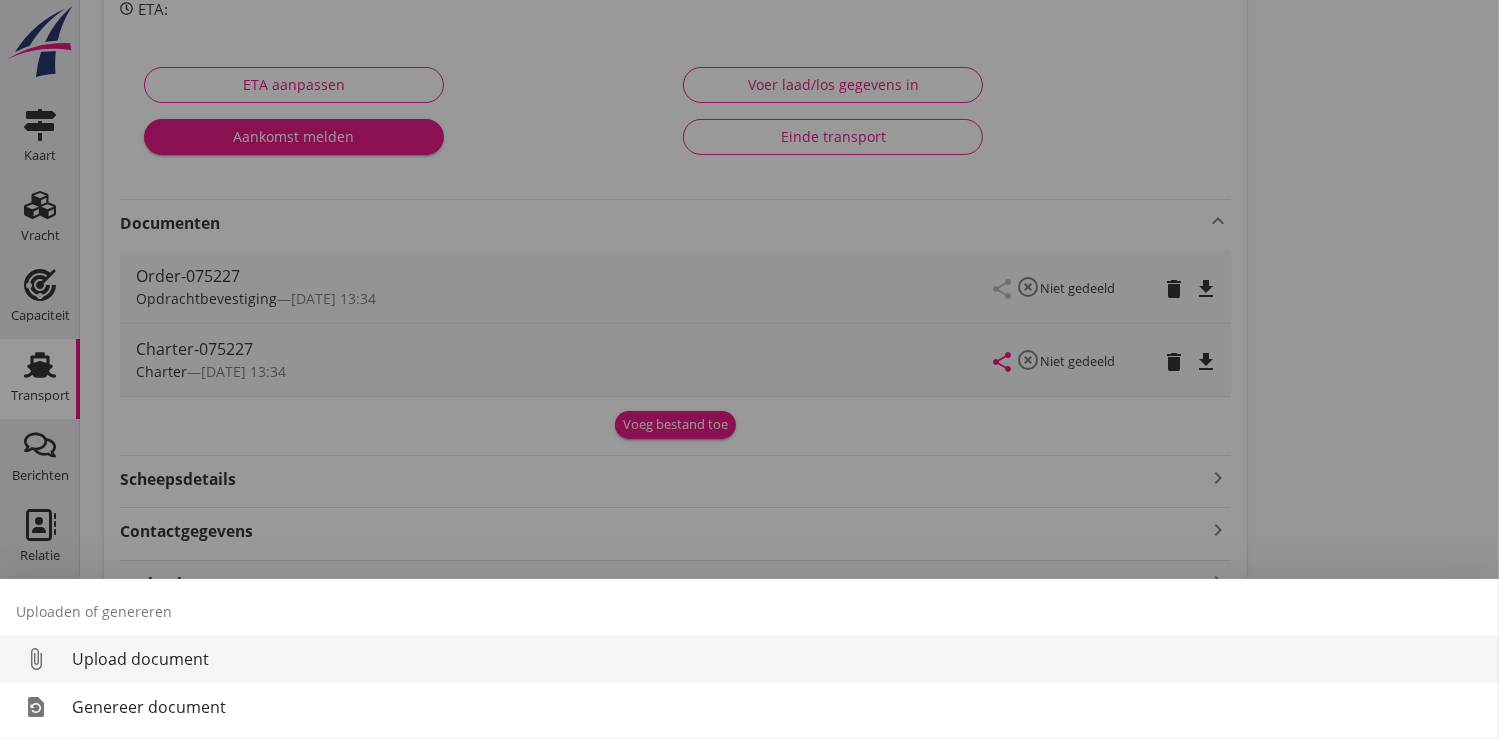click on "Upload document" at bounding box center (777, 659) 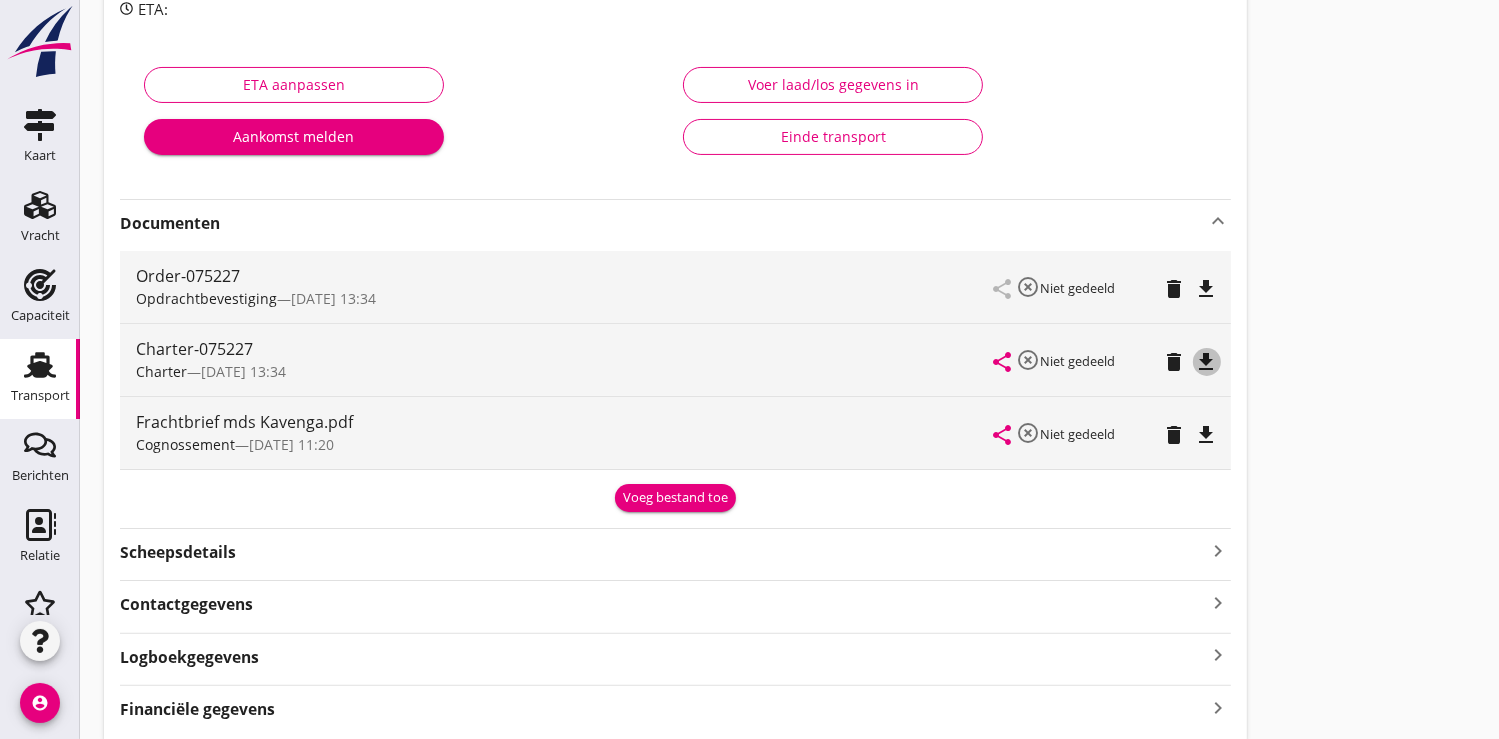 click on "file_download" at bounding box center [1207, 362] 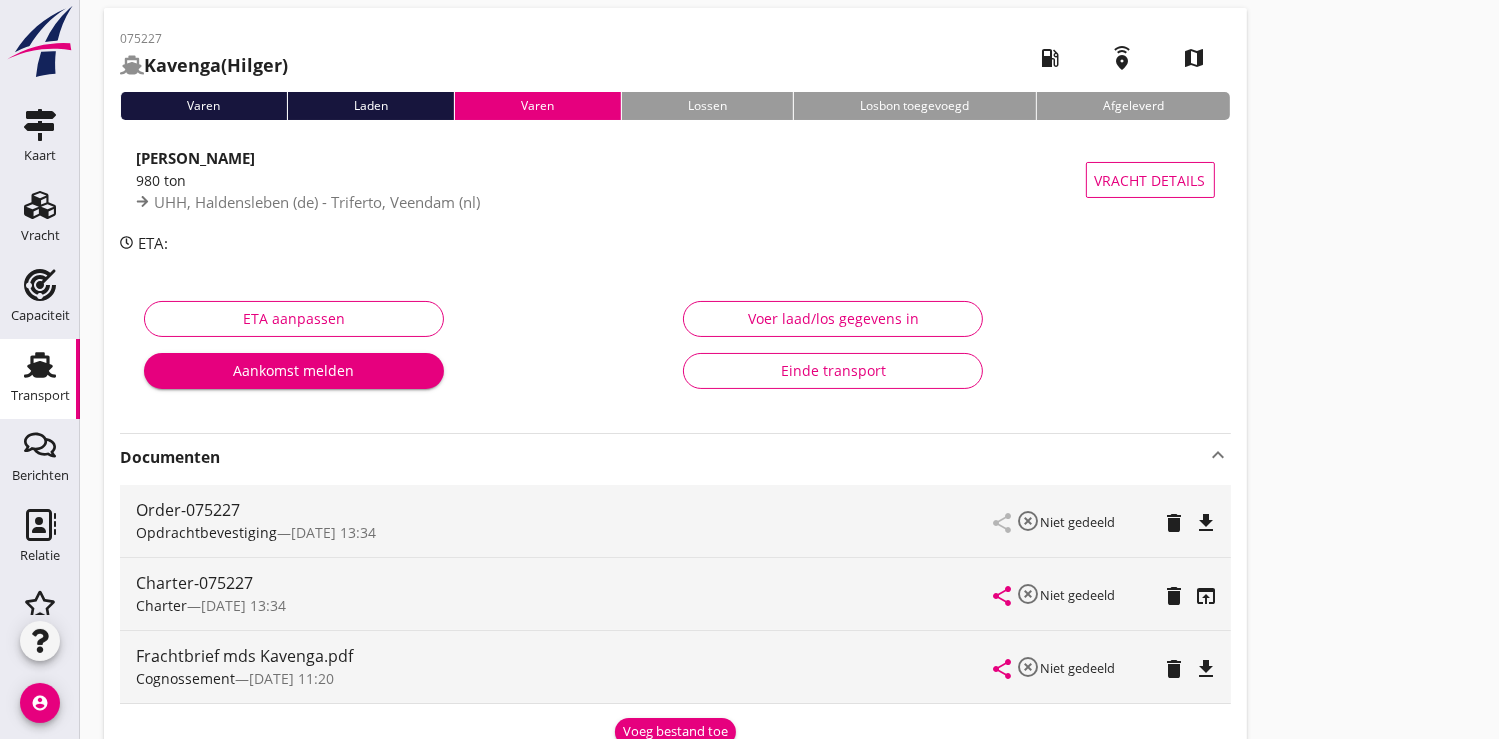 scroll, scrollTop: 0, scrollLeft: 0, axis: both 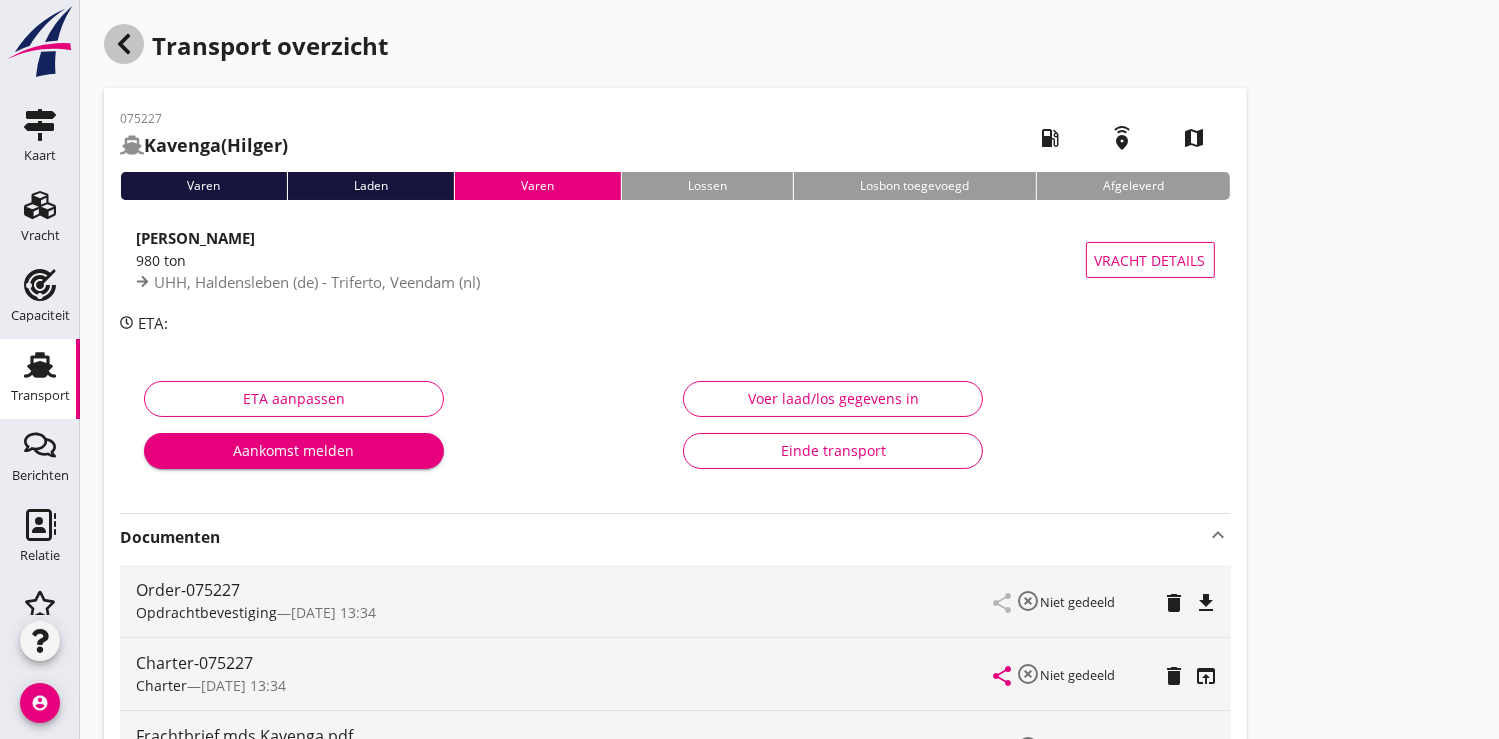 click 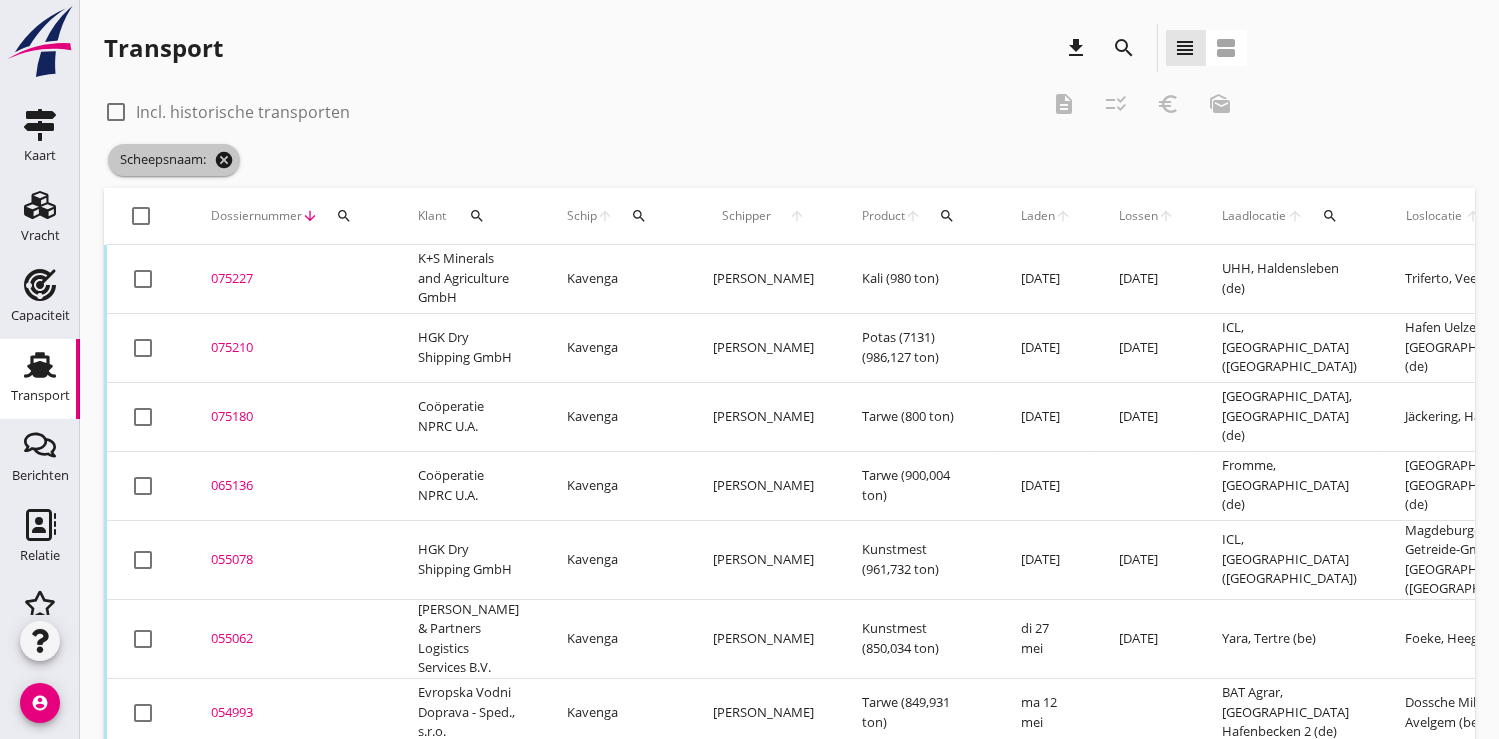 click on "cancel" at bounding box center (224, 160) 